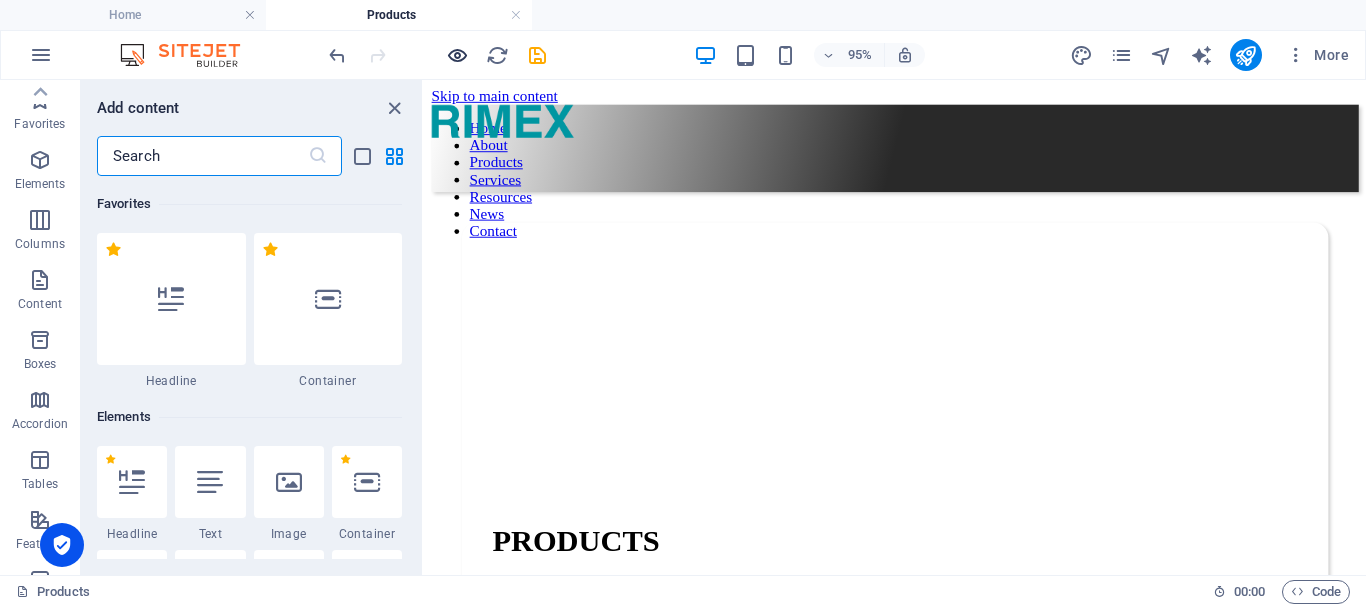 scroll, scrollTop: 100, scrollLeft: 0, axis: vertical 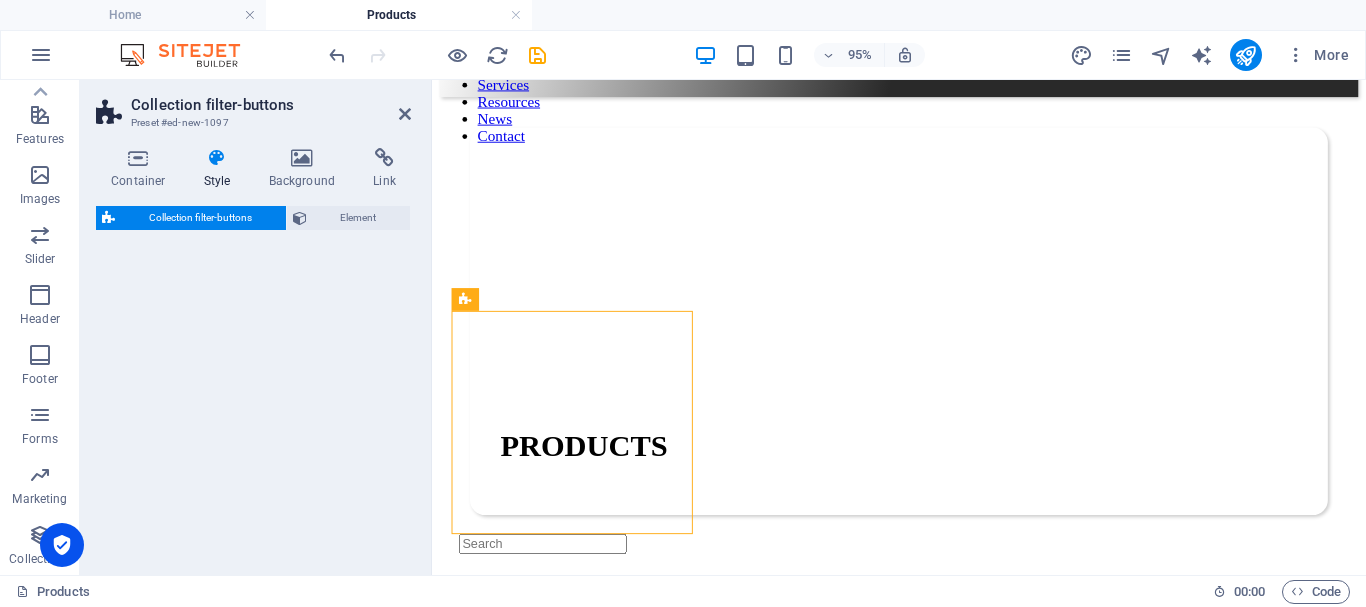 select on "rem" 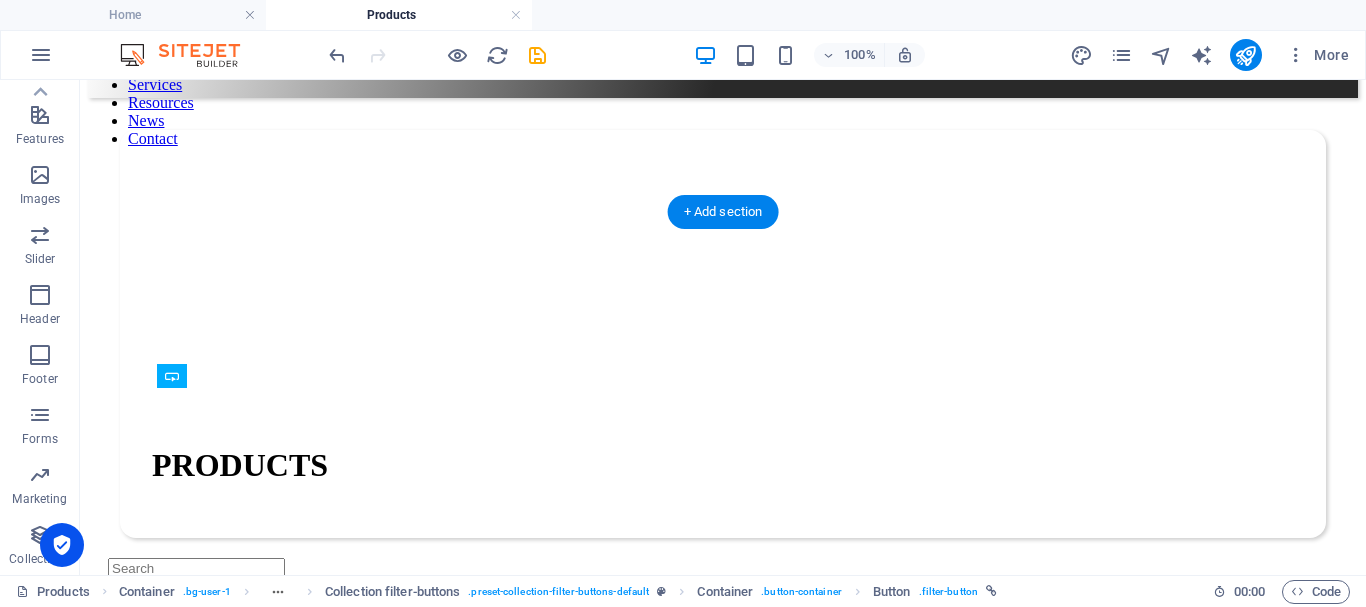 drag, startPoint x: 219, startPoint y: 534, endPoint x: 300, endPoint y: 392, distance: 163.47783 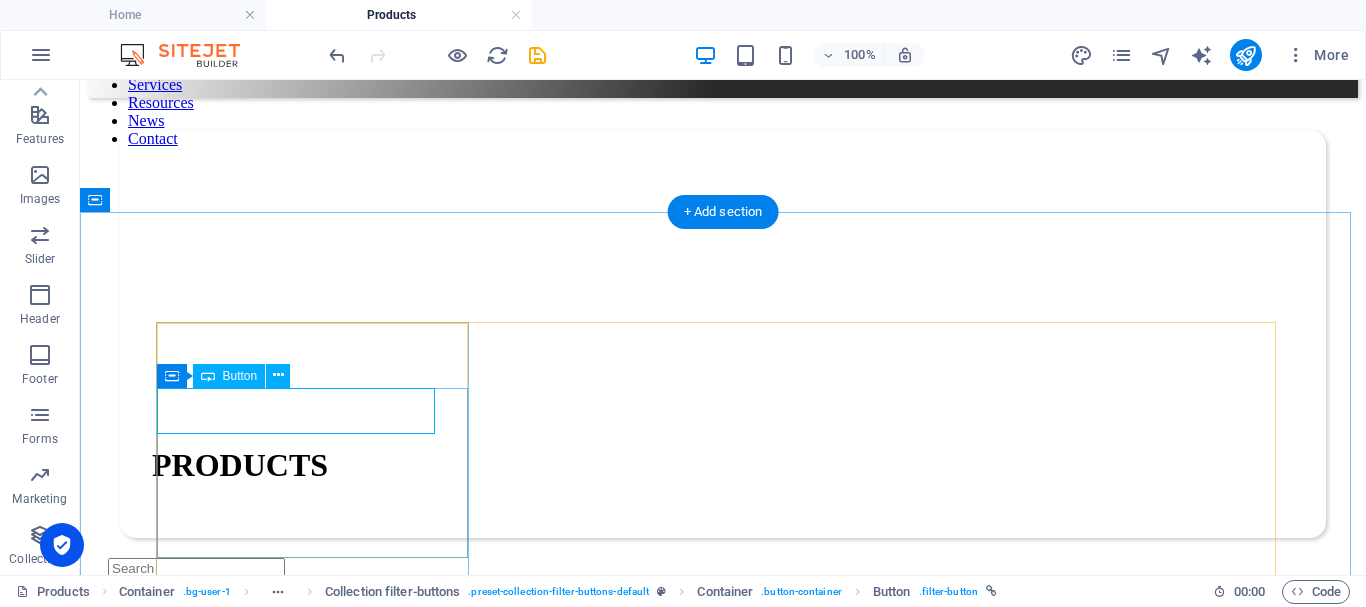 click on "All categories" at bounding box center (723, 1942) 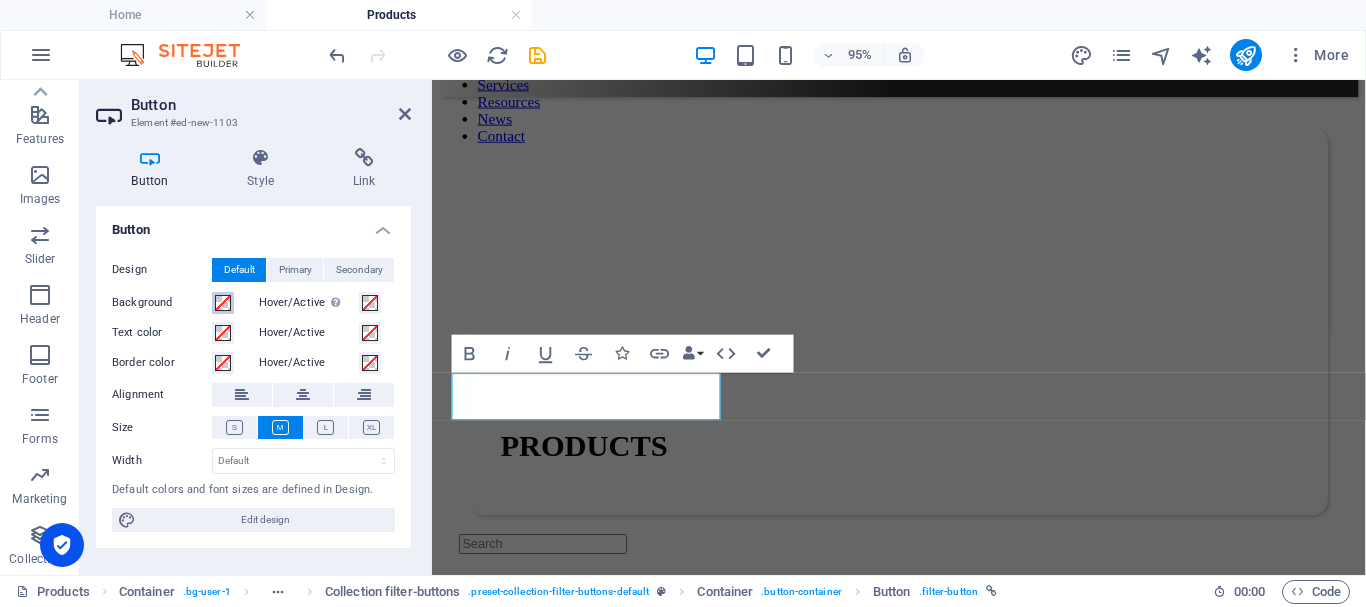 click at bounding box center [223, 303] 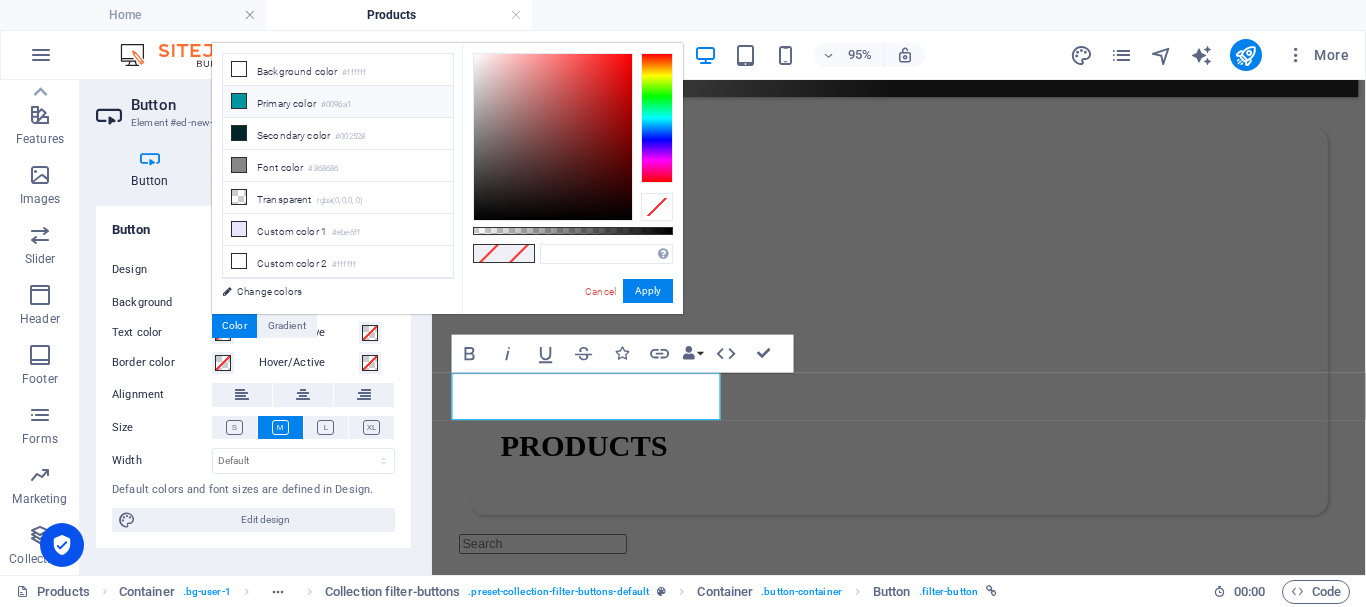 click on "Primary color
#0096a1" at bounding box center [338, 102] 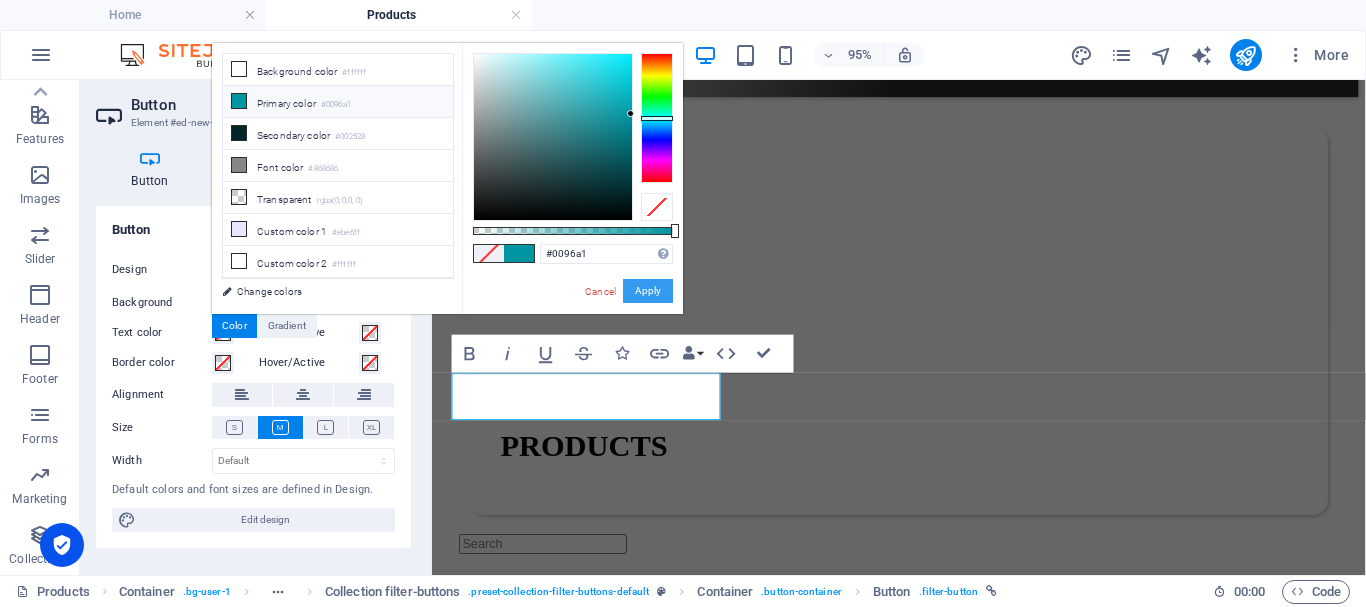 click on "Apply" at bounding box center (648, 291) 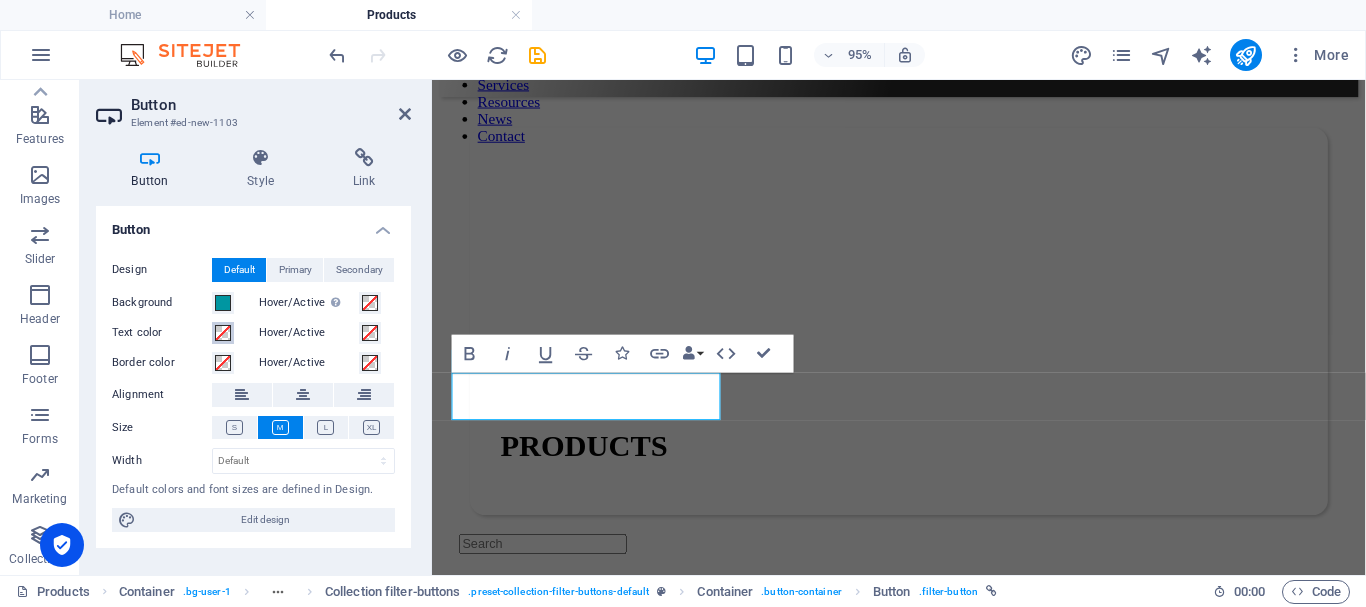 click at bounding box center [223, 333] 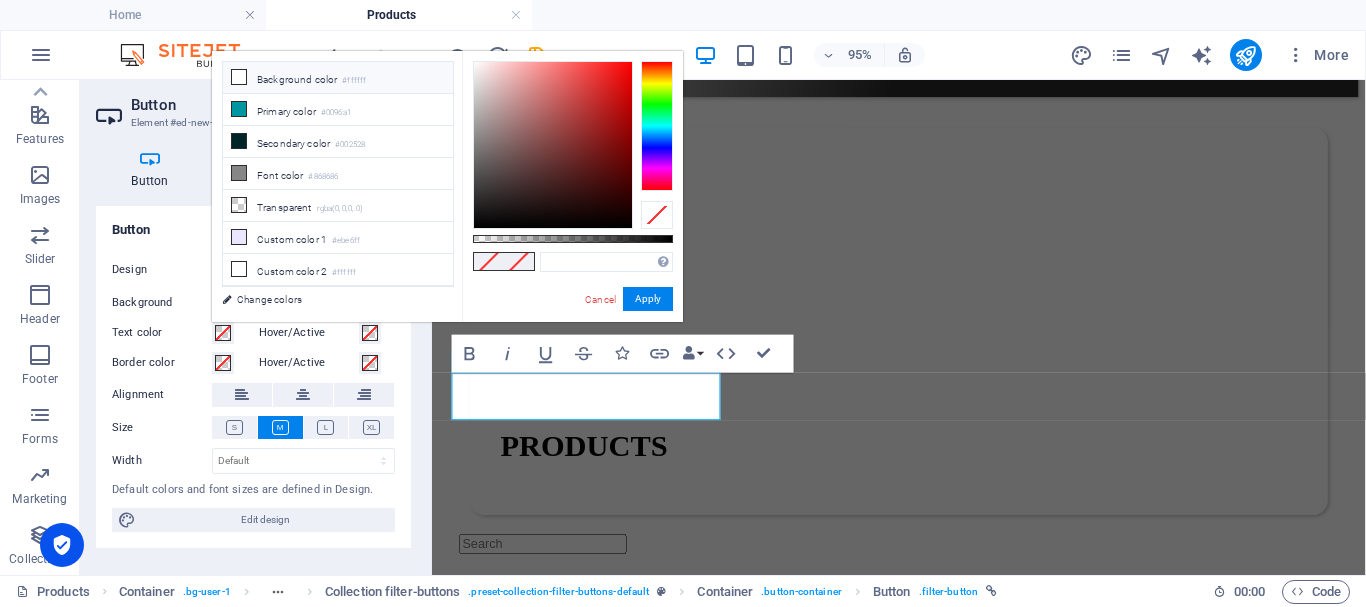 click on "Background color
#ffffff" at bounding box center [338, 78] 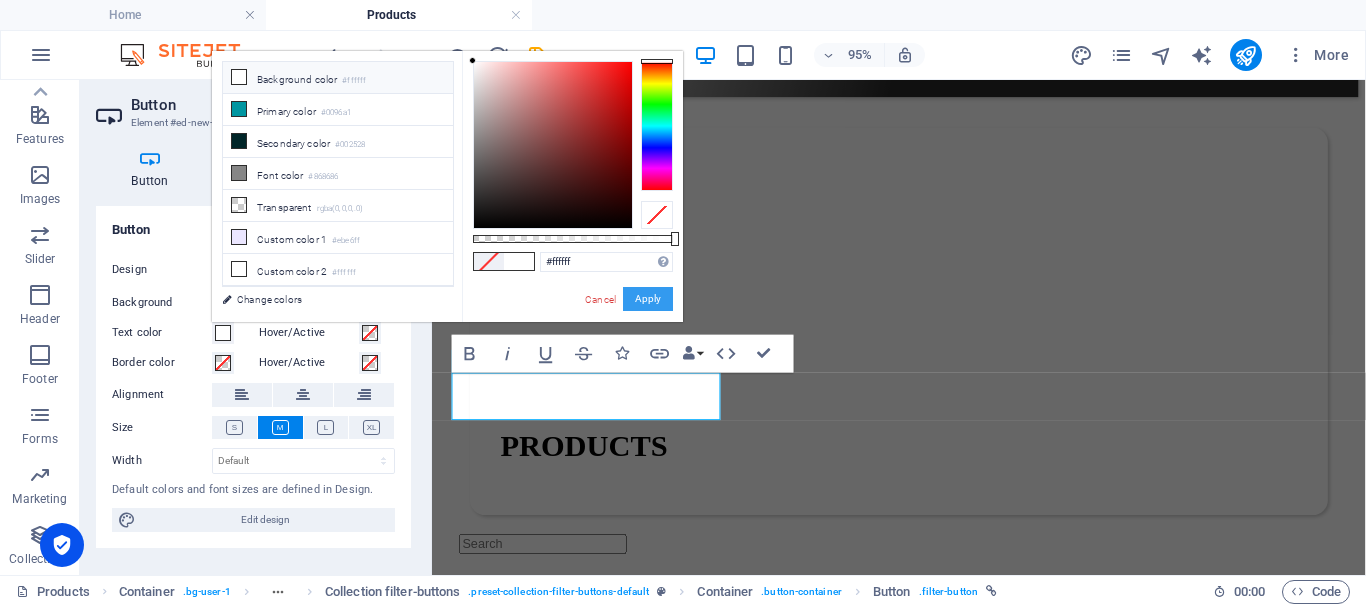 click on "Apply" at bounding box center (648, 299) 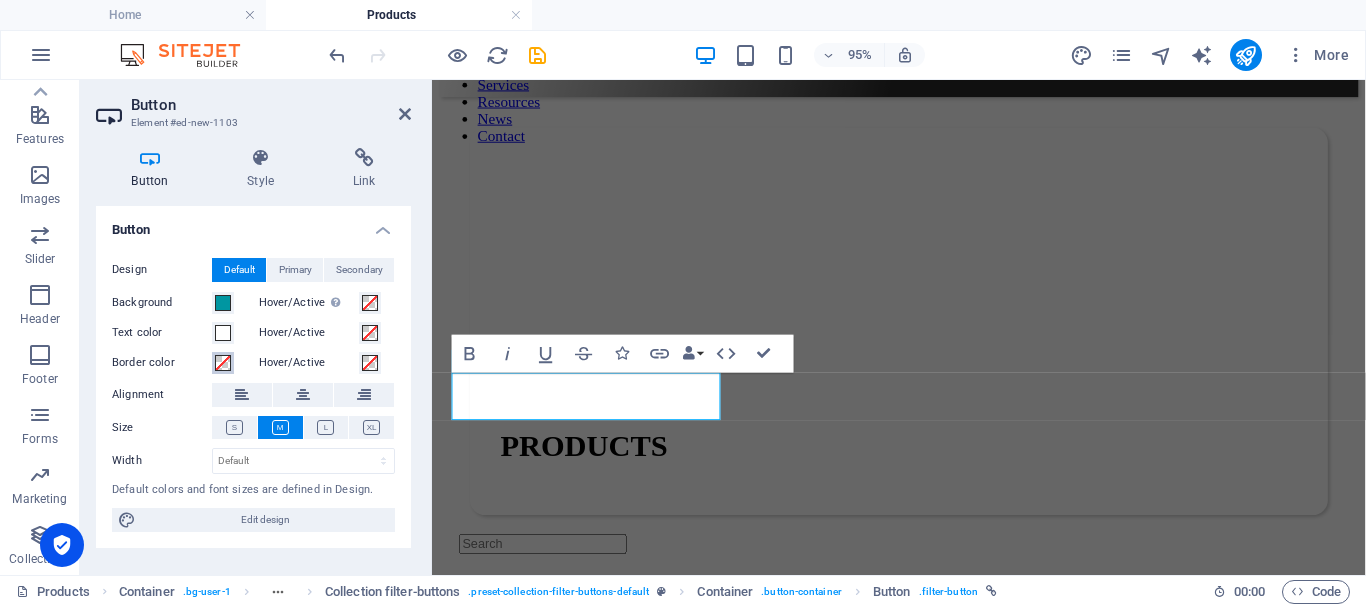 click at bounding box center (223, 363) 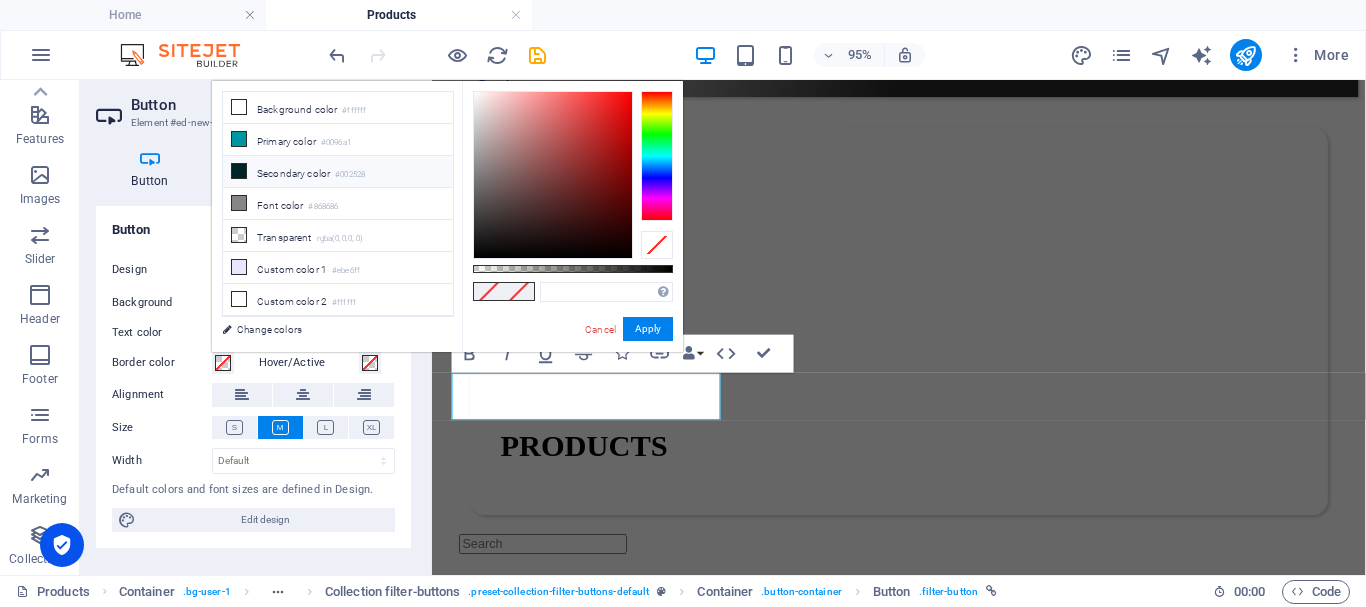 click on "Secondary color
#002528" at bounding box center (338, 172) 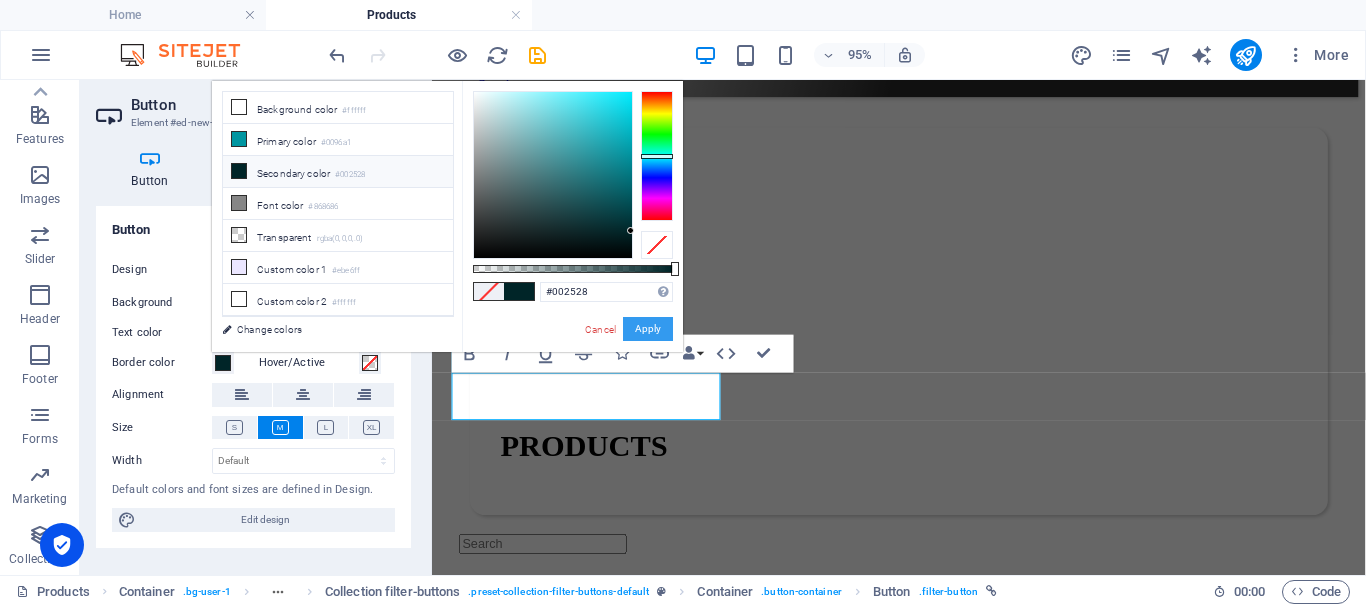 click on "Apply" at bounding box center [648, 329] 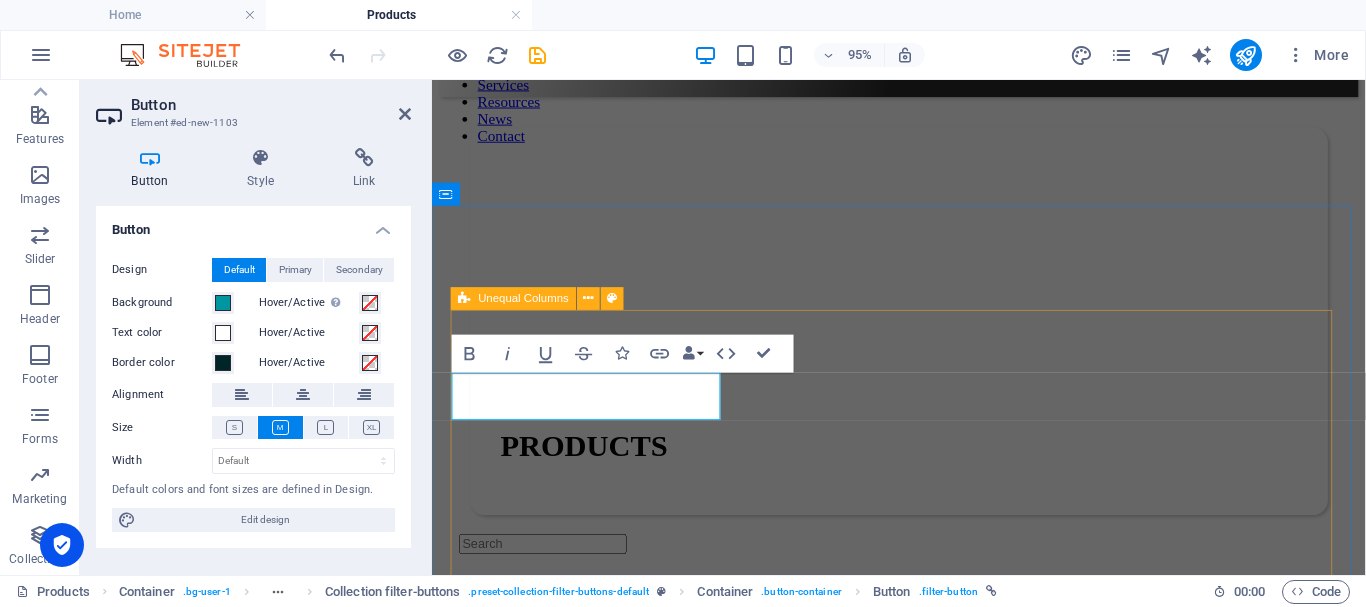 click on "Filter label All categories Category 1 Category 2 Kategori Semua Kategori Wheels & Rims RIMEX Complementary Products Haltec RAD Checkers [PERSON_NAME] Others Wheel Nut Indicator Blaster Air Tool Lubricant CHK-MC-3011 RAD Pneumatic Single Speed Single Bend Large Bore Swivel Valves RXL-AP1000L Komatsu HD785-7 / Tire Size: 27.00R49 Komatsu HD465-7 / Tire Size: 24.00R35  Vorherige Nächste" at bounding box center (923, 2674) 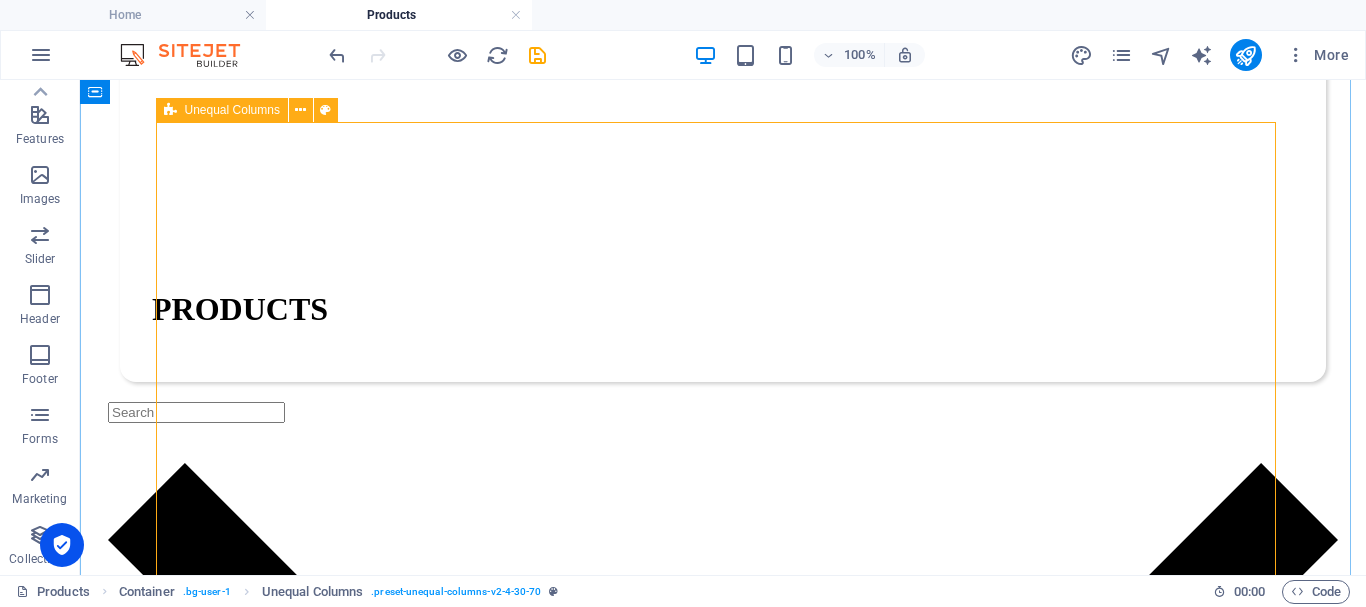 scroll, scrollTop: 200, scrollLeft: 0, axis: vertical 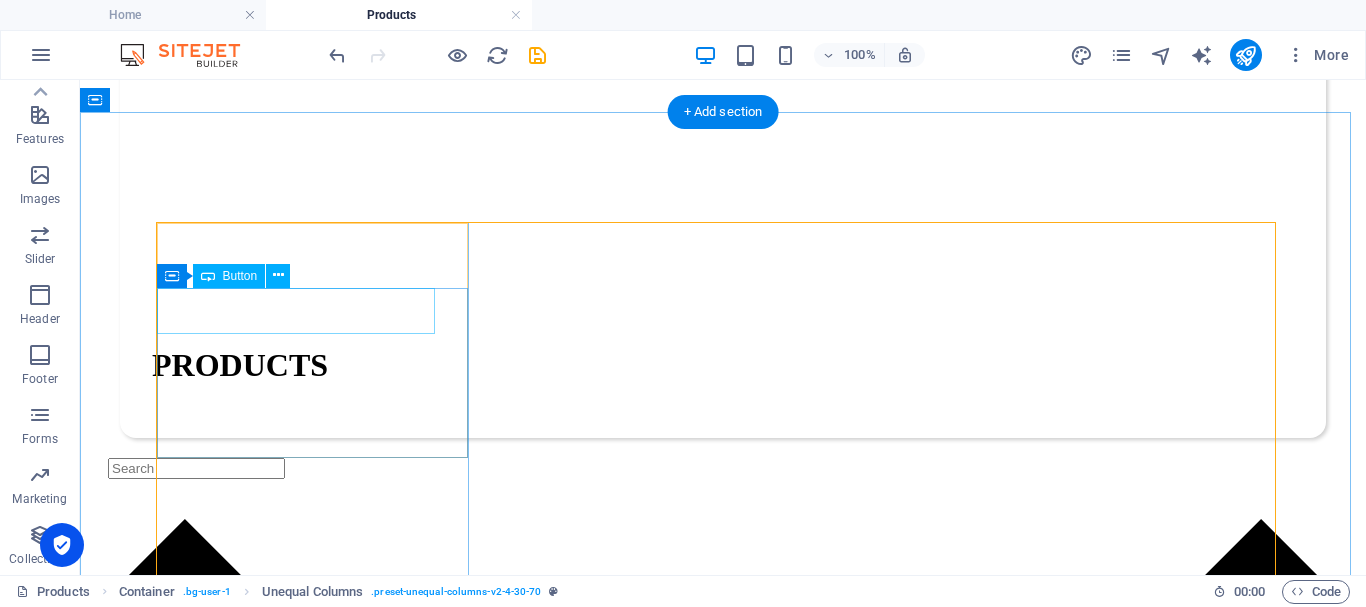 click on "All categories" at bounding box center [723, 1842] 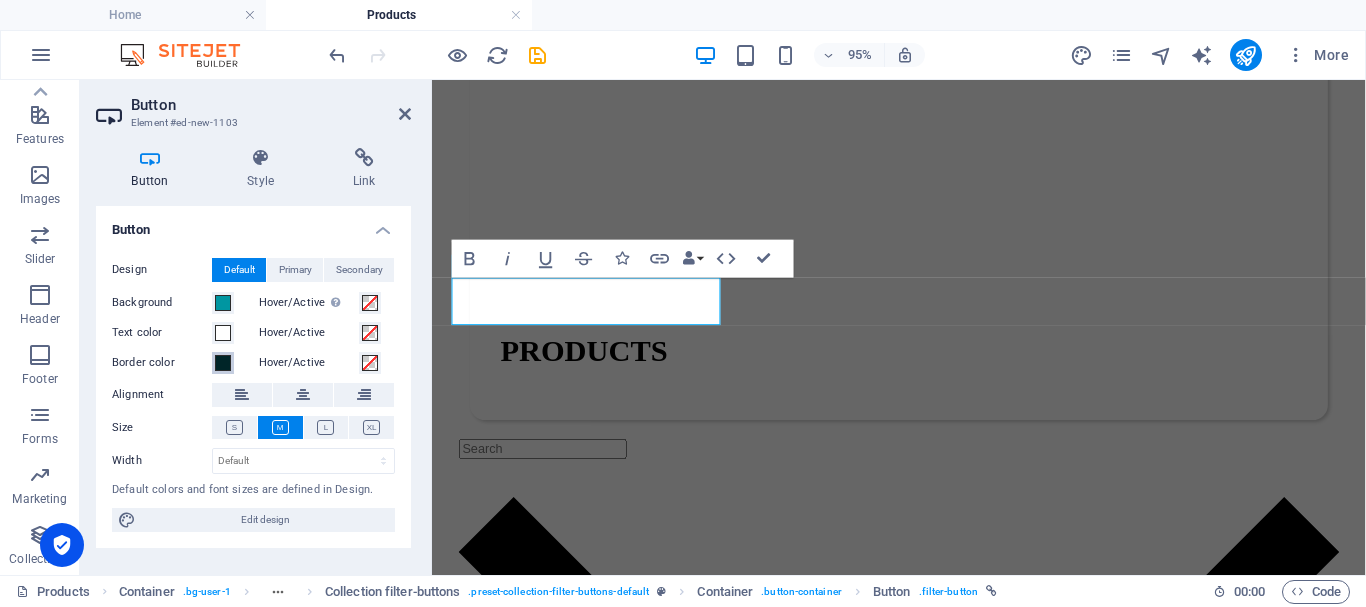 click at bounding box center [223, 363] 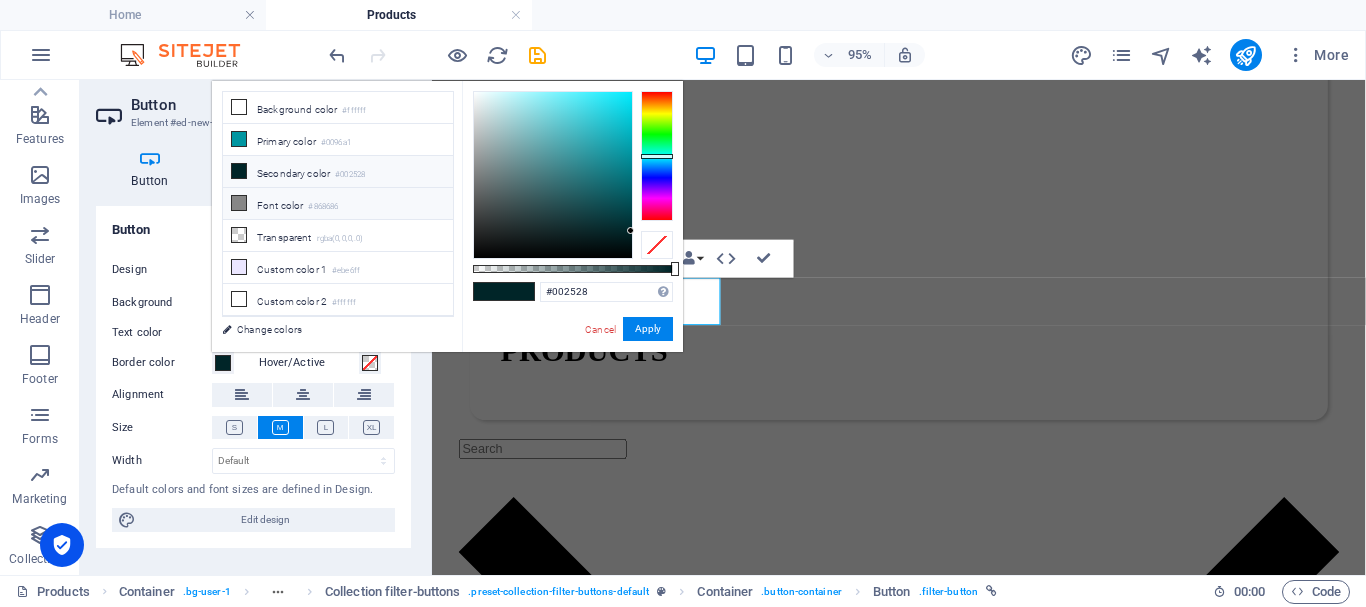 click on "Font color
#868686" at bounding box center (338, 204) 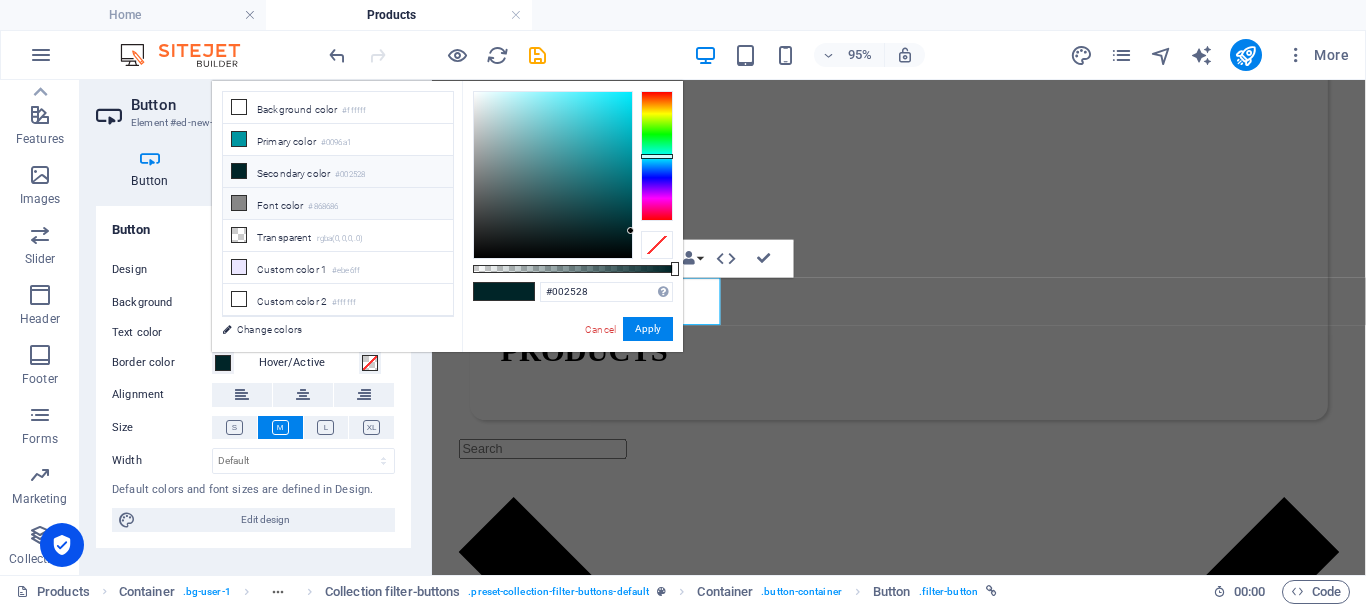 type on "#868686" 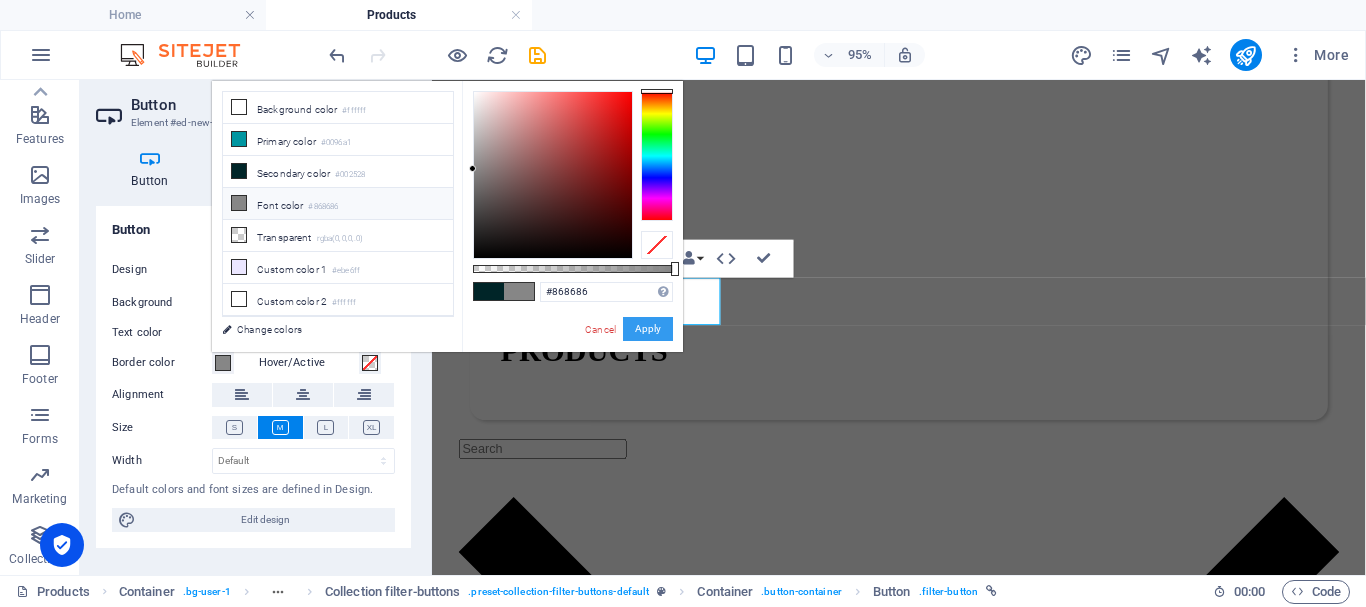 click on "Apply" at bounding box center (648, 329) 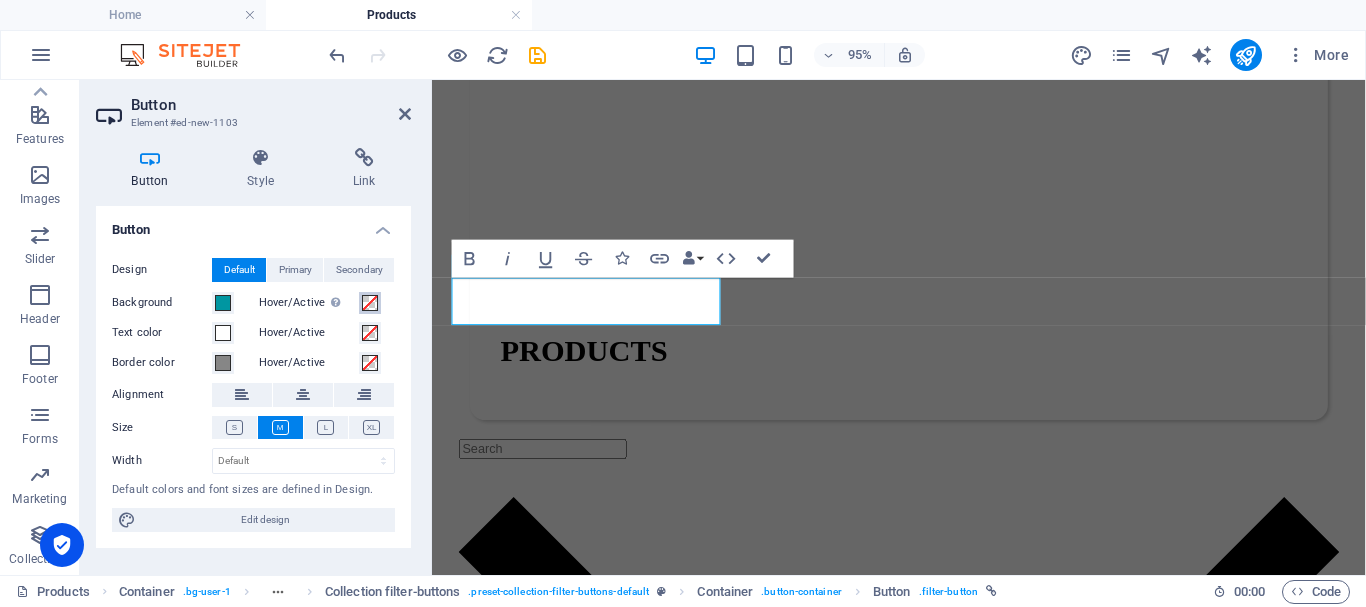 click at bounding box center [370, 303] 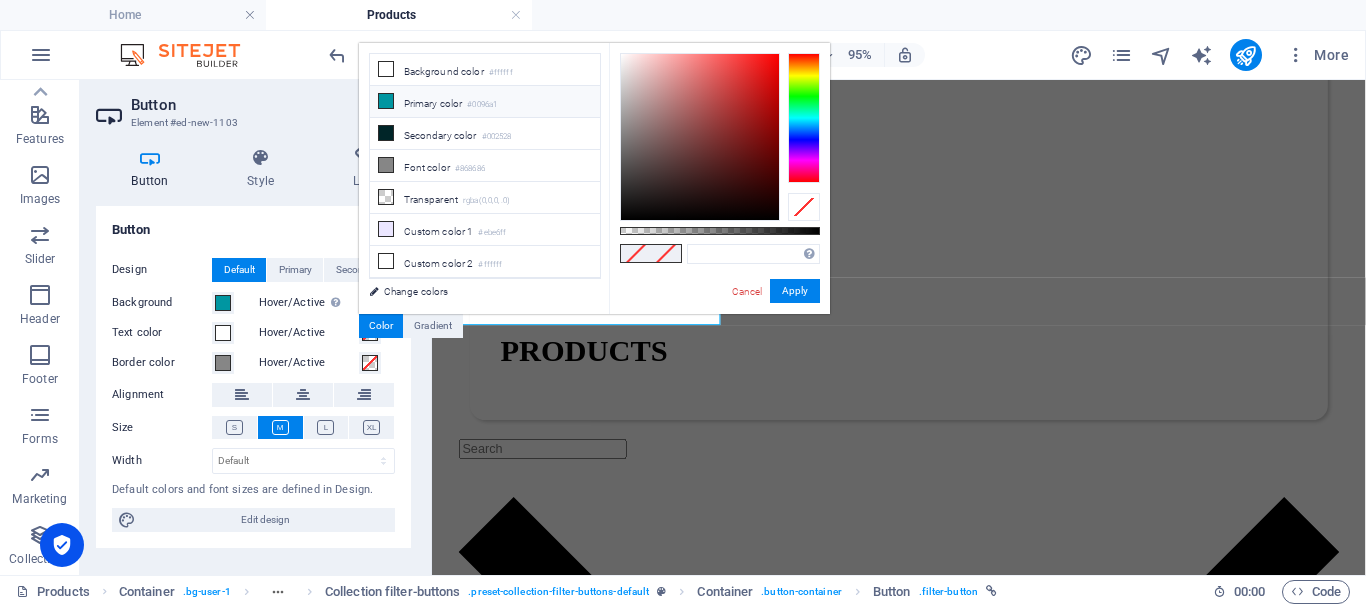 click on "Primary color
#0096a1" at bounding box center [485, 102] 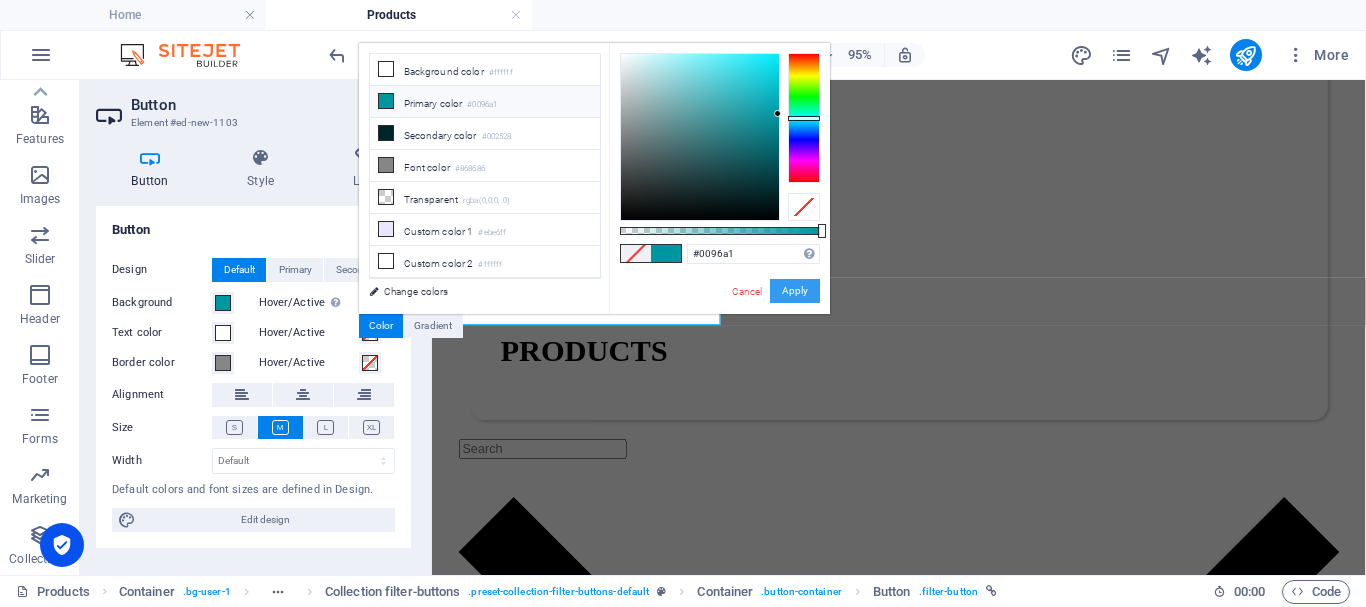 click on "Apply" at bounding box center [795, 291] 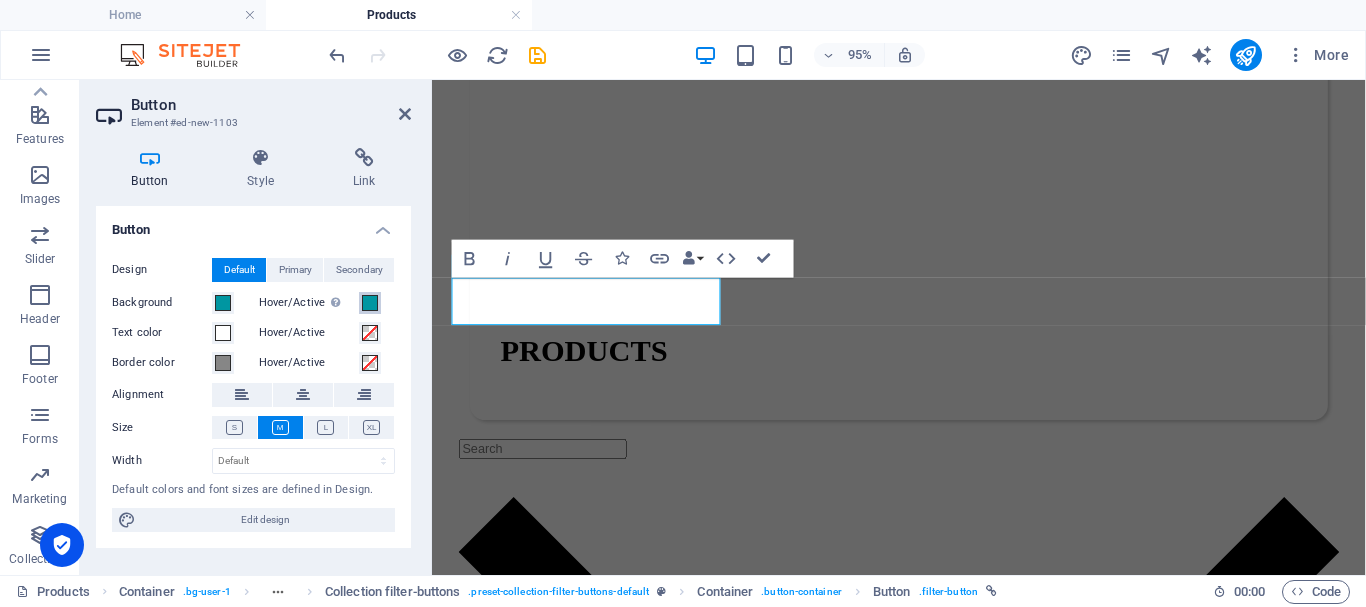 click at bounding box center [370, 303] 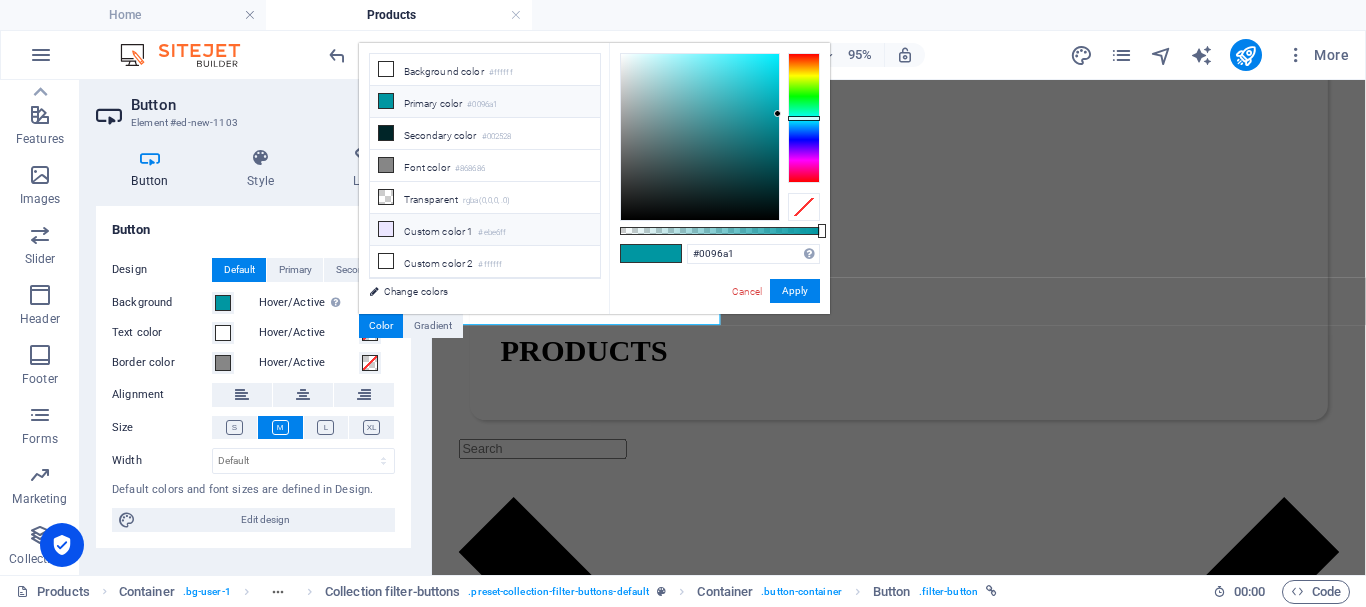 click on "Custom color 1
#ebe6ff" at bounding box center (485, 230) 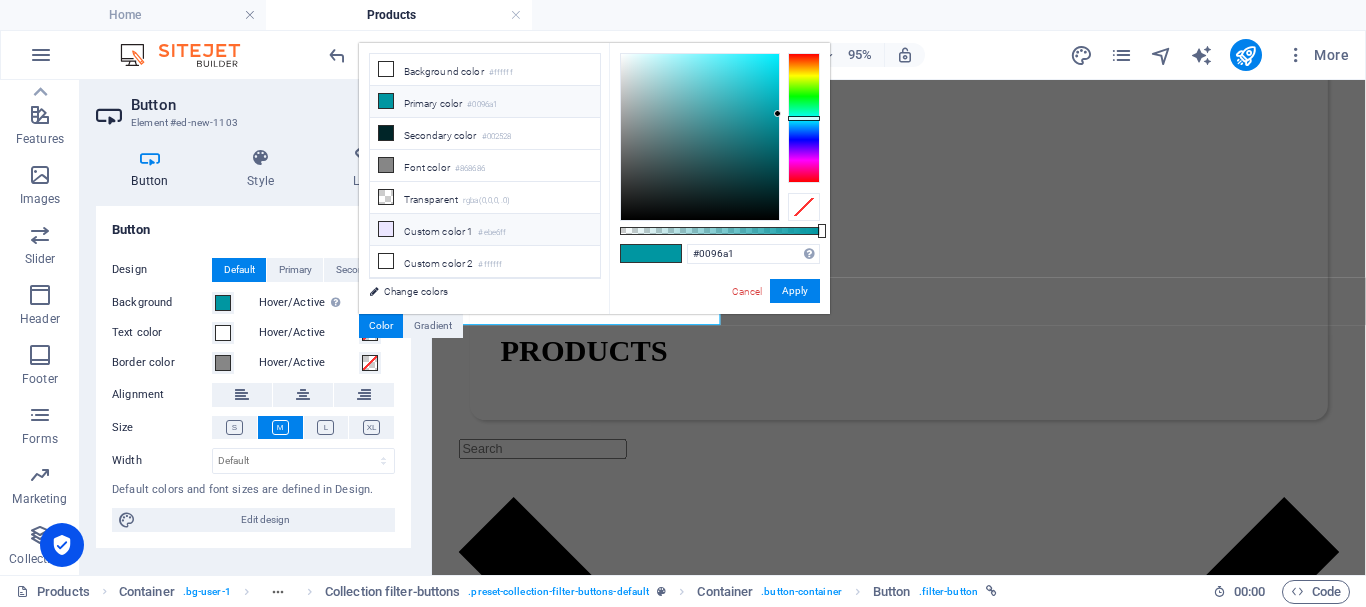 type on "#ebe6ff" 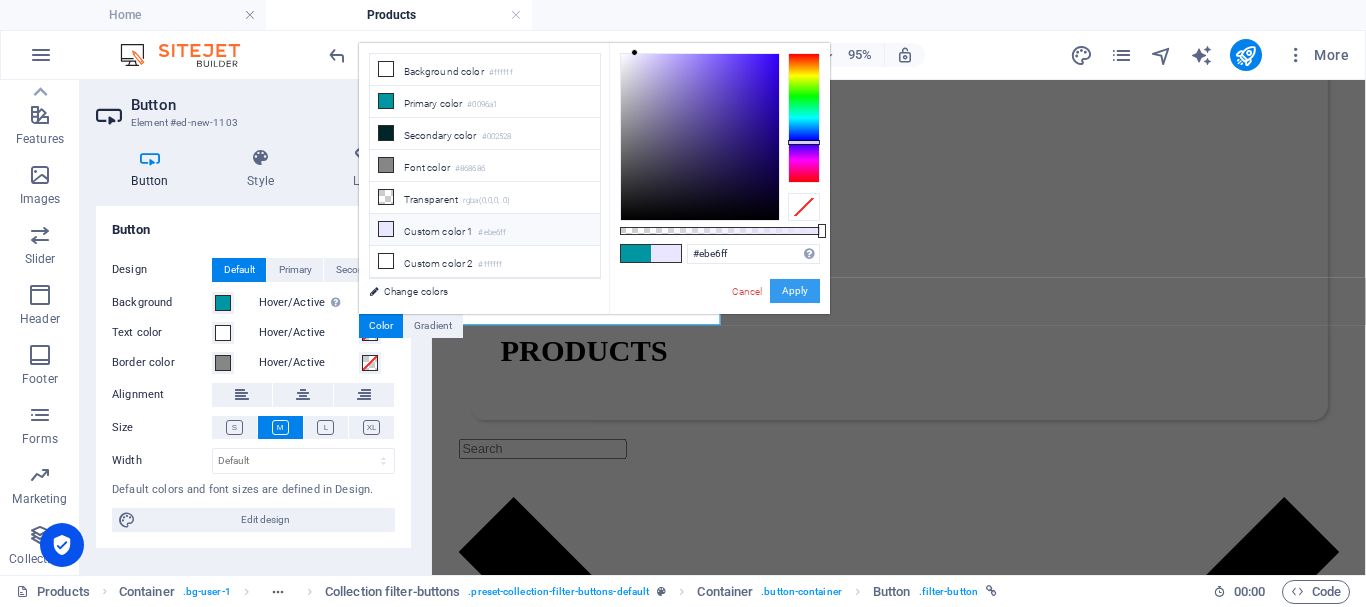 click on "Apply" at bounding box center (795, 291) 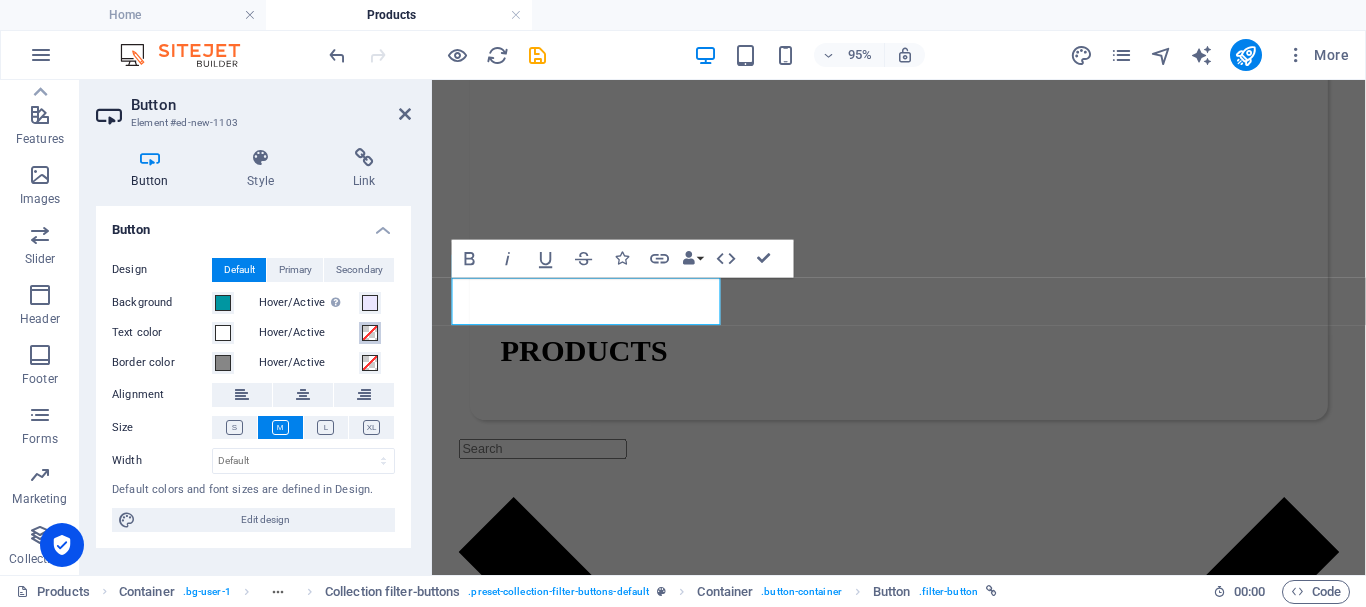 click at bounding box center (370, 333) 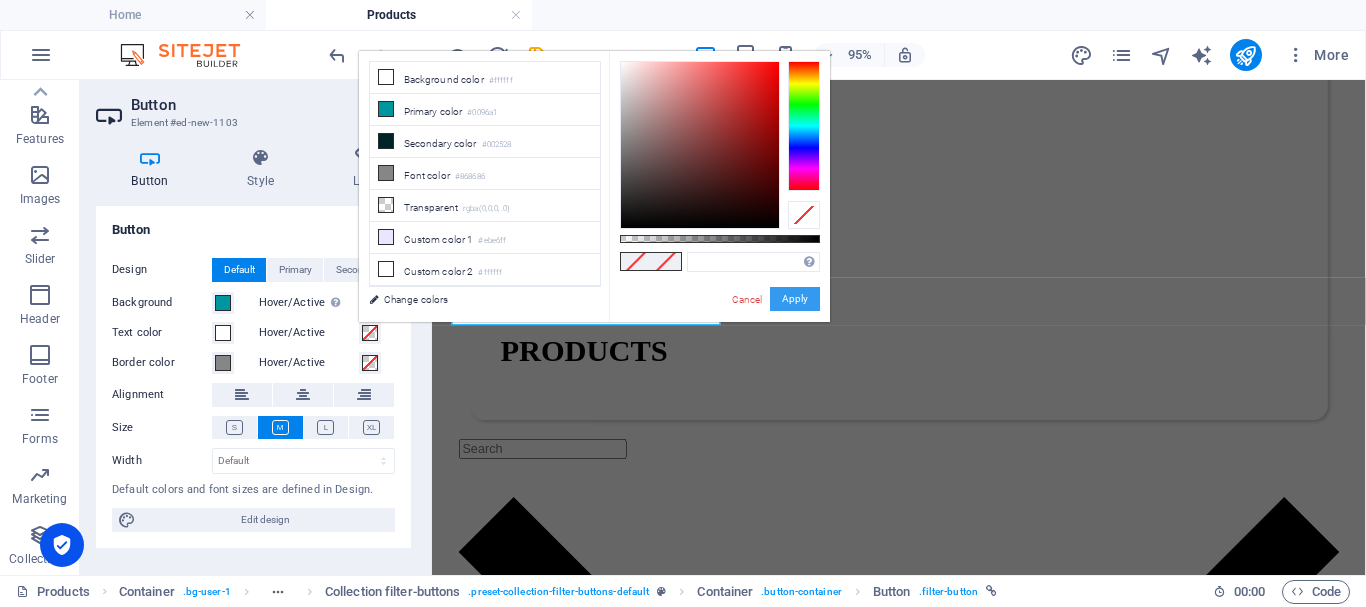click on "Apply" at bounding box center [795, 299] 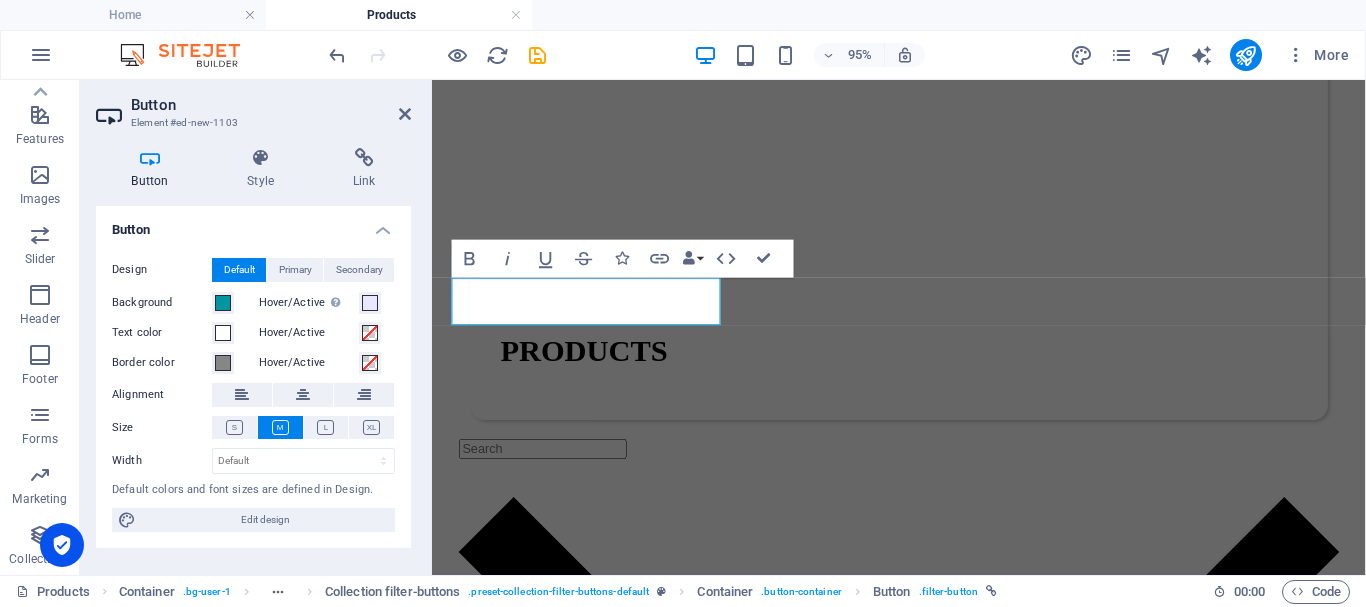 click on "Hover/Active" at bounding box center (325, 333) 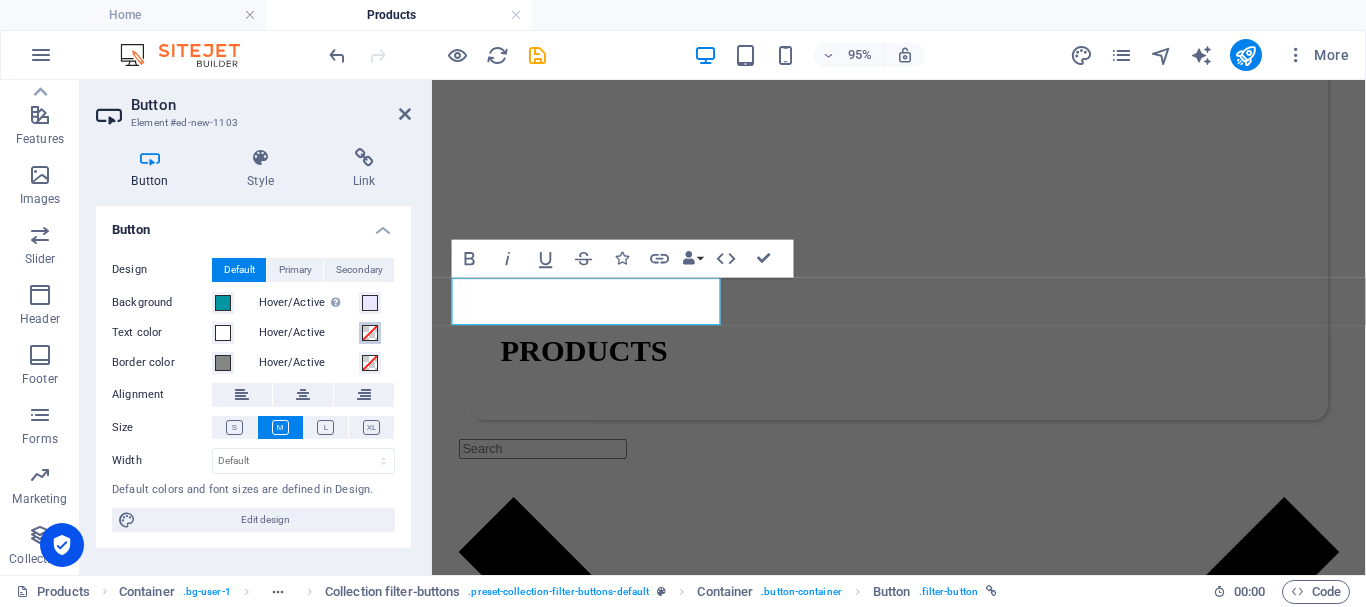 click at bounding box center (370, 333) 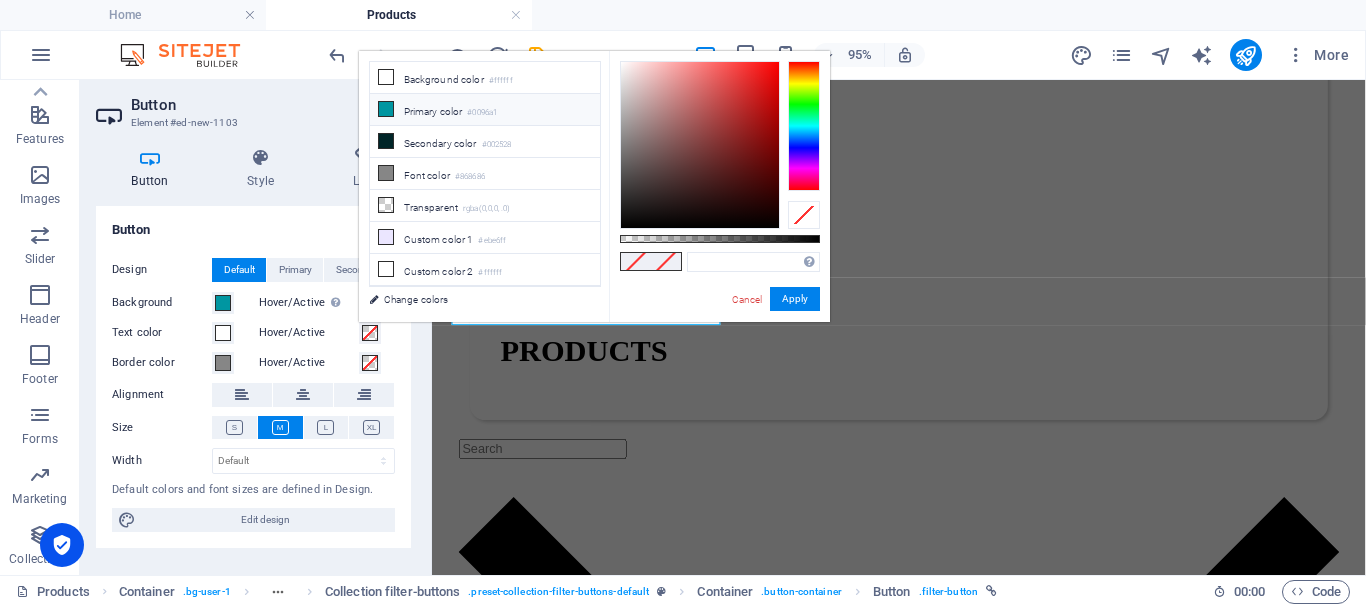 click on "Primary color
#0096a1" at bounding box center (485, 110) 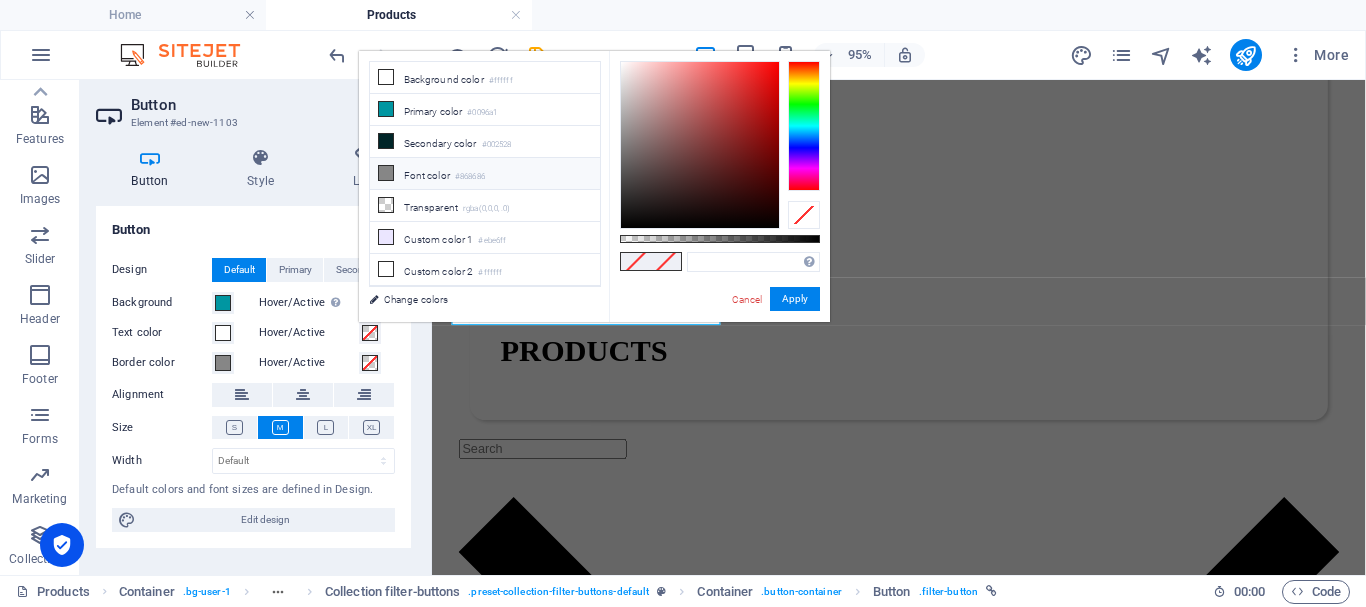 type on "#0096a1" 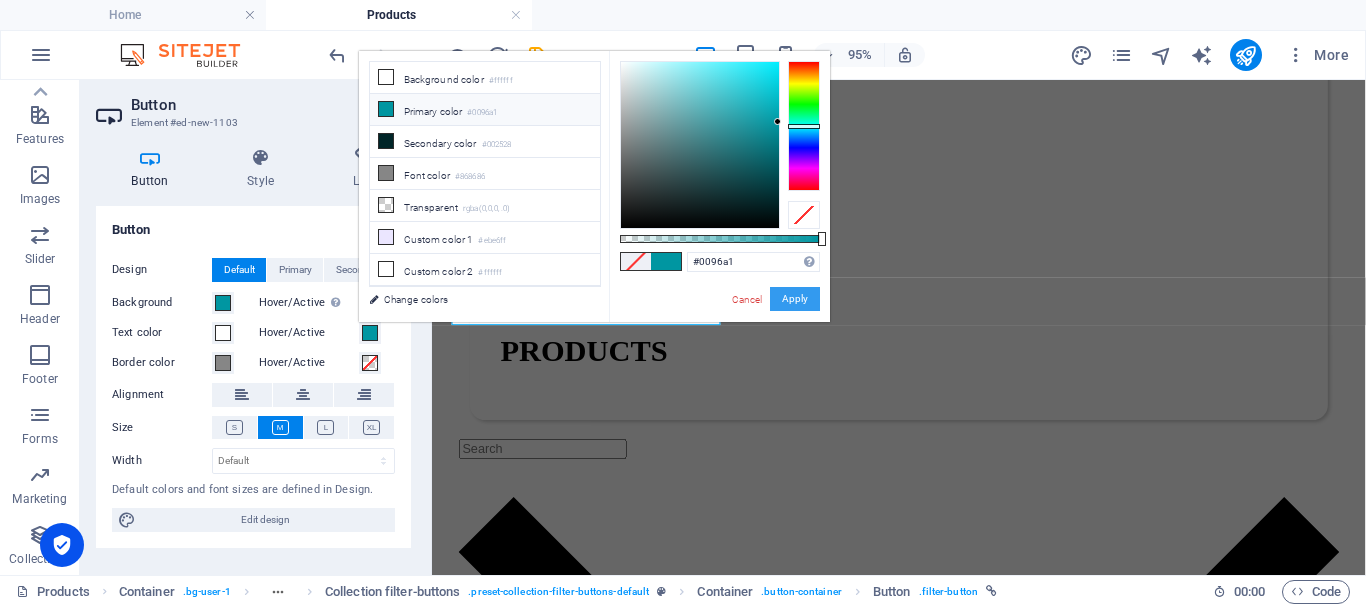 drag, startPoint x: 802, startPoint y: 302, endPoint x: 370, endPoint y: 233, distance: 437.4757 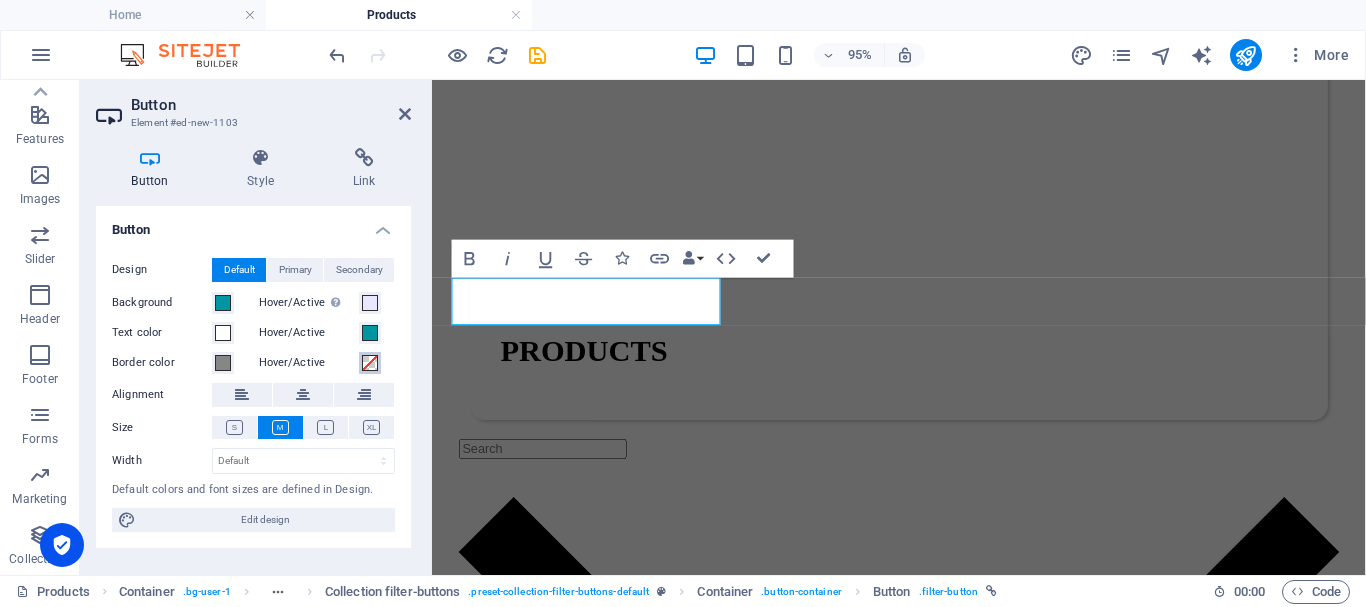 click on "Hover/Active" at bounding box center (370, 363) 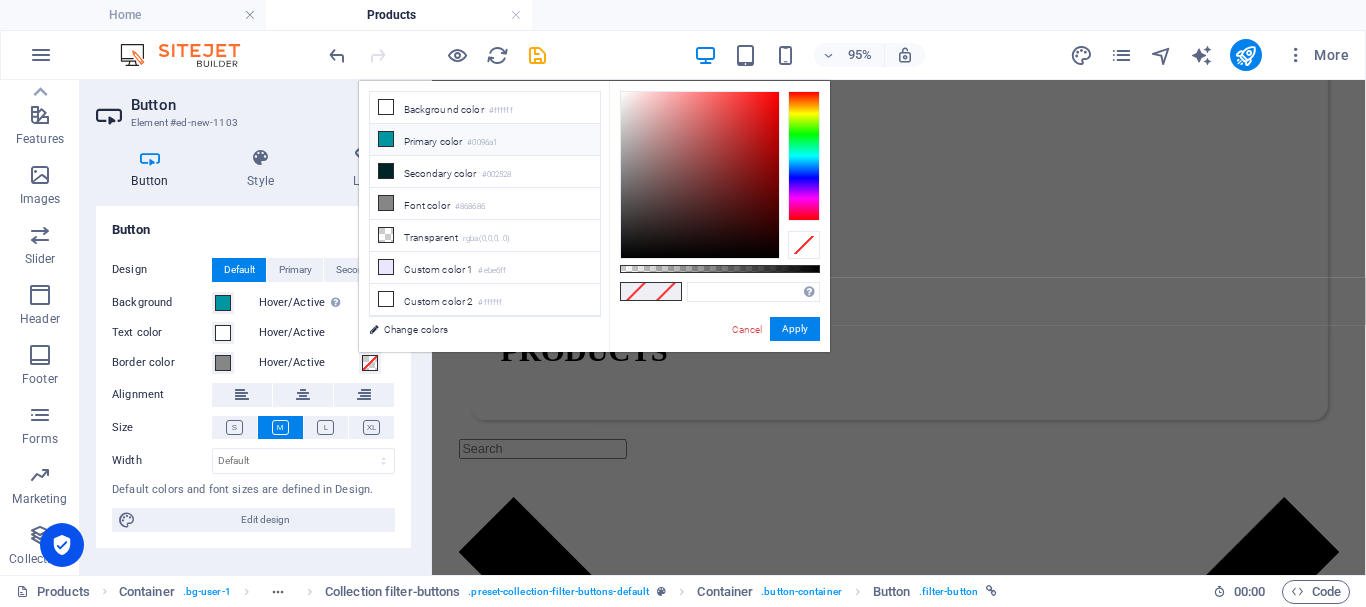 click on "Primary color
#0096a1" at bounding box center (485, 140) 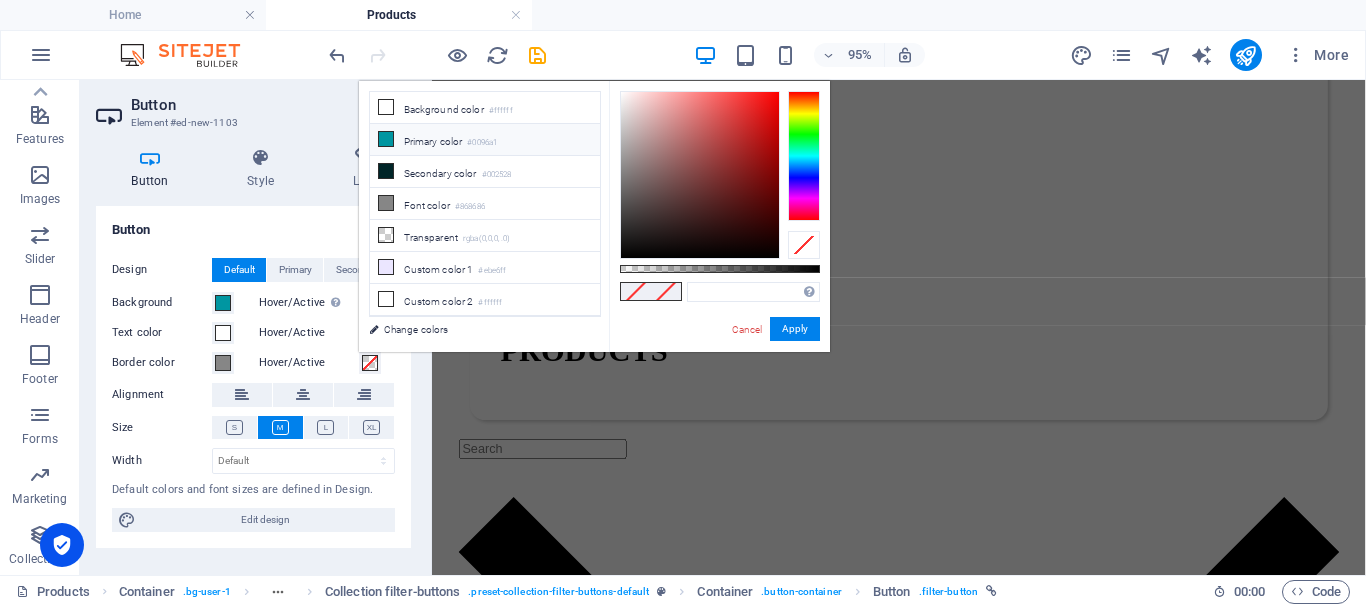 type on "#0096a1" 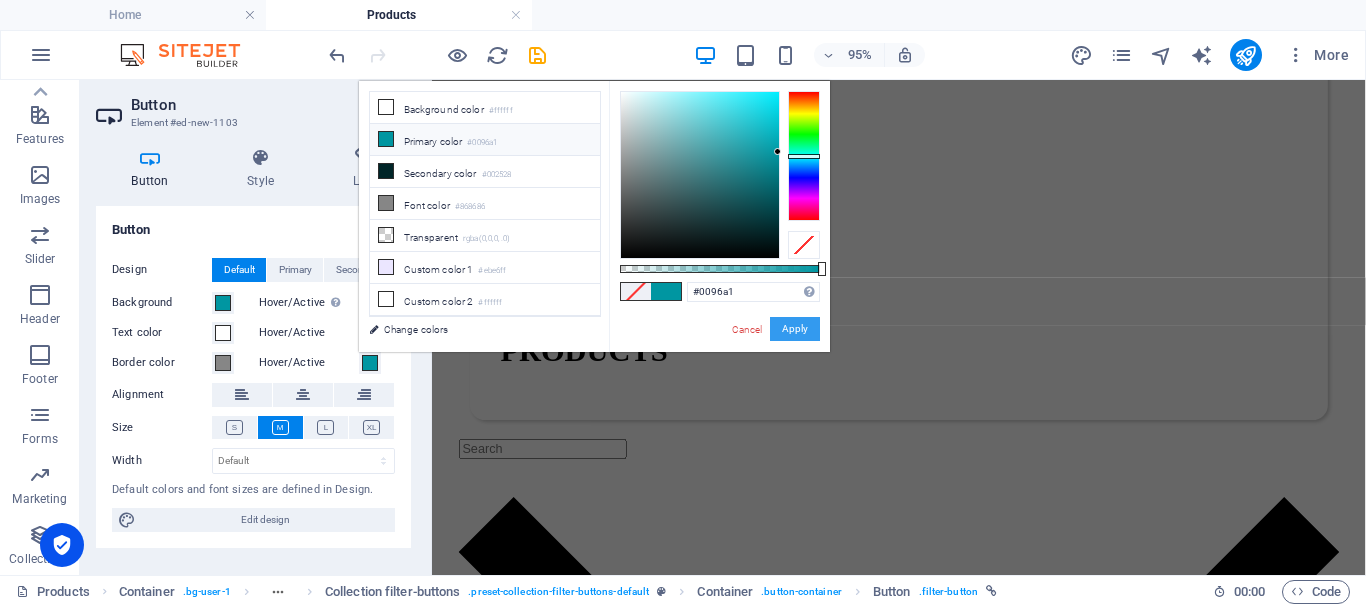 click on "Apply" at bounding box center (795, 329) 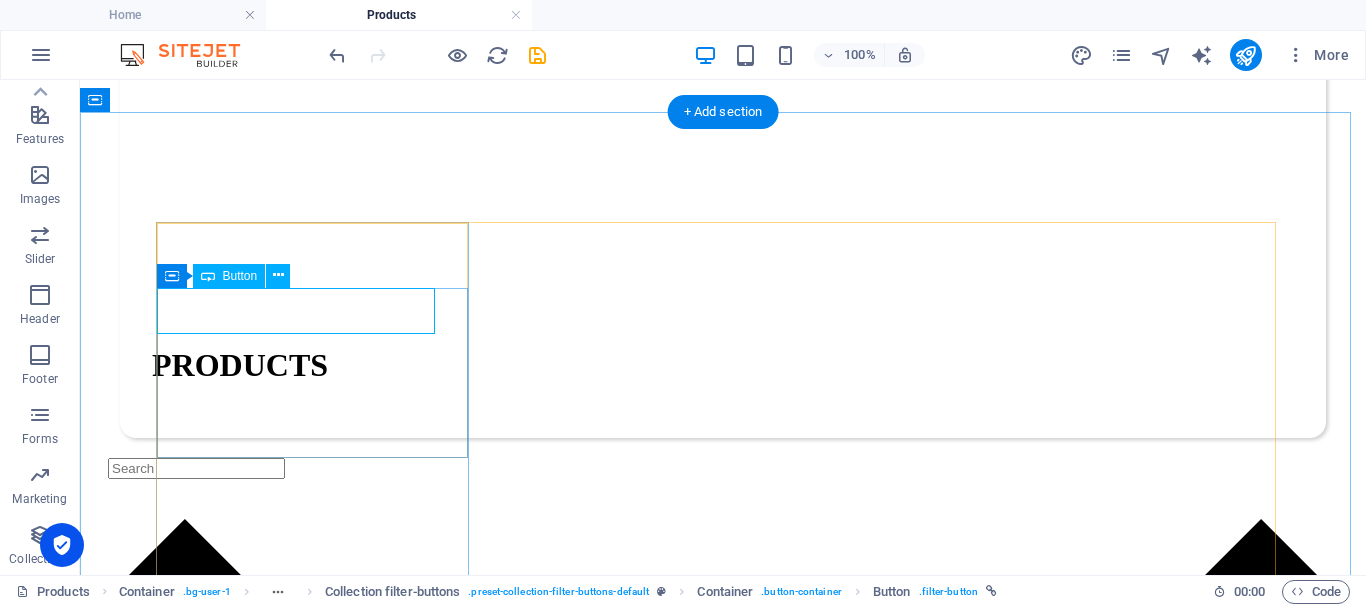 click on "All categories" at bounding box center (723, 1842) 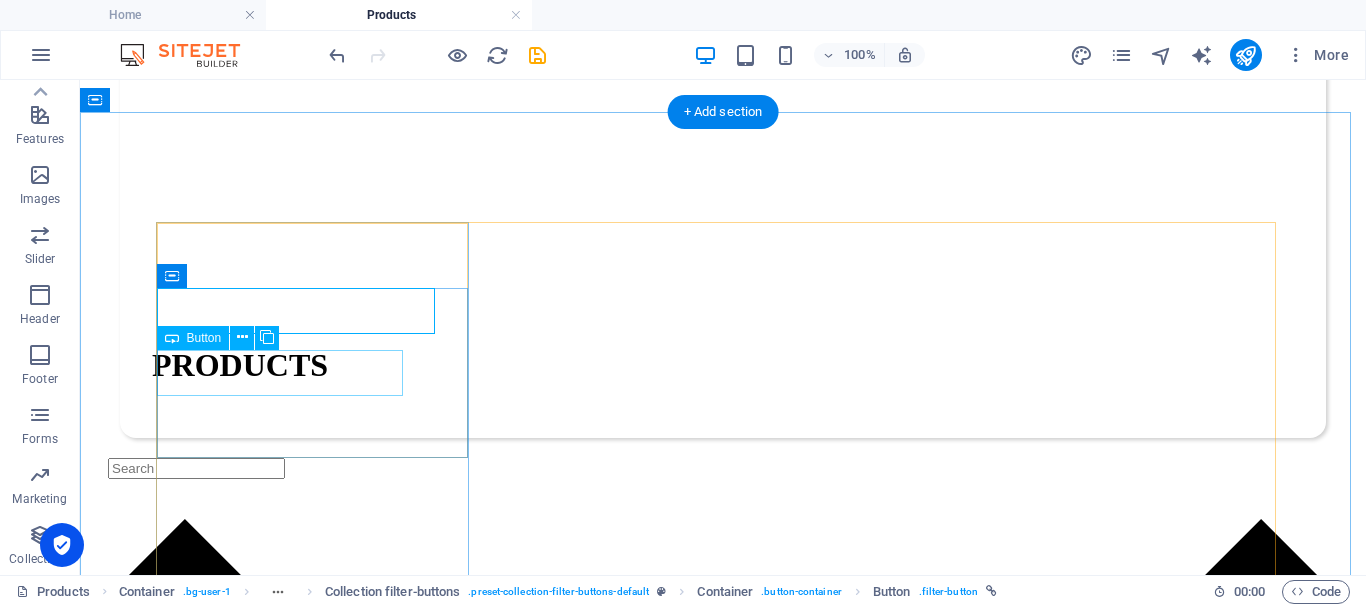click on "Category 1" at bounding box center (723, 1860) 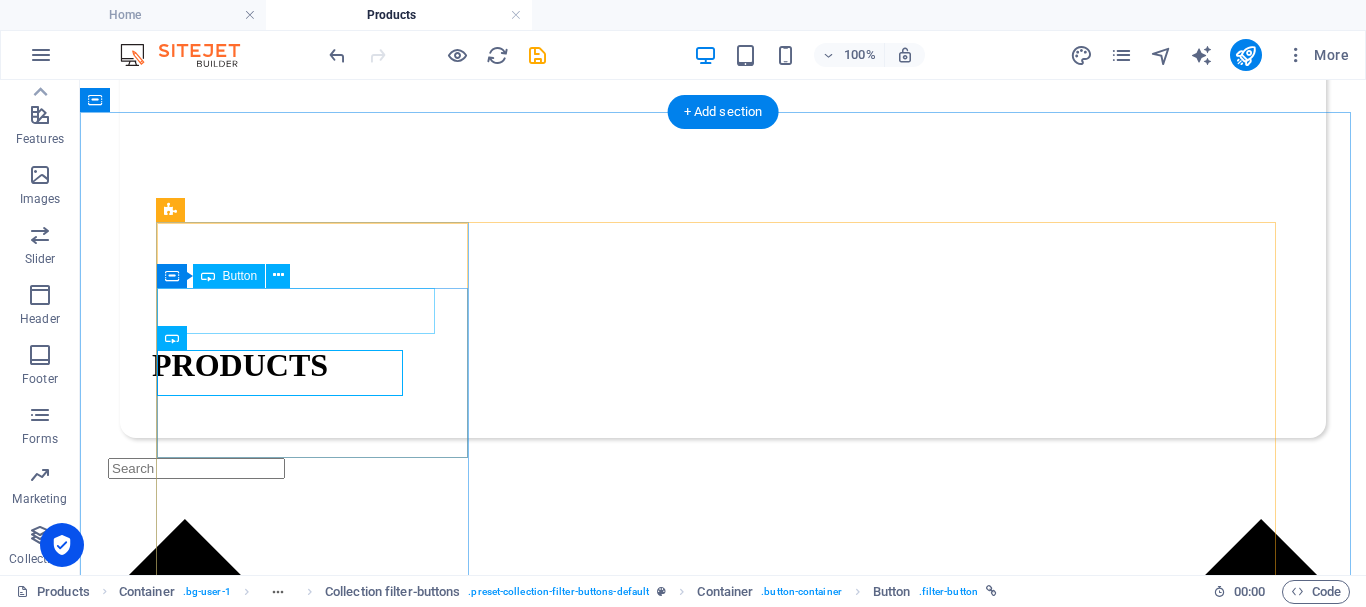 click on "All categories" at bounding box center [723, 1842] 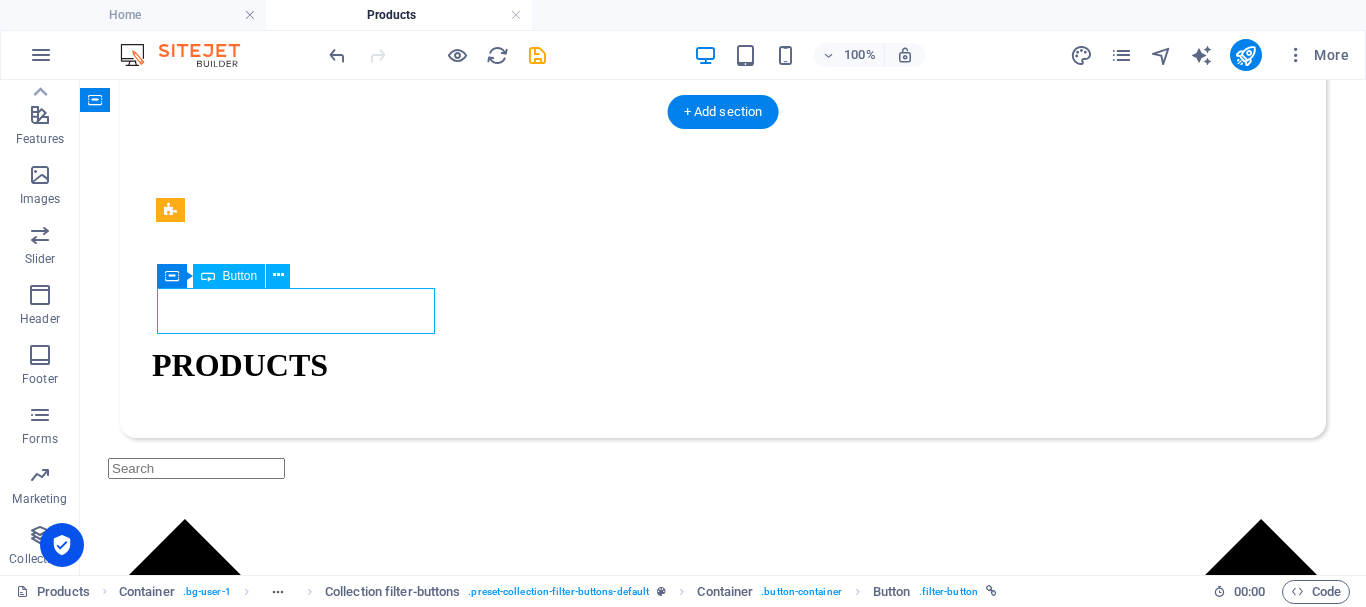 click on "All categories" at bounding box center (723, 1842) 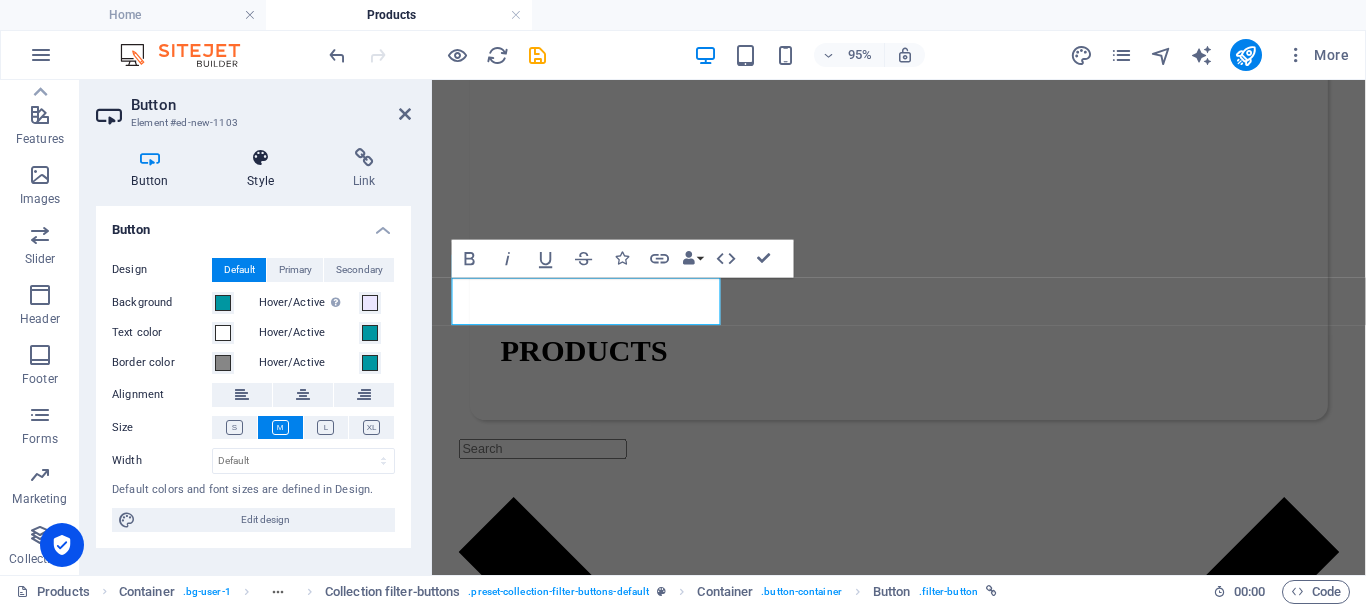click at bounding box center (261, 158) 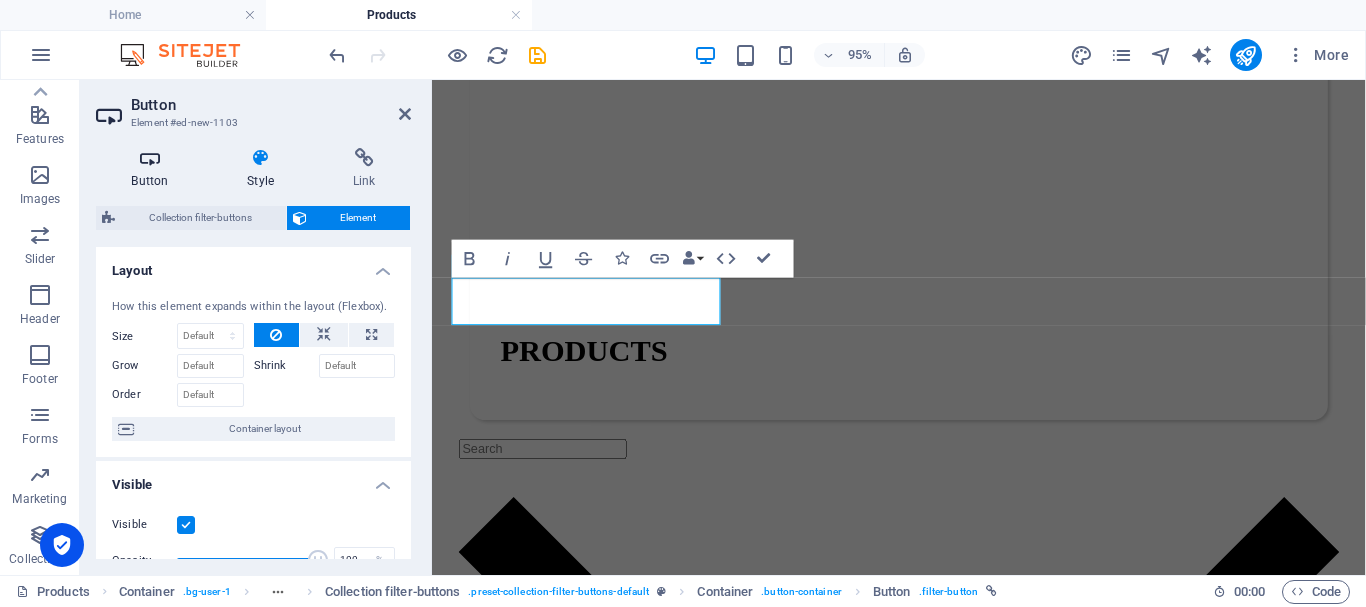 click on "Button" at bounding box center [154, 169] 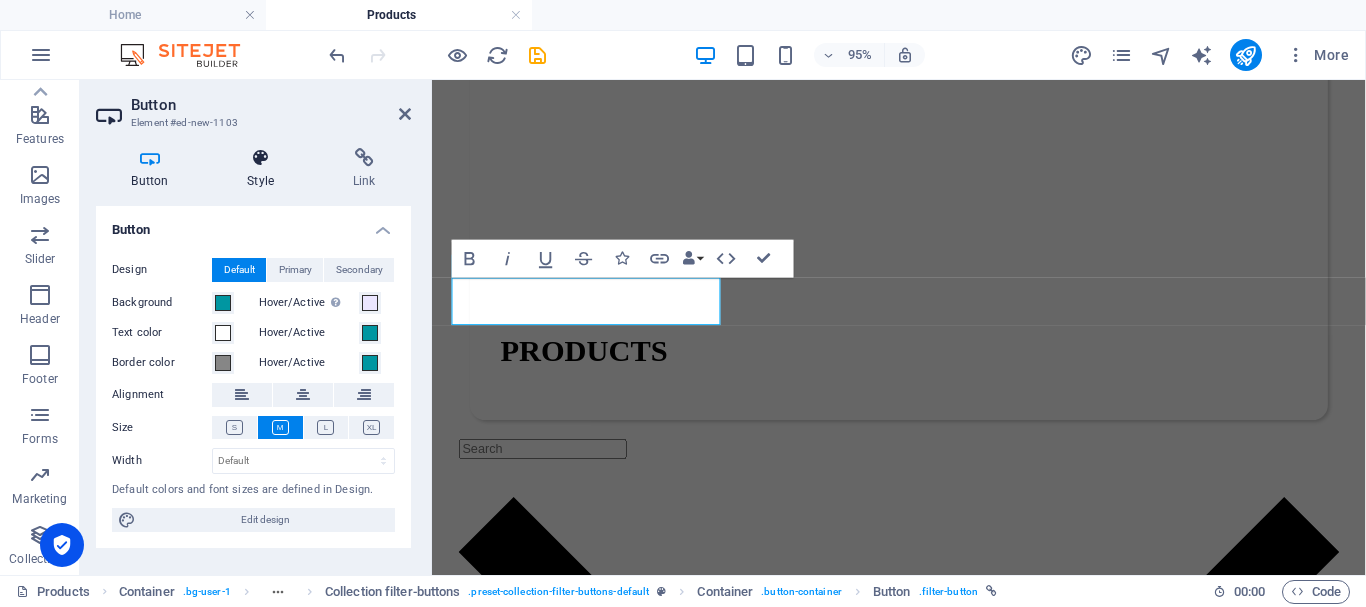 click at bounding box center (261, 158) 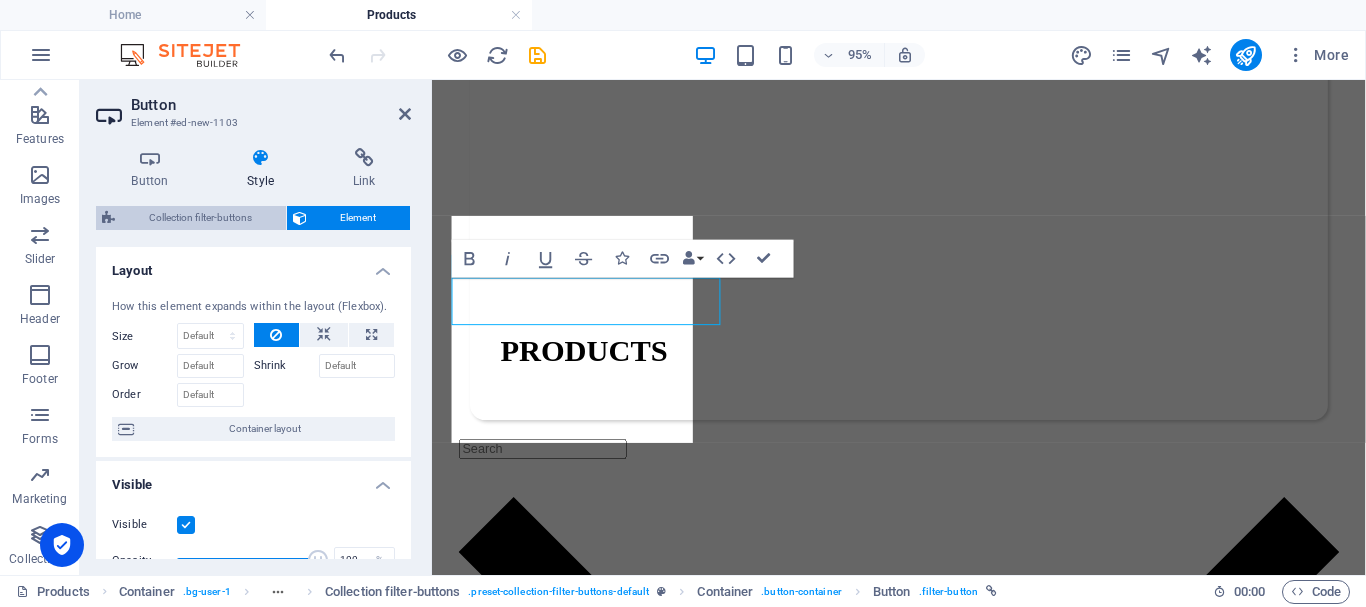 click on "Collection filter-buttons" at bounding box center [200, 218] 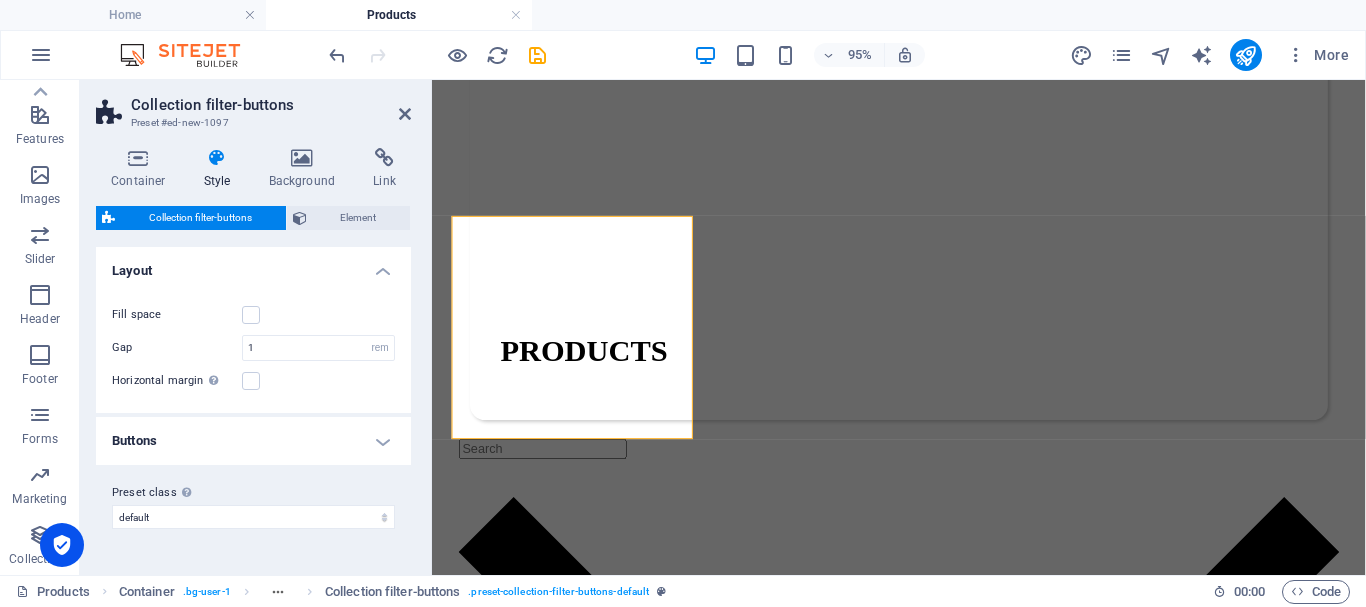 click on "Buttons" at bounding box center [253, 441] 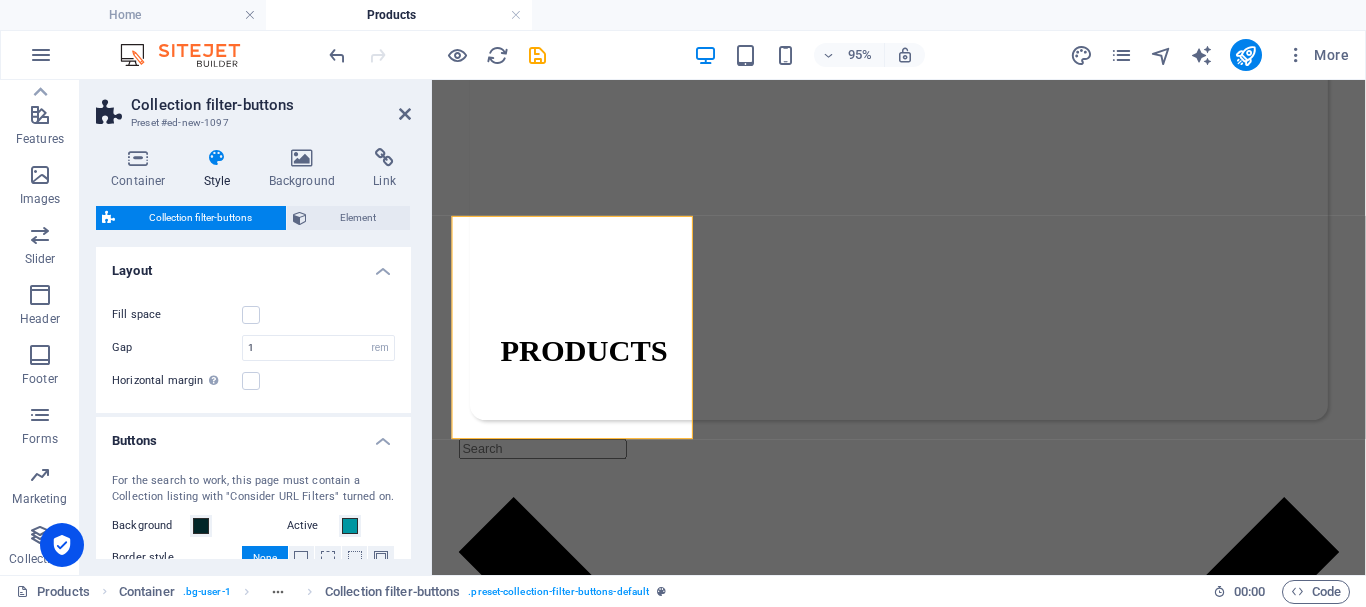 scroll, scrollTop: 179, scrollLeft: 0, axis: vertical 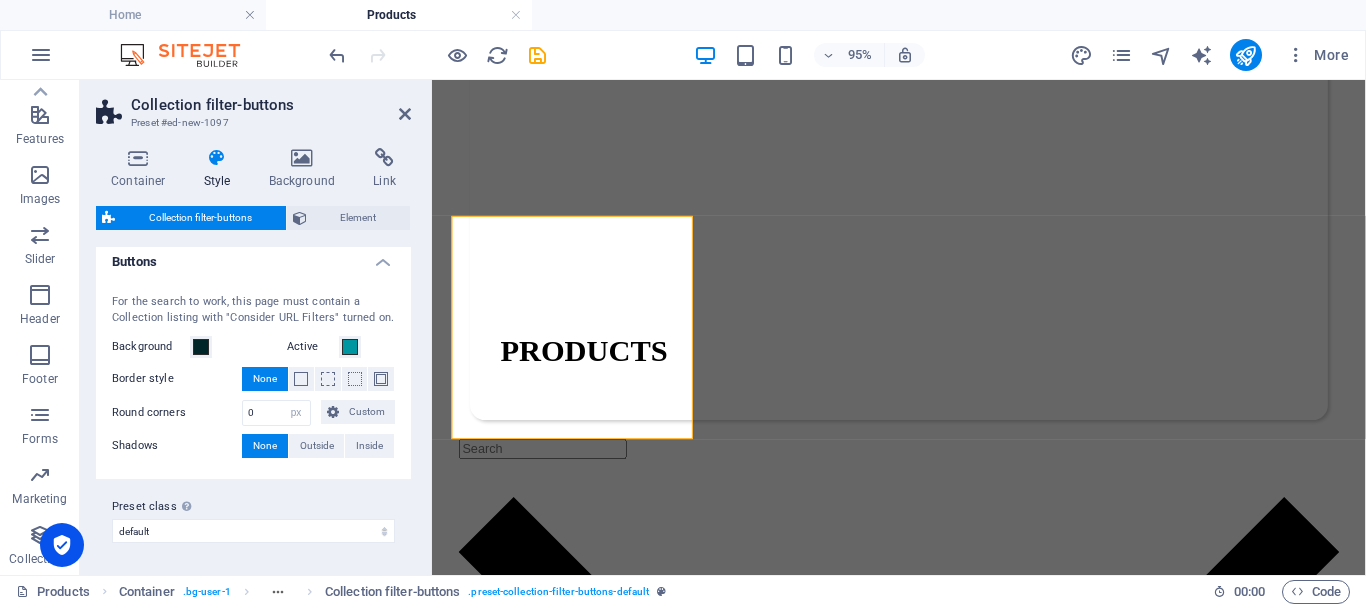 click on "Collection filter-buttons Preset #ed-new-1097
Container Style Background Link Size Height Default px rem % vh vw Min. height None px rem % vh vw Width Default px rem % em vh vw Min. width None px rem % vh vw Content width Default Custom width Width Default px rem % em vh vw Min. width None px rem % vh vw Default padding Custom spacing Default content width and padding can be changed under Design. Edit design Layout (Flexbox) Alignment Determines the flex direction. Default Main axis Determine how elements should behave along the main axis inside this container (justify content). Default Side axis Control the vertical direction of the element inside of the container (align items). Default Wrap Default On Off Fill Controls the distances and direction of elements on the y-axis across several lines (align content). Default Accessibility ARIA helps assistive technologies (like screen readers) to understand the role, state, and behavior of web elements Role None Header Footer Section Banner Region" at bounding box center [256, 327] 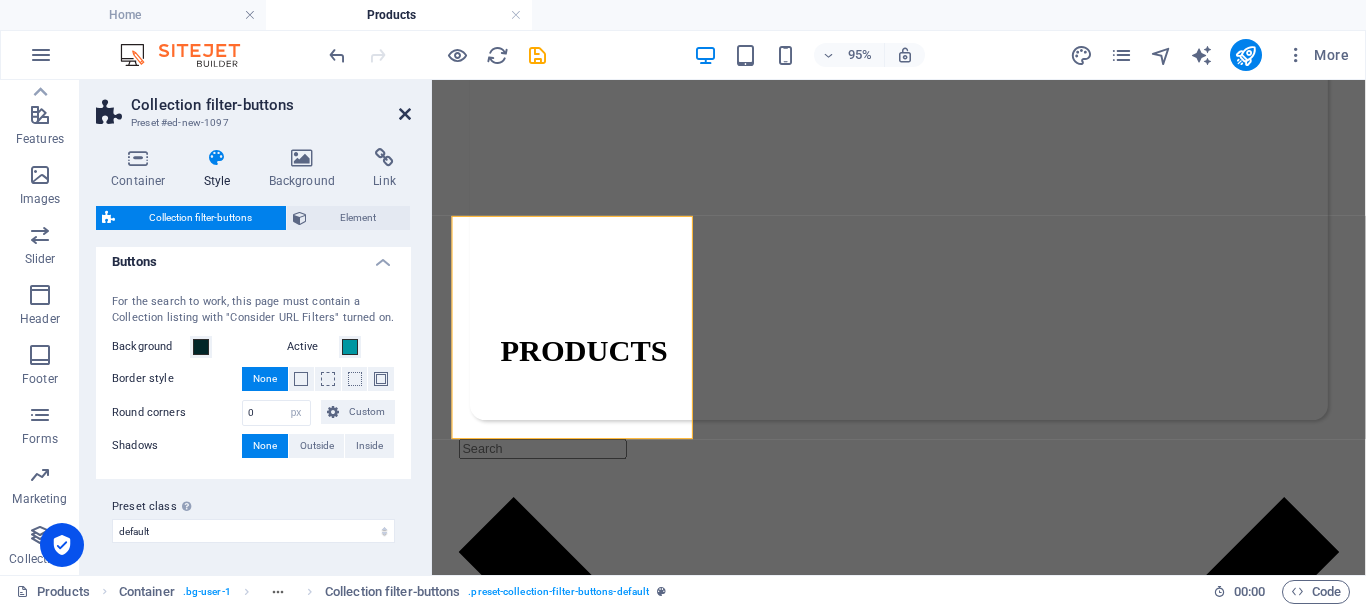 click at bounding box center (405, 114) 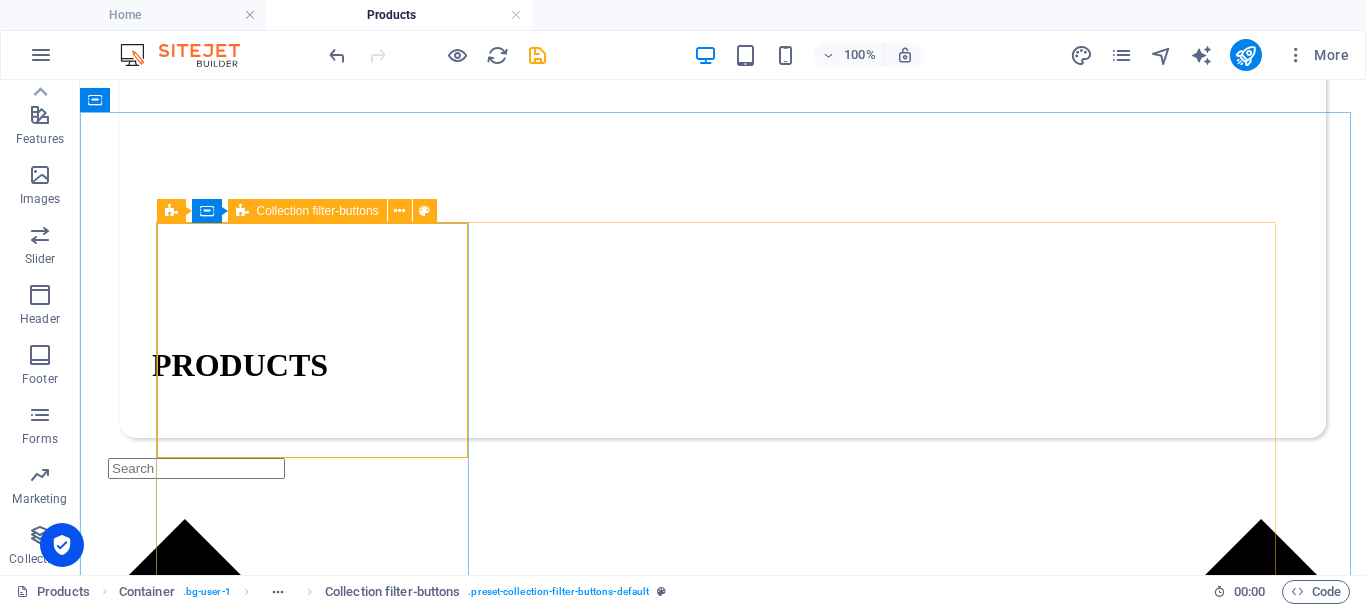 click at bounding box center [242, 211] 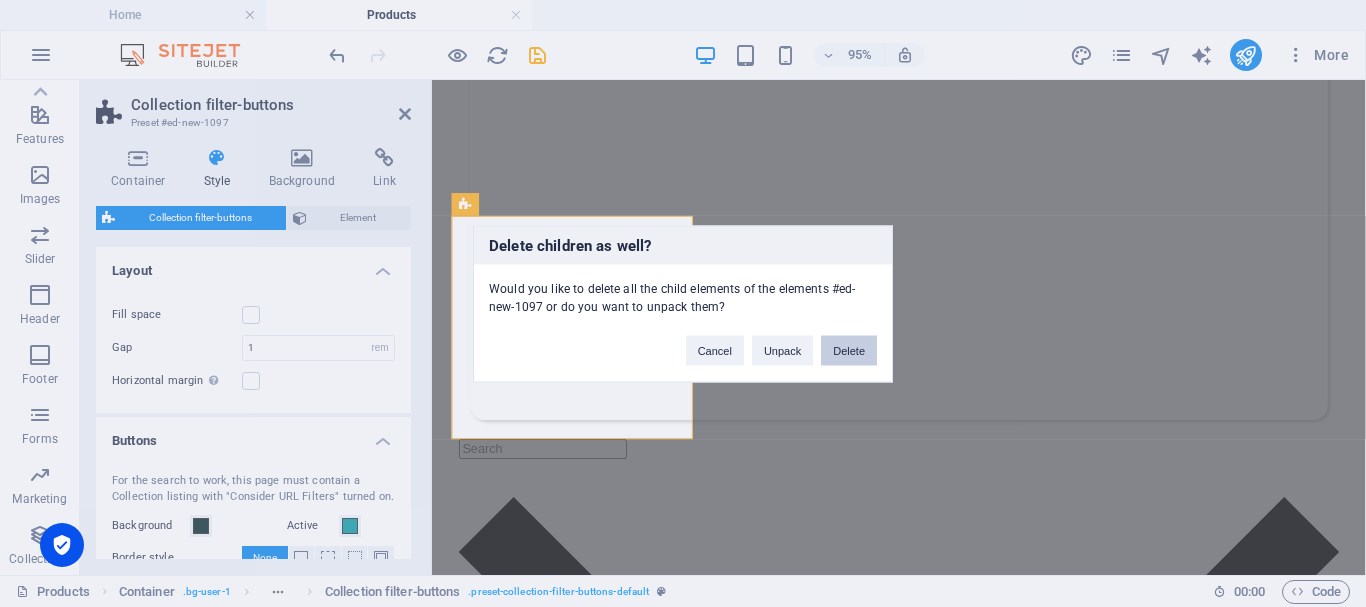 click on "Delete" at bounding box center (849, 350) 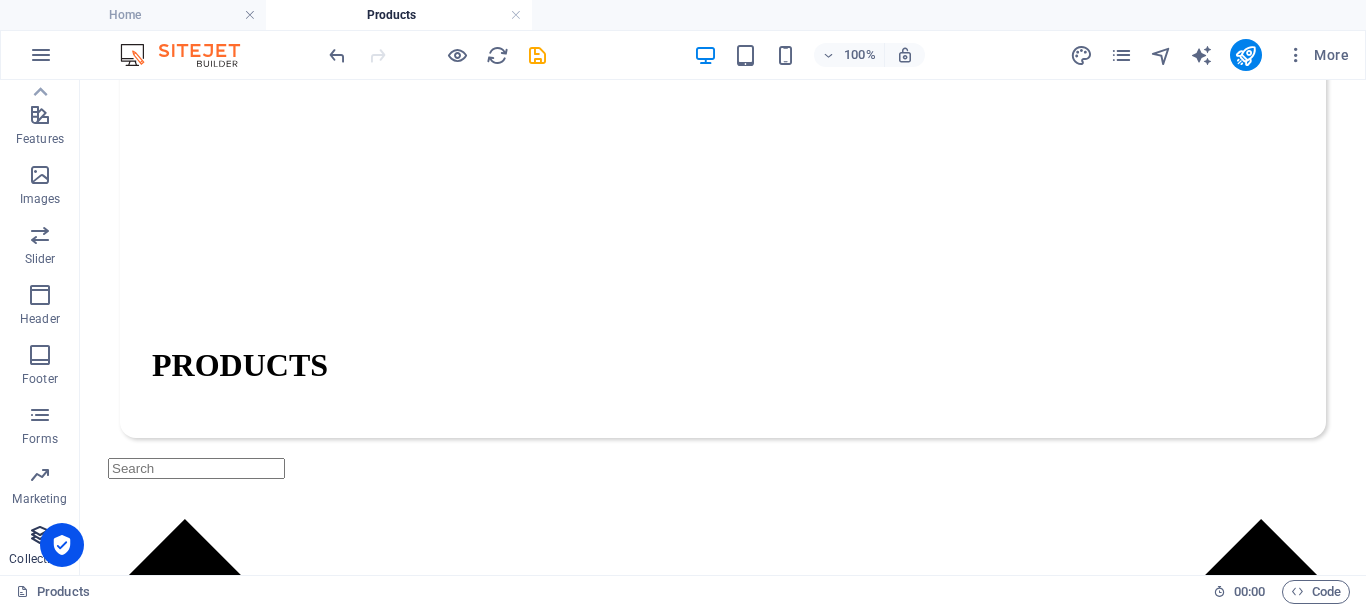 click at bounding box center [40, 535] 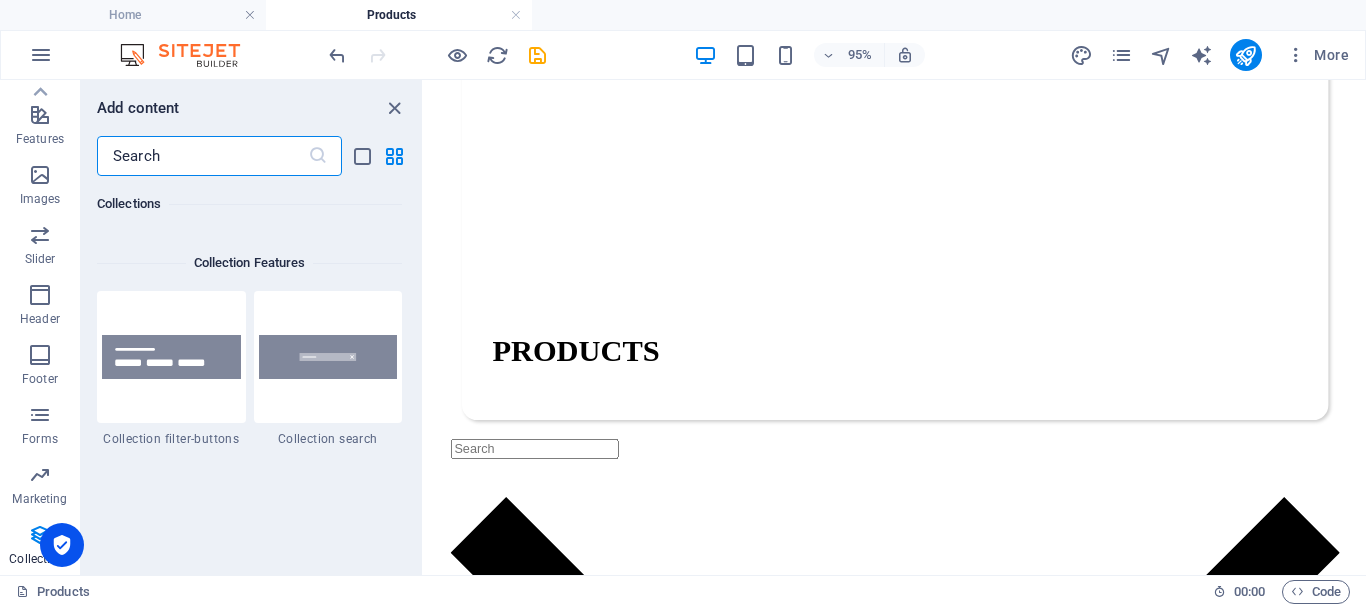 scroll, scrollTop: 18842, scrollLeft: 0, axis: vertical 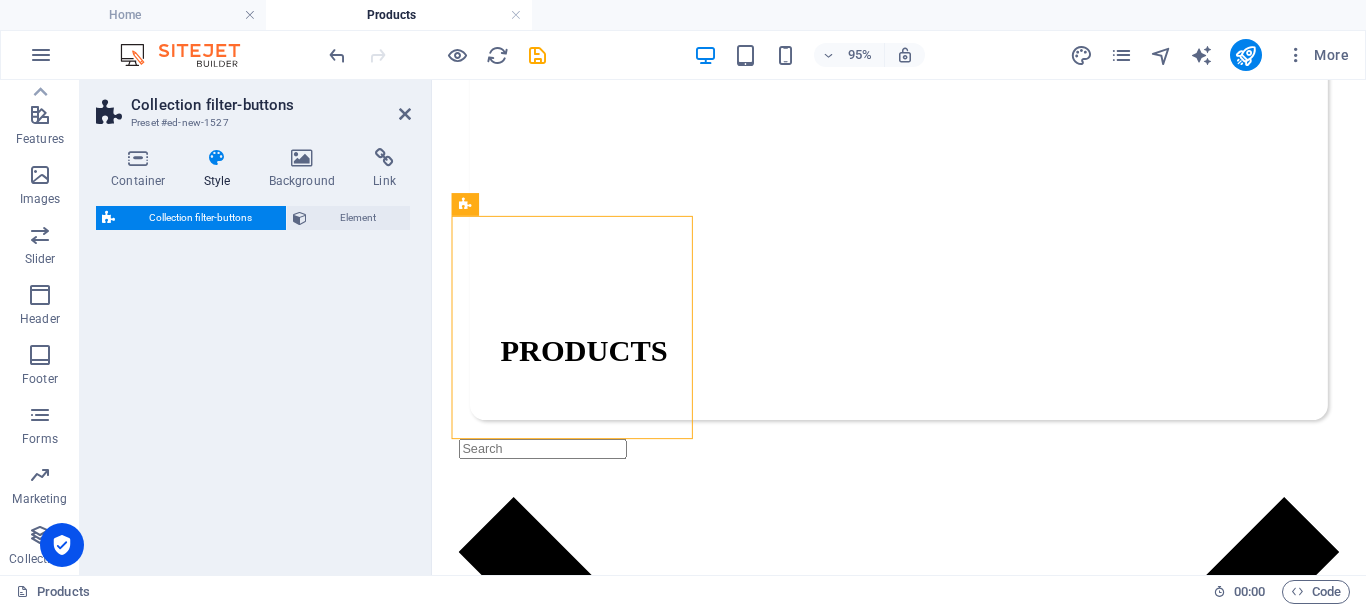select on "rem" 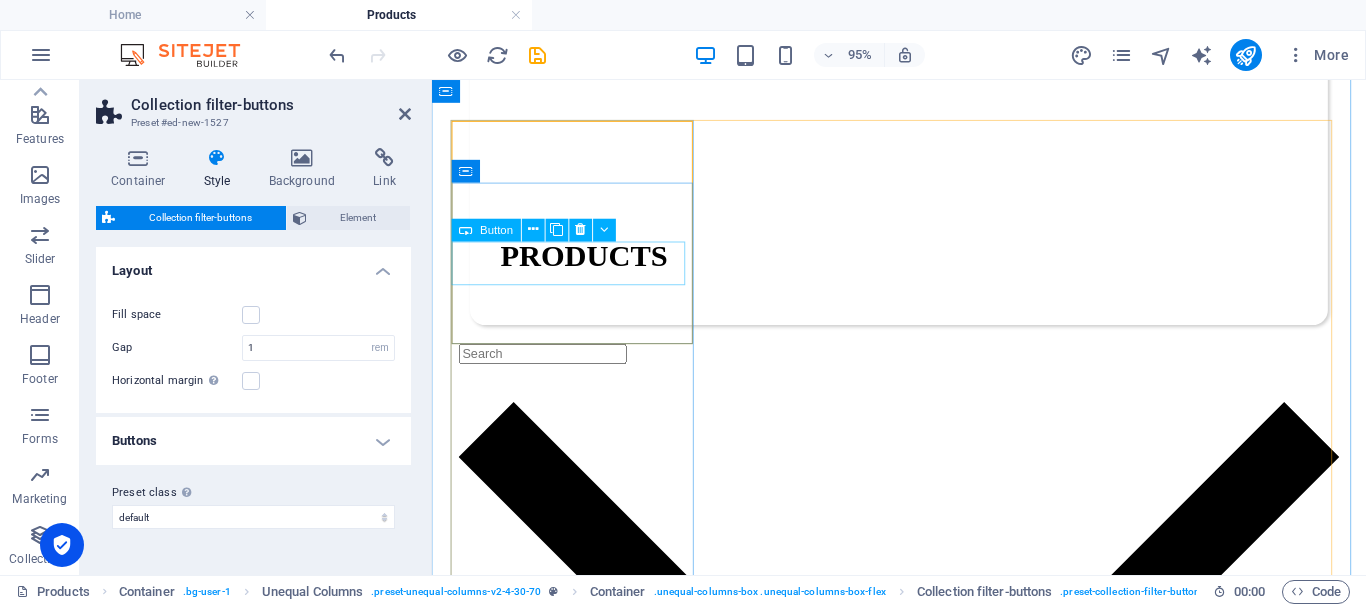 scroll, scrollTop: 200, scrollLeft: 0, axis: vertical 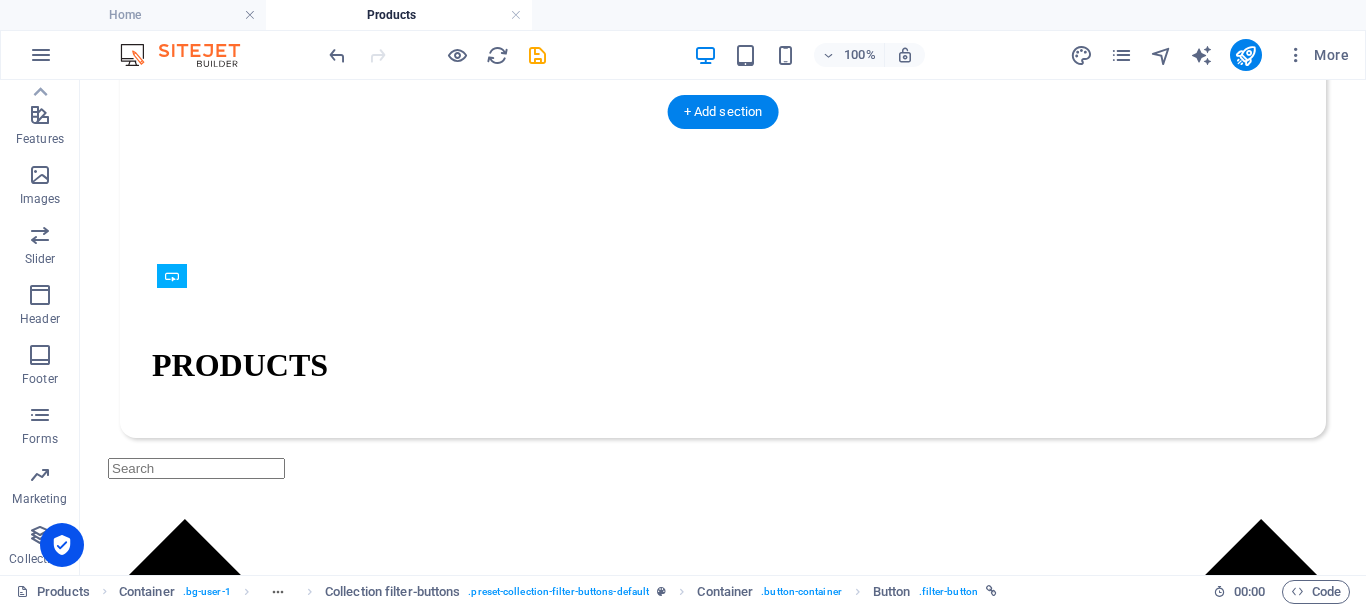 drag, startPoint x: 256, startPoint y: 437, endPoint x: 314, endPoint y: 287, distance: 160.82289 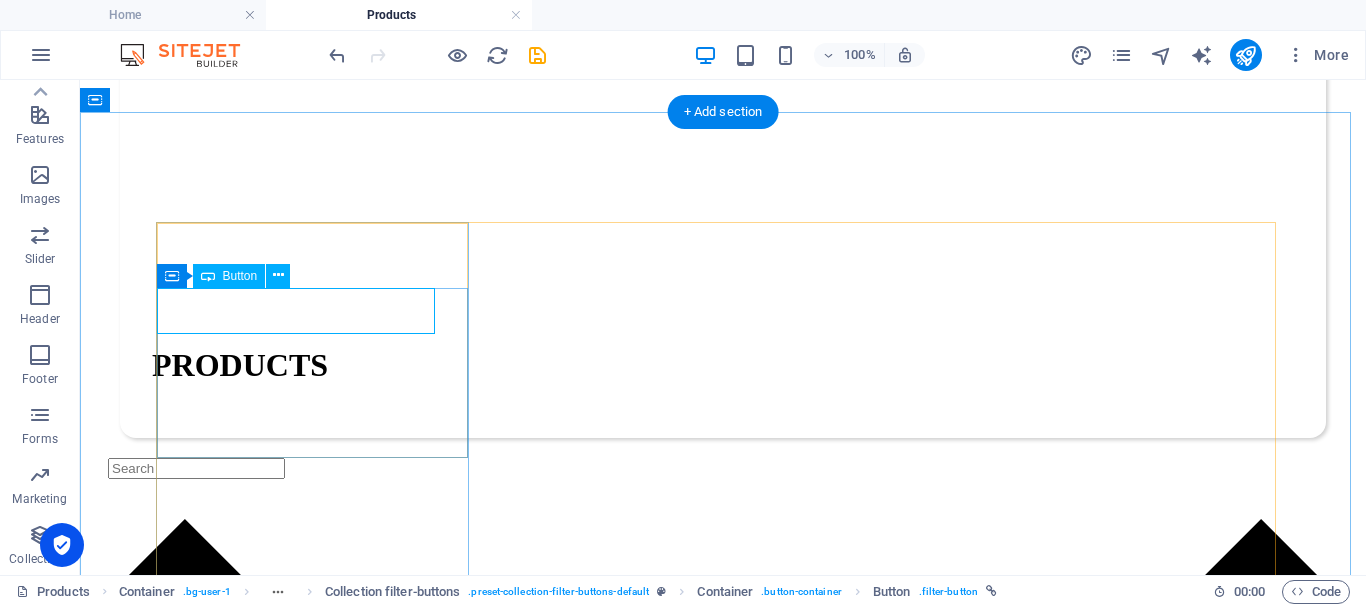 click on "All categories" at bounding box center [723, 1842] 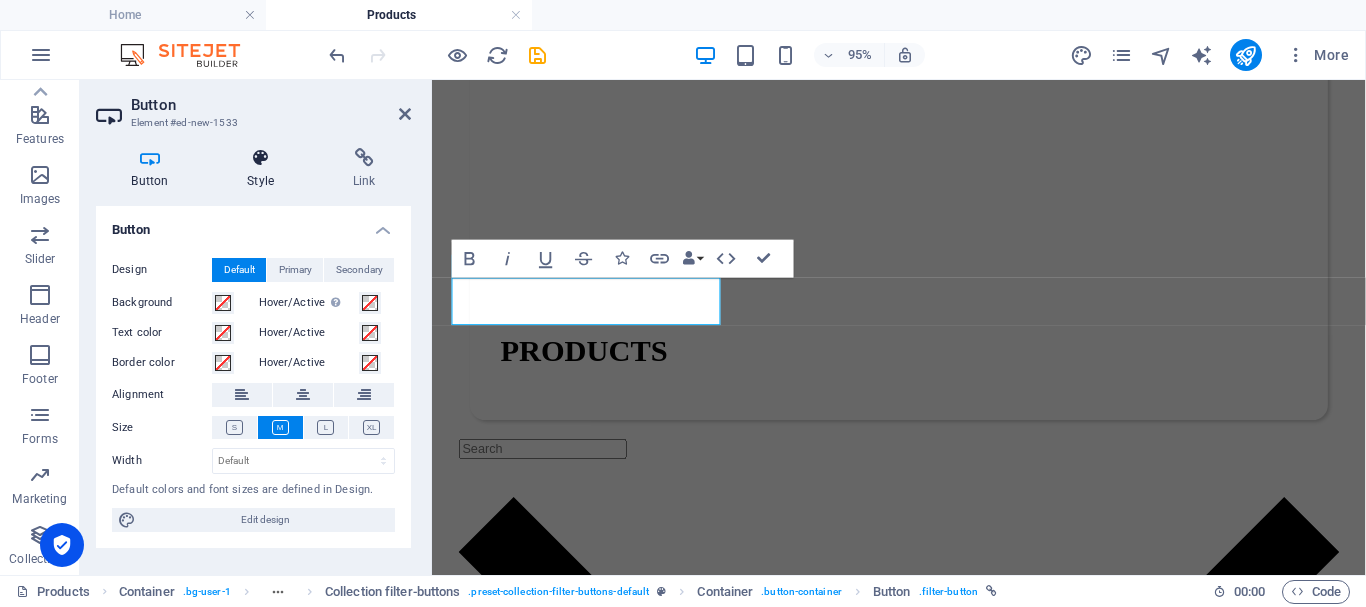 click at bounding box center (261, 158) 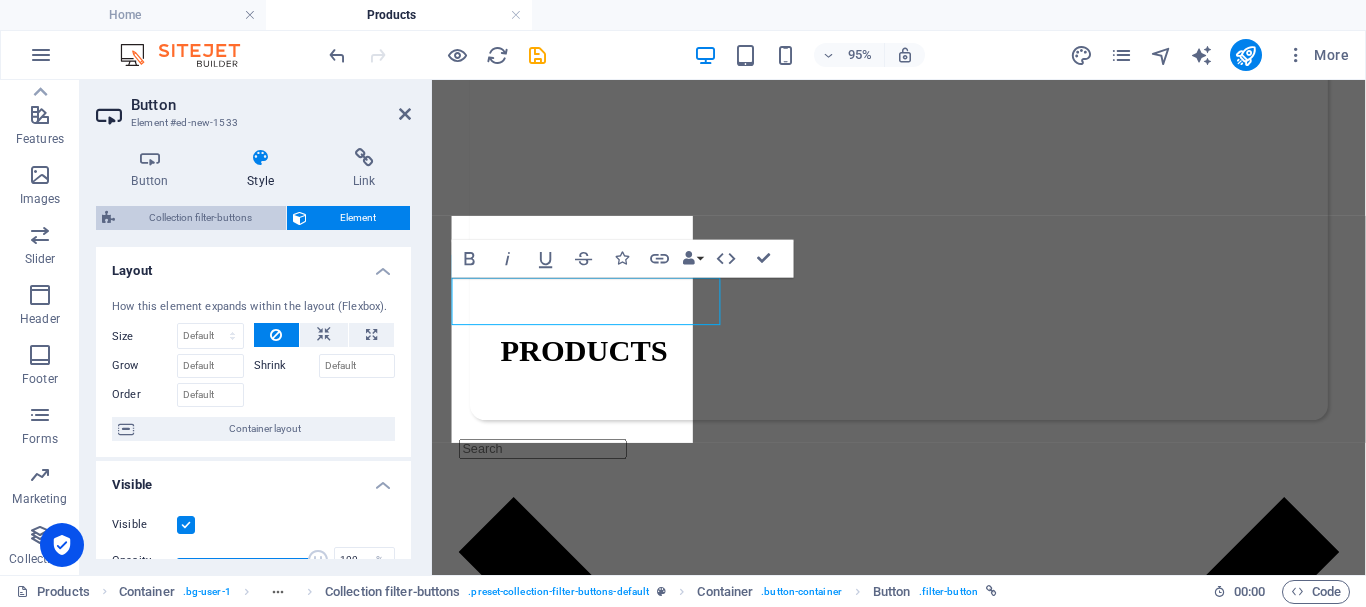 click on "Collection filter-buttons" at bounding box center [200, 218] 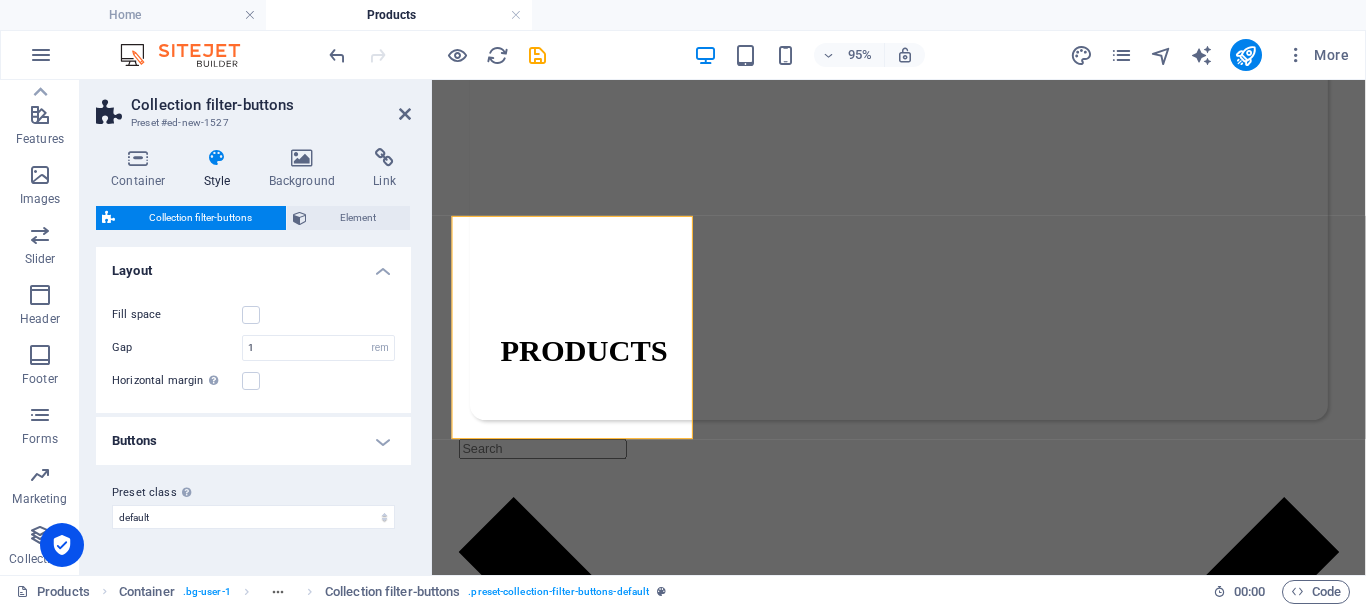 click on "Buttons" at bounding box center (253, 441) 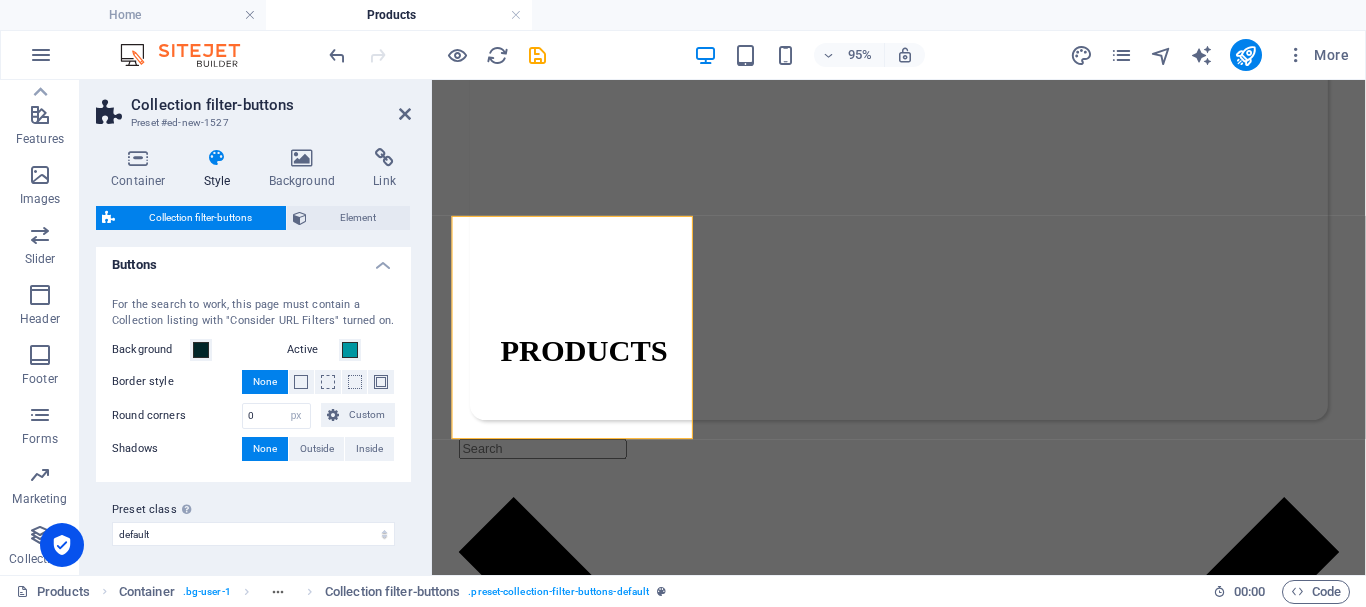 scroll, scrollTop: 179, scrollLeft: 0, axis: vertical 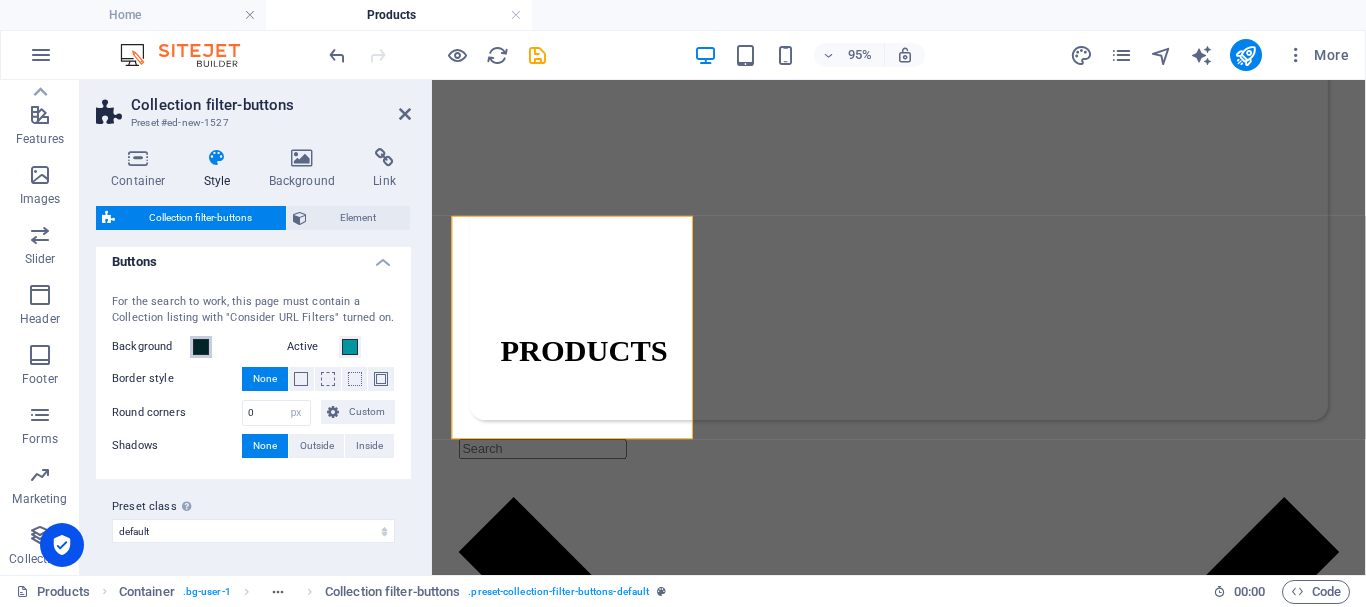 click at bounding box center (201, 347) 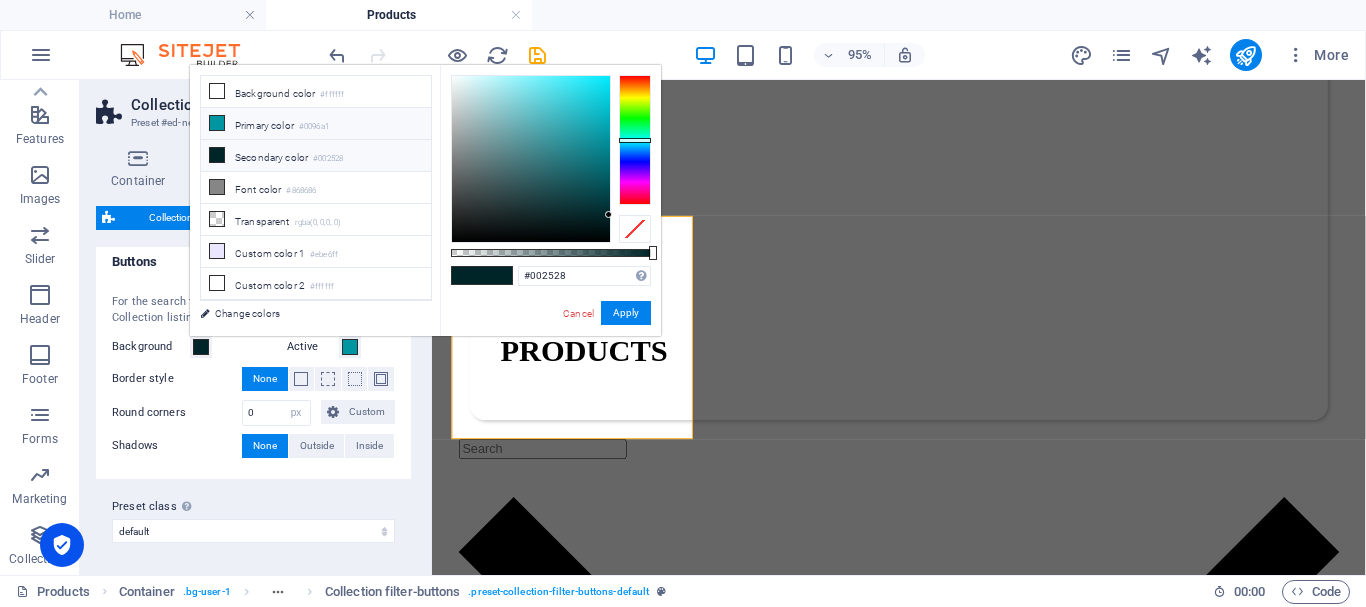 click at bounding box center (217, 123) 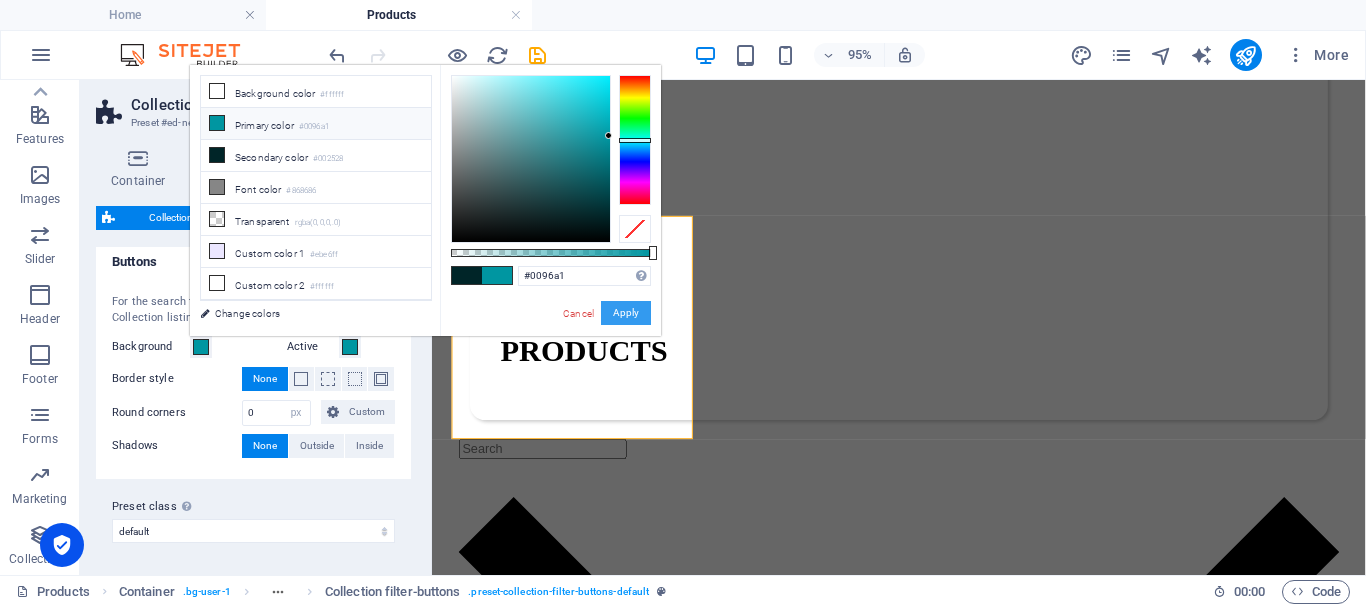 click on "Apply" at bounding box center (626, 313) 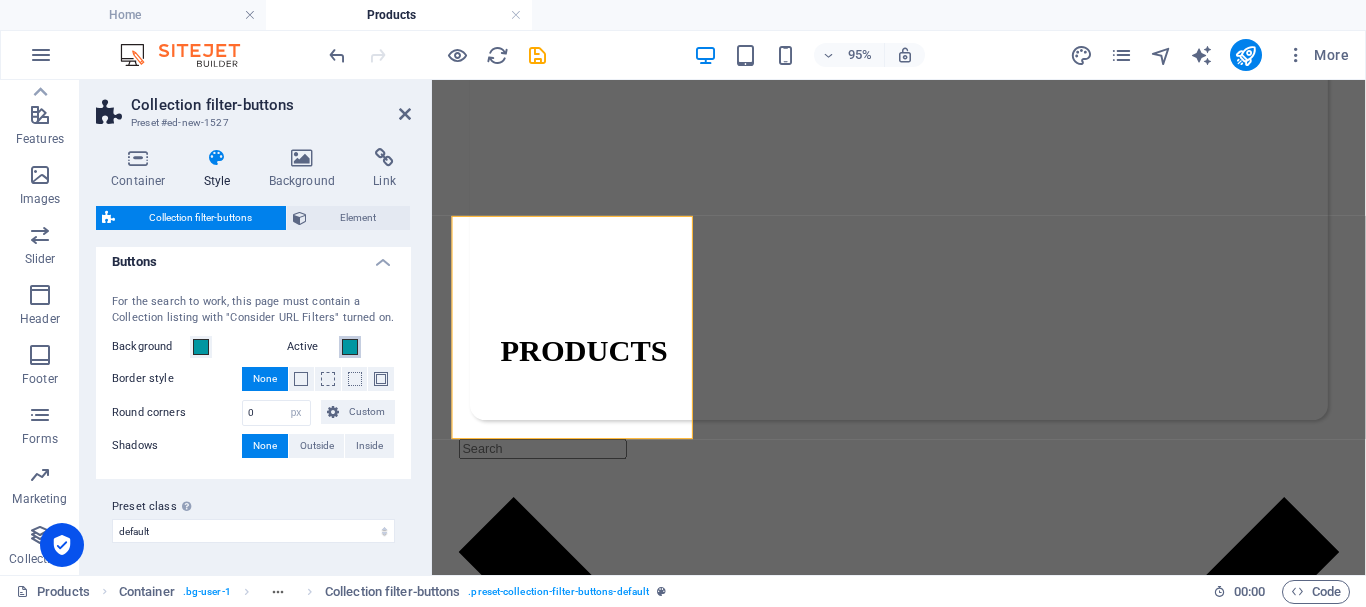click at bounding box center [350, 347] 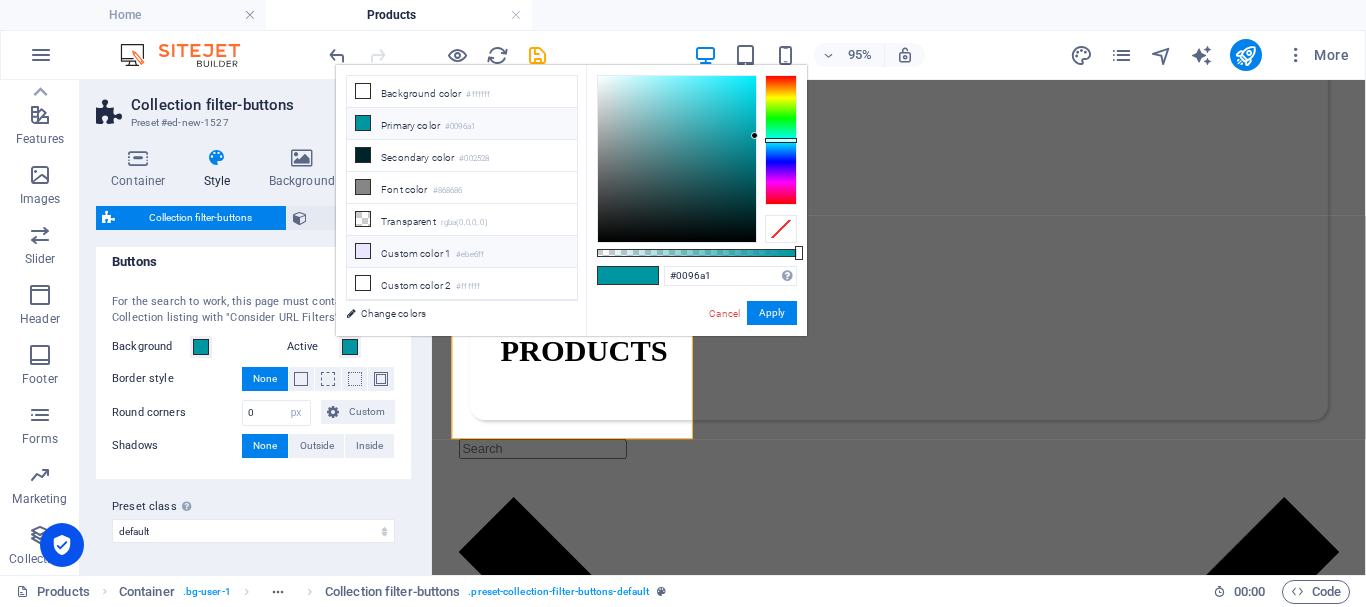click on "Custom color 1
#ebe6ff" at bounding box center [462, 252] 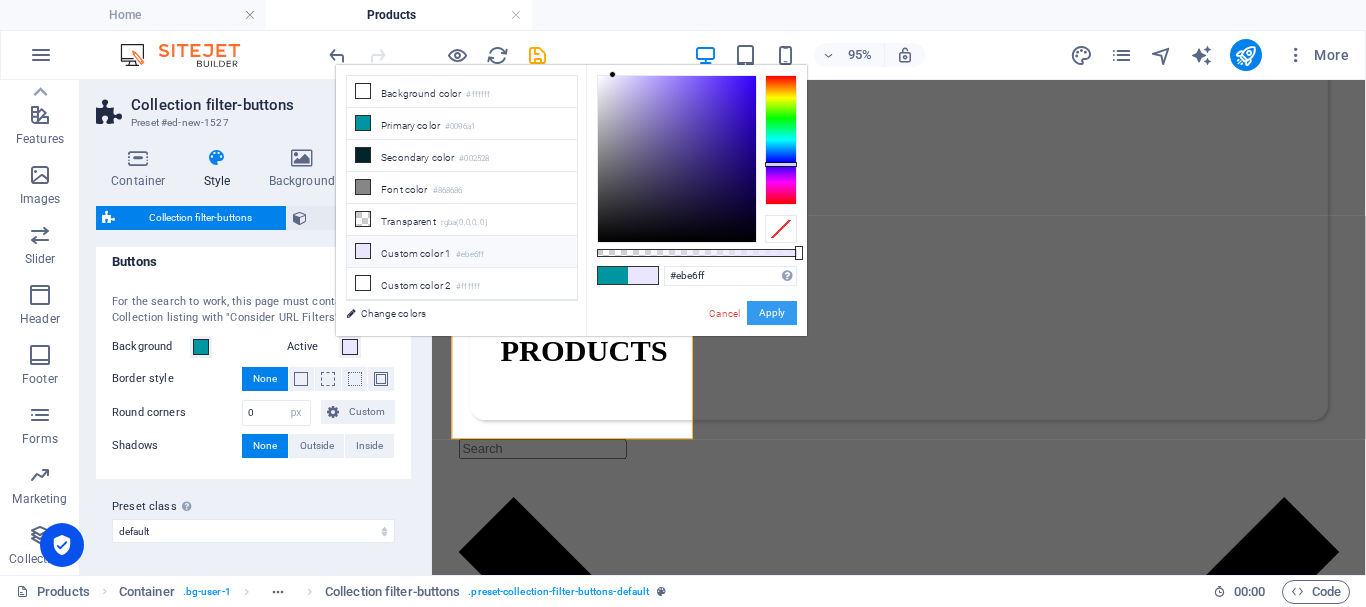 click on "Apply" at bounding box center (772, 313) 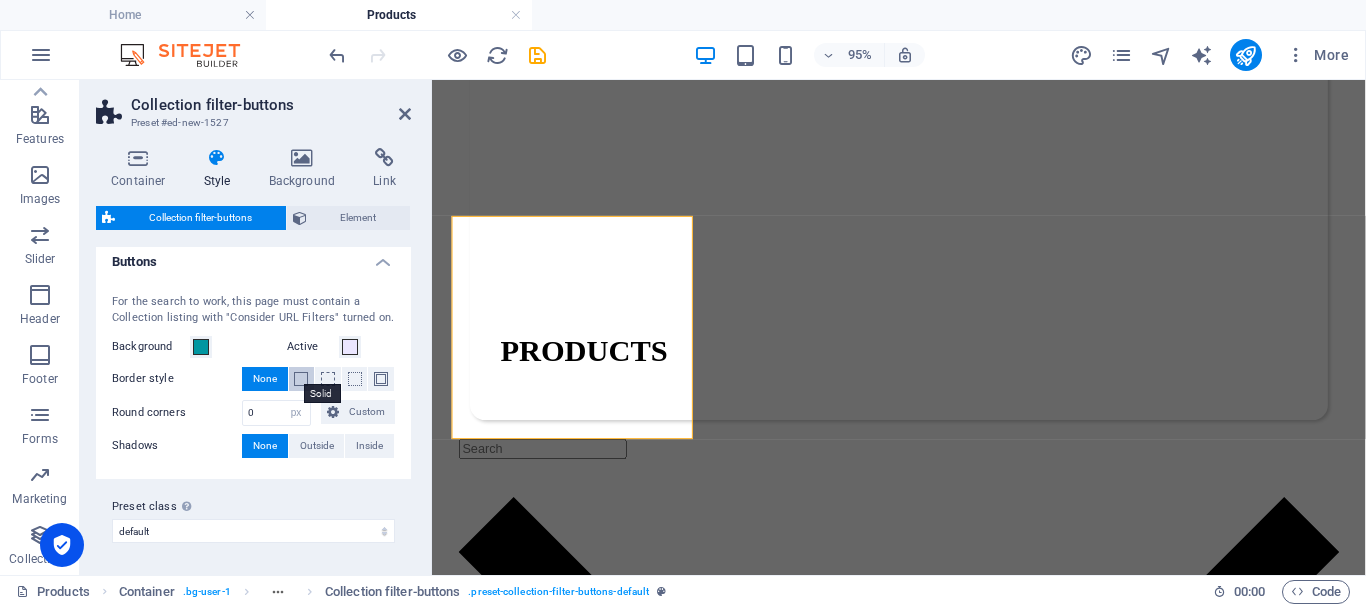 click at bounding box center [301, 379] 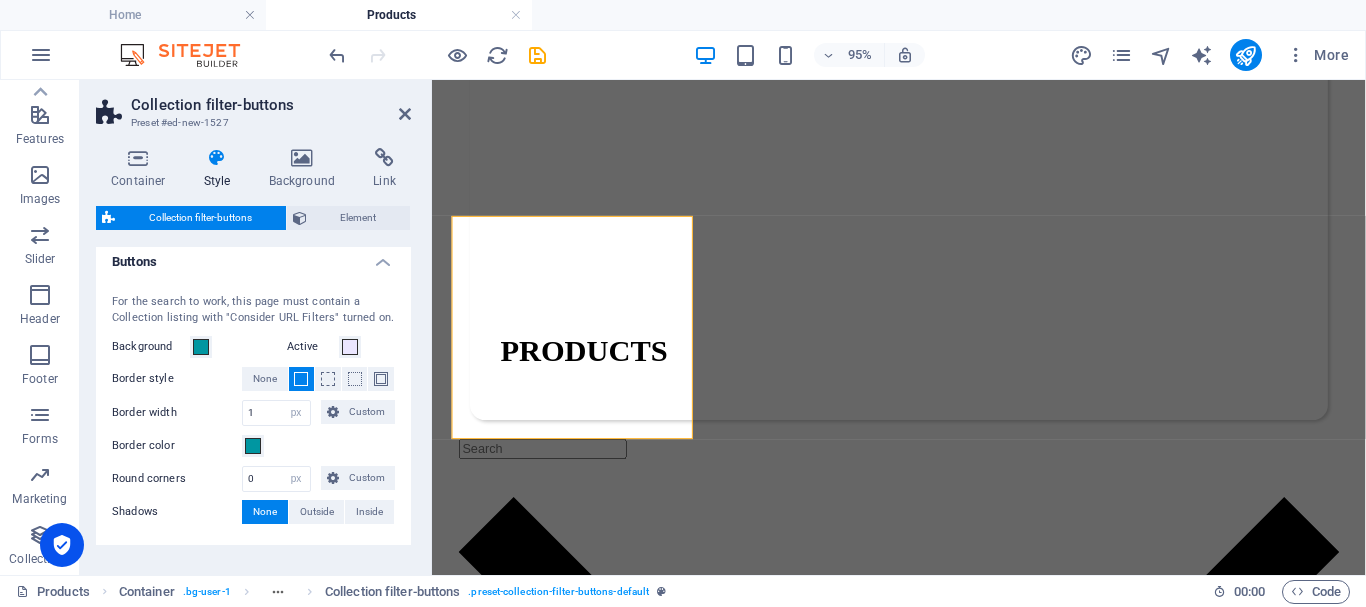 scroll, scrollTop: 145, scrollLeft: 0, axis: vertical 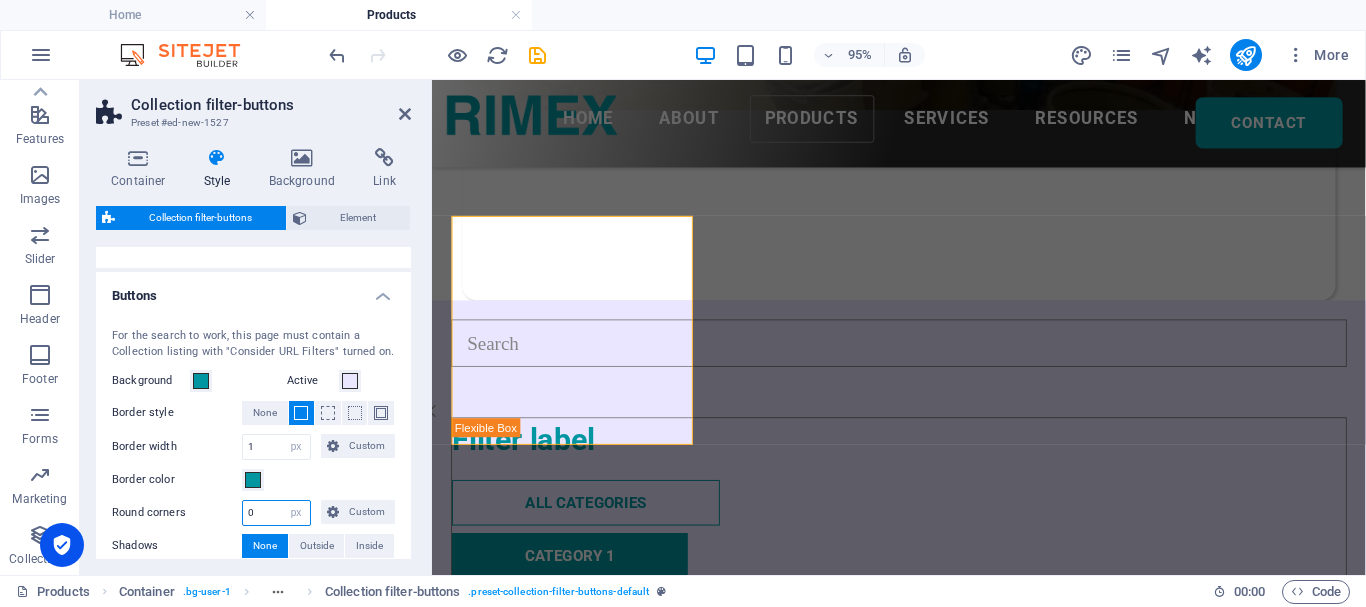 drag, startPoint x: 264, startPoint y: 514, endPoint x: 215, endPoint y: 500, distance: 50.96077 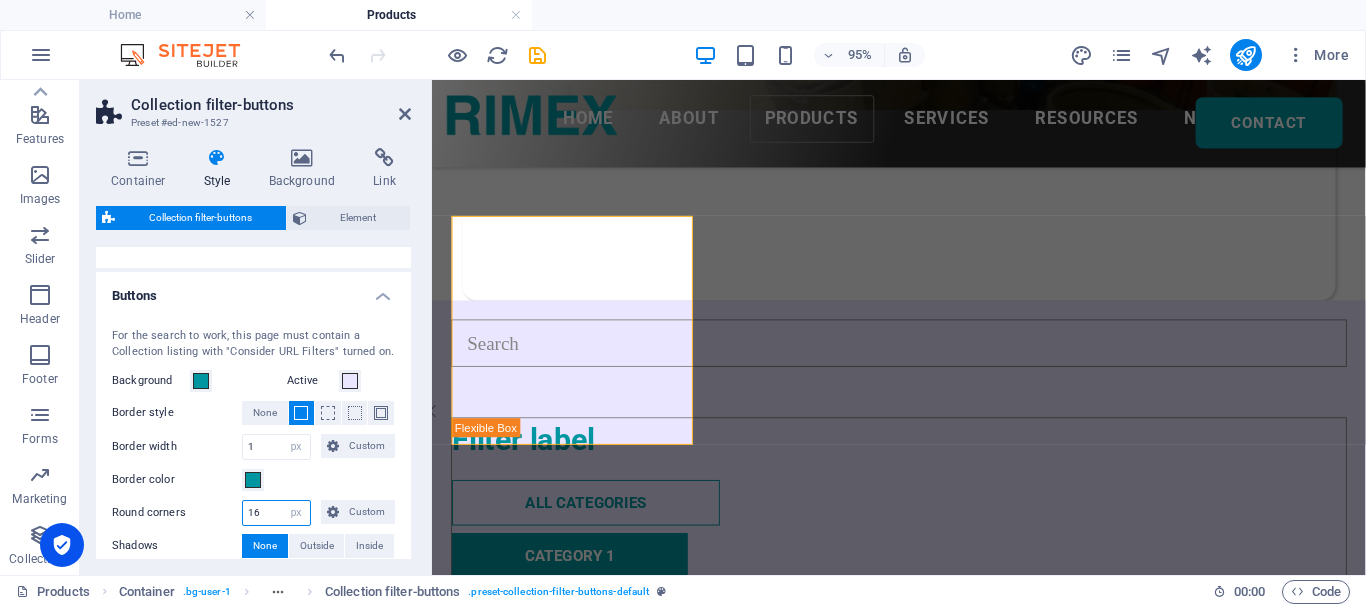 type on "16" 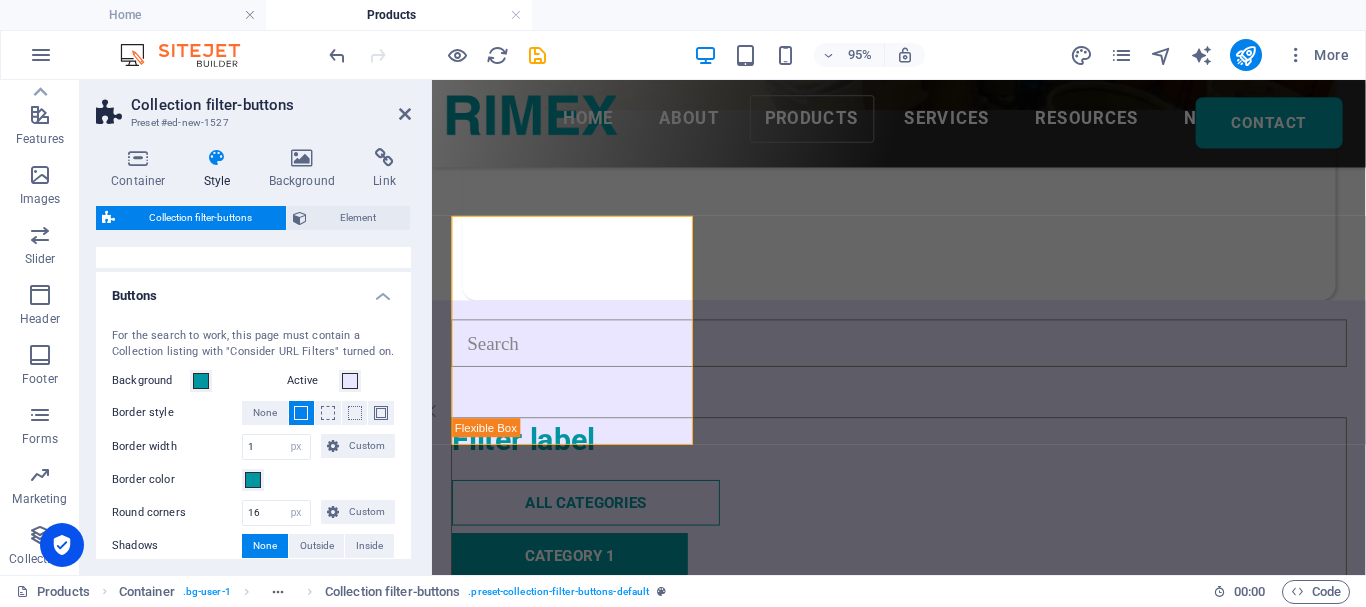 click on "Border color" at bounding box center [253, 480] 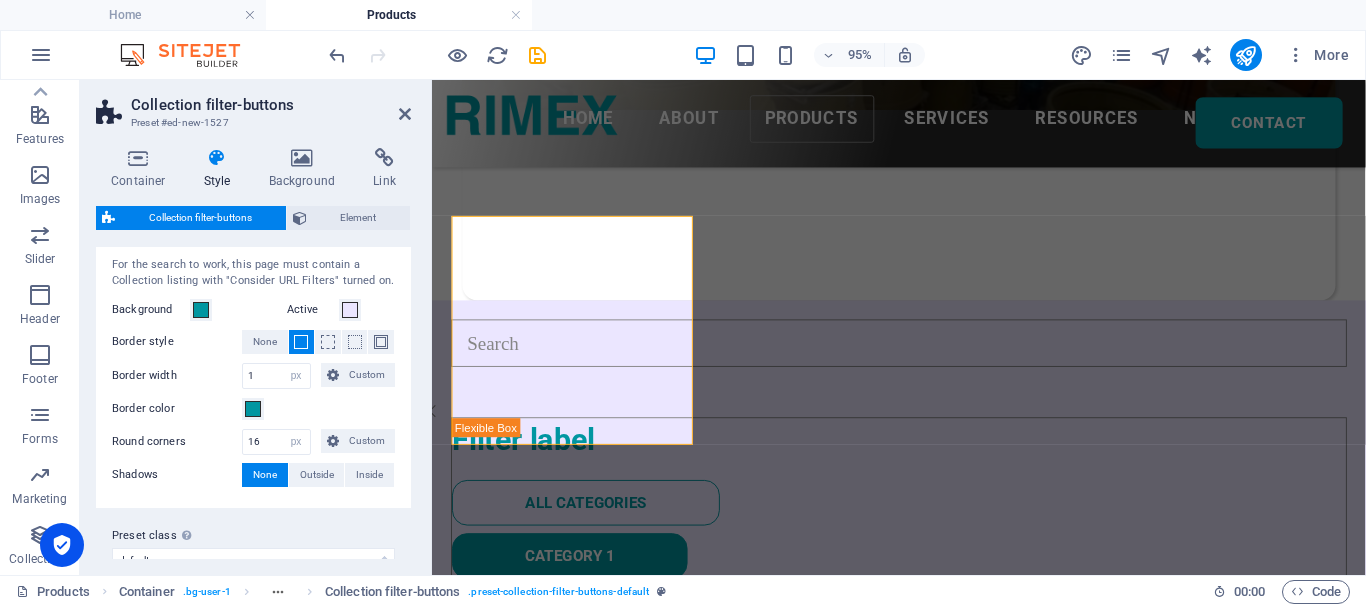 scroll, scrollTop: 245, scrollLeft: 0, axis: vertical 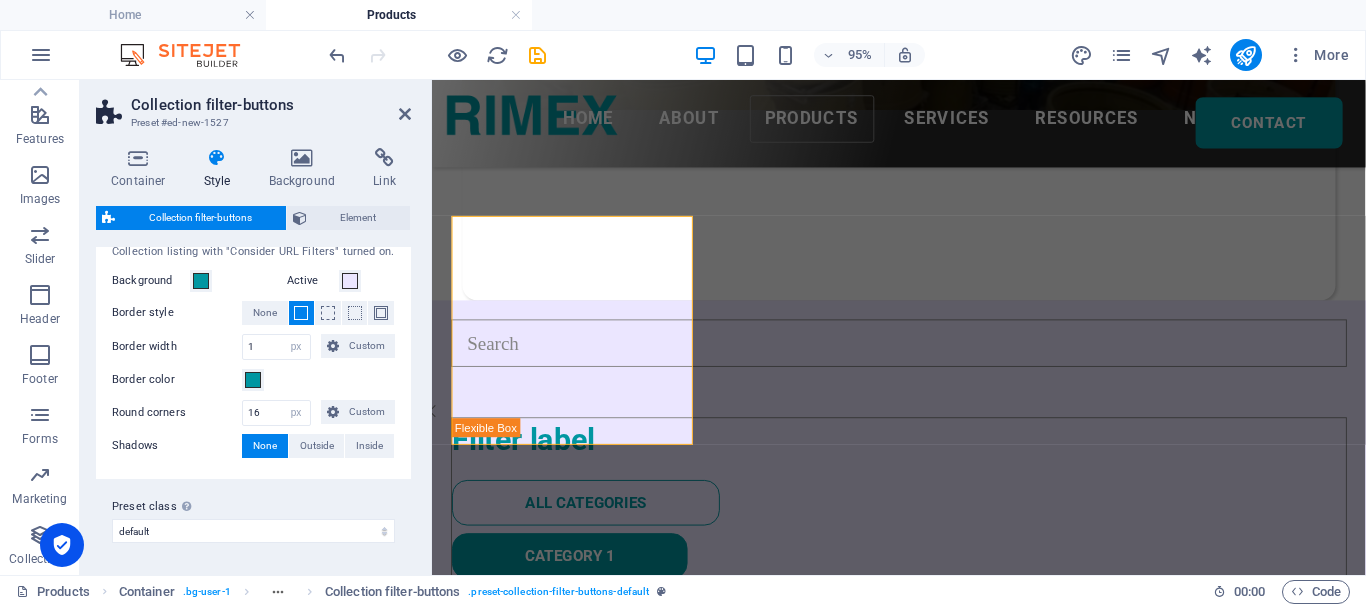 click on "Border color" at bounding box center [253, 380] 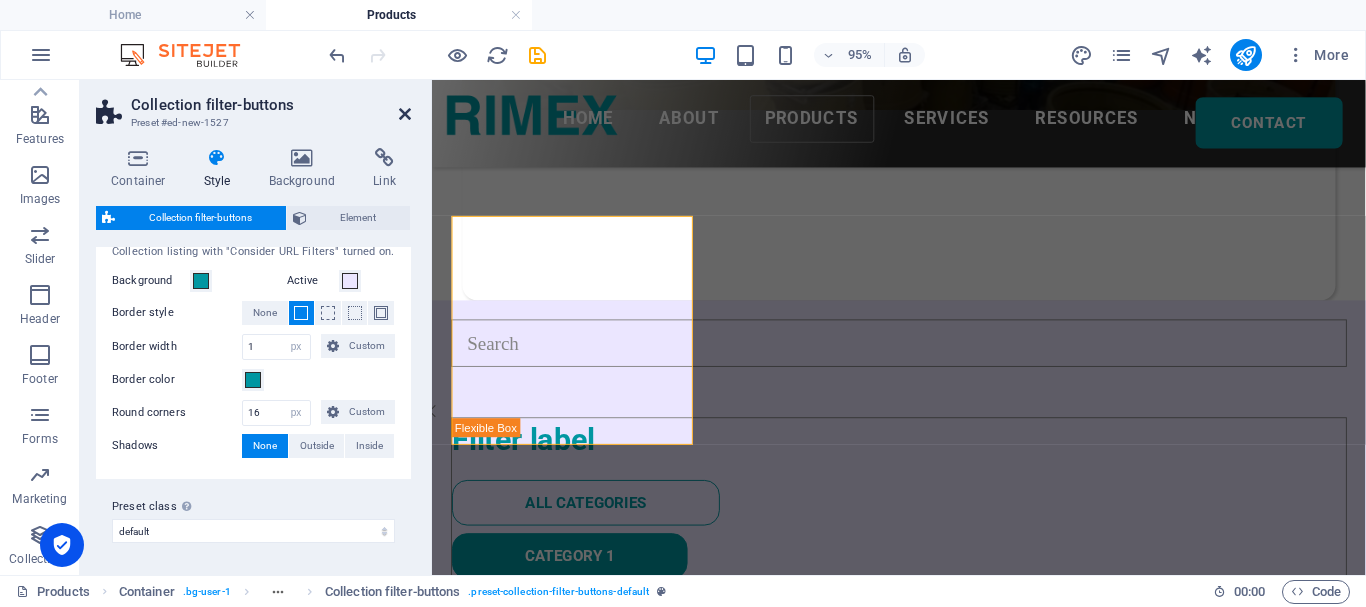 click at bounding box center (405, 114) 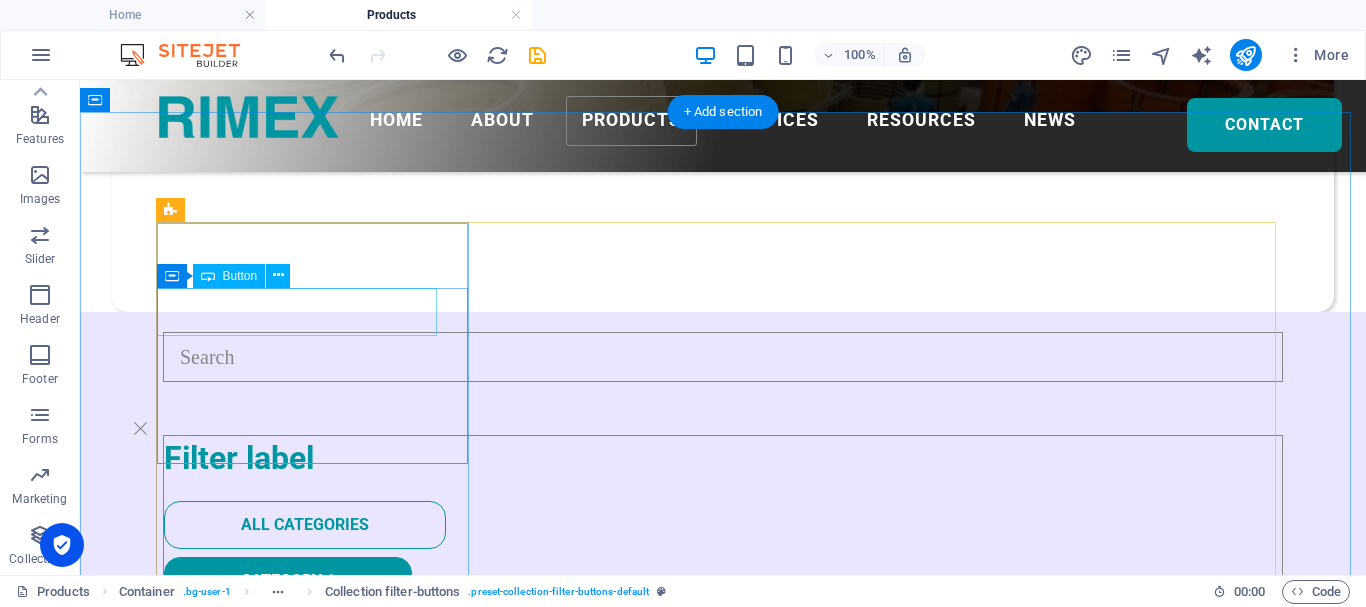 click on "All categories" at bounding box center (723, 525) 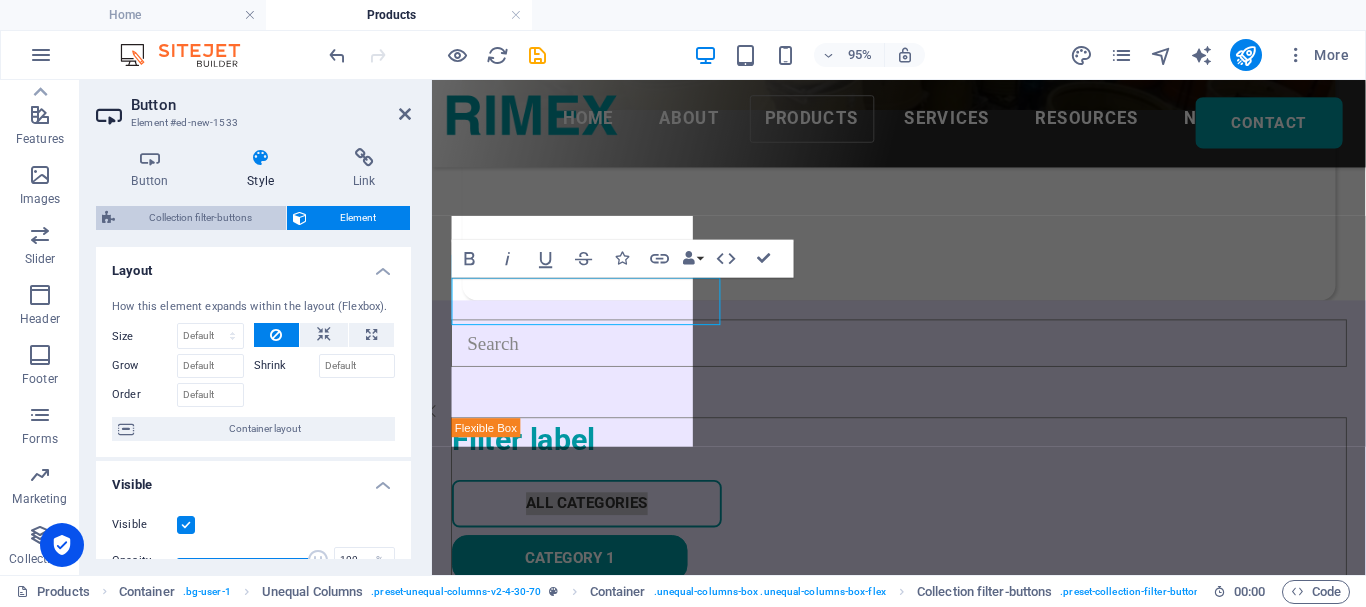 click on "Collection filter-buttons" at bounding box center (200, 218) 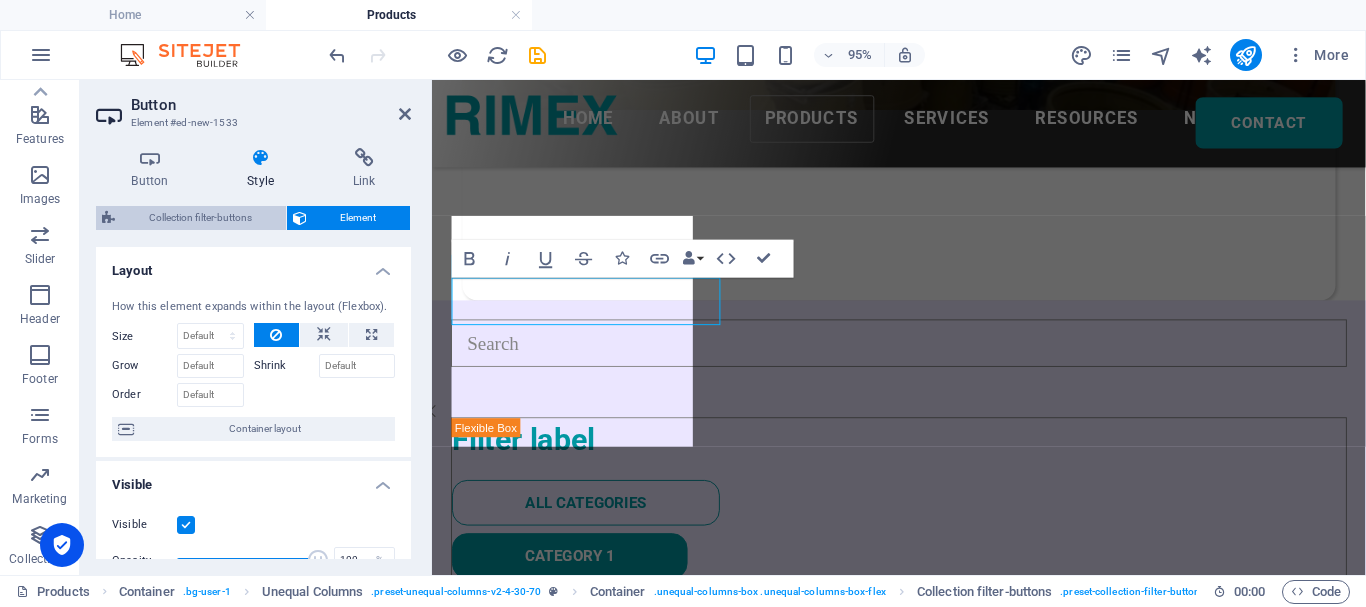 select on "rem" 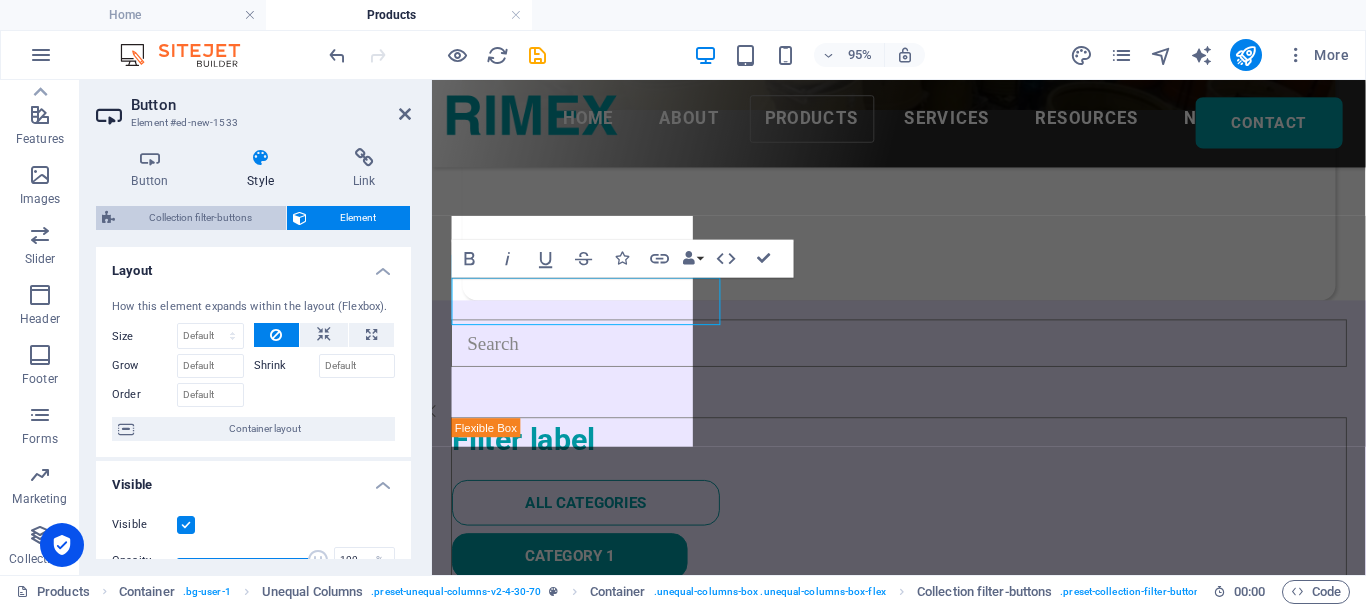 select on "px" 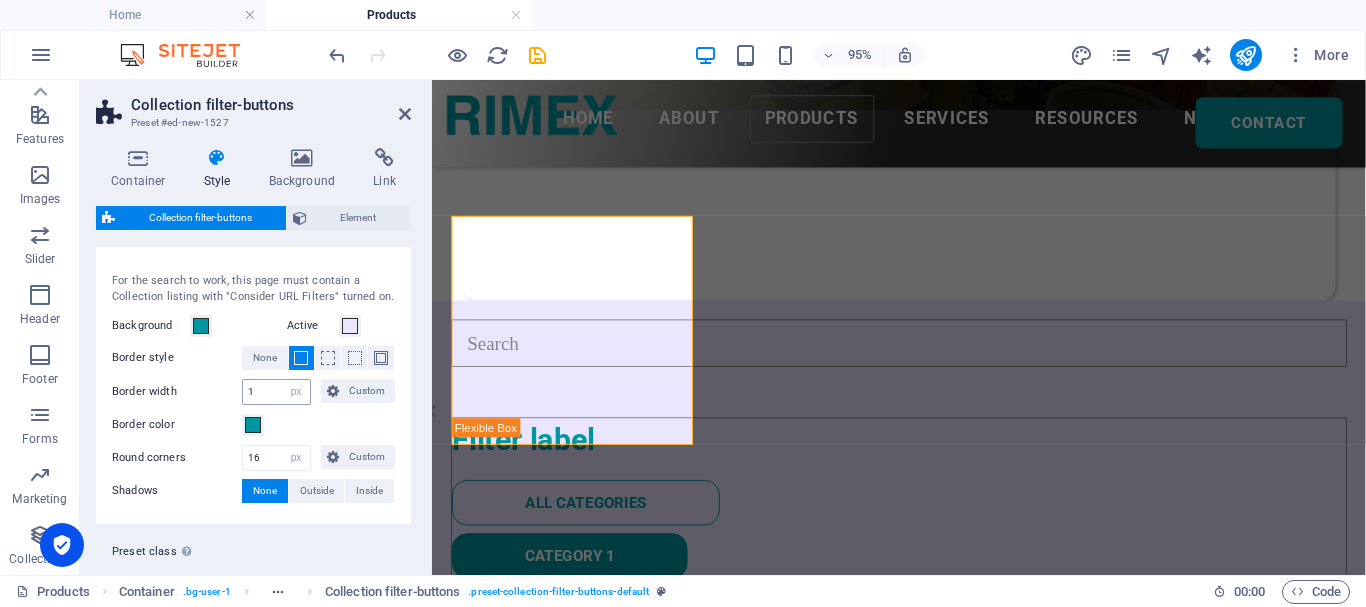 scroll, scrollTop: 245, scrollLeft: 0, axis: vertical 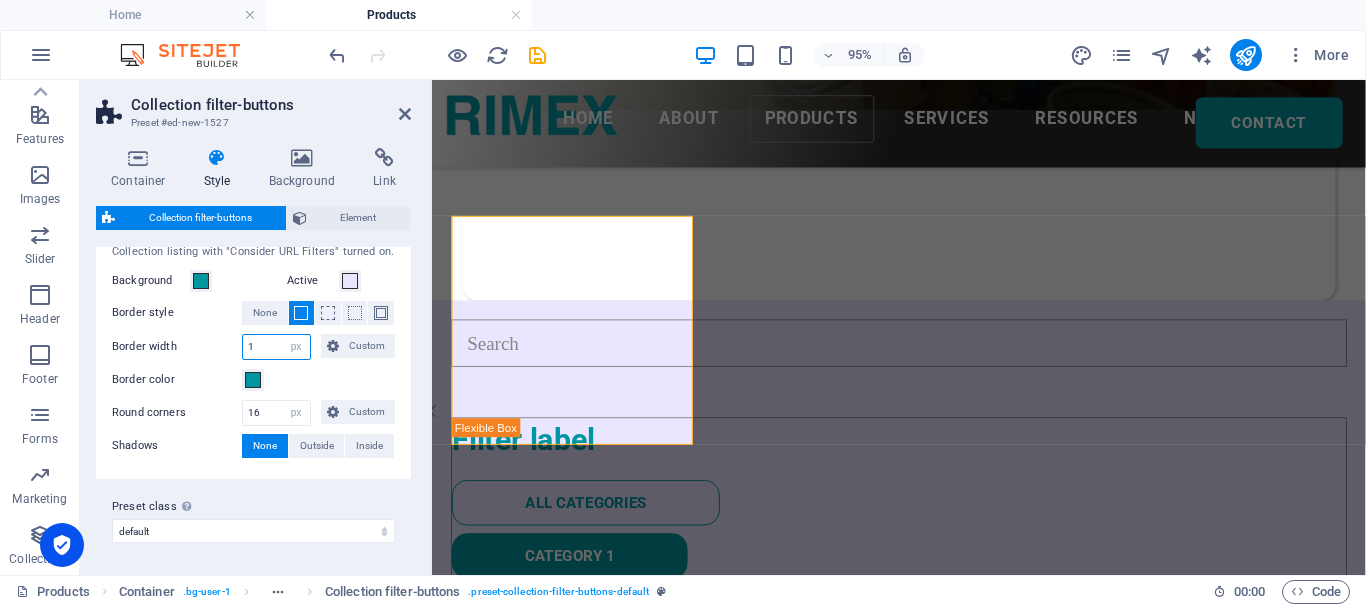 drag, startPoint x: 257, startPoint y: 346, endPoint x: 242, endPoint y: 341, distance: 15.811388 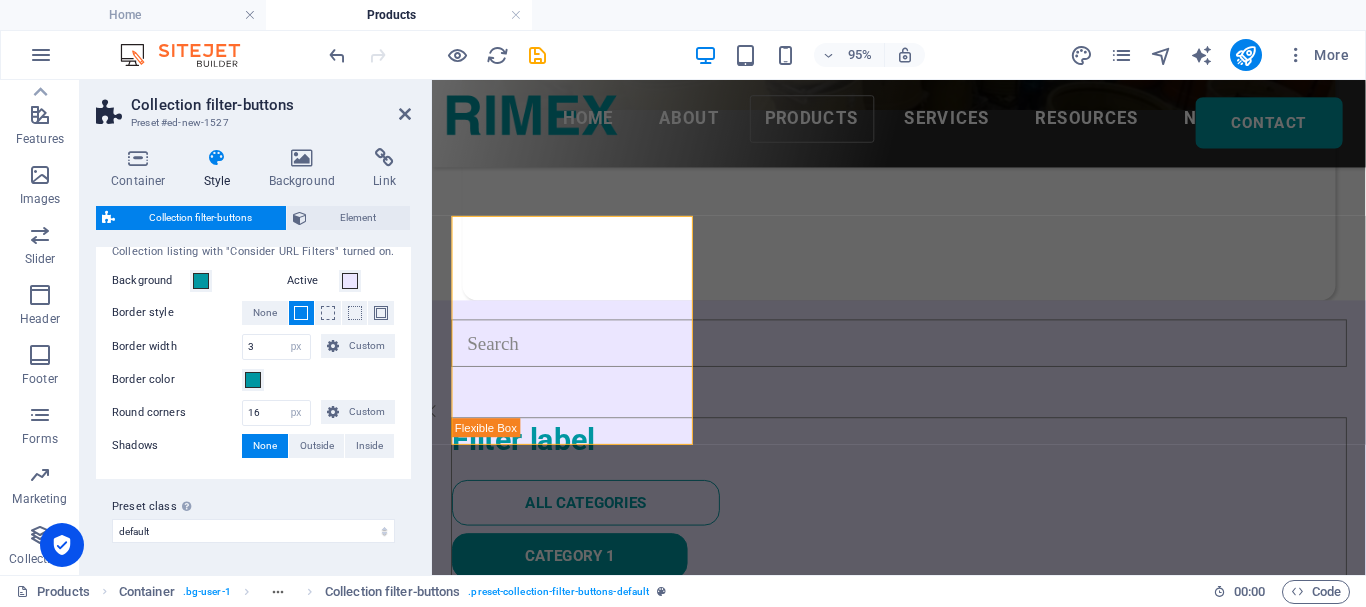 click on "Border color" at bounding box center [253, 380] 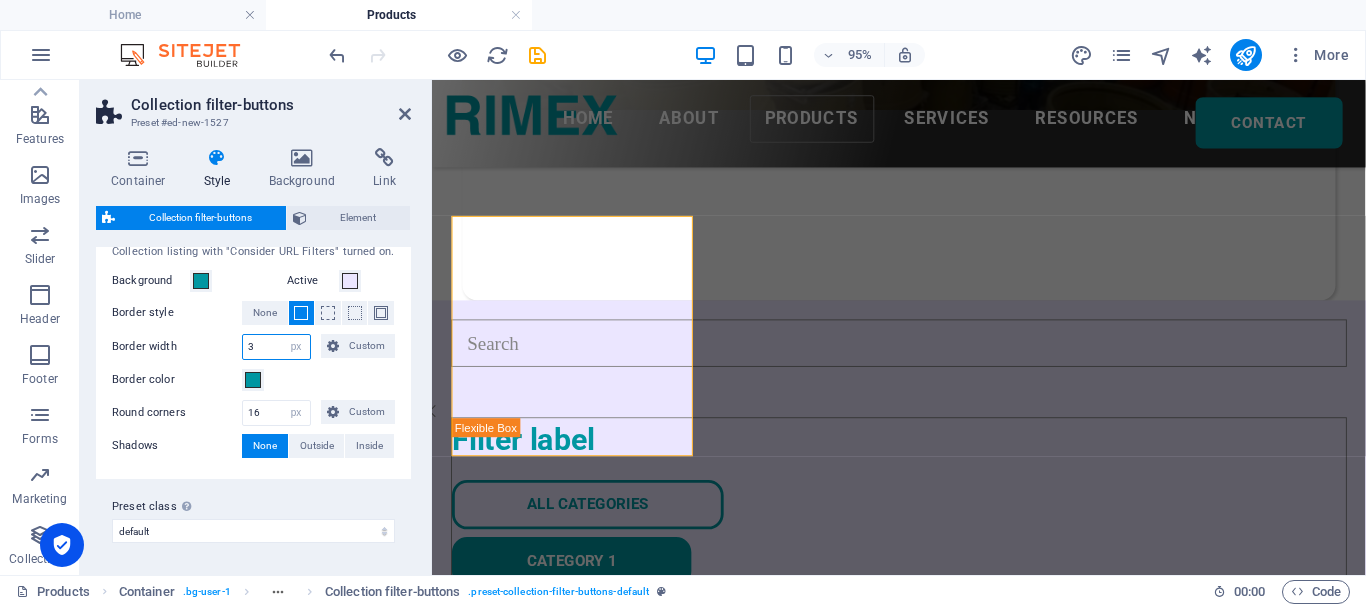 drag, startPoint x: 269, startPoint y: 351, endPoint x: 202, endPoint y: 348, distance: 67.06713 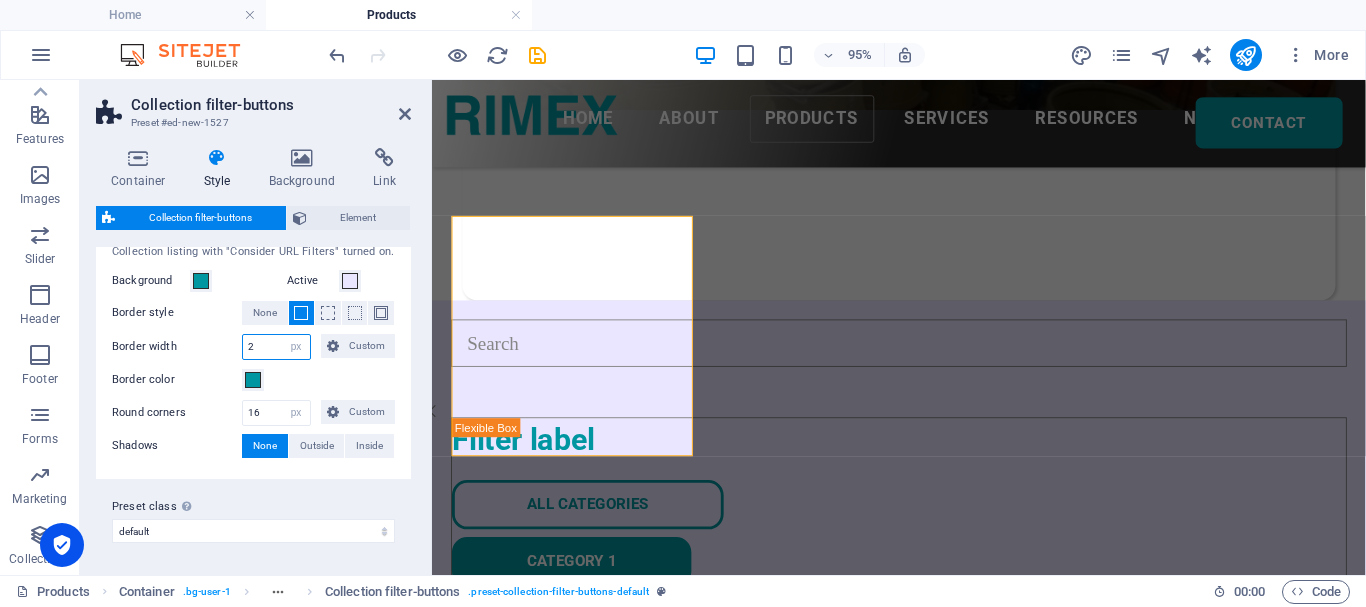 type on "2" 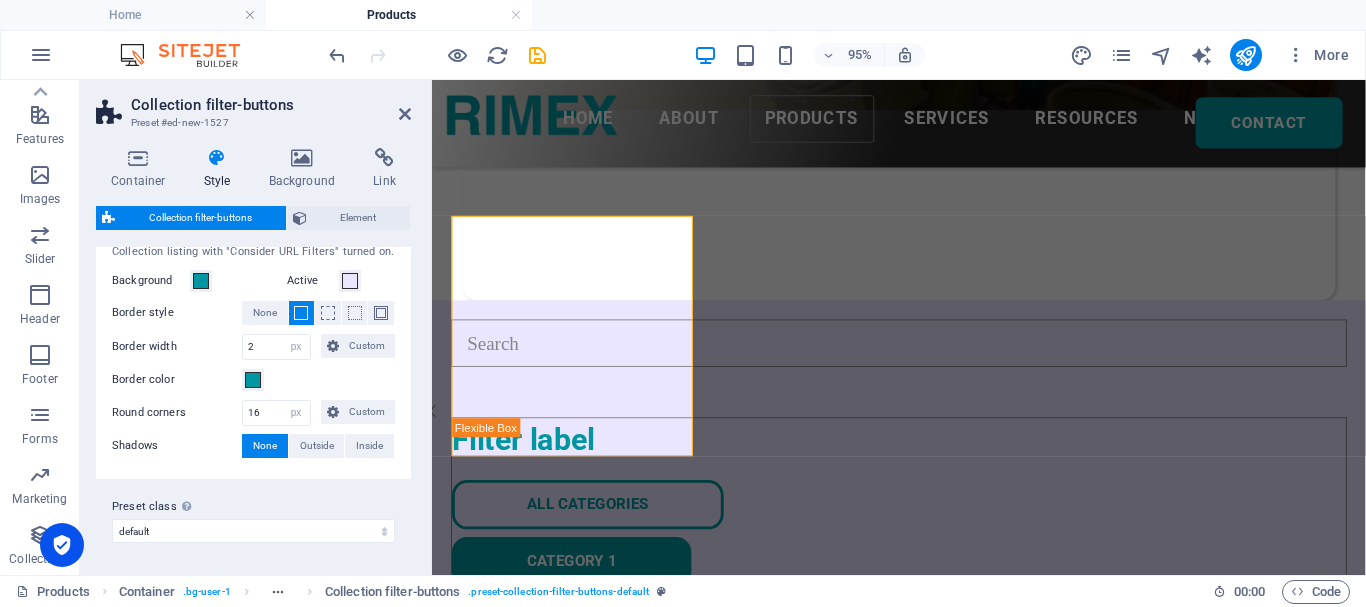 click on "Border color" at bounding box center (253, 380) 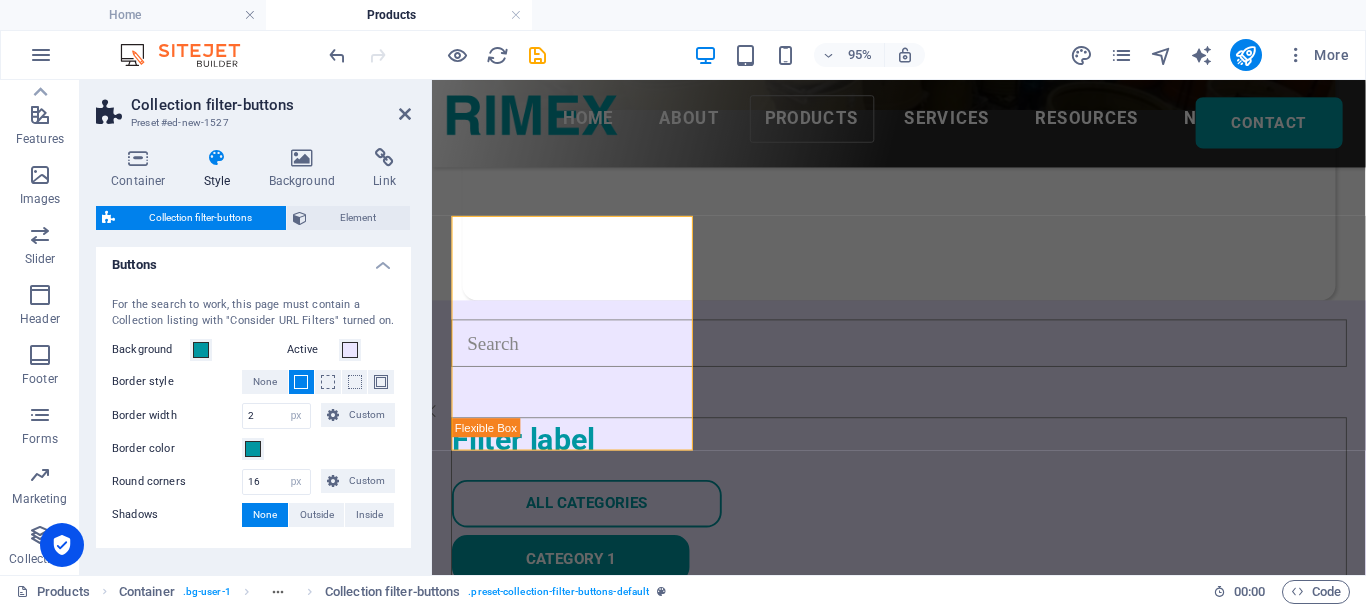 scroll, scrollTop: 145, scrollLeft: 0, axis: vertical 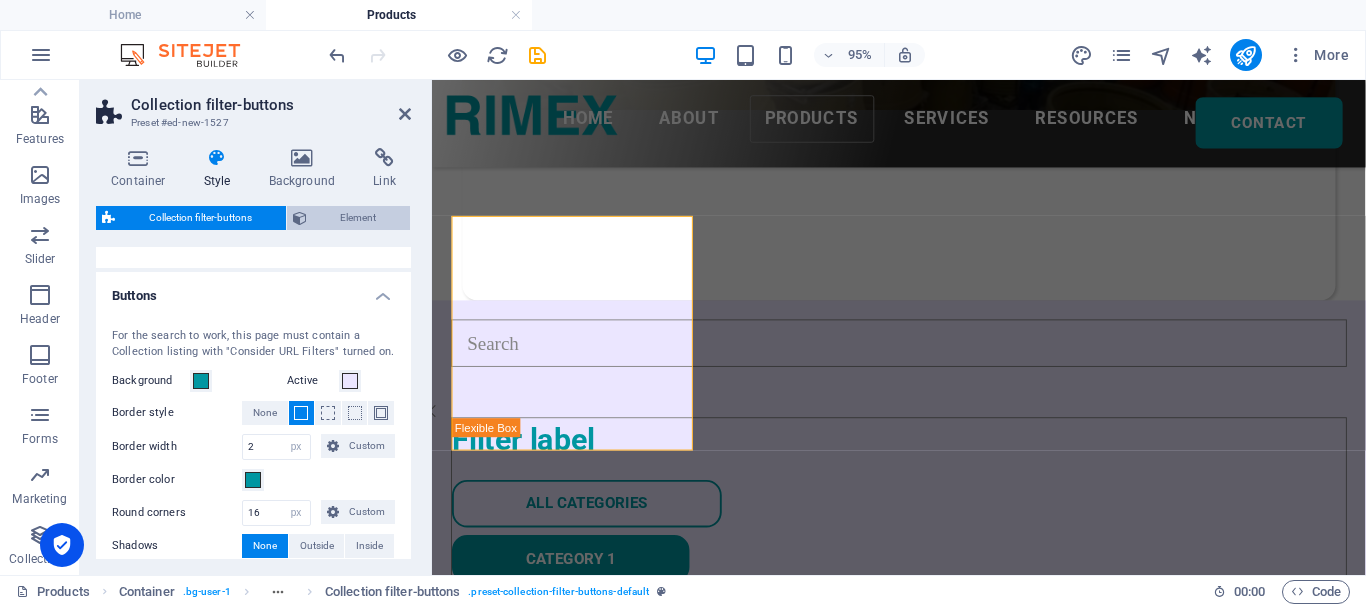 click on "Element" at bounding box center [359, 218] 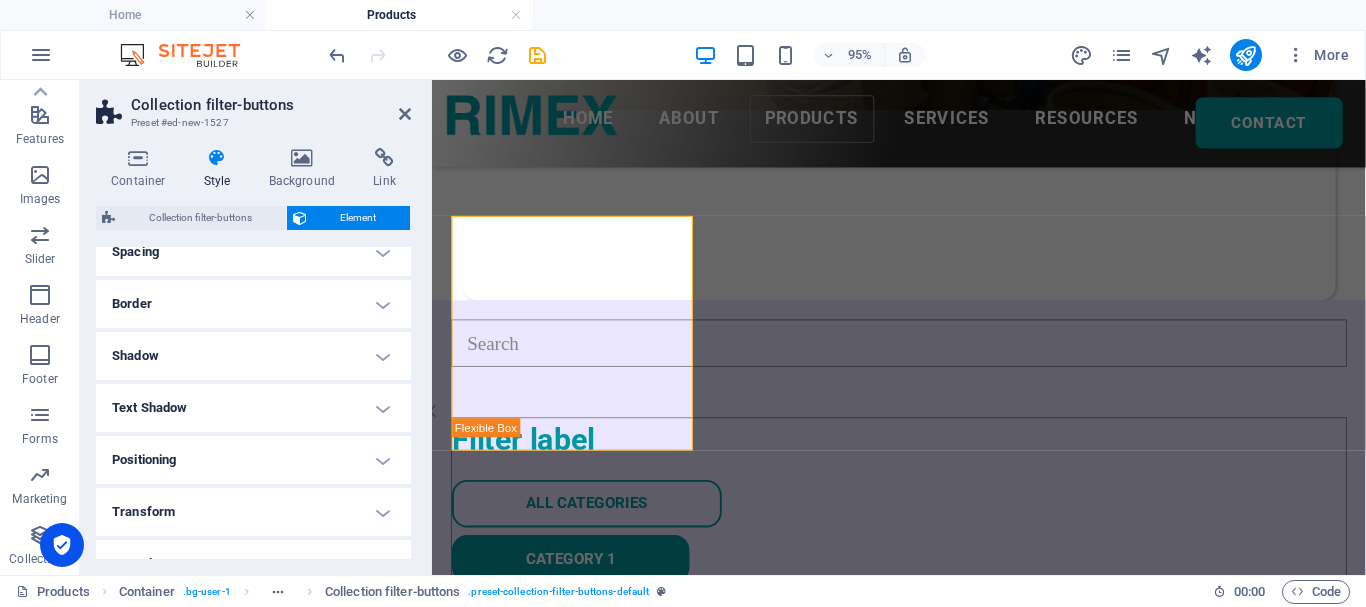 scroll, scrollTop: 300, scrollLeft: 0, axis: vertical 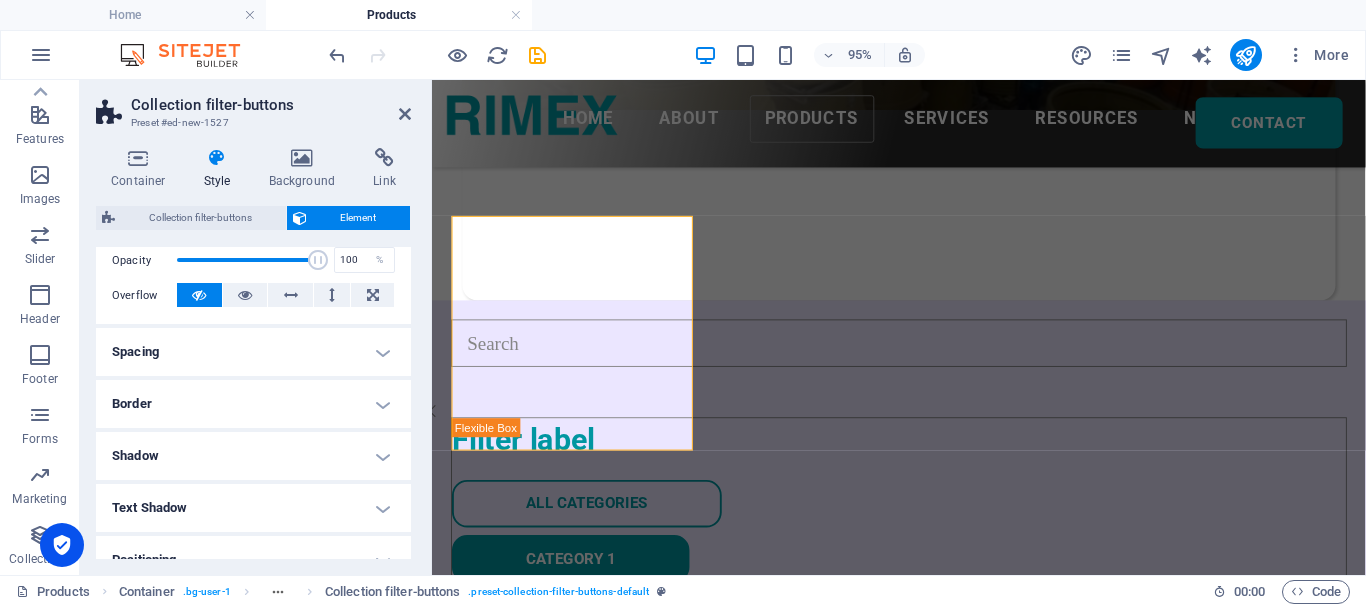 click on "Spacing" at bounding box center (253, 352) 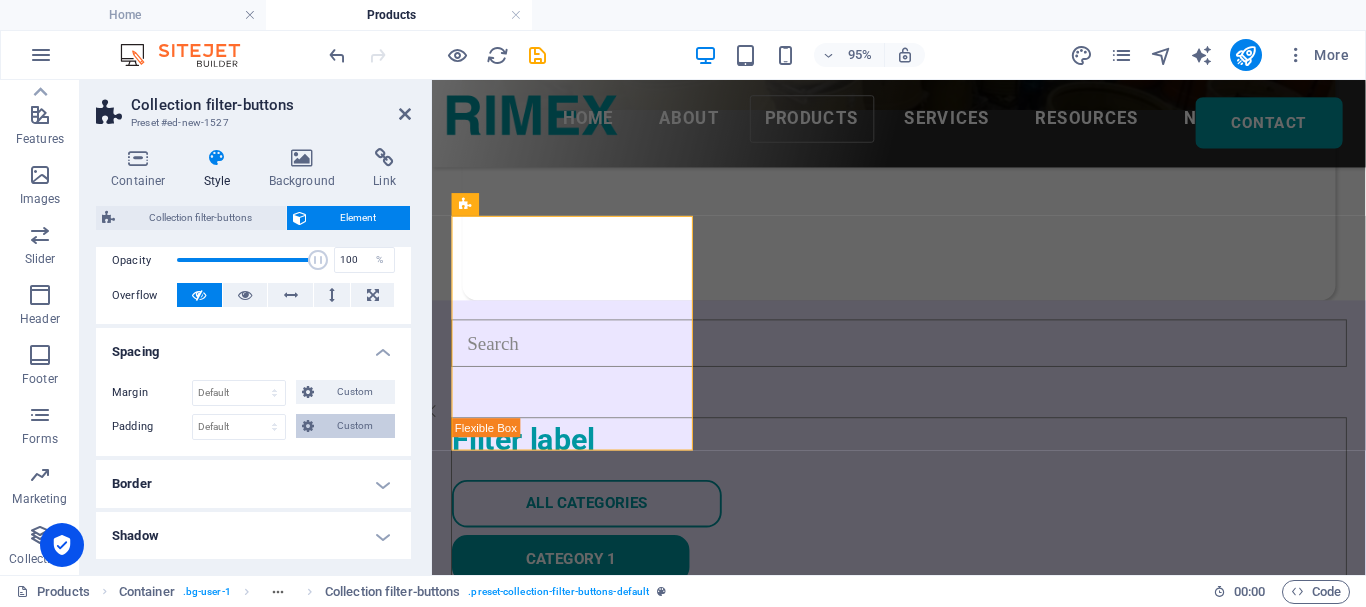 click on "Custom" at bounding box center (354, 426) 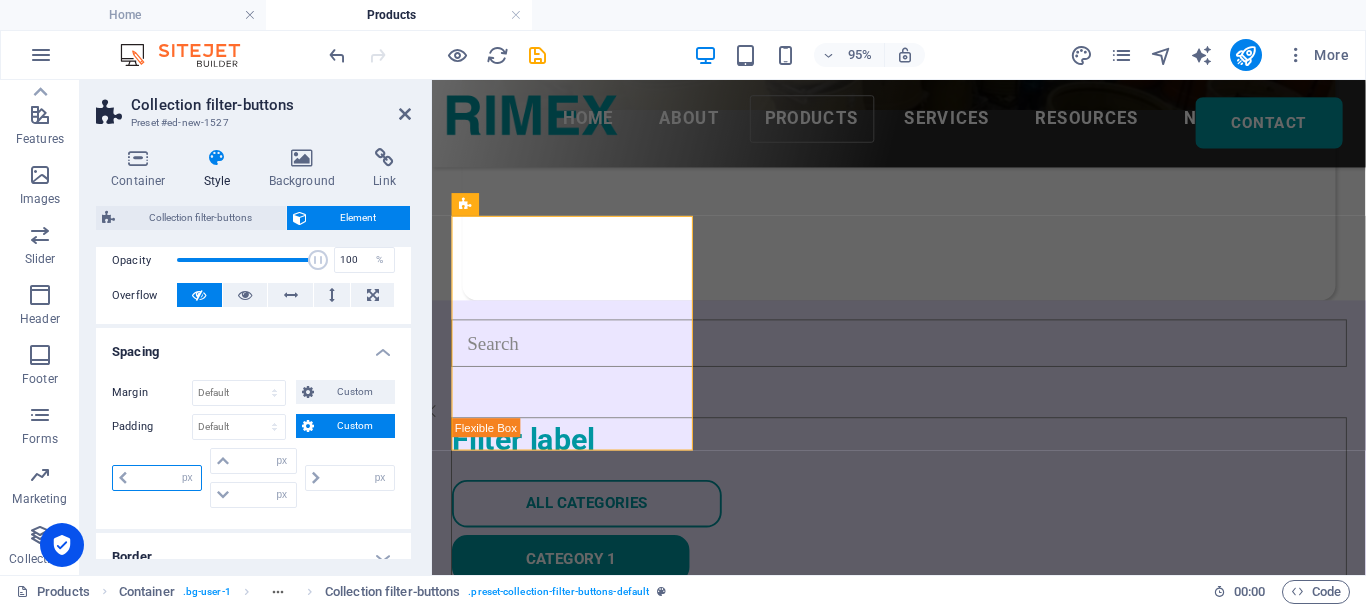 click at bounding box center [167, 478] 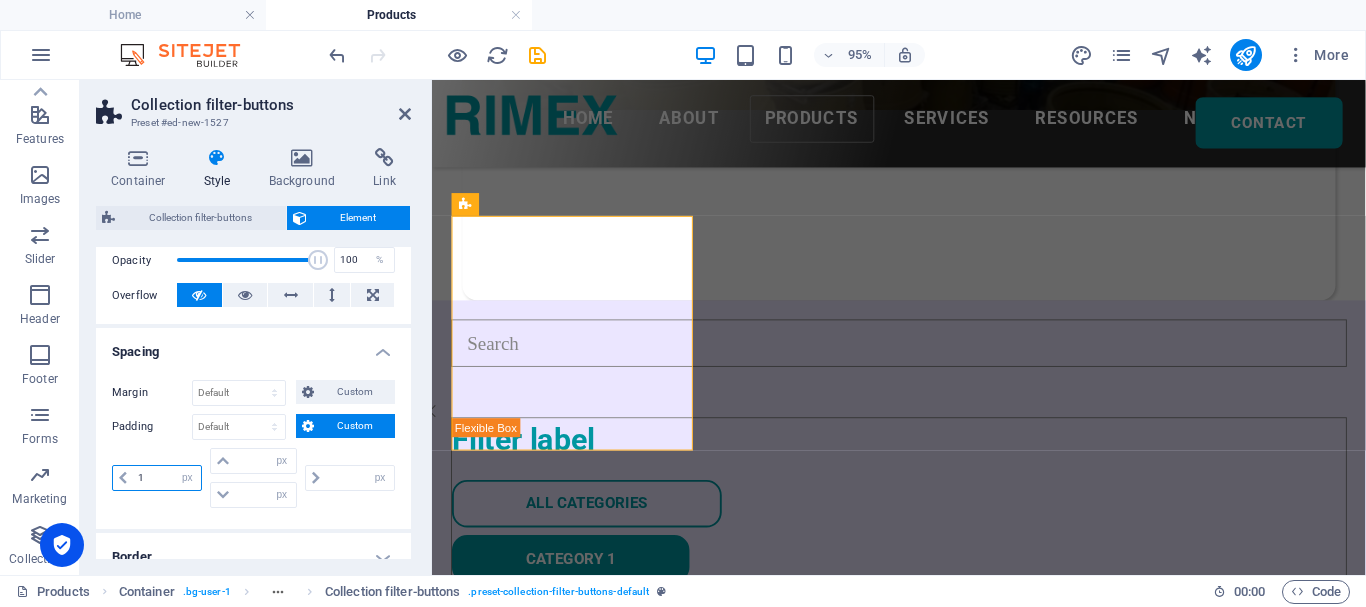 type on "10" 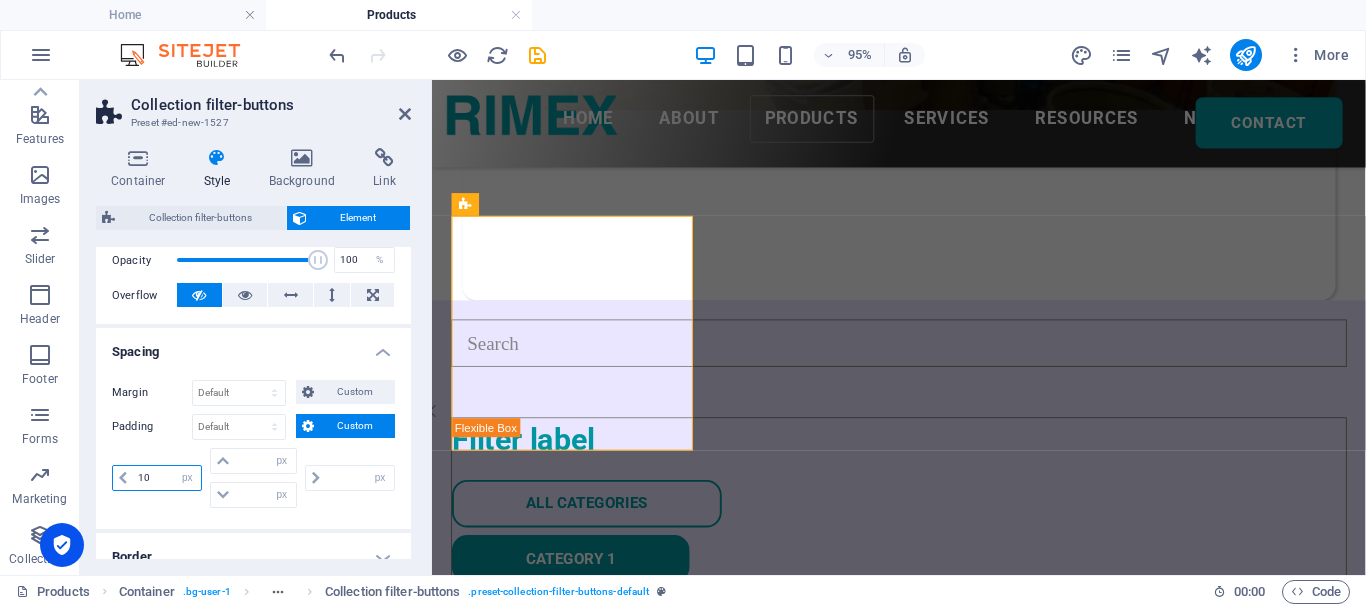 type on "0" 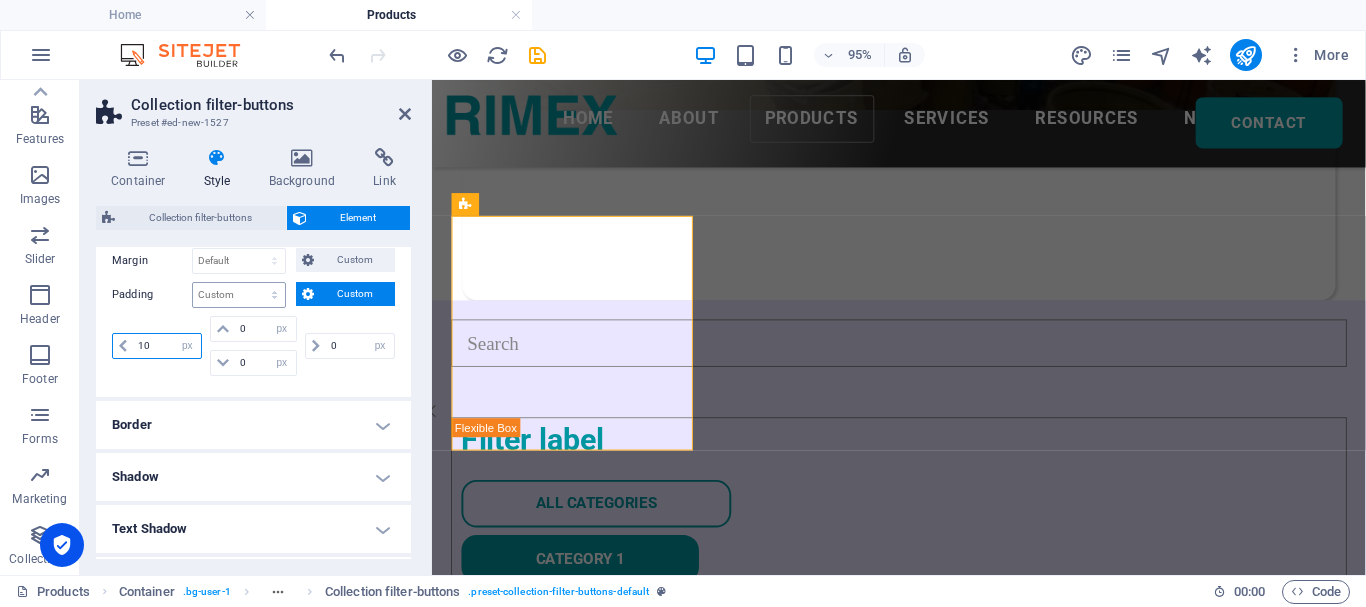 scroll, scrollTop: 400, scrollLeft: 0, axis: vertical 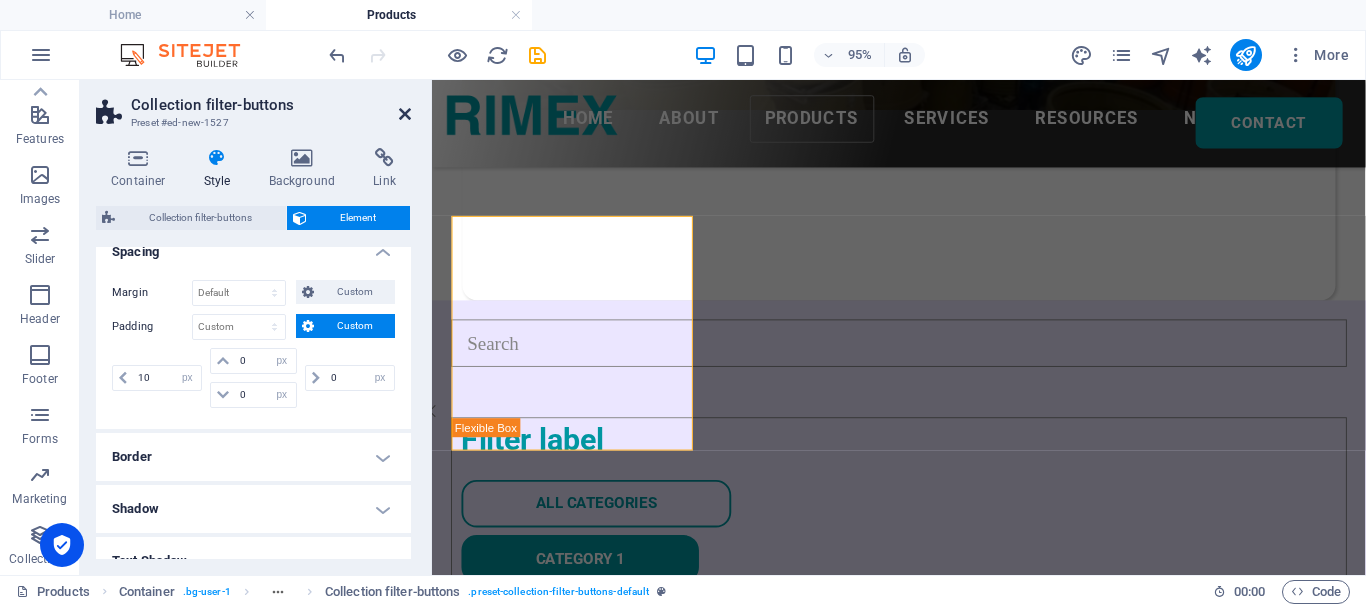 click at bounding box center [405, 114] 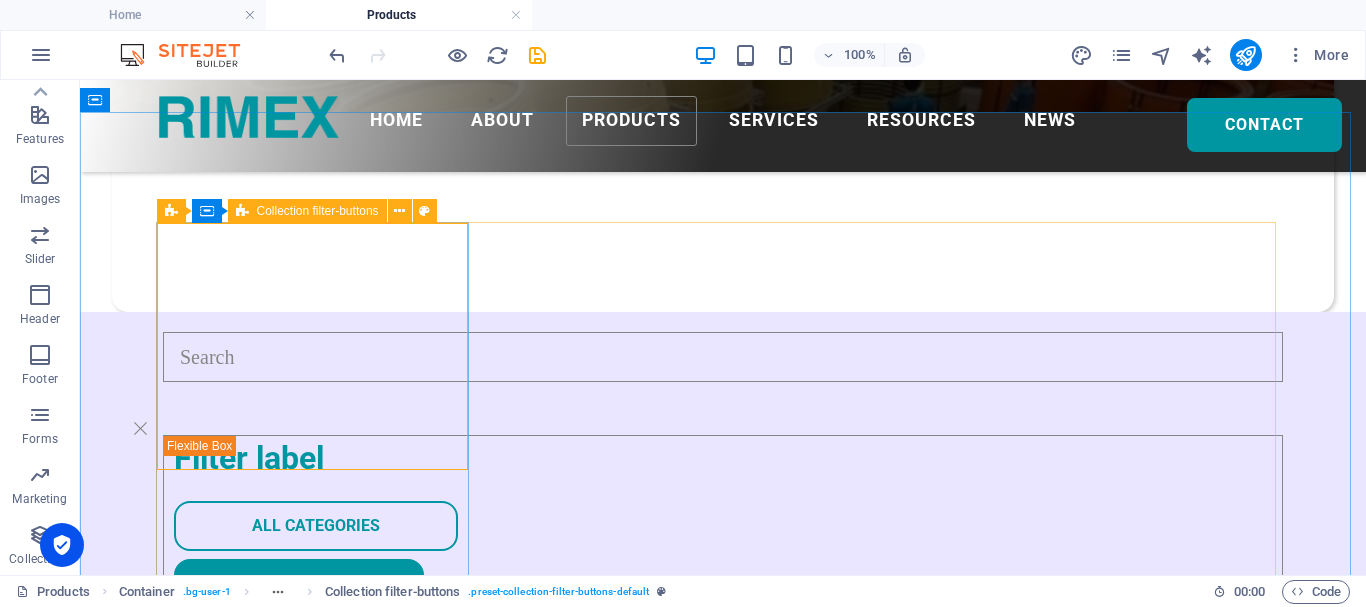 click on "Collection filter-buttons" at bounding box center (318, 211) 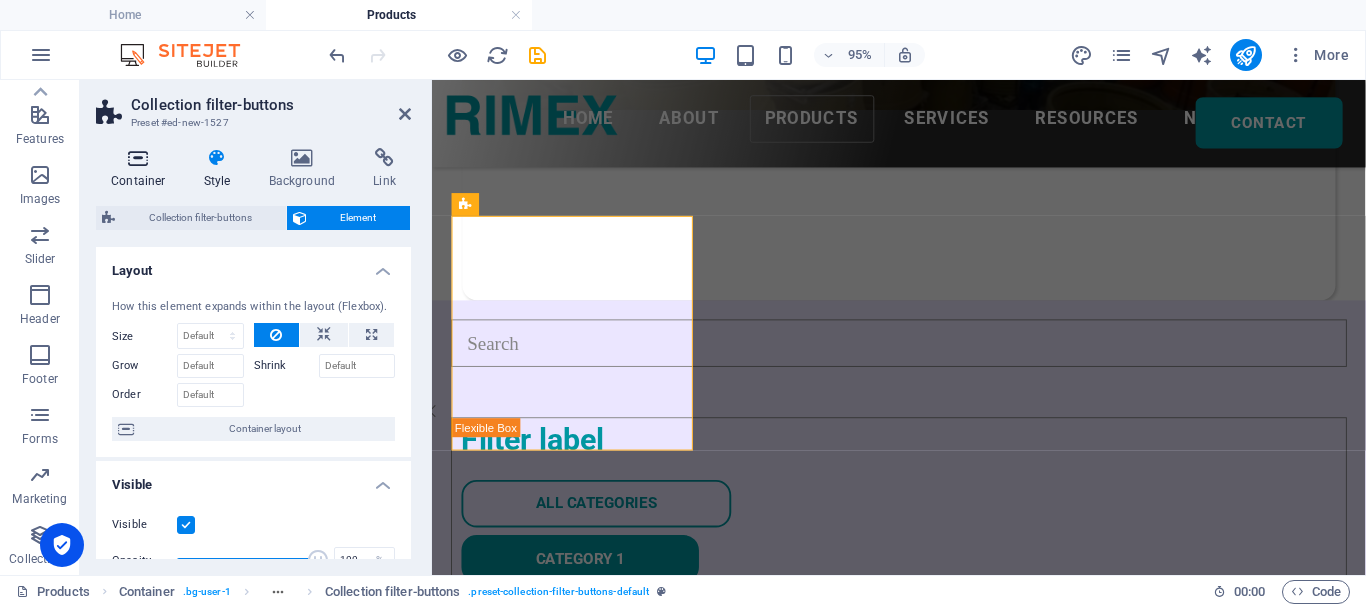 click at bounding box center [138, 158] 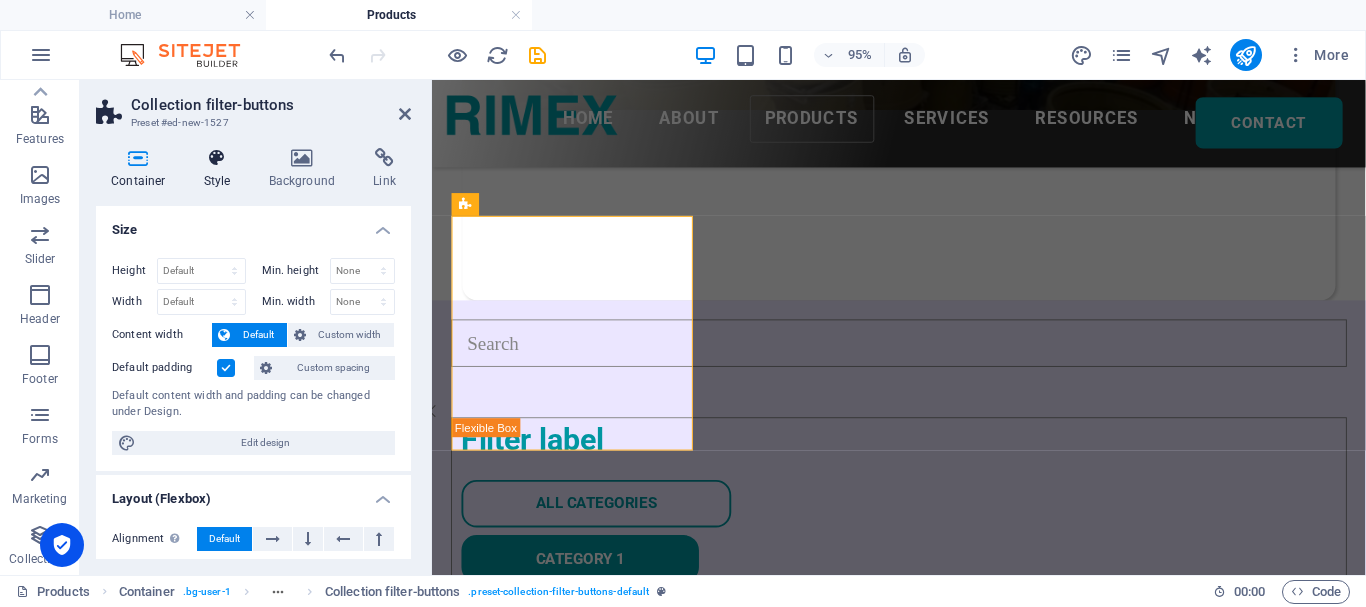 click at bounding box center [217, 158] 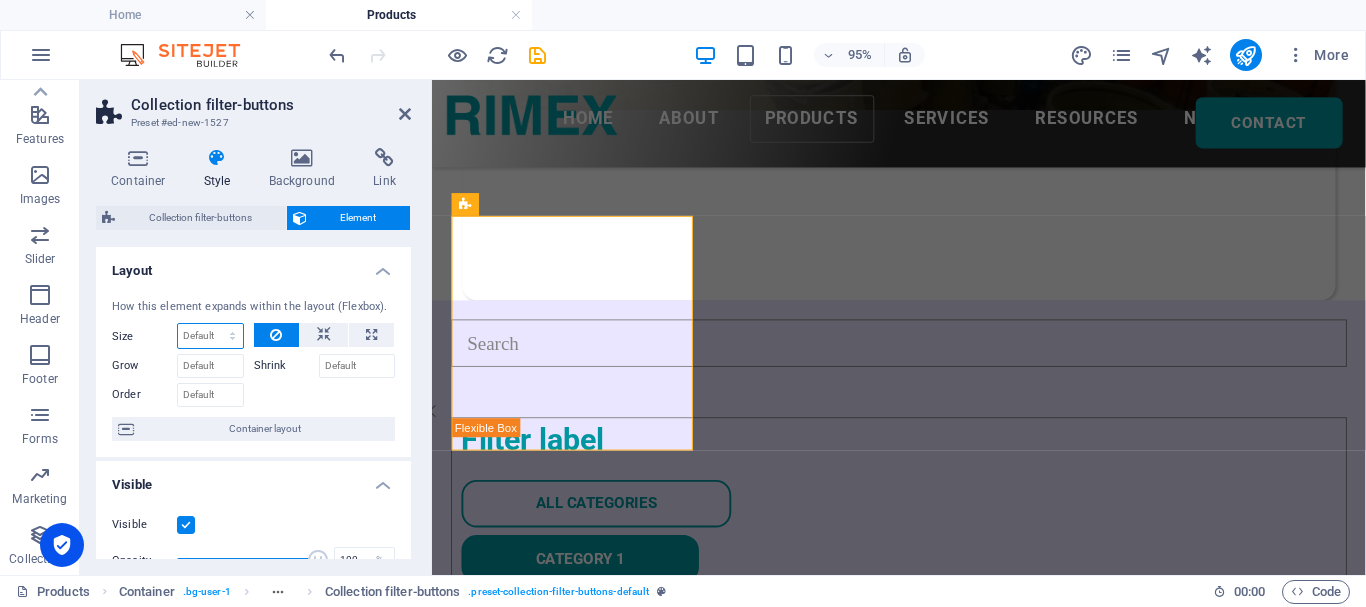 click on "Default auto px % 1/1 1/2 1/3 1/4 1/5 1/6 1/7 1/8 1/9 1/10" at bounding box center [210, 336] 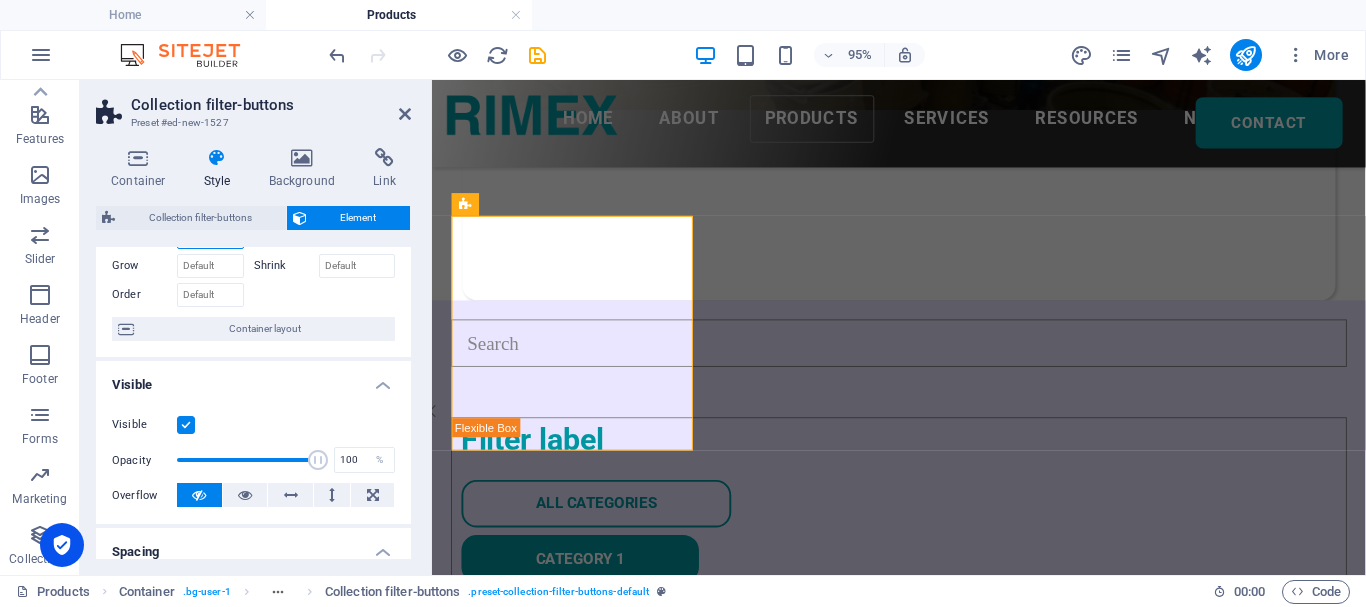 scroll, scrollTop: 0, scrollLeft: 0, axis: both 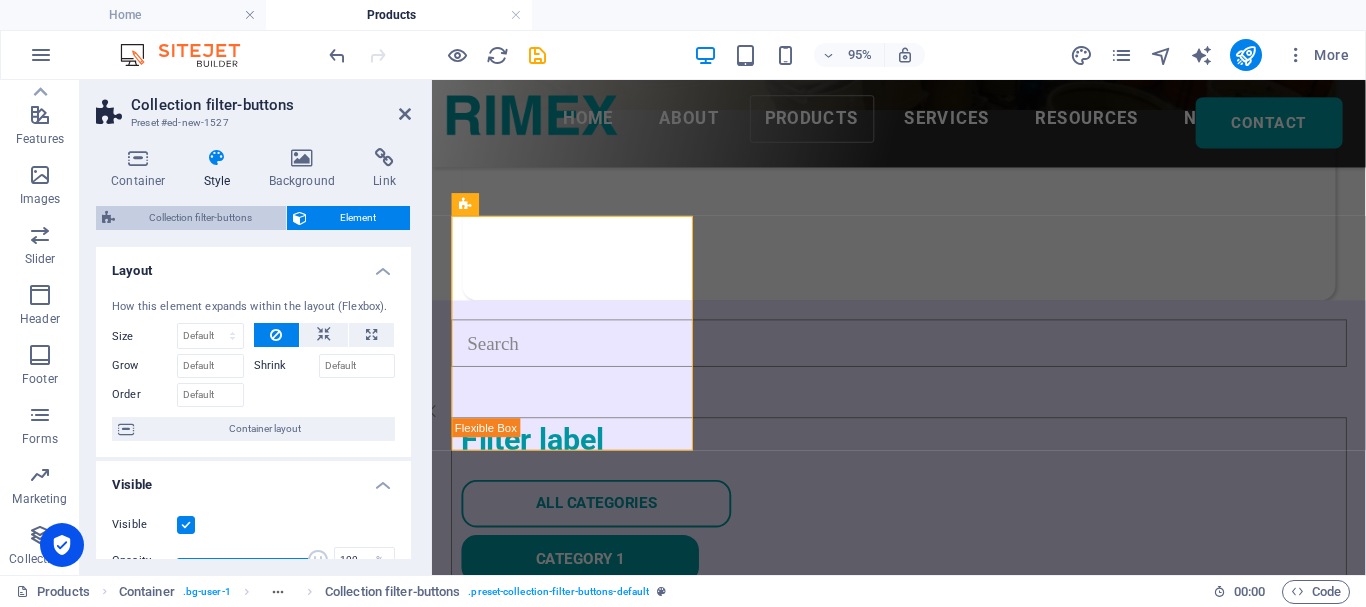 click on "Collection filter-buttons" at bounding box center (200, 218) 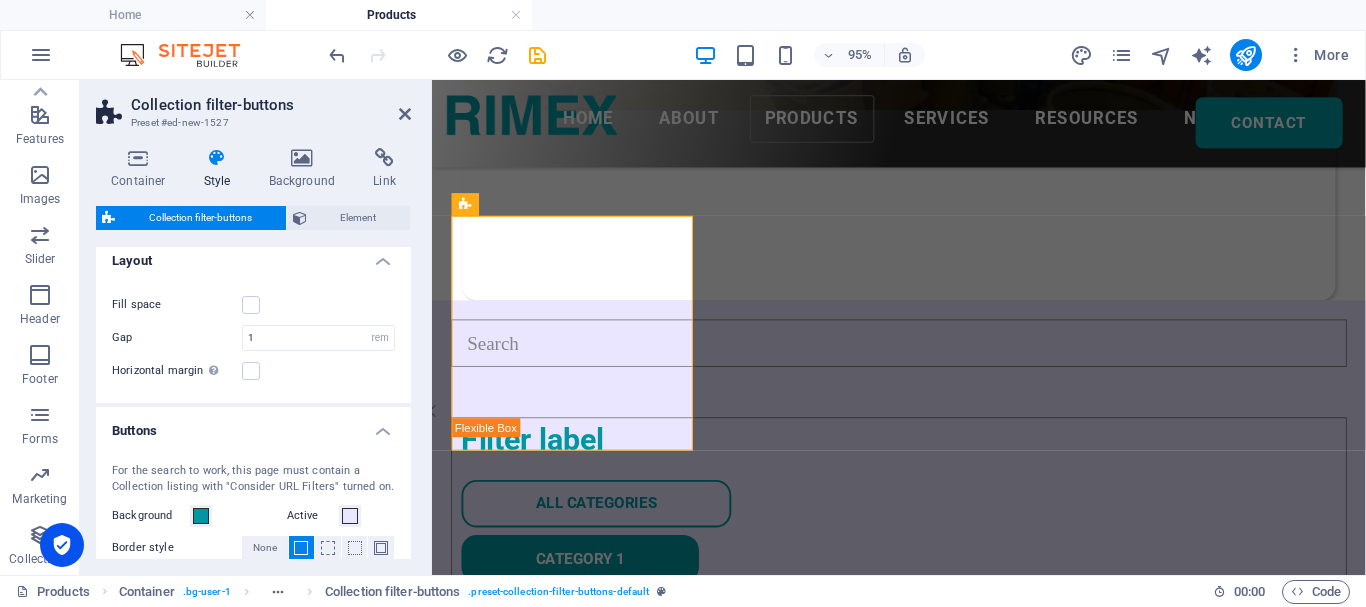 scroll, scrollTop: 0, scrollLeft: 0, axis: both 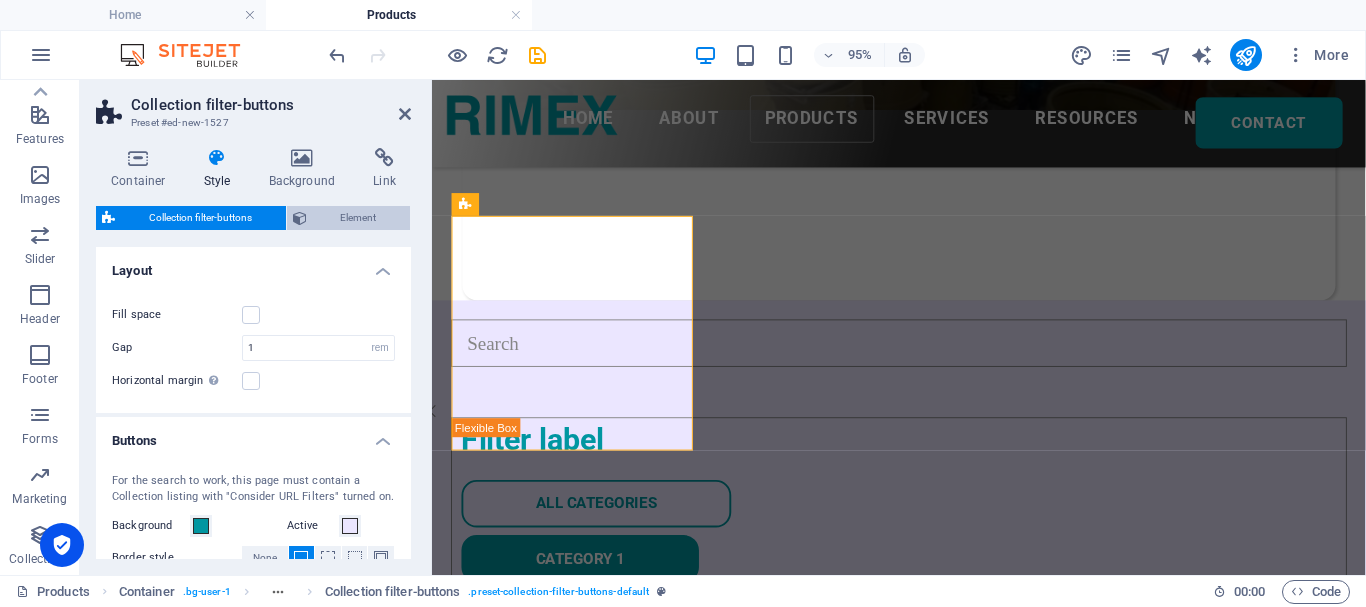 click on "Element" at bounding box center (359, 218) 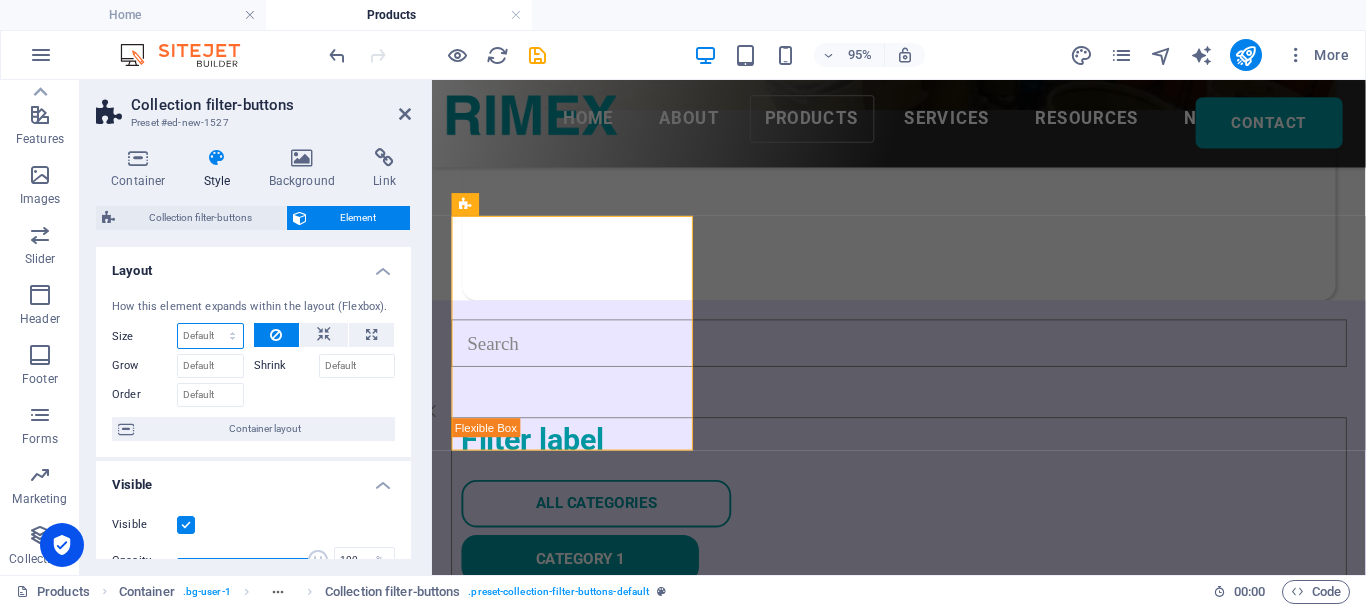 click on "Default auto px % 1/1 1/2 1/3 1/4 1/5 1/6 1/7 1/8 1/9 1/10" at bounding box center [210, 336] 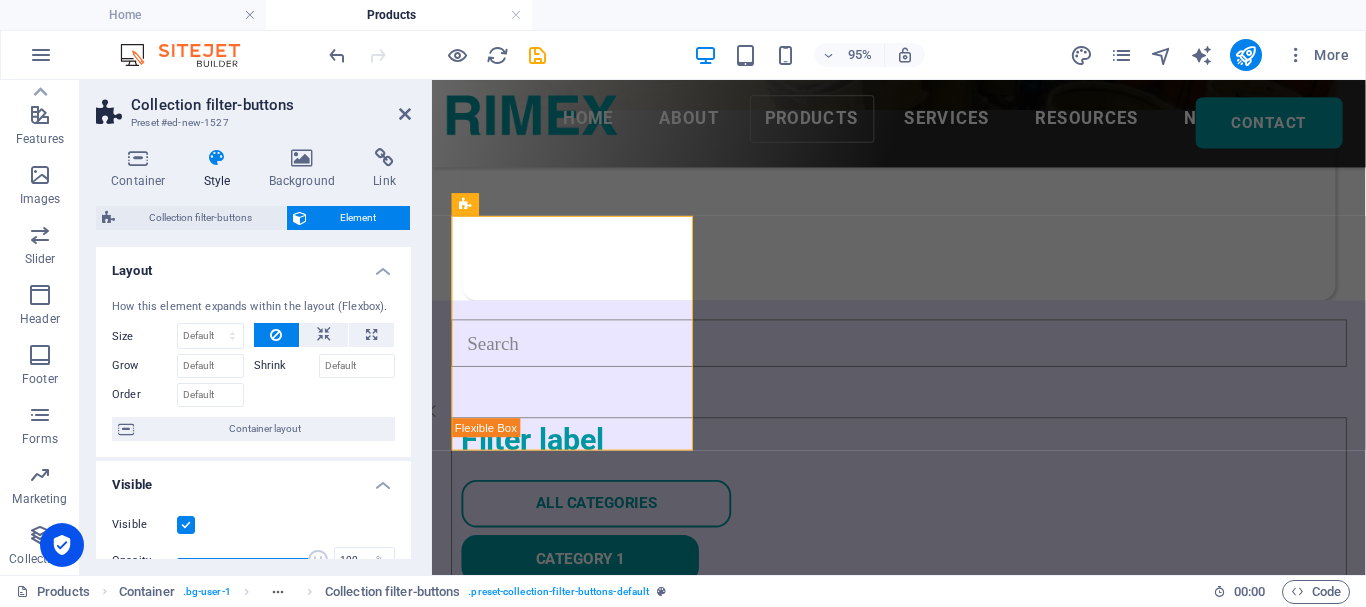 click at bounding box center (325, 392) 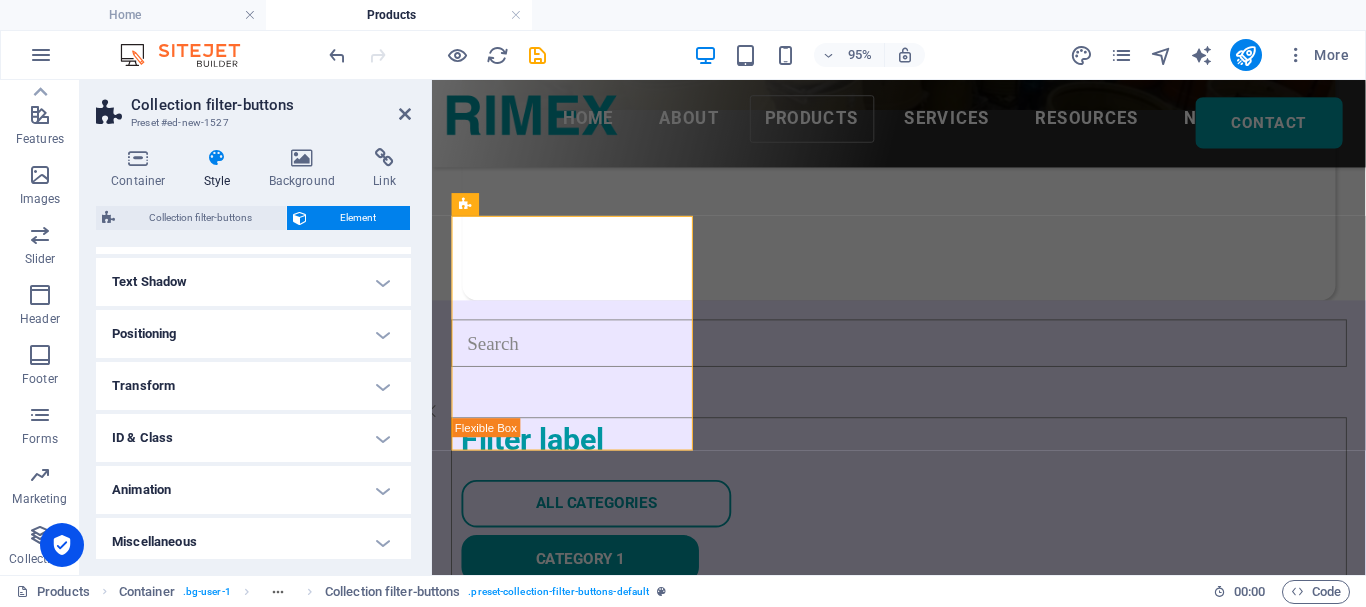 scroll, scrollTop: 686, scrollLeft: 0, axis: vertical 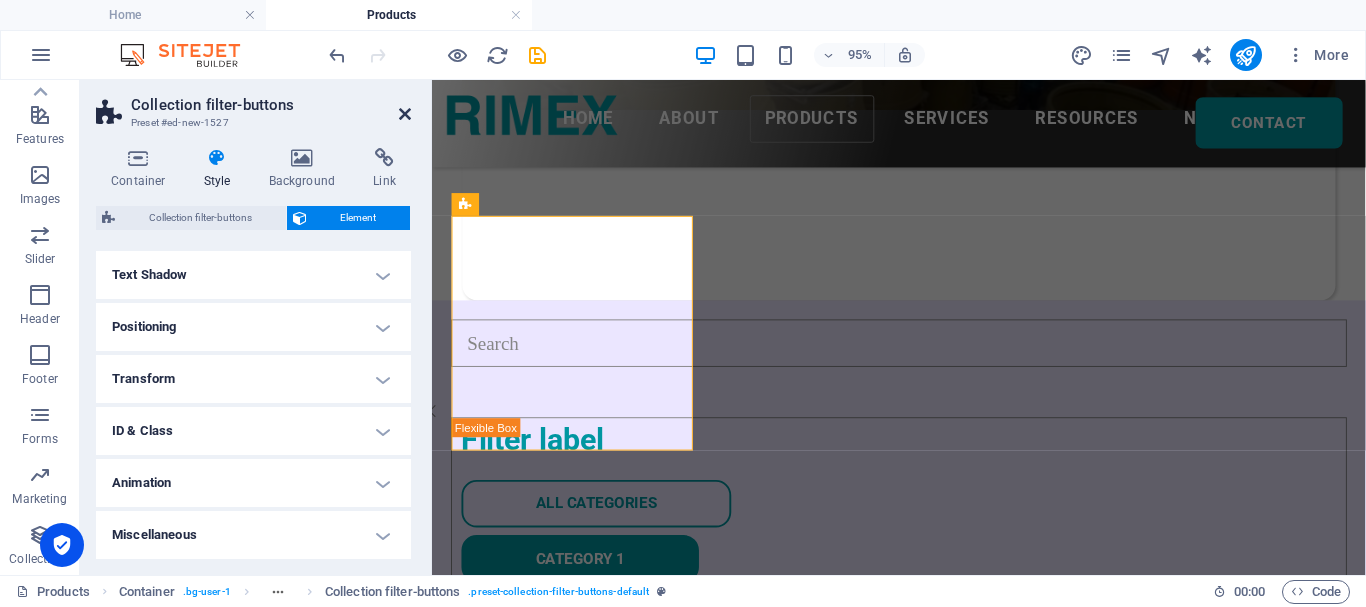 click at bounding box center (405, 114) 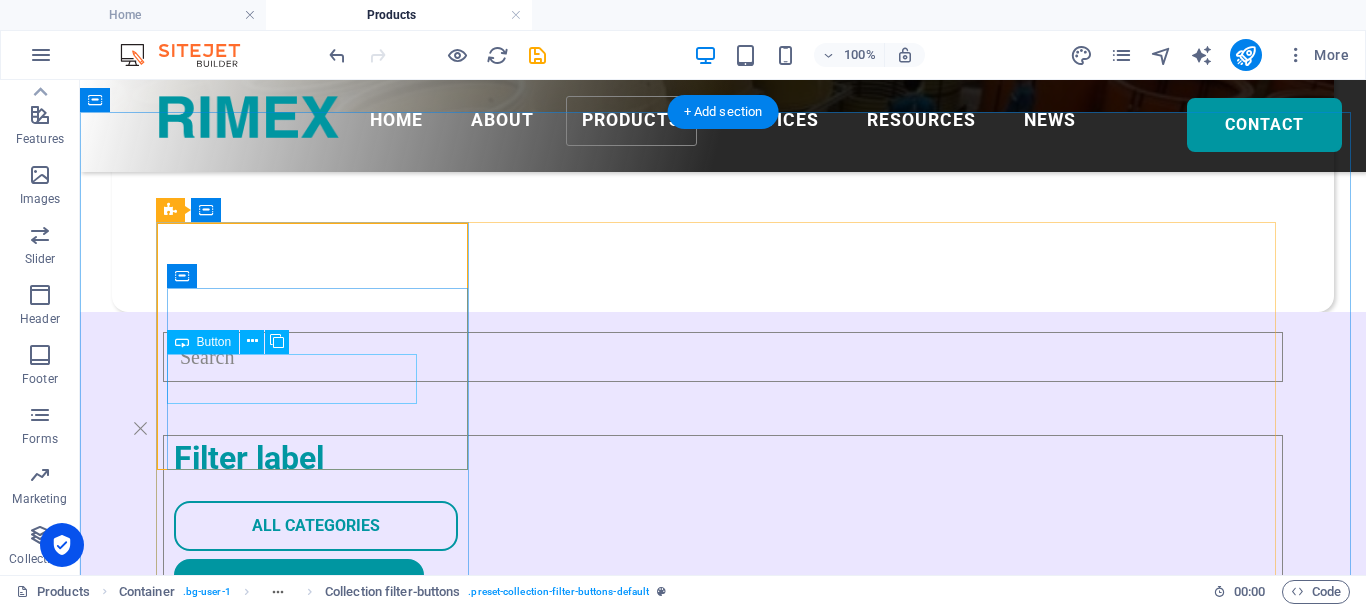 click on "Category 1" at bounding box center [728, 584] 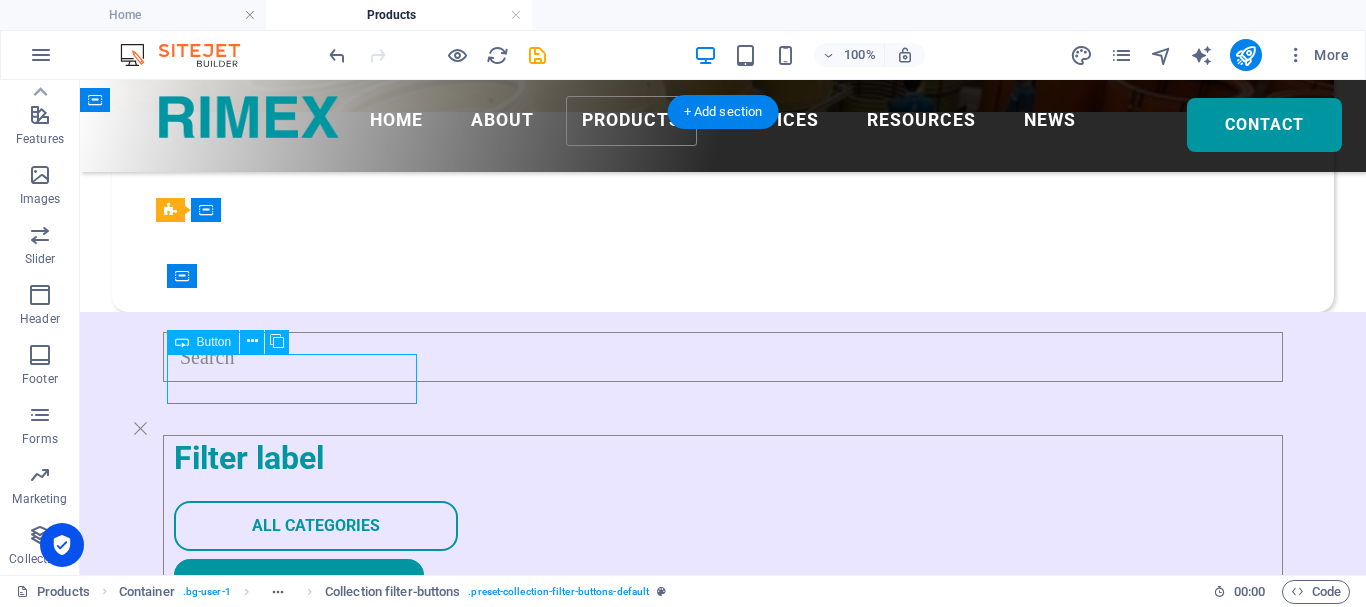 click on "Category 1" at bounding box center (728, 584) 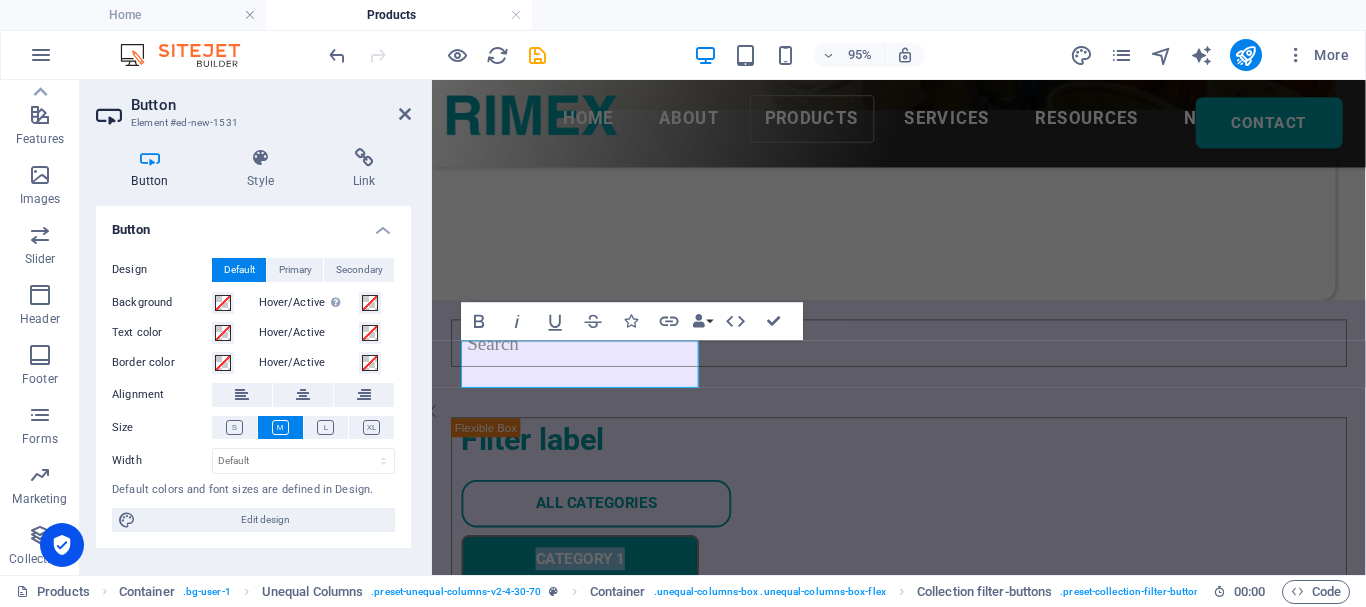type 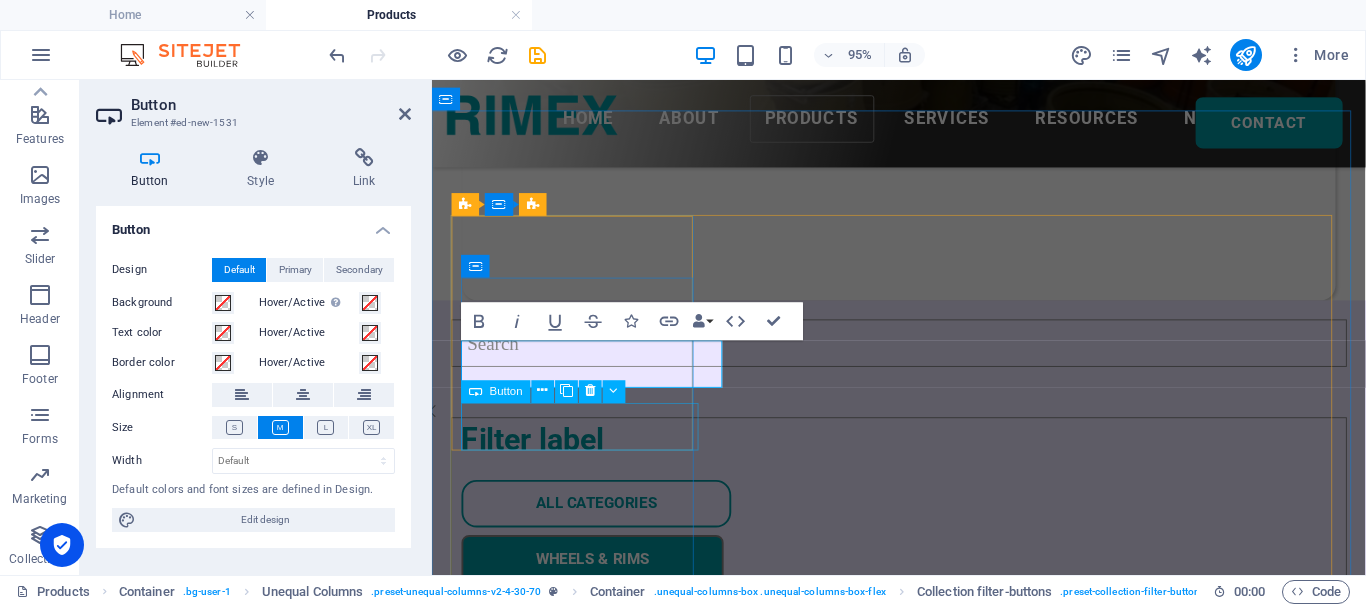 click on "Category 2" at bounding box center [928, 642] 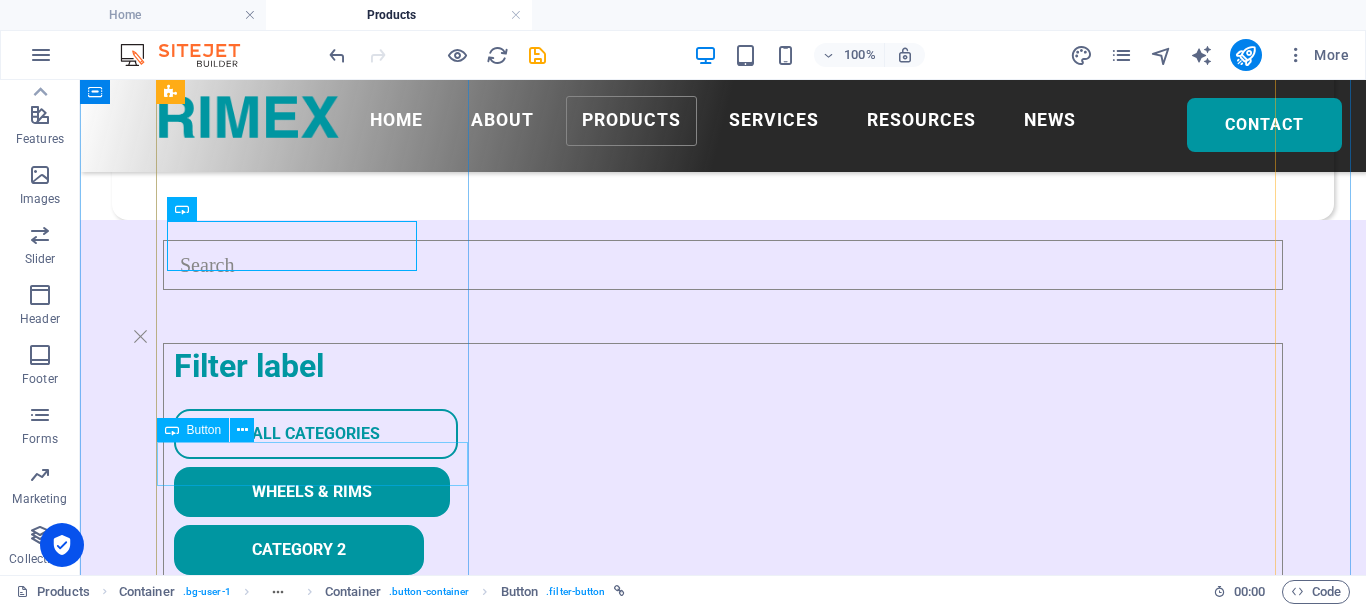 scroll, scrollTop: 400, scrollLeft: 0, axis: vertical 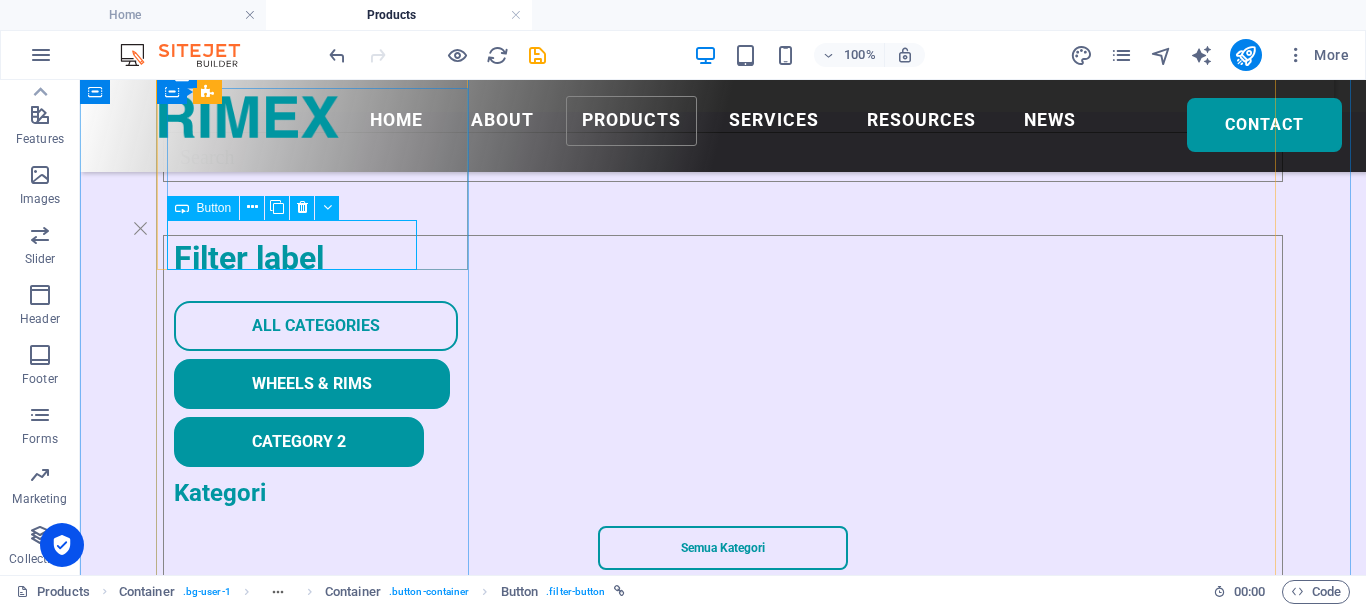 click on "Category 2" at bounding box center [728, 442] 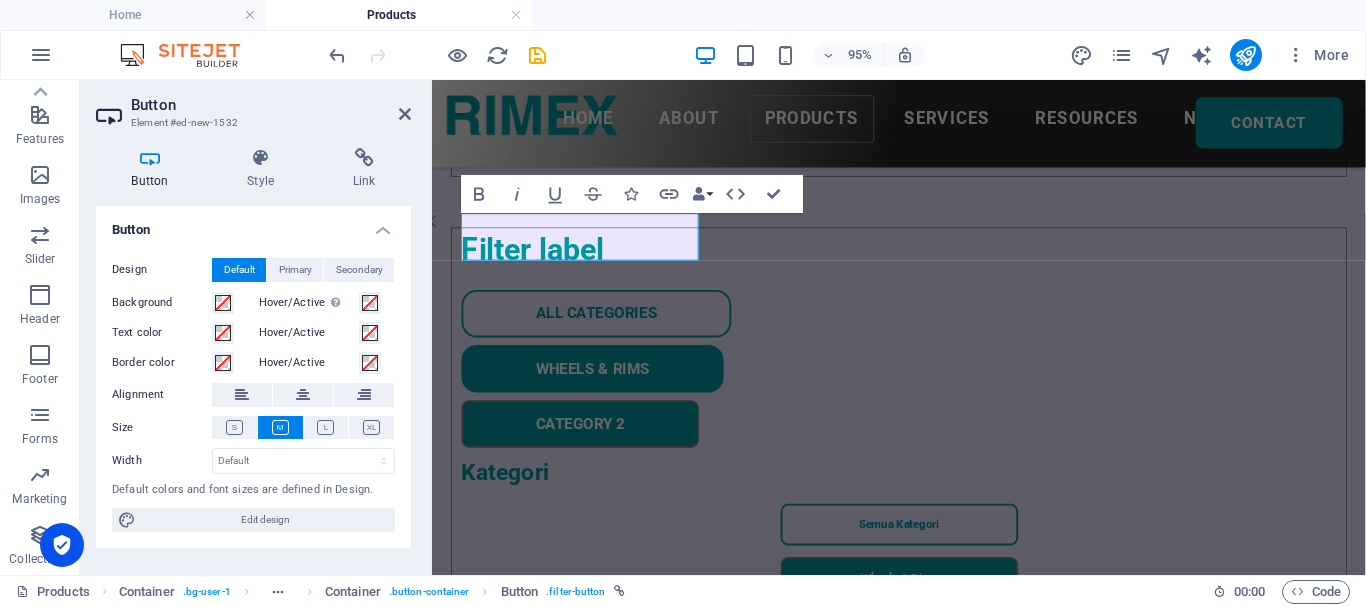 type 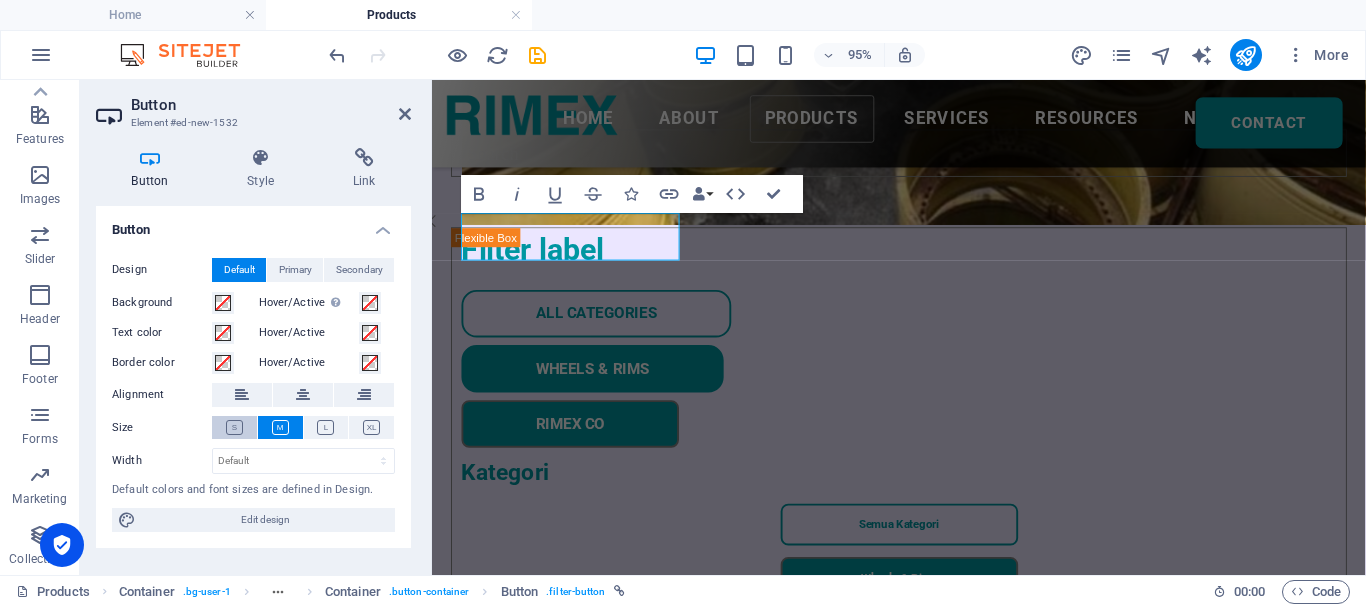 click at bounding box center [234, 427] 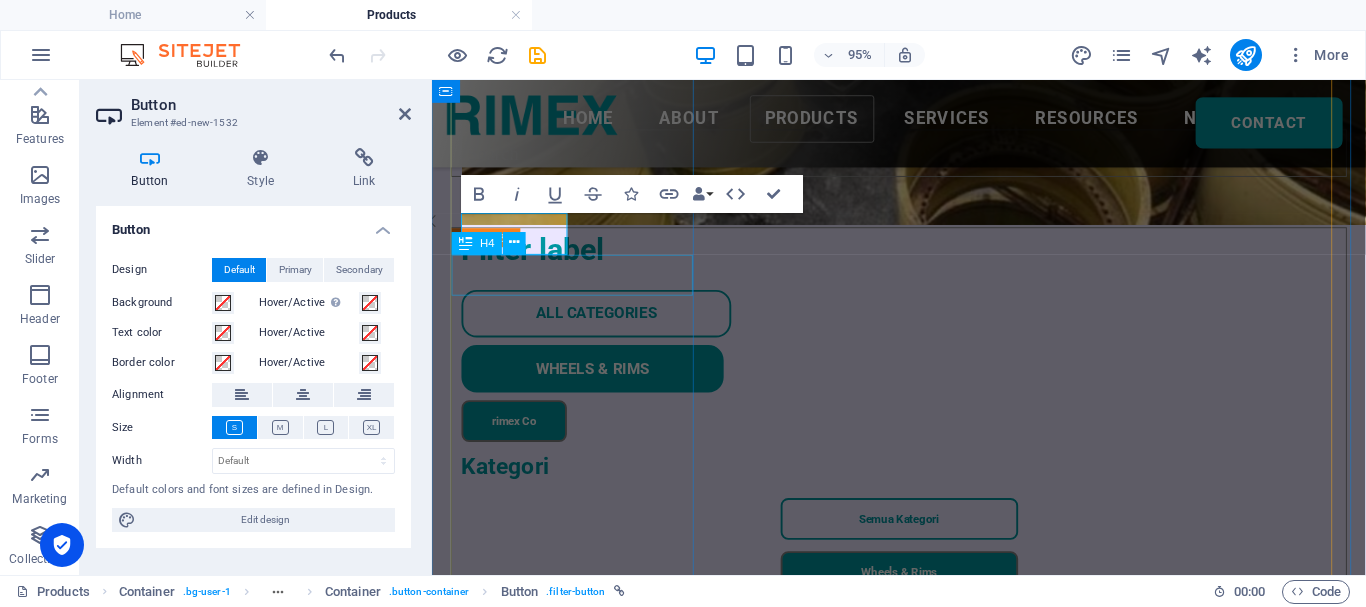 click on "H4" at bounding box center [495, 244] 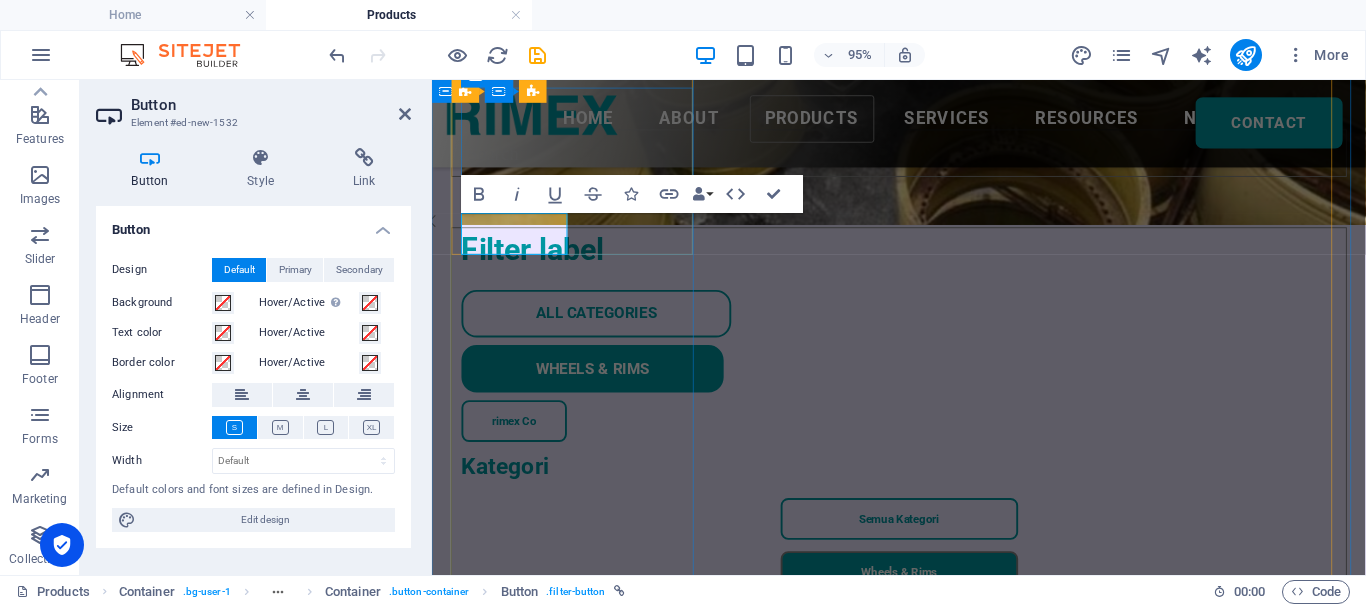 click on "rimex Co" at bounding box center [518, 439] 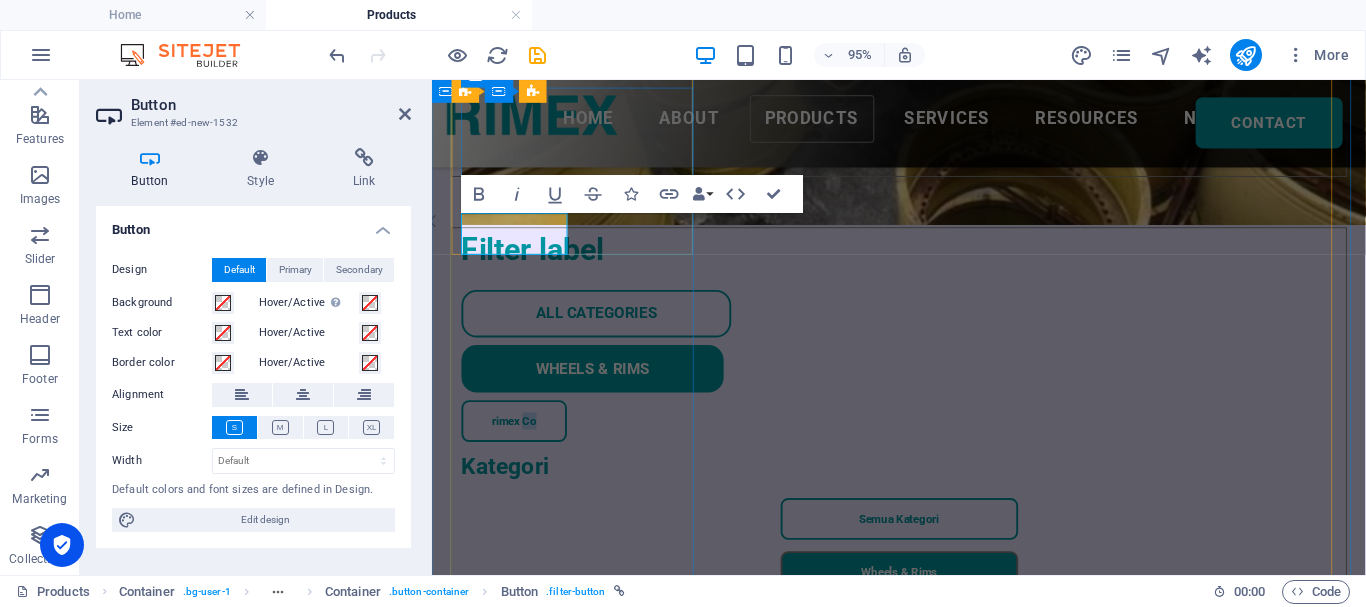click on "rimex Co" at bounding box center (518, 439) 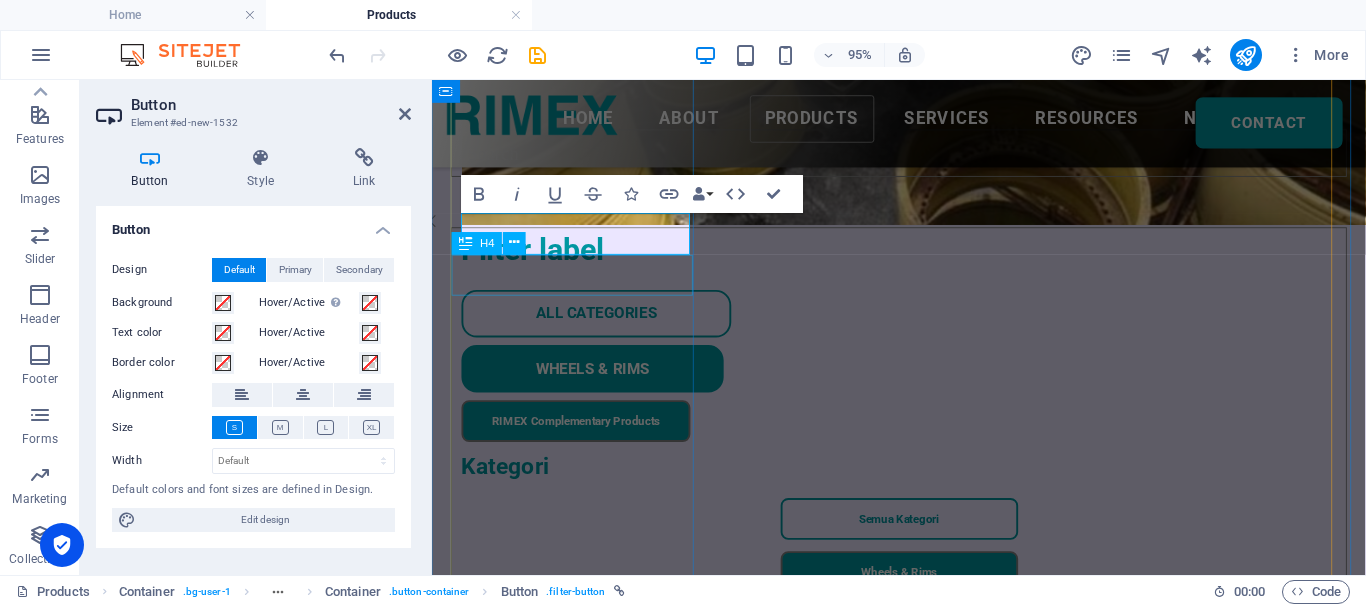 click on "Kategori" at bounding box center (923, 483) 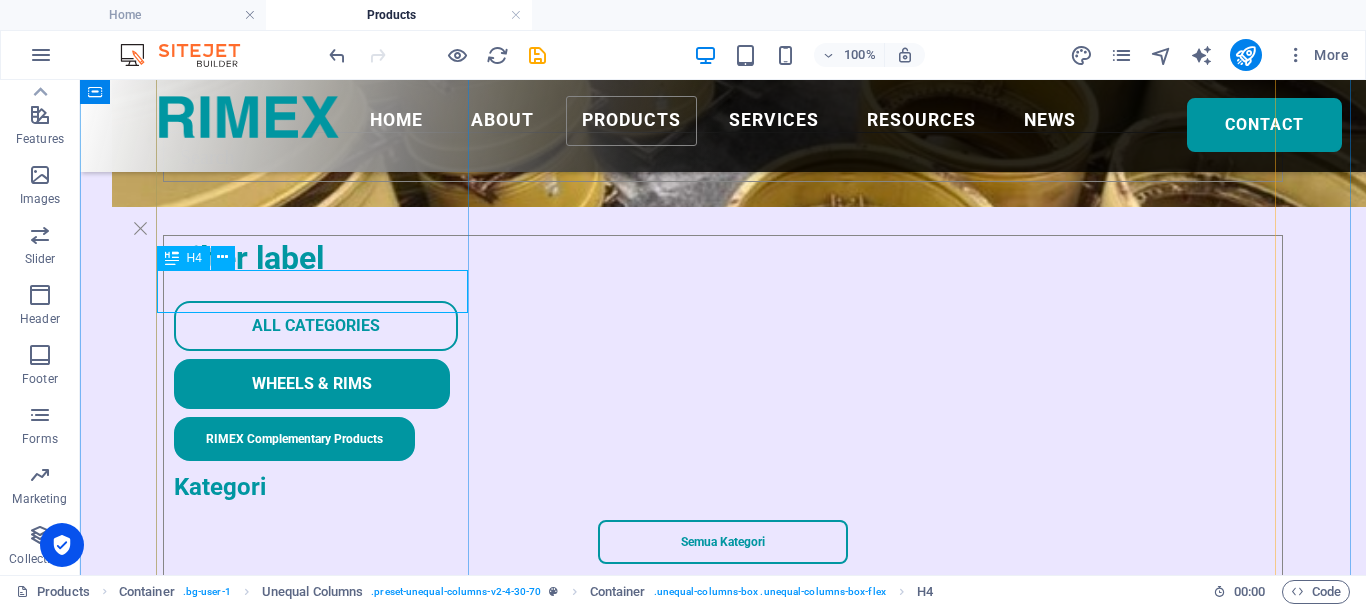 scroll, scrollTop: 300, scrollLeft: 0, axis: vertical 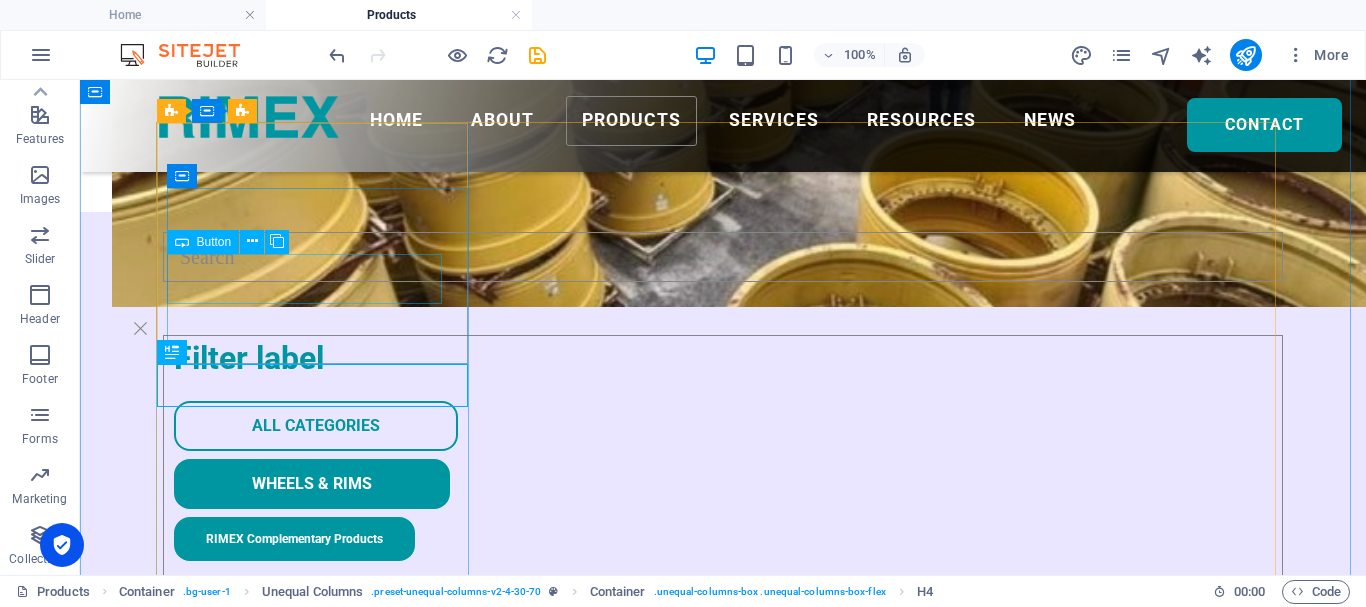 click on "Wheels & Rims" at bounding box center (728, 484) 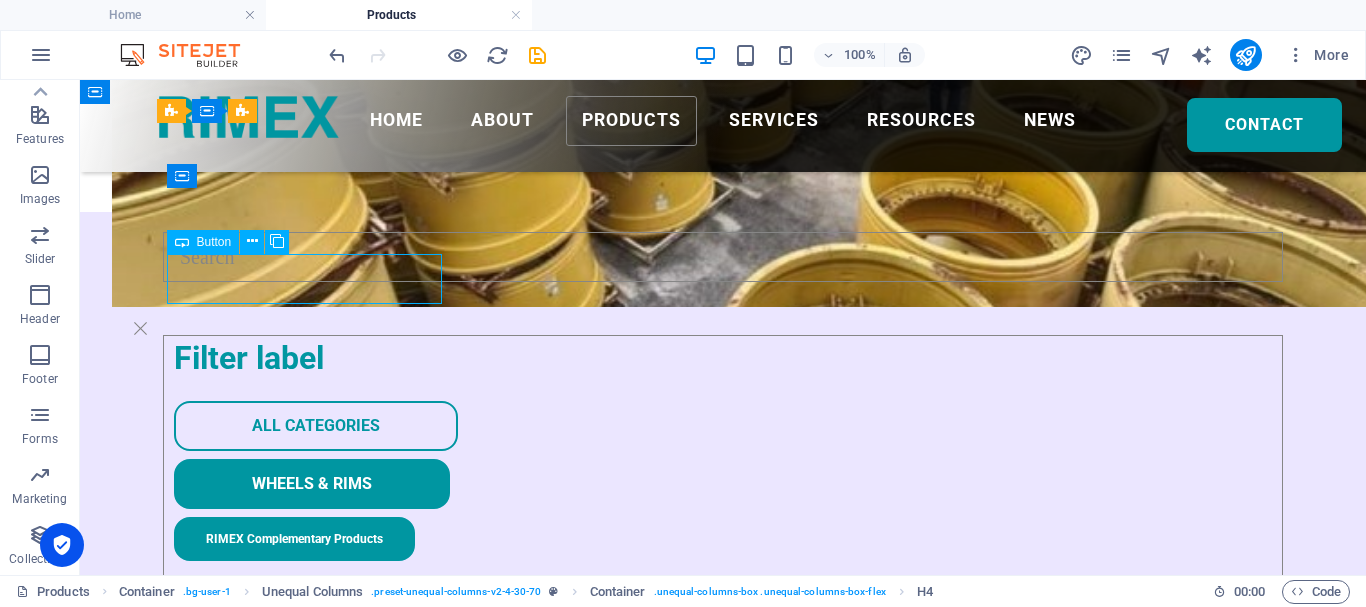 click on "Wheels & Rims" at bounding box center (728, 484) 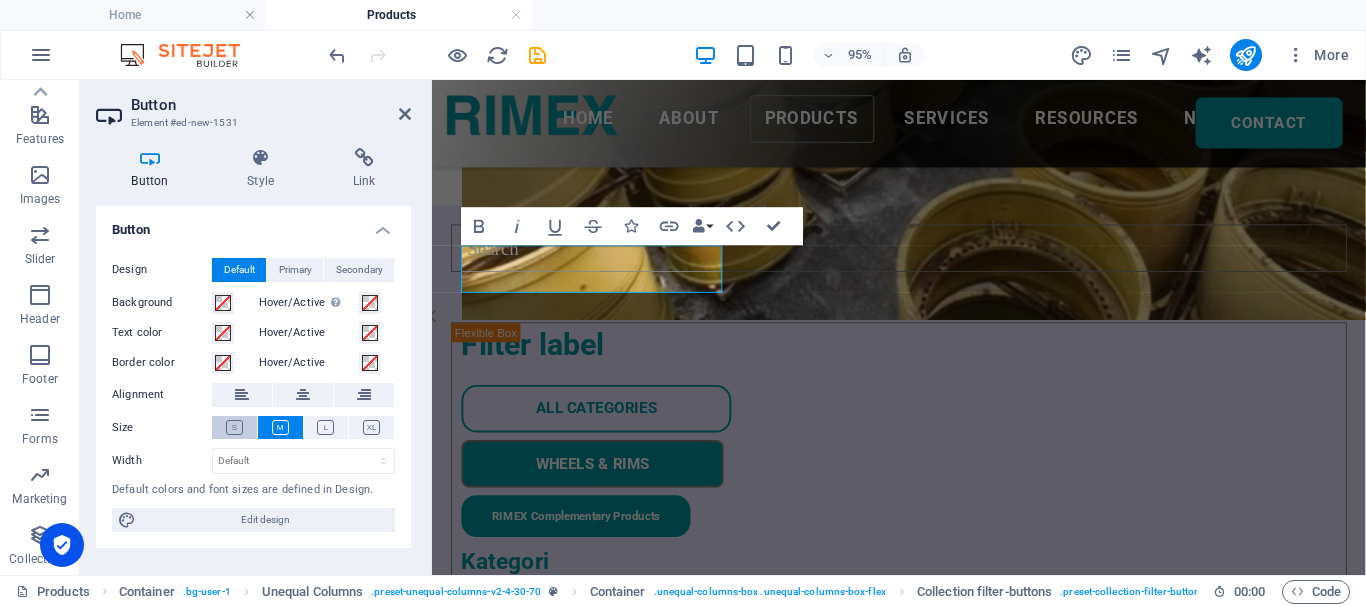 click at bounding box center (234, 427) 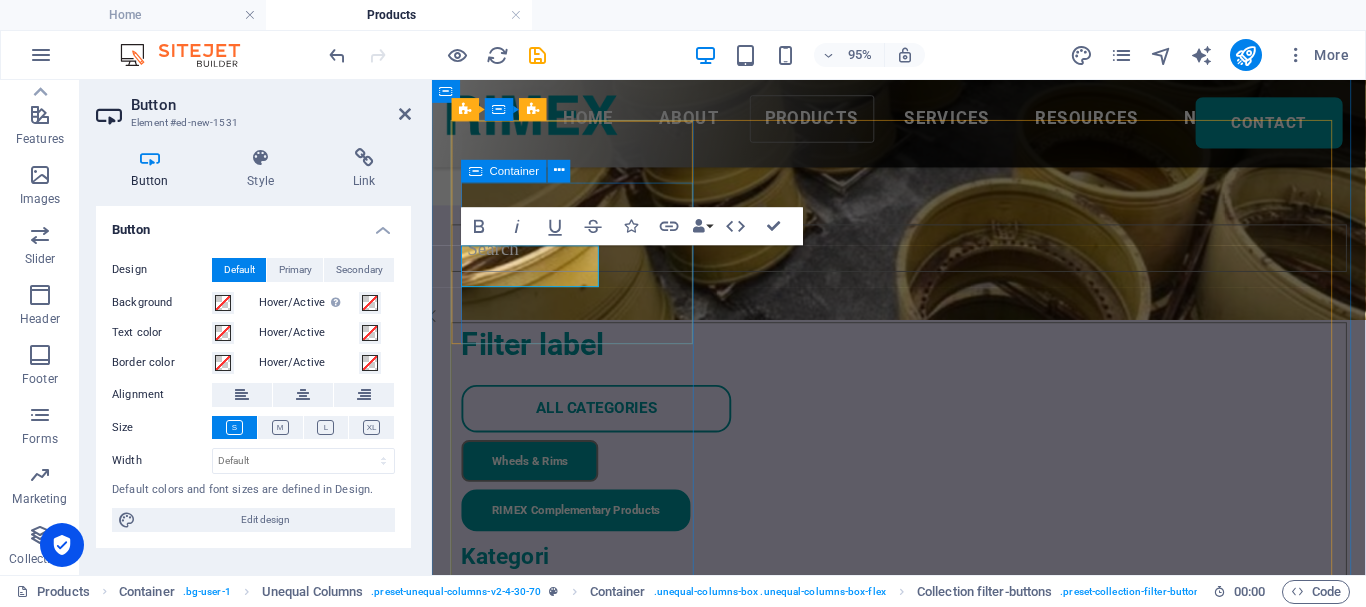 click on "All categories Wheels & Rims RIMEX Complementary Products" at bounding box center [928, 478] 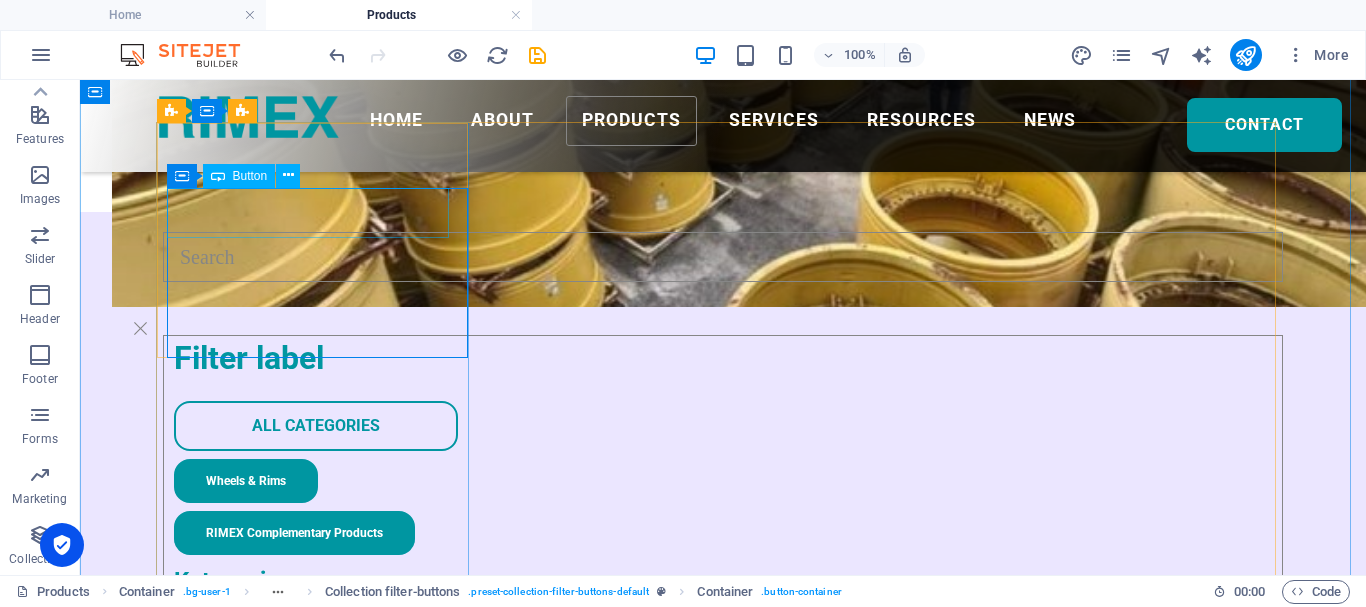click on "All categories" at bounding box center (728, 426) 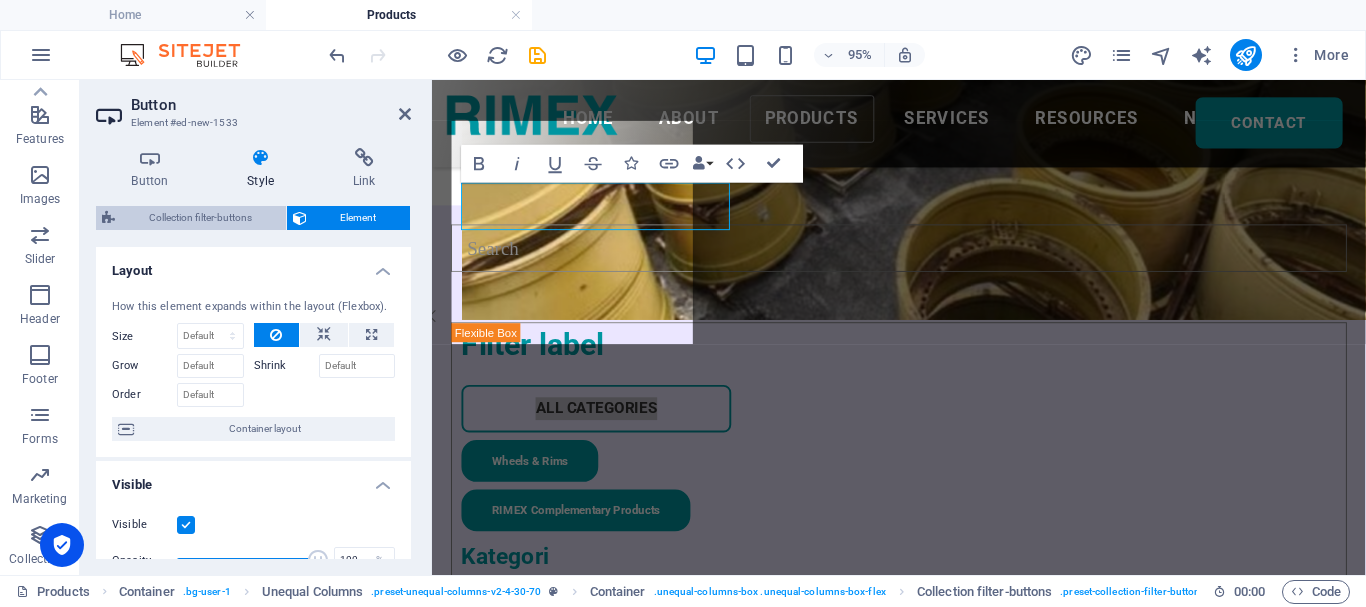 click on "Collection filter-buttons" at bounding box center [200, 218] 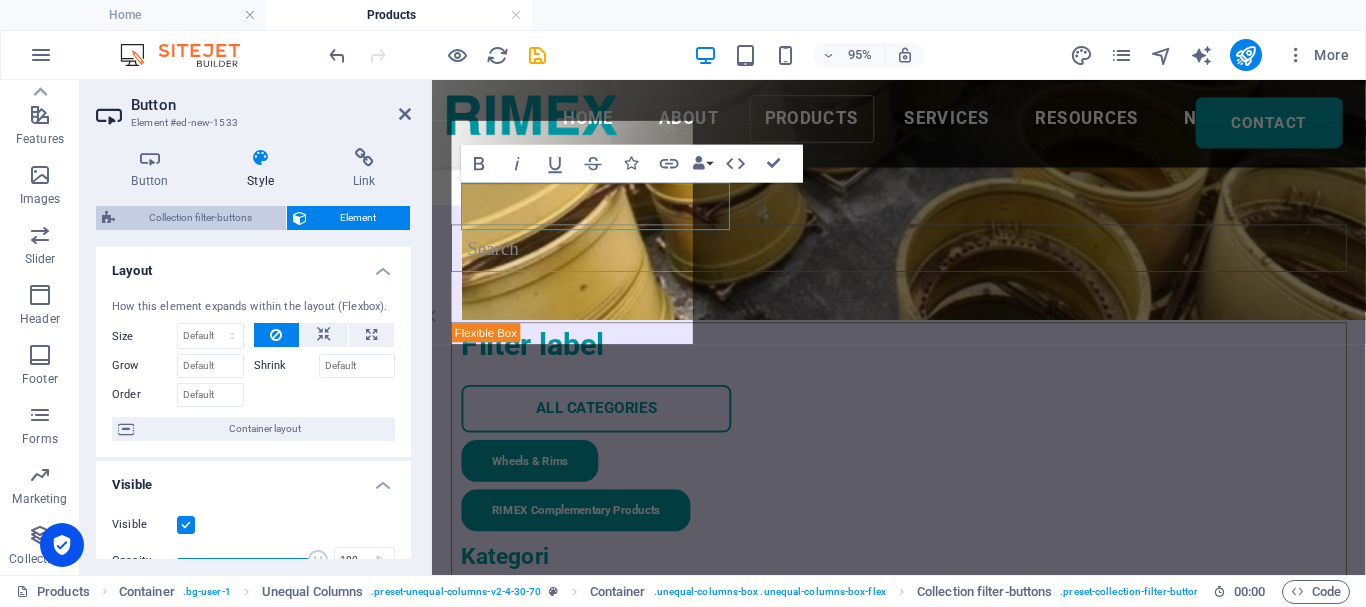 select on "rem" 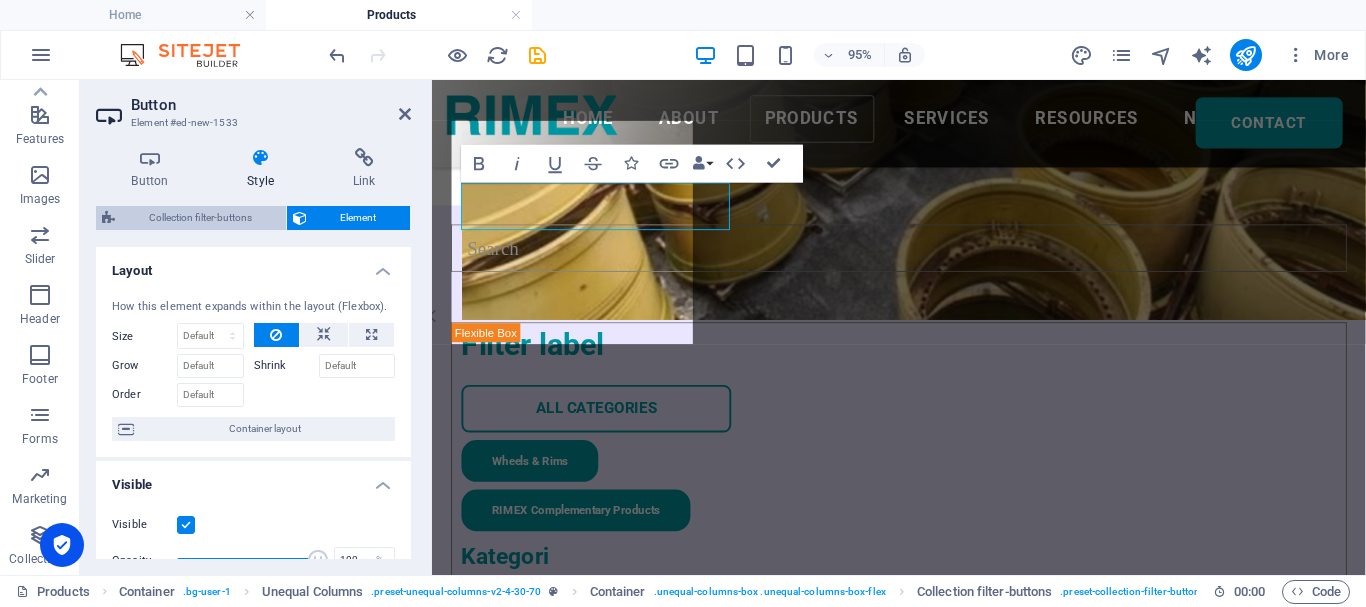 select on "px" 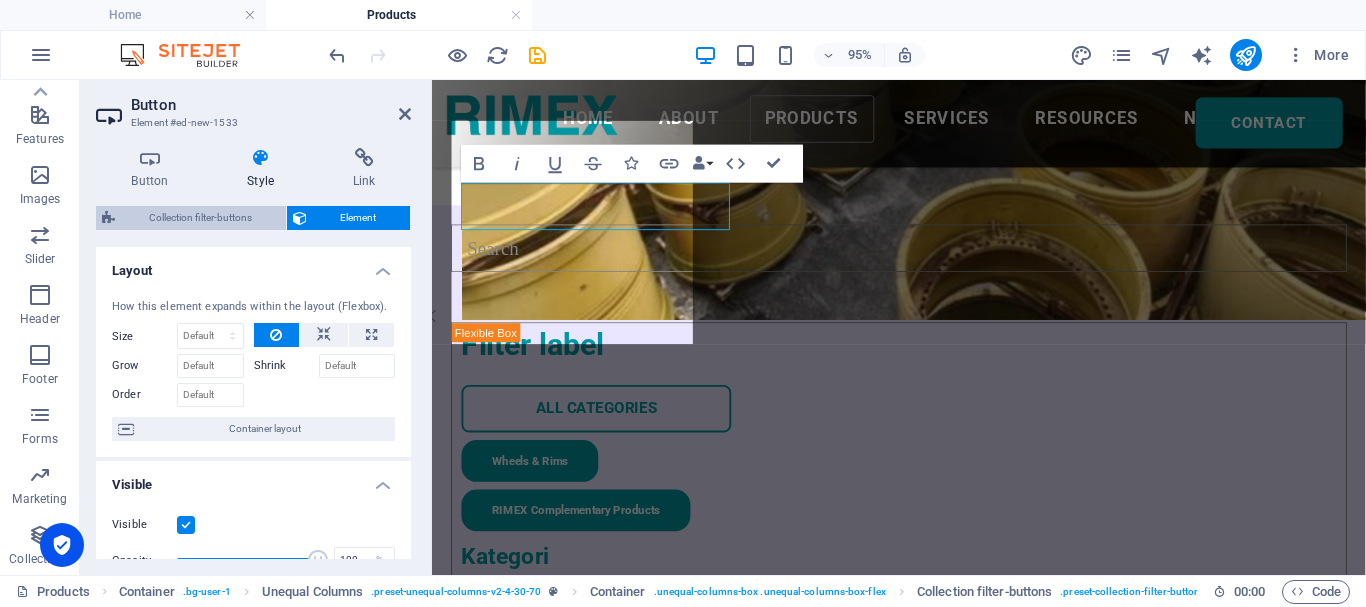 select on "px" 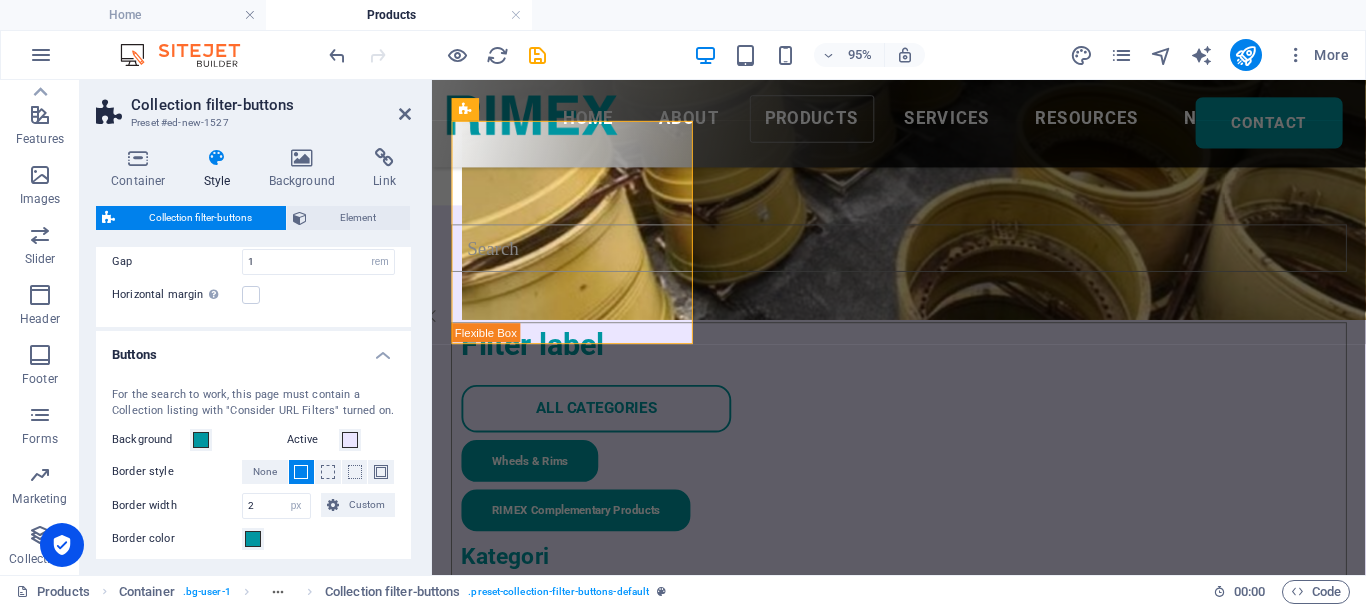scroll, scrollTop: 45, scrollLeft: 0, axis: vertical 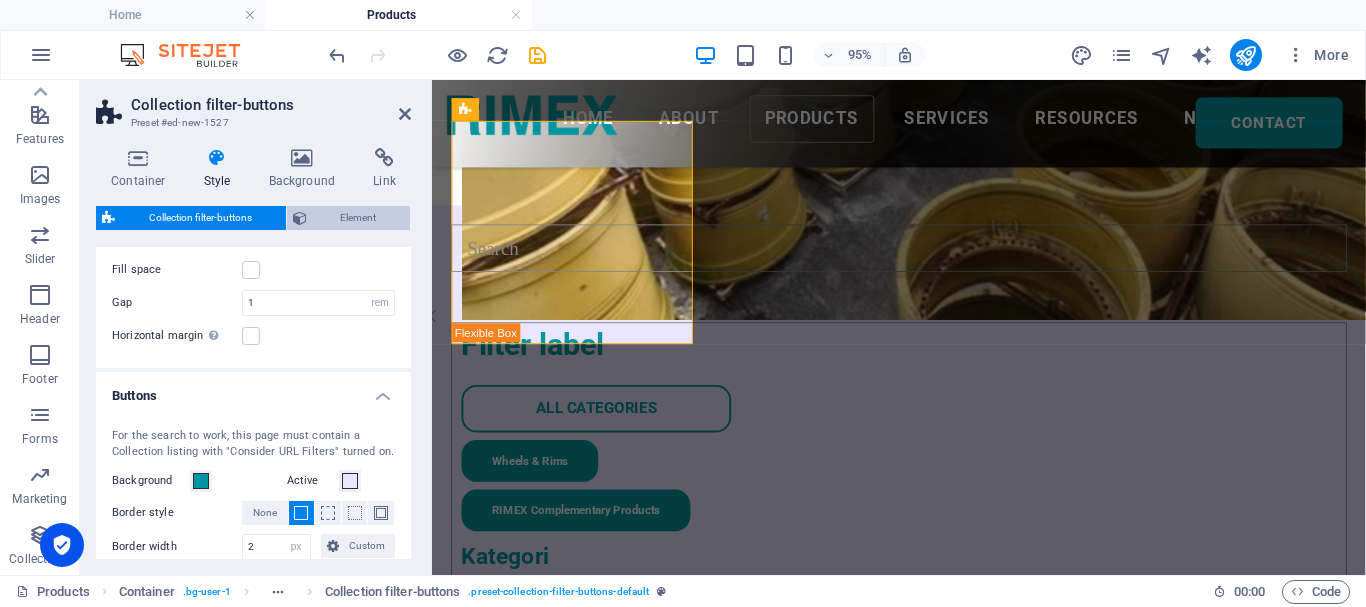 click on "Element" at bounding box center [359, 218] 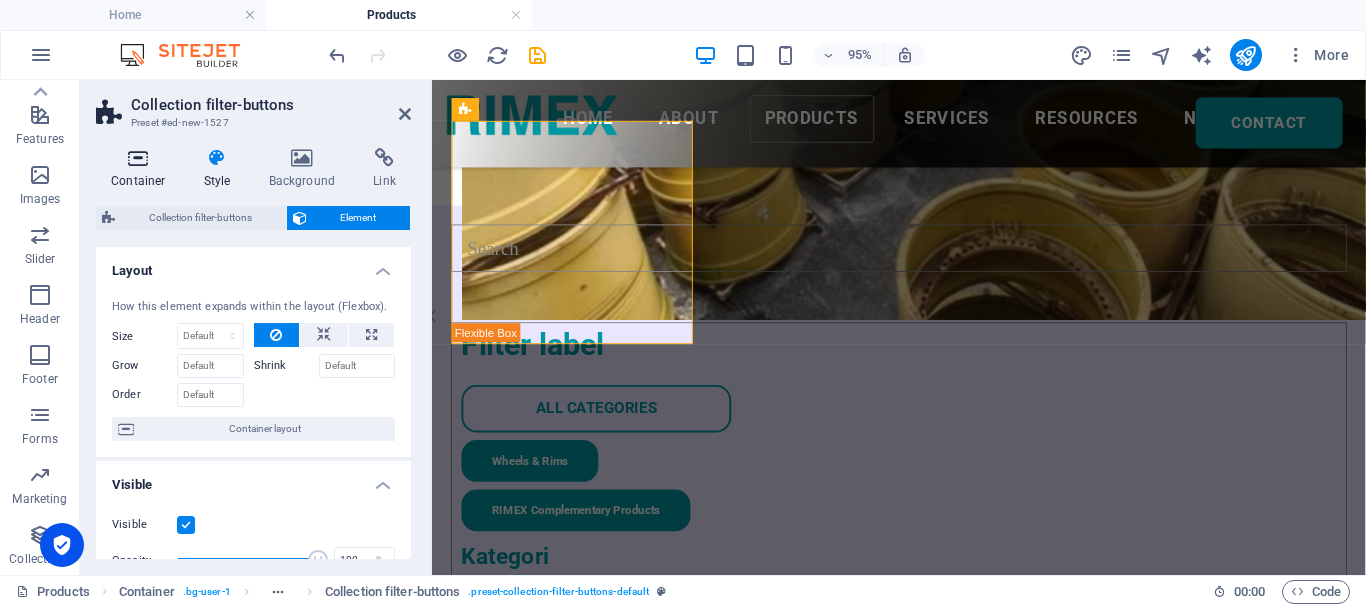 click at bounding box center [138, 158] 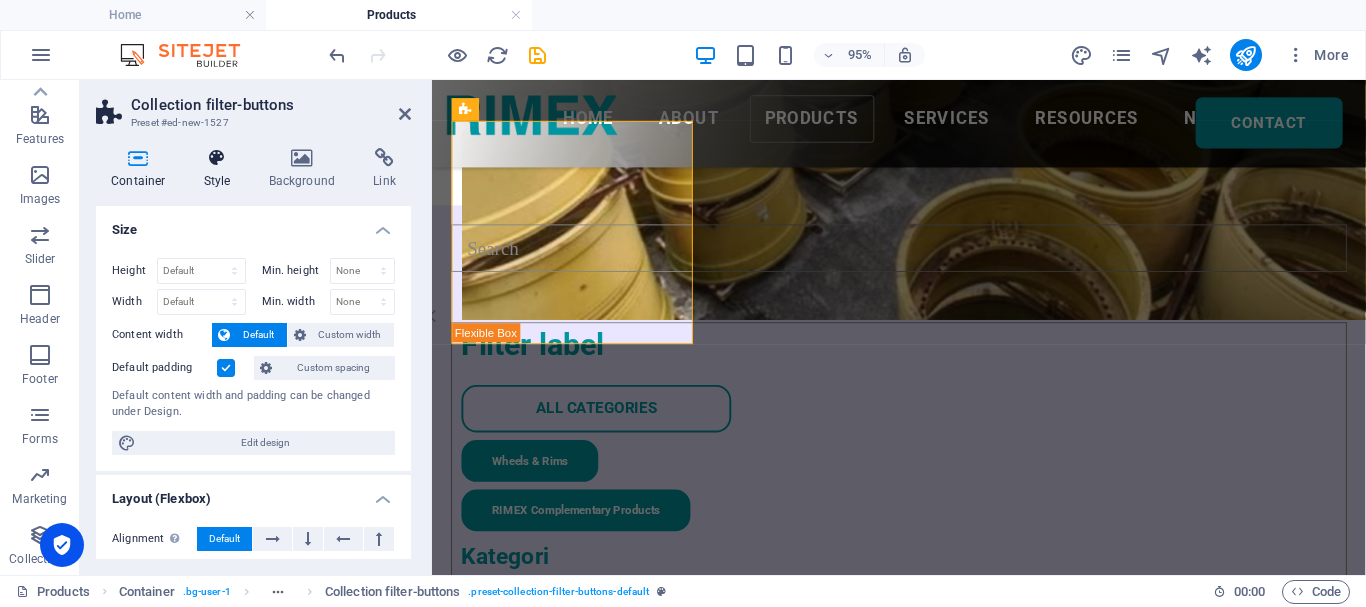 click at bounding box center (217, 158) 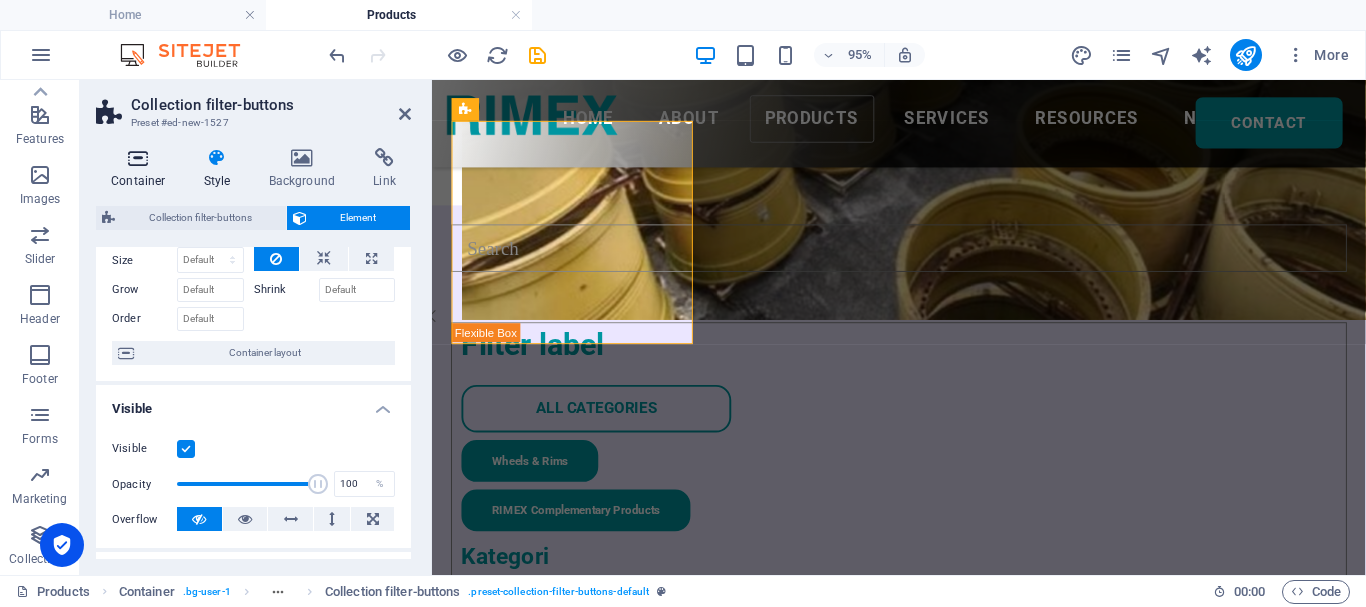 scroll, scrollTop: 100, scrollLeft: 0, axis: vertical 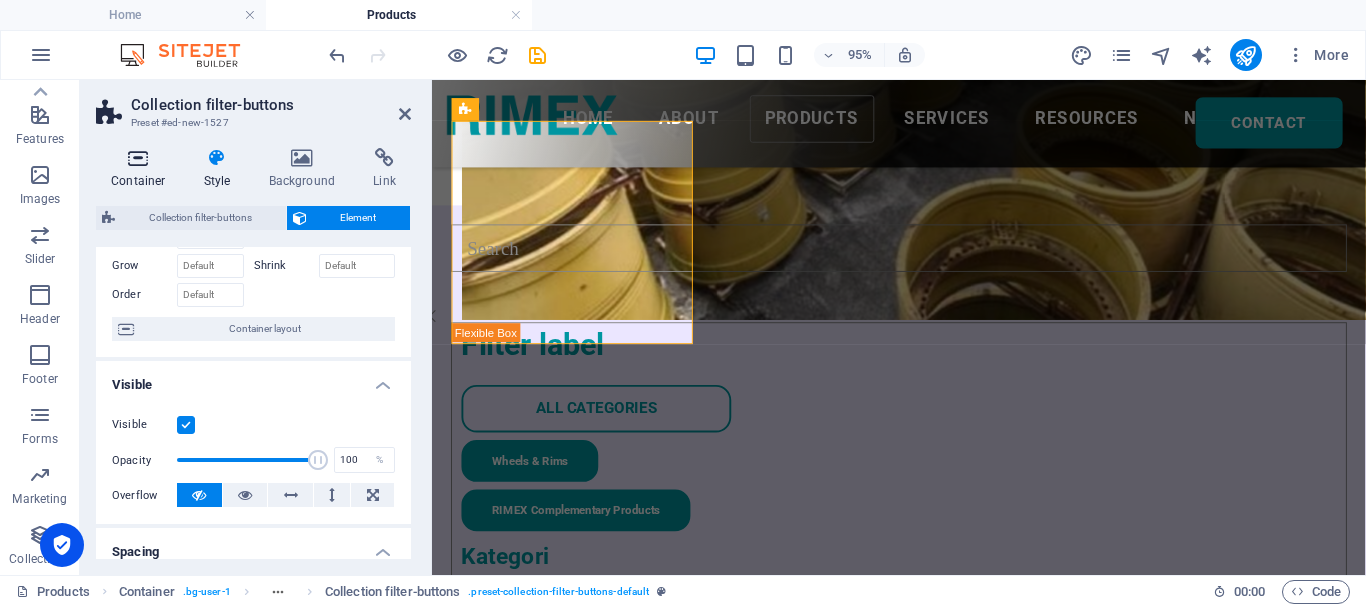 click at bounding box center (138, 158) 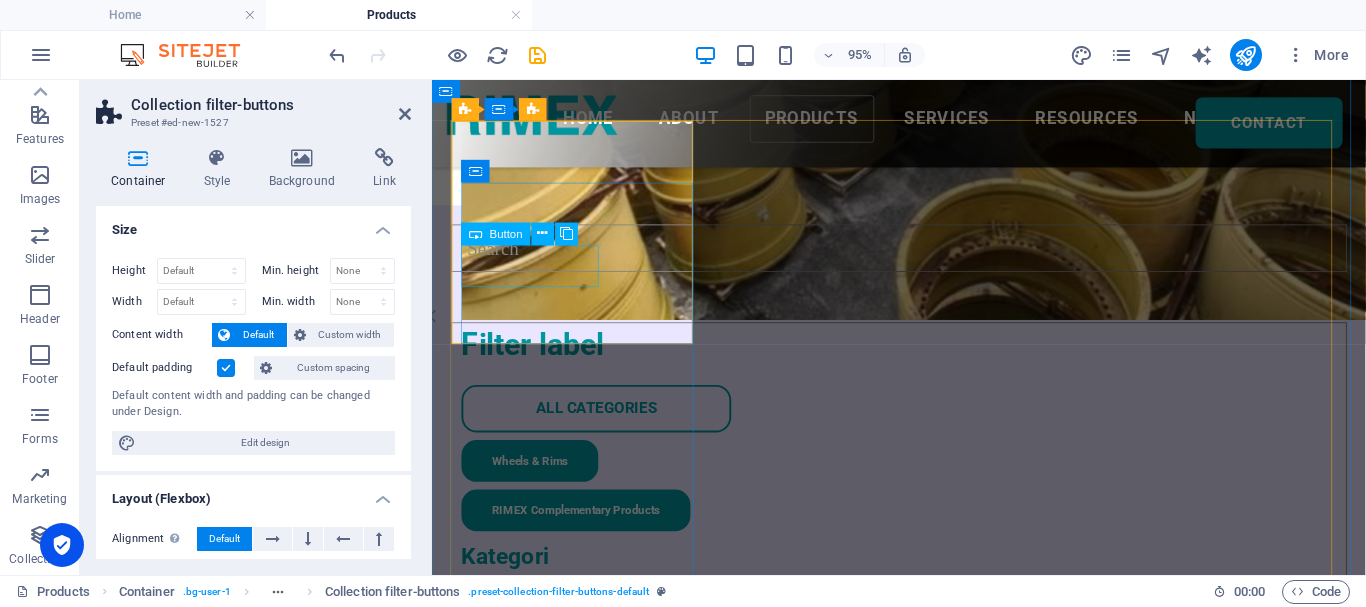 click on "Wheels & Rims" at bounding box center (928, 481) 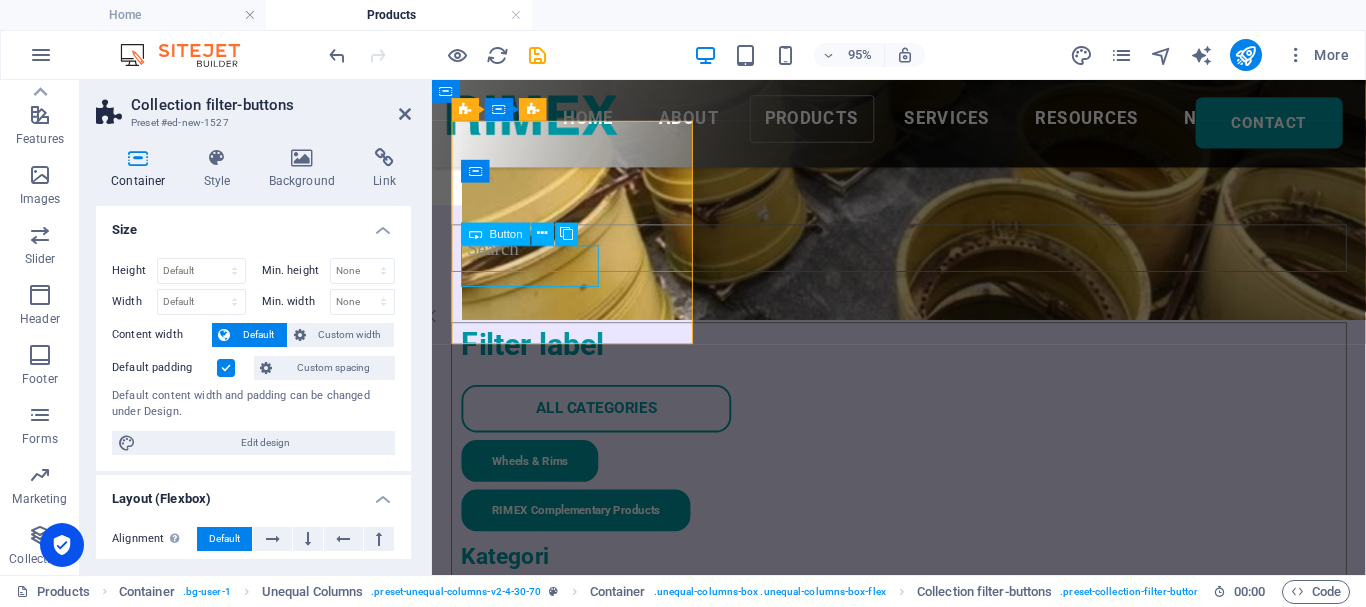click on "Wheels & Rims" at bounding box center [928, 481] 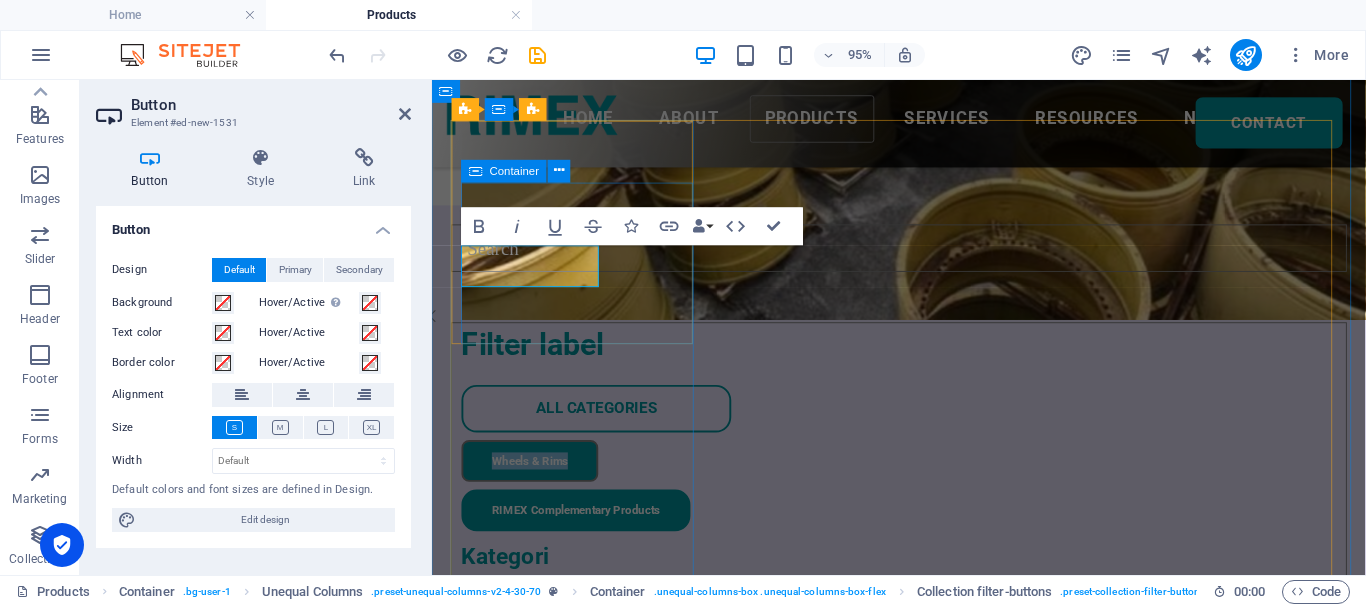 click on "All categories Wheels & Rims RIMEX Complementary Products" at bounding box center [928, 478] 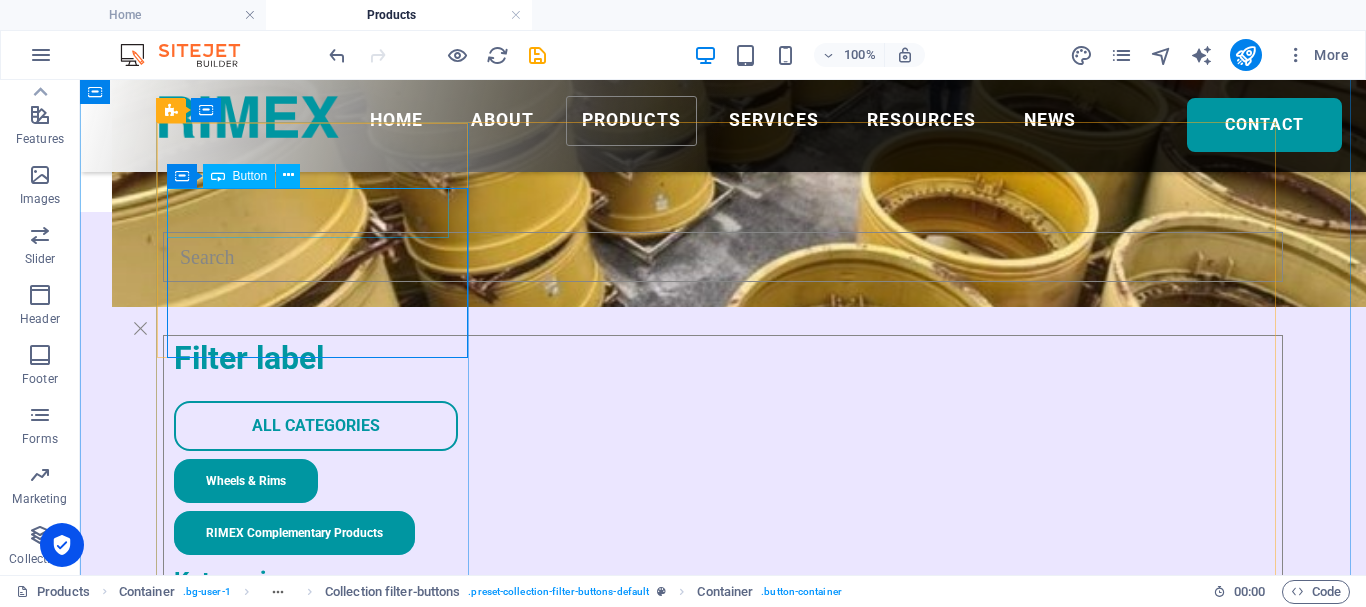 click on "All categories" at bounding box center (728, 426) 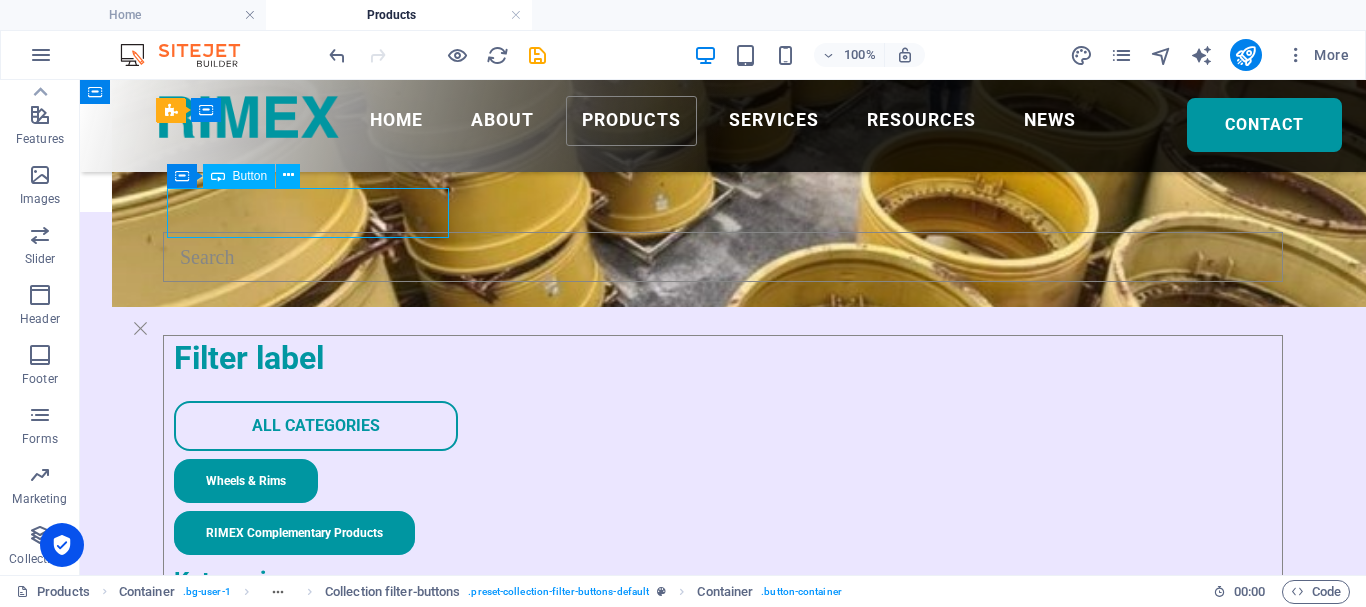 click on "All categories" at bounding box center [728, 426] 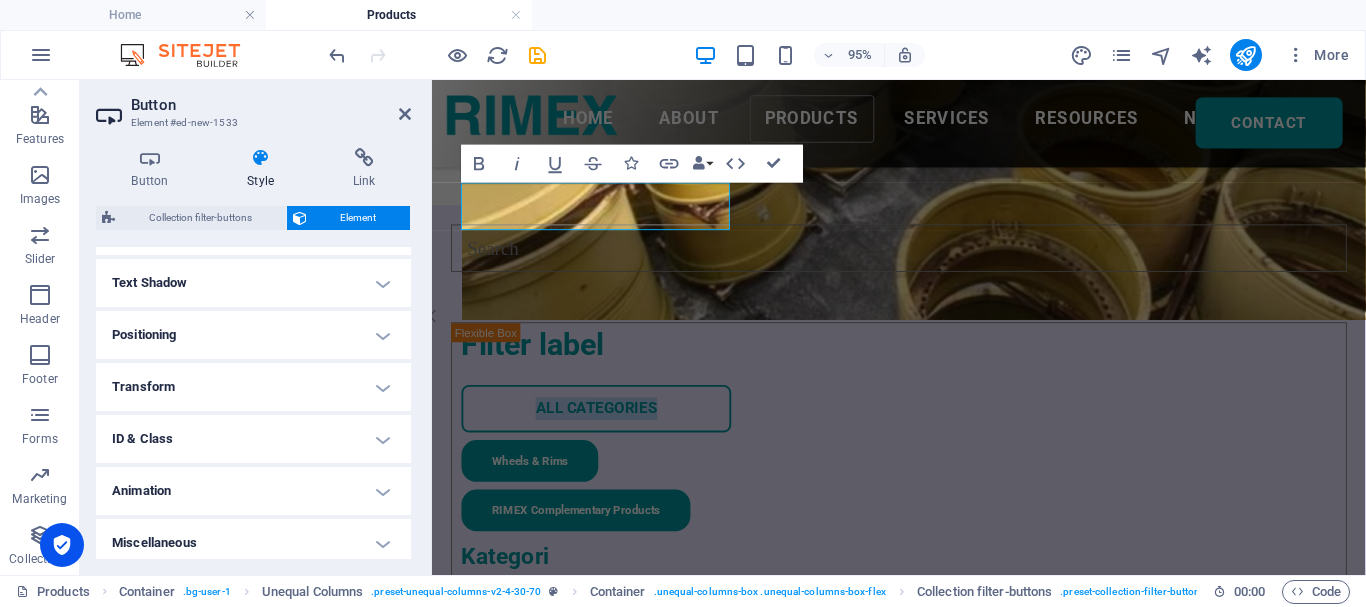 scroll, scrollTop: 533, scrollLeft: 0, axis: vertical 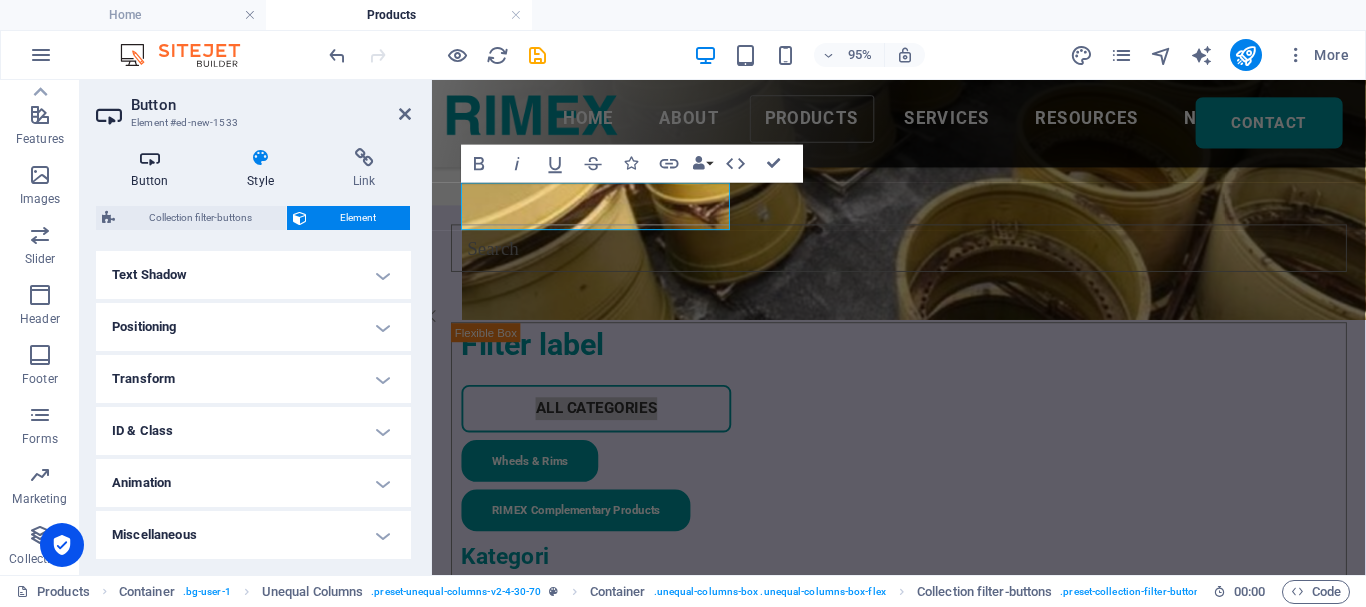 click at bounding box center [150, 158] 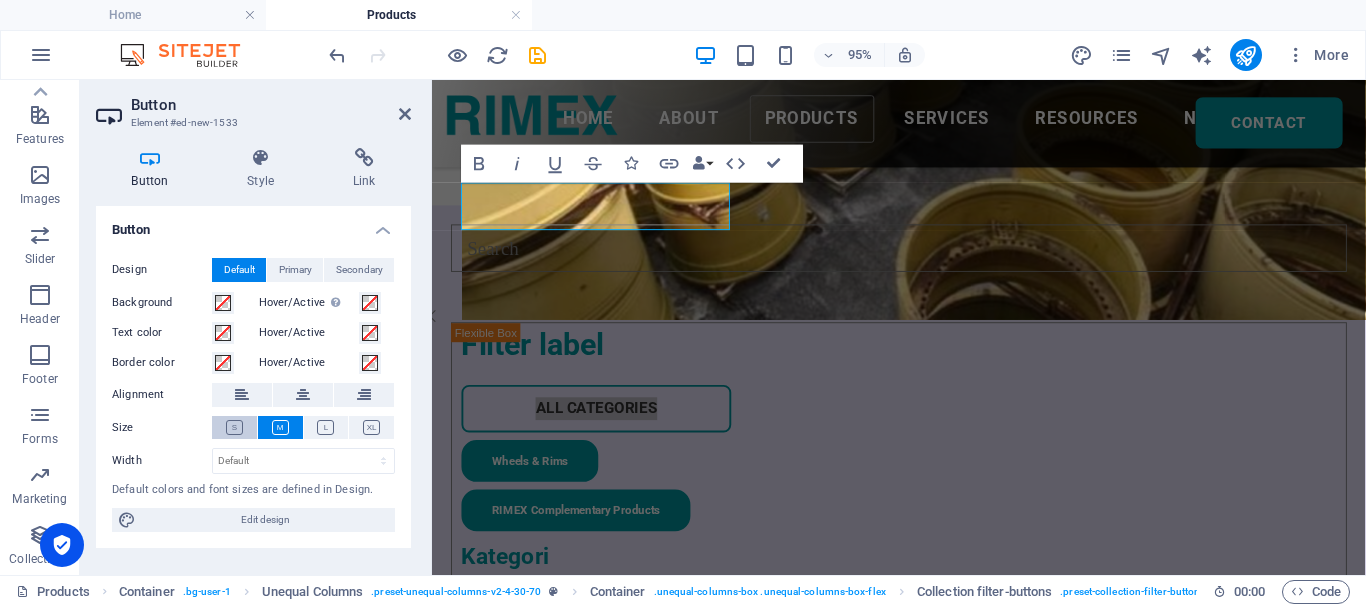 click at bounding box center (234, 427) 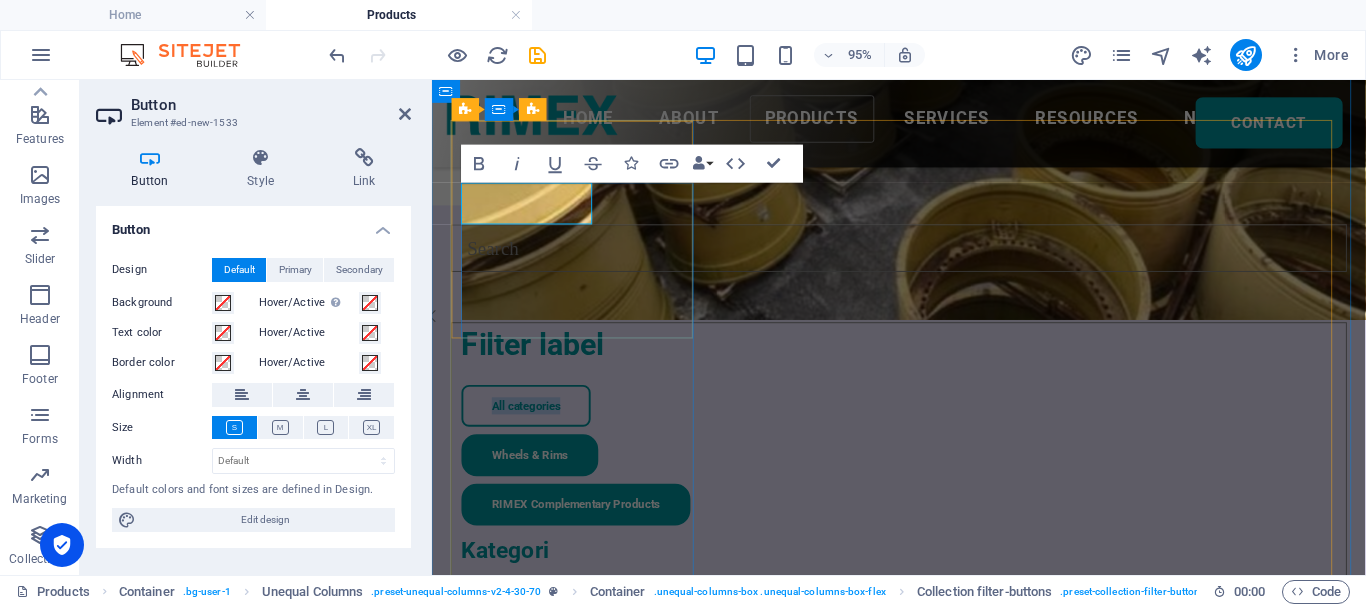 click on "All categories" at bounding box center (531, 423) 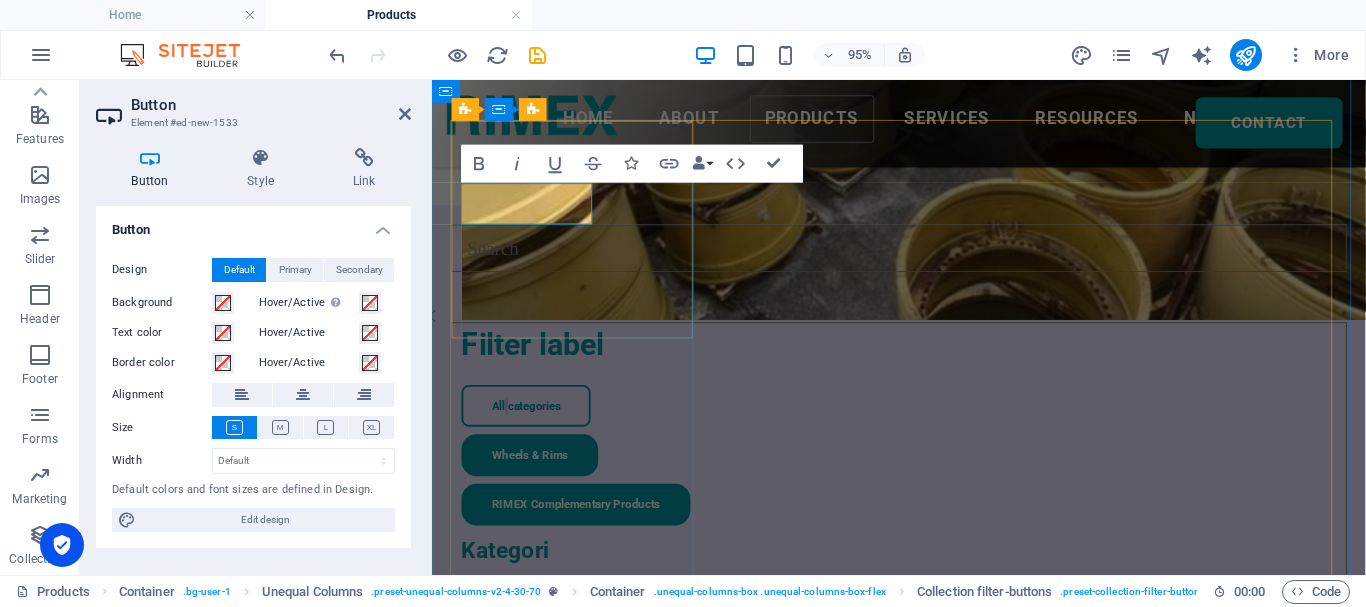 click on "All categories" at bounding box center (531, 423) 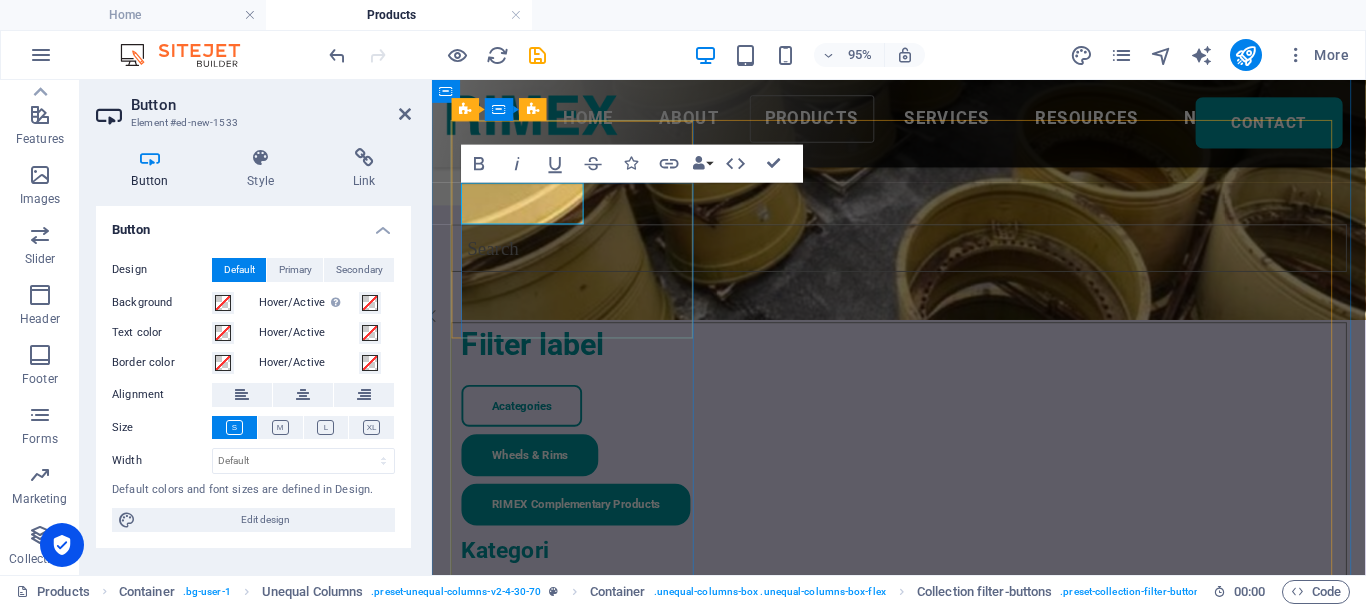 click on "Acategories" at bounding box center [526, 423] 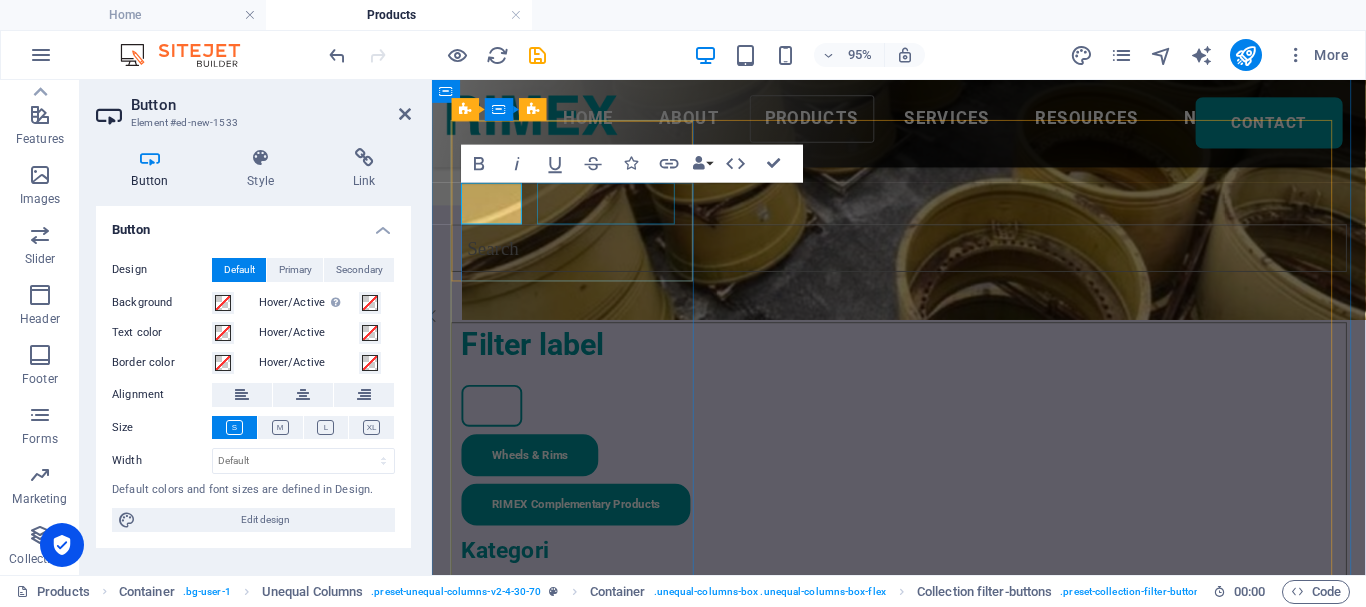 type 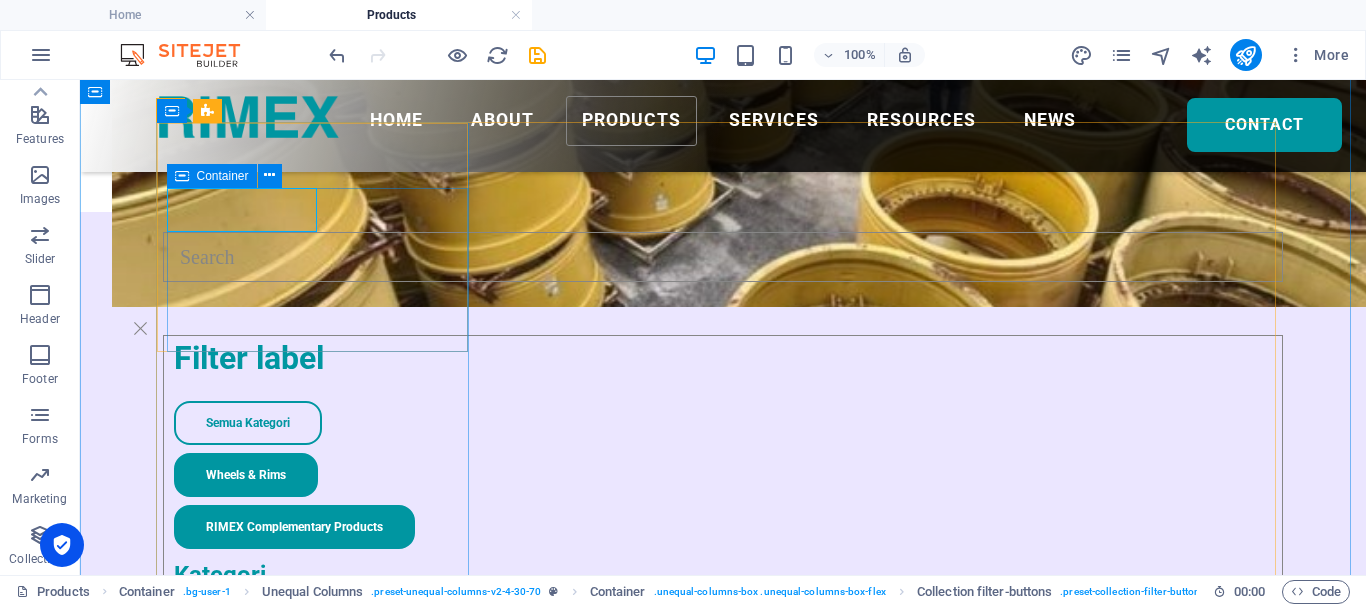 click on "Semua Kategori Wheels & Rims RIMEX Complementary Products" at bounding box center [728, 475] 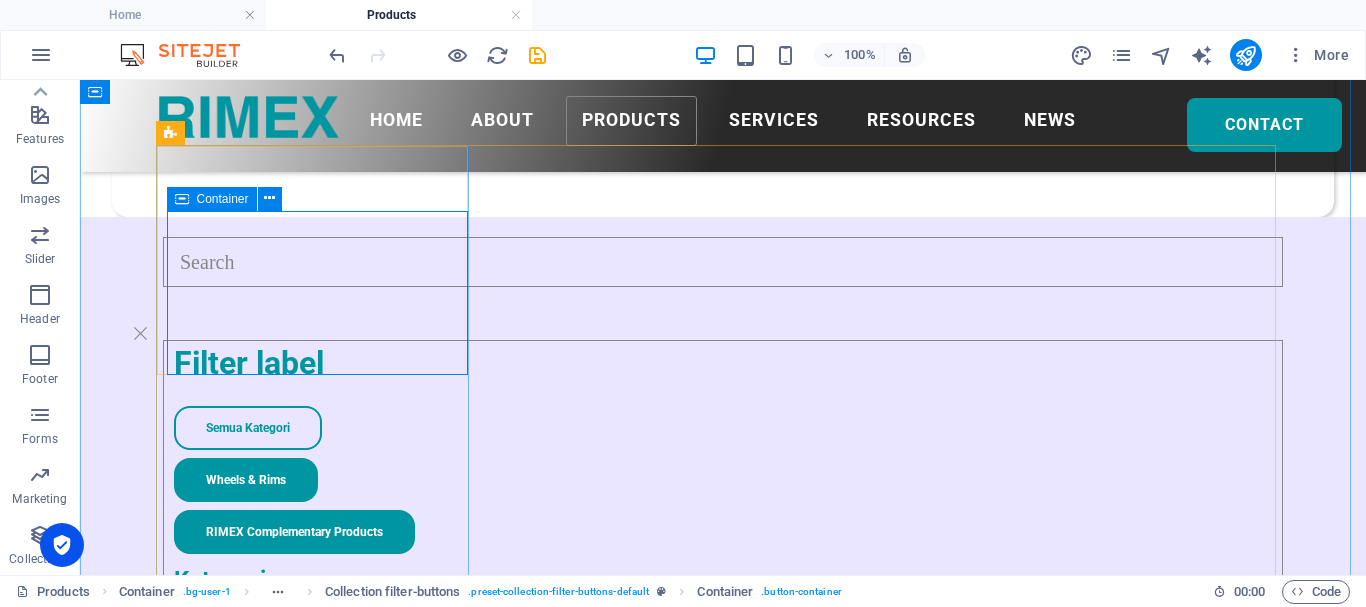 scroll, scrollTop: 300, scrollLeft: 0, axis: vertical 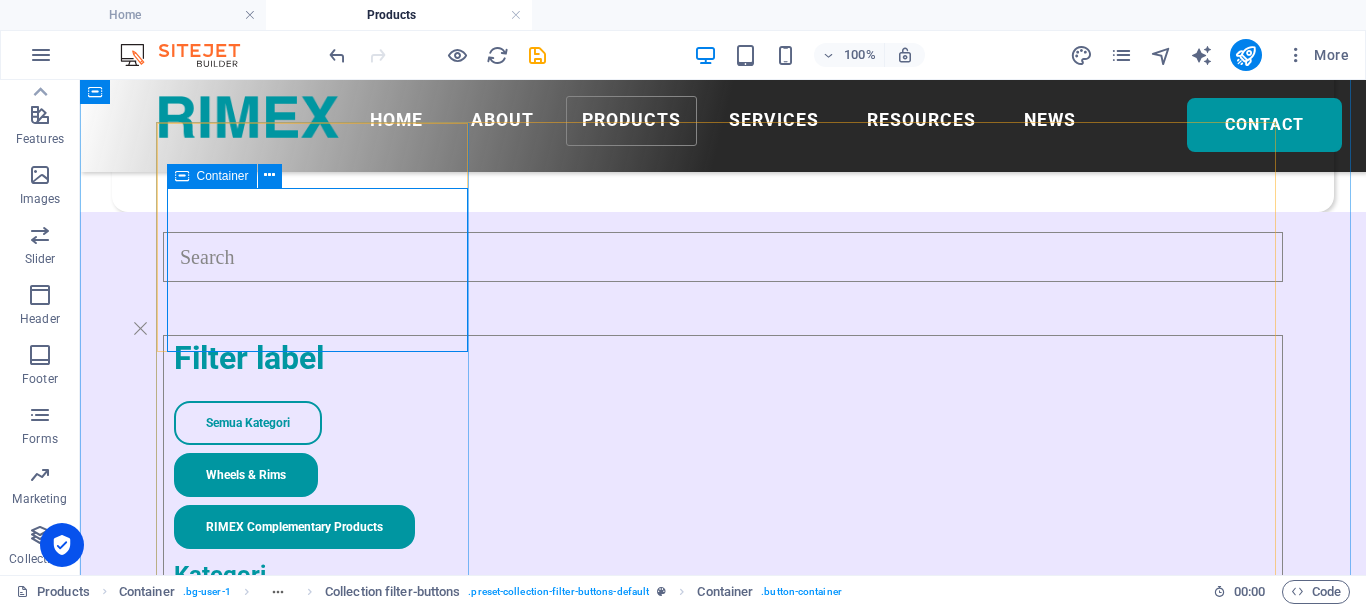 click on "Semua Kategori Wheels & Rims RIMEX Complementary Products" at bounding box center [728, 475] 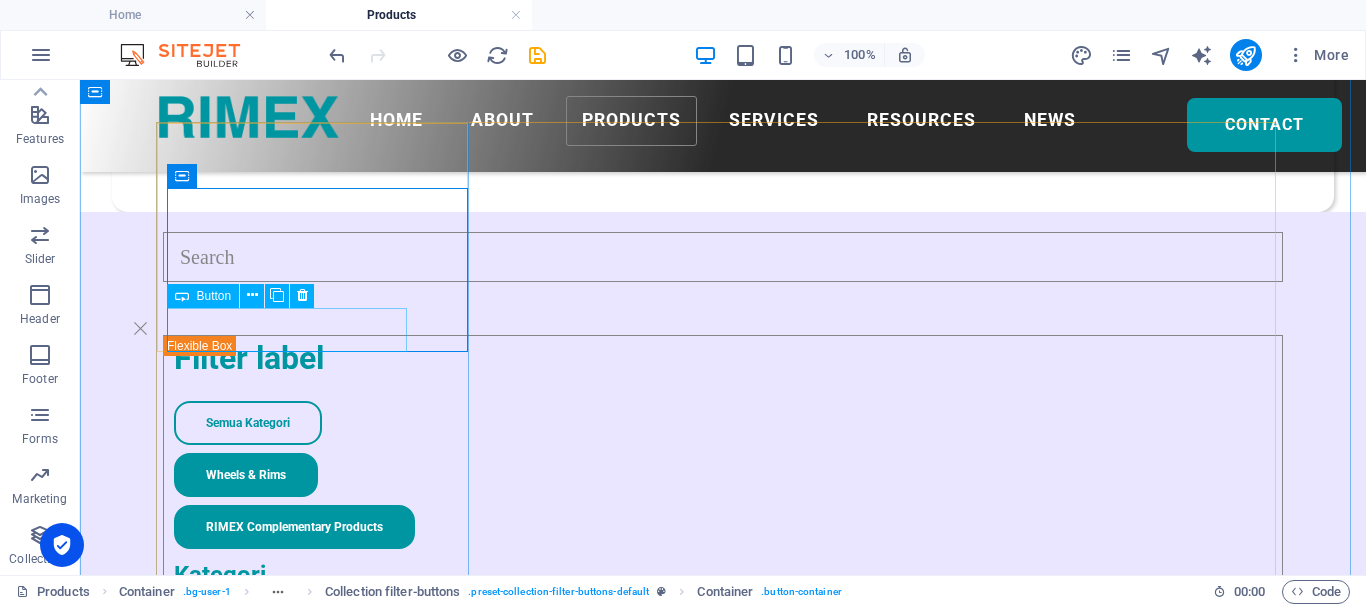 click on "RIMEX Complementary Products" at bounding box center [728, 527] 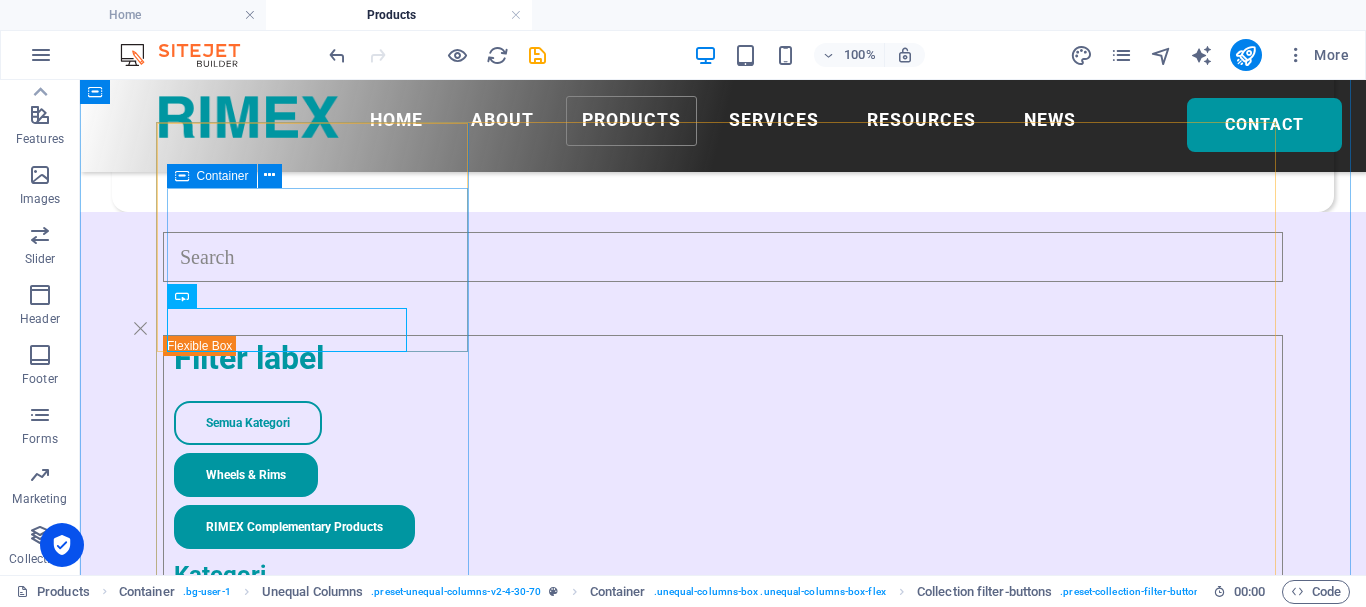 click on "Semua Kategori Wheels & Rims RIMEX Complementary Products" at bounding box center (728, 475) 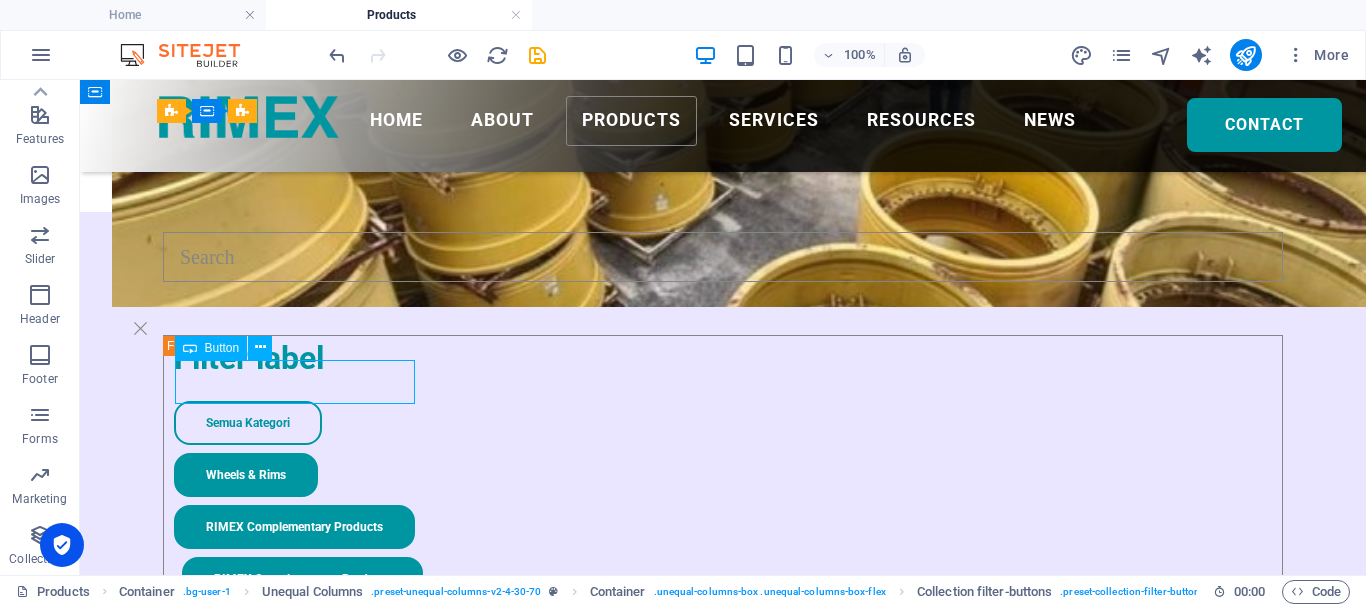 drag, startPoint x: 310, startPoint y: 365, endPoint x: 239, endPoint y: 374, distance: 71.568146 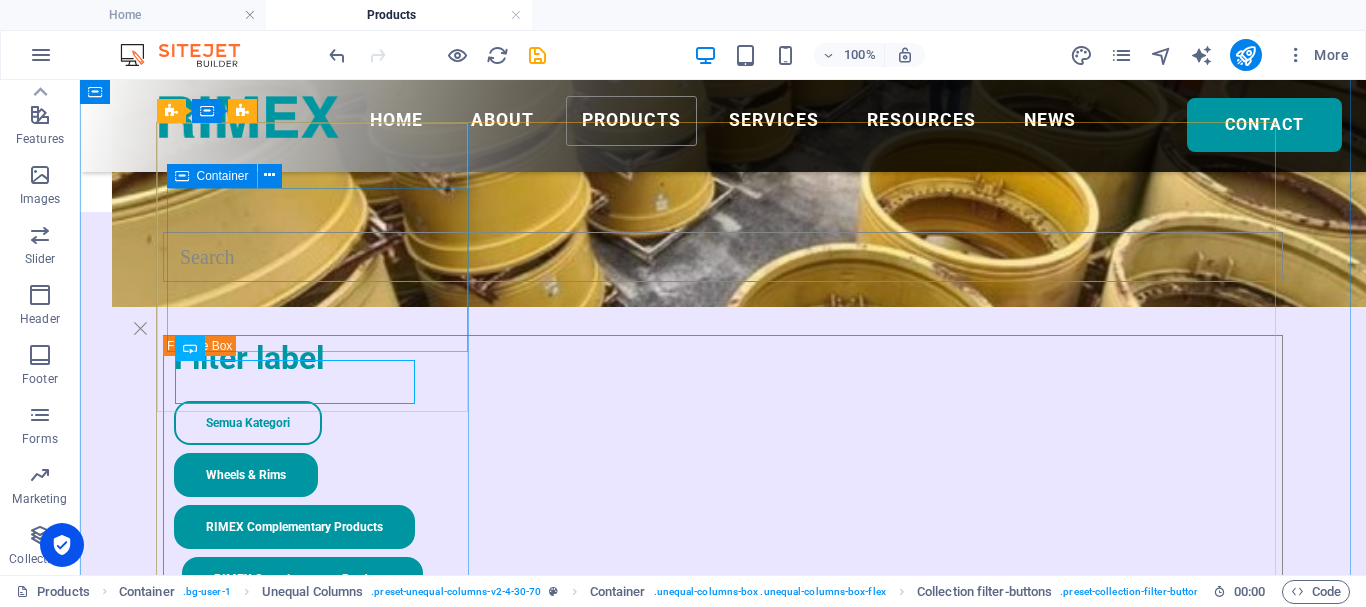 click on "Semua Kategori Wheels & Rims RIMEX Complementary Products" at bounding box center (728, 475) 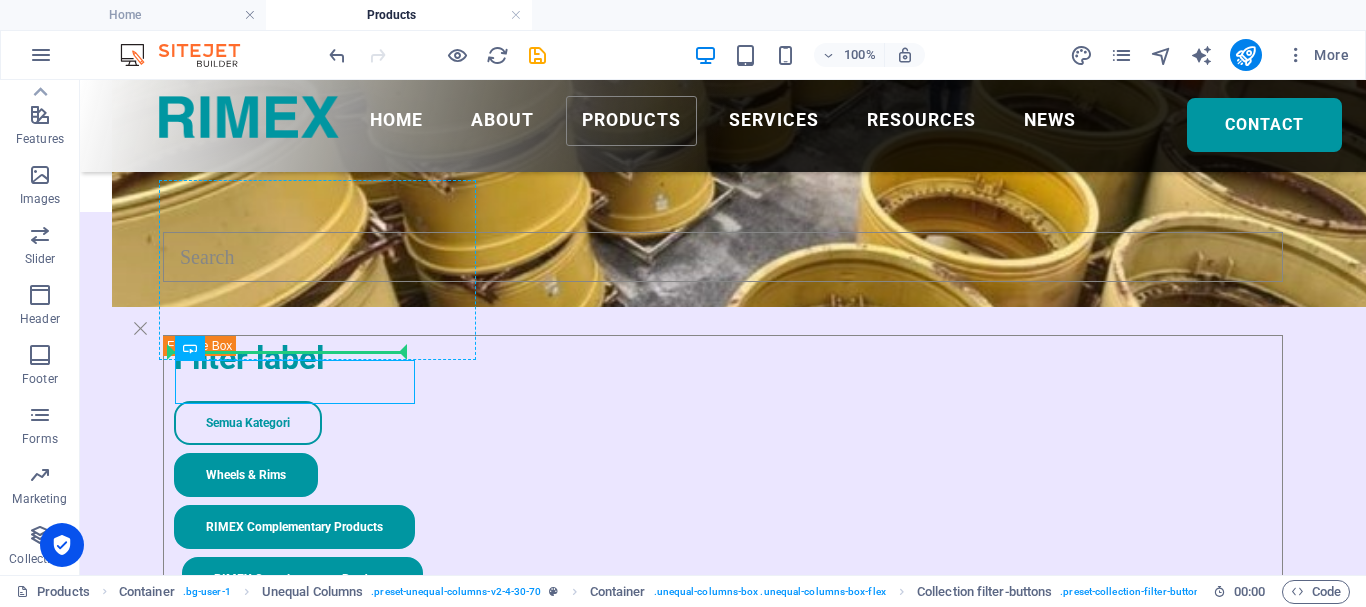 drag, startPoint x: 386, startPoint y: 370, endPoint x: 382, endPoint y: 348, distance: 22.36068 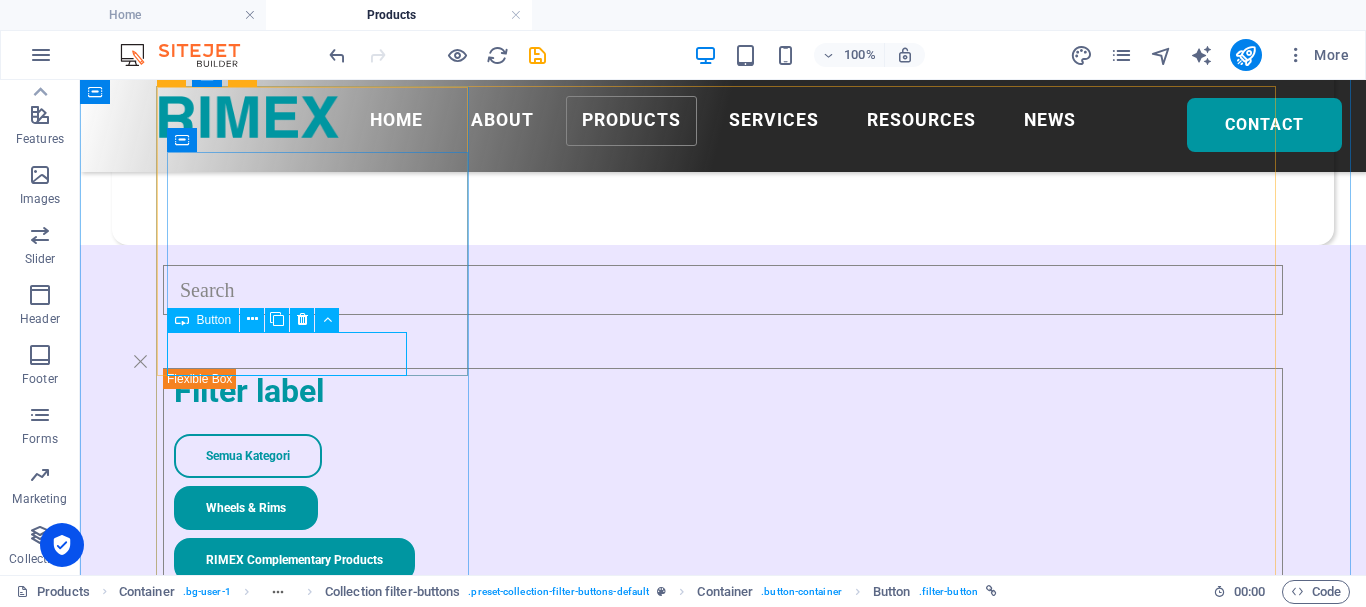 scroll, scrollTop: 400, scrollLeft: 0, axis: vertical 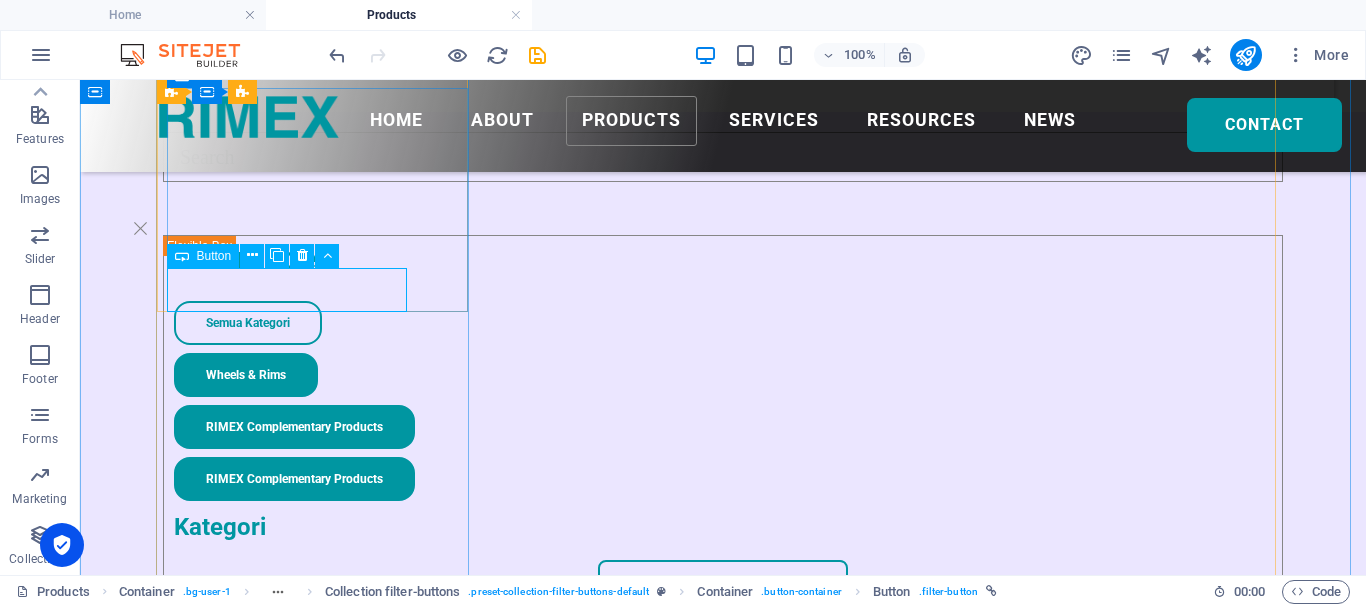 click on "RIMEX Complementary Products" at bounding box center (728, 479) 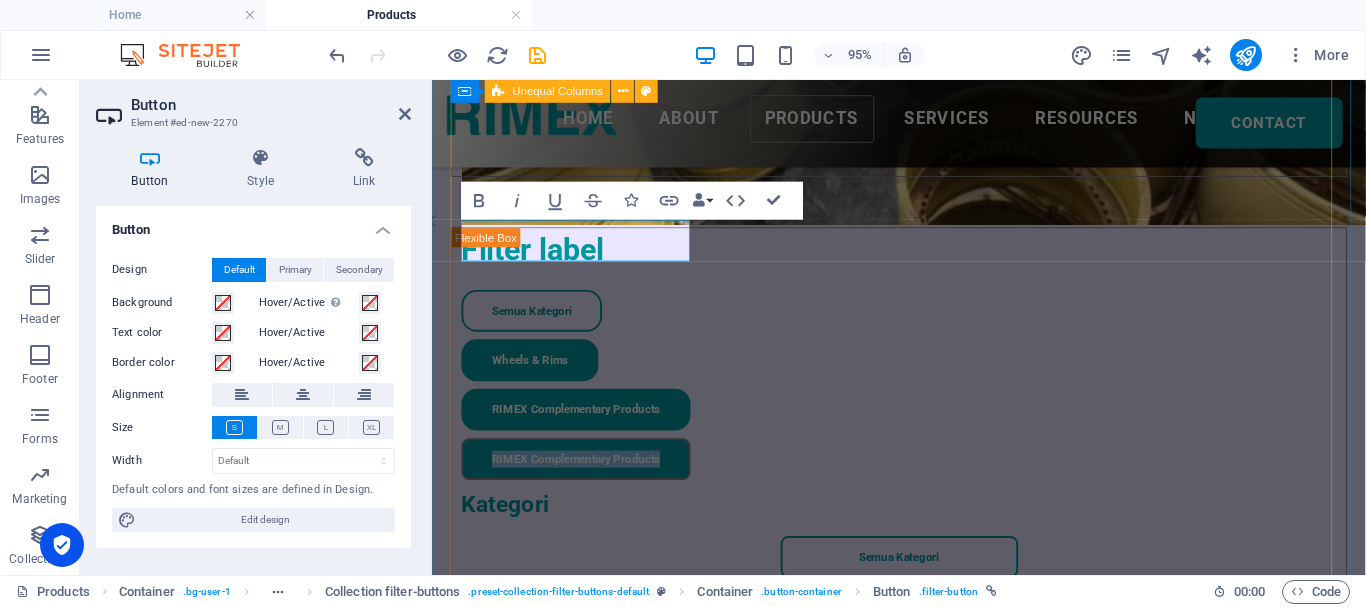 scroll, scrollTop: 500, scrollLeft: 0, axis: vertical 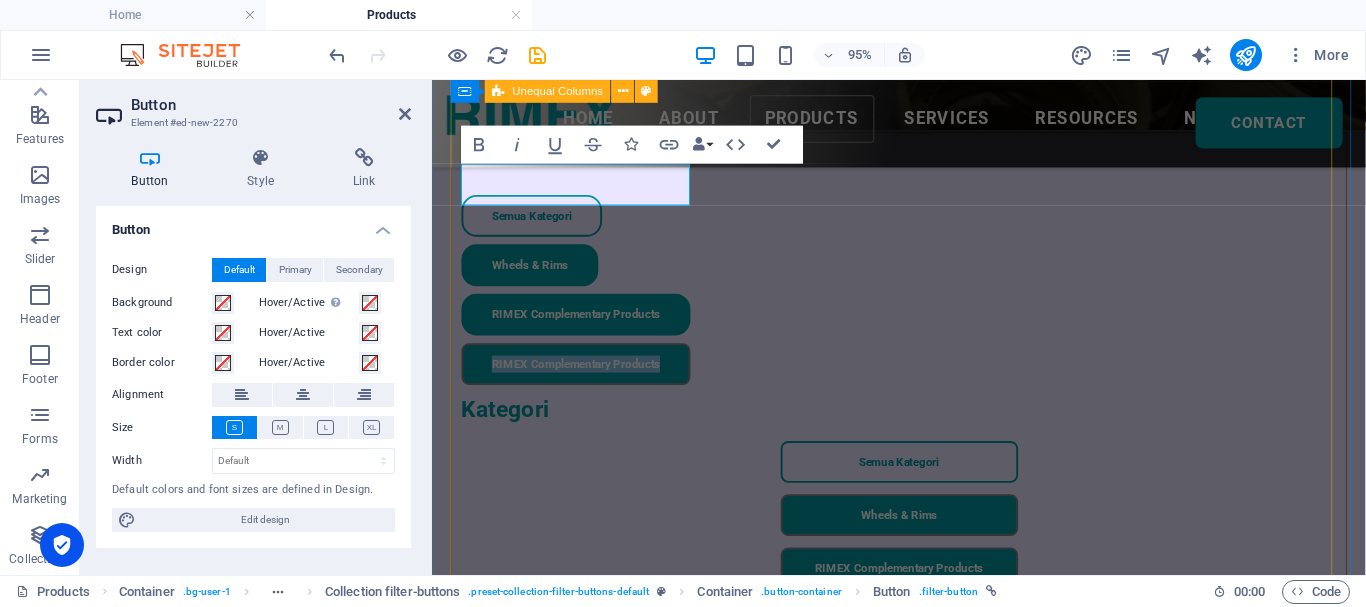 type 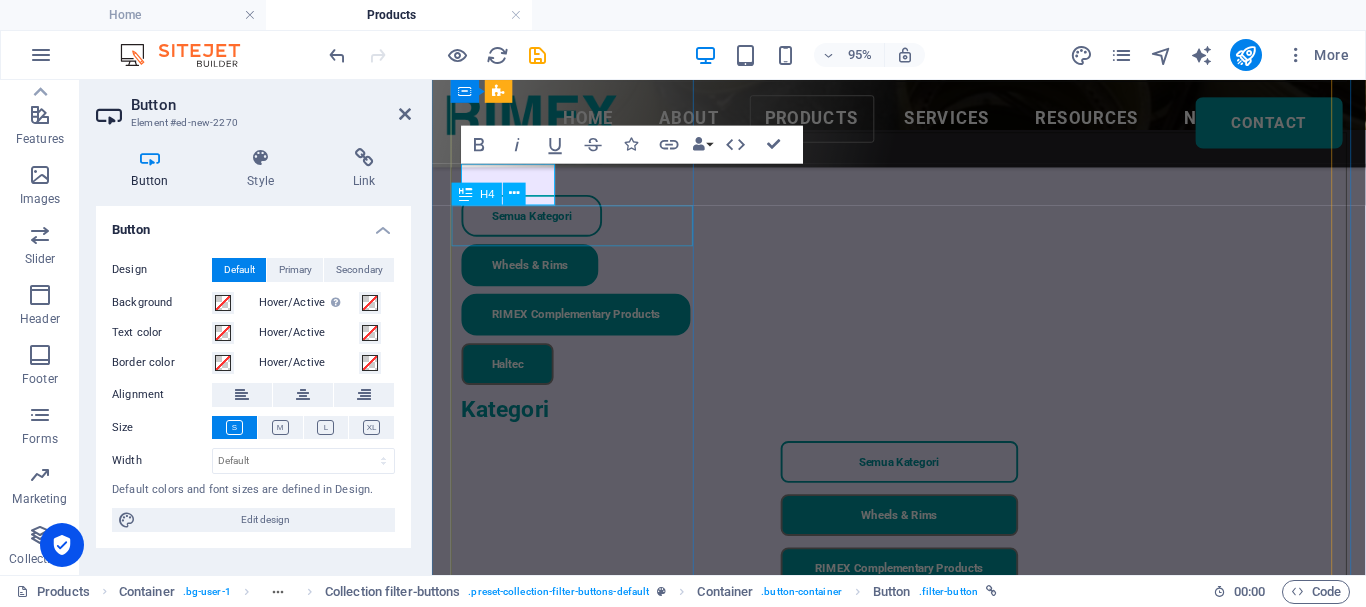 click on "Kategori" at bounding box center [923, 423] 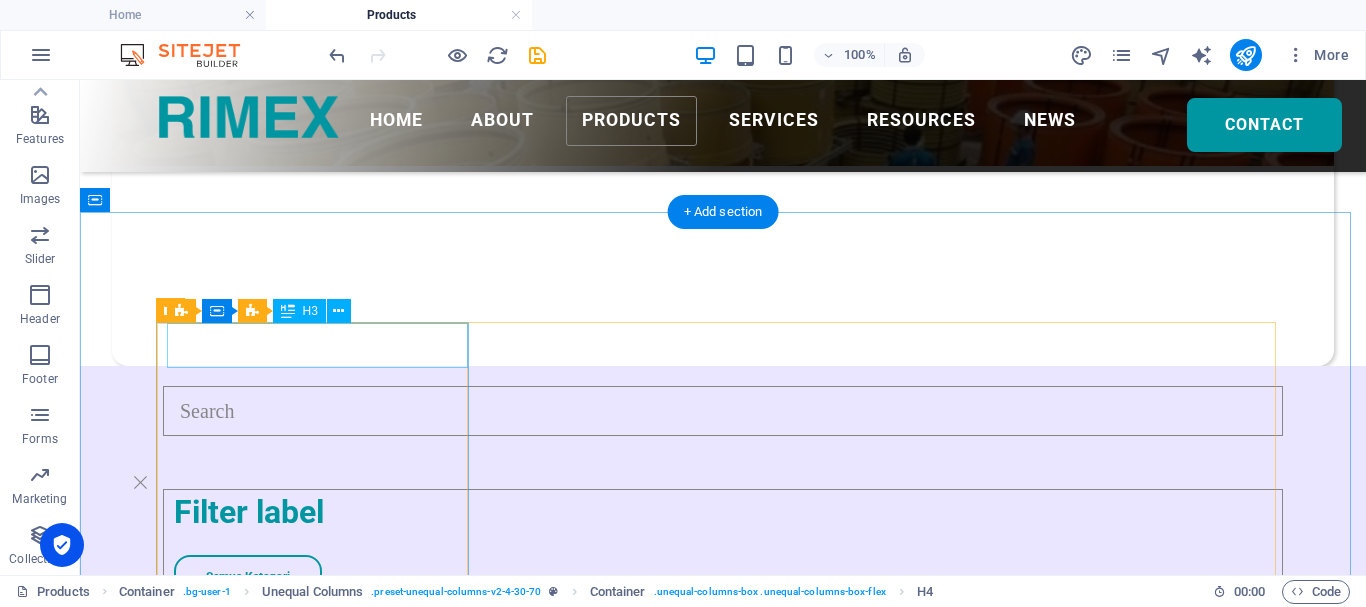 scroll, scrollTop: 100, scrollLeft: 0, axis: vertical 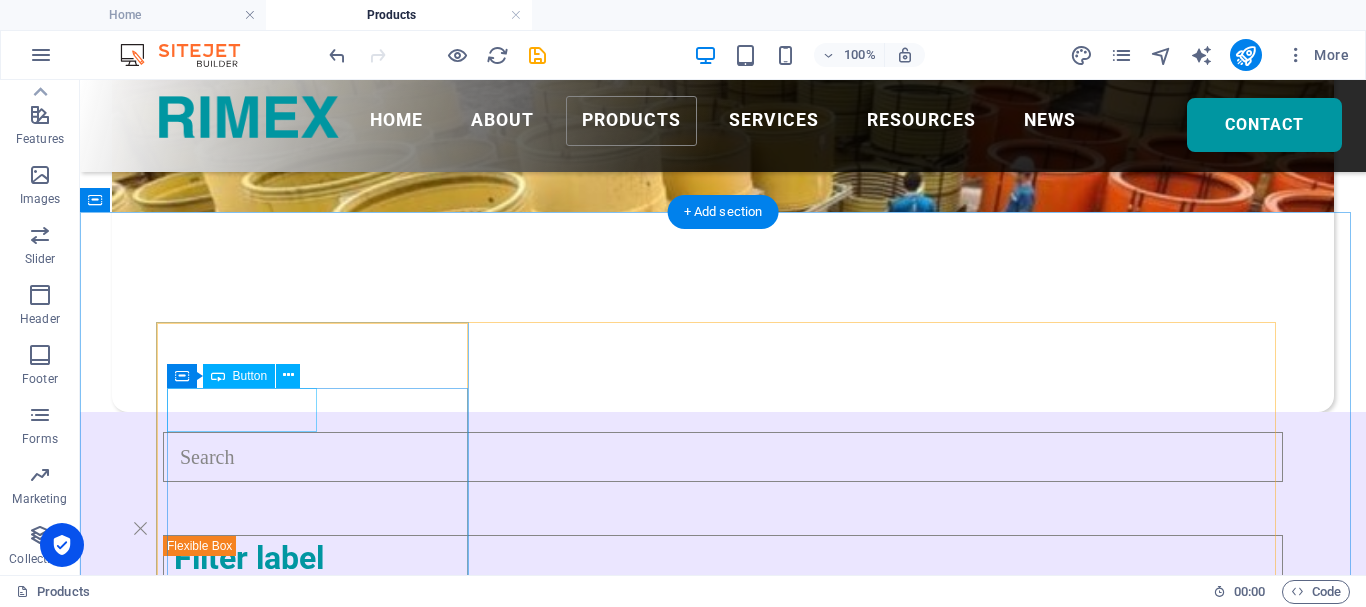 click on "Semua Kategori" at bounding box center [728, 623] 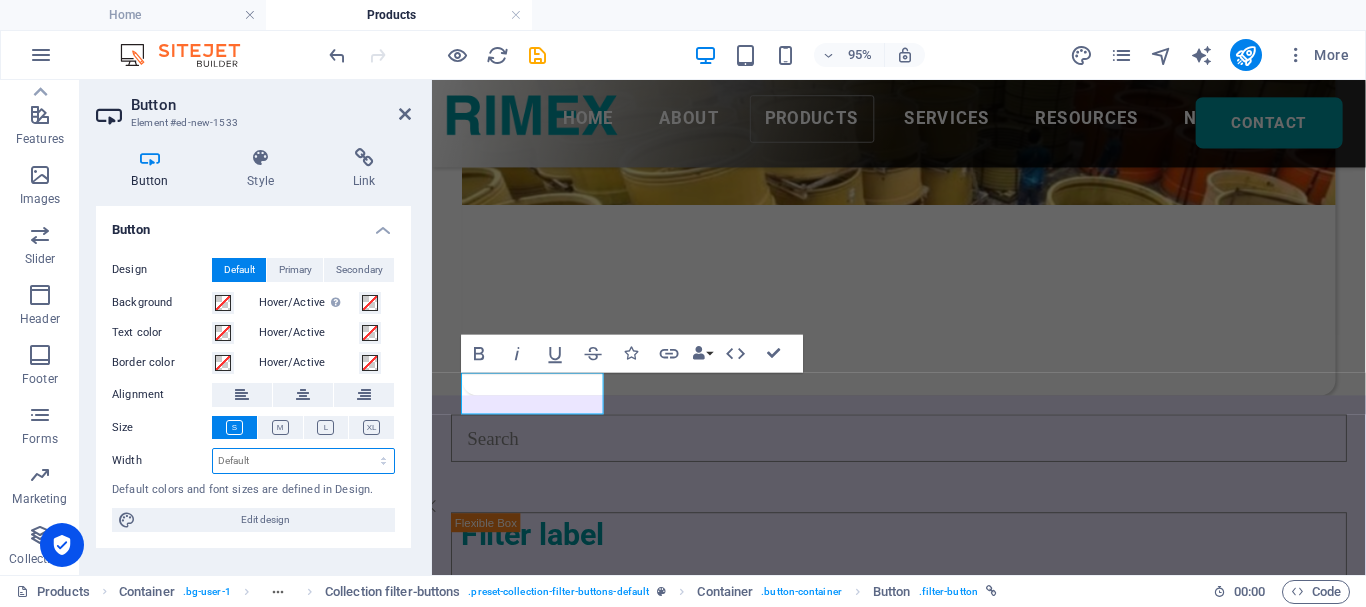 click on "Default px rem % em vh vw" at bounding box center [303, 461] 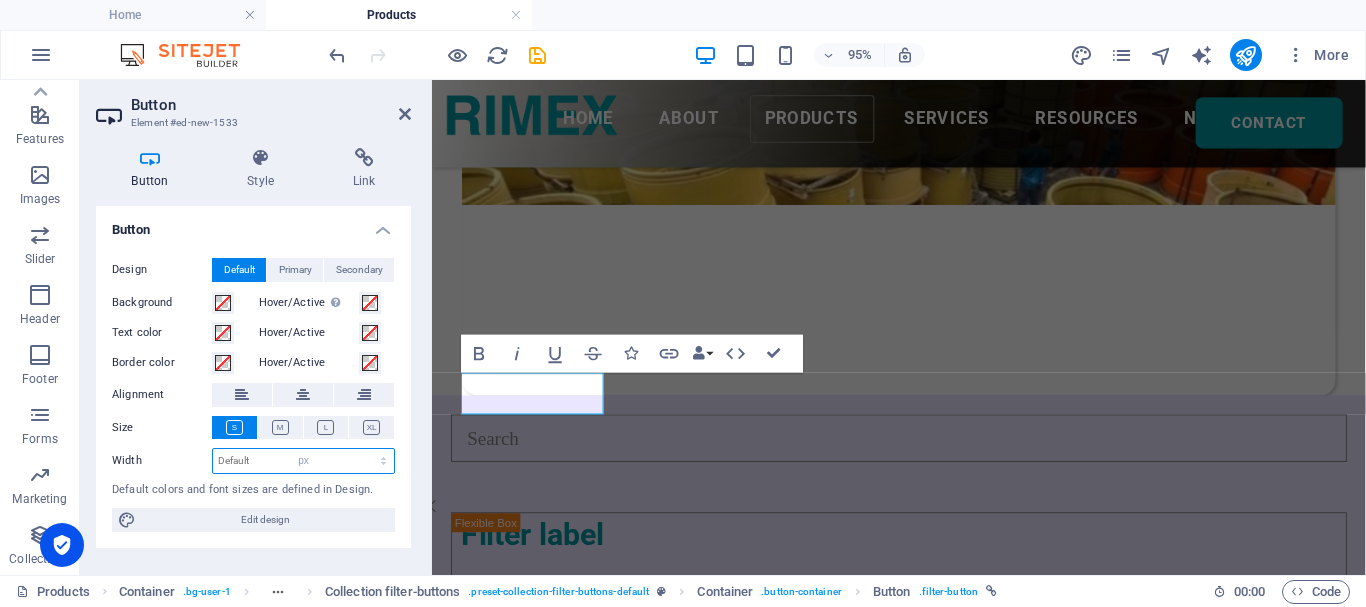 click on "Default px rem % em vh vw" at bounding box center [303, 461] 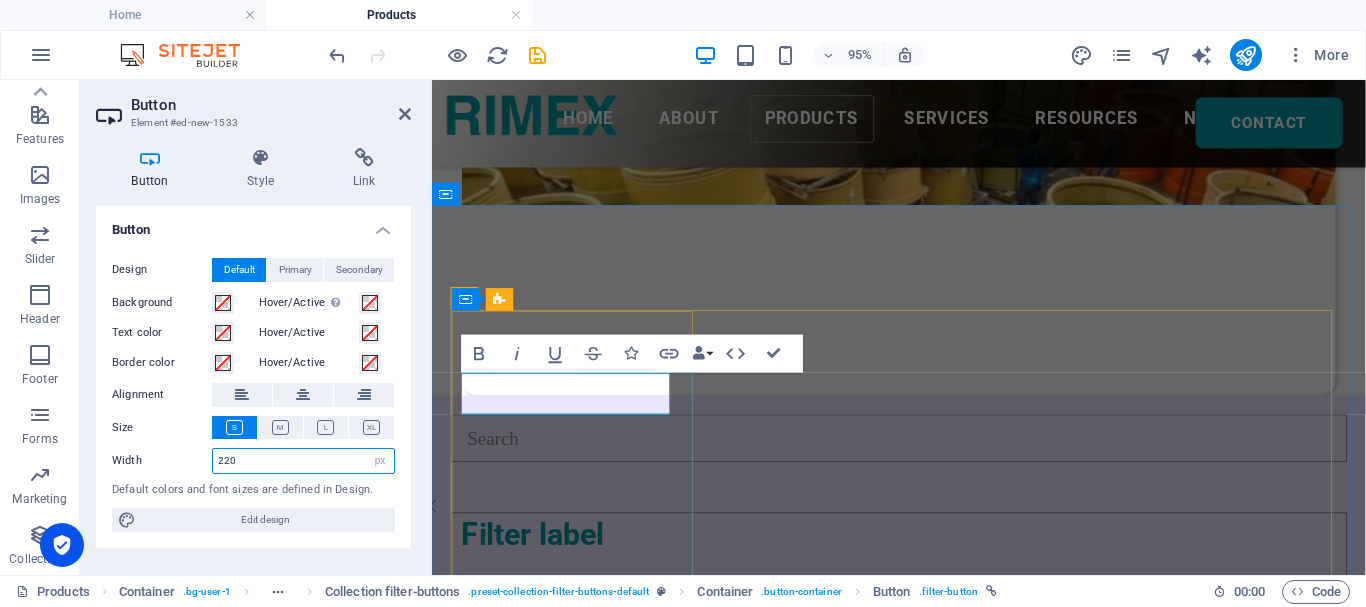 type on "220" 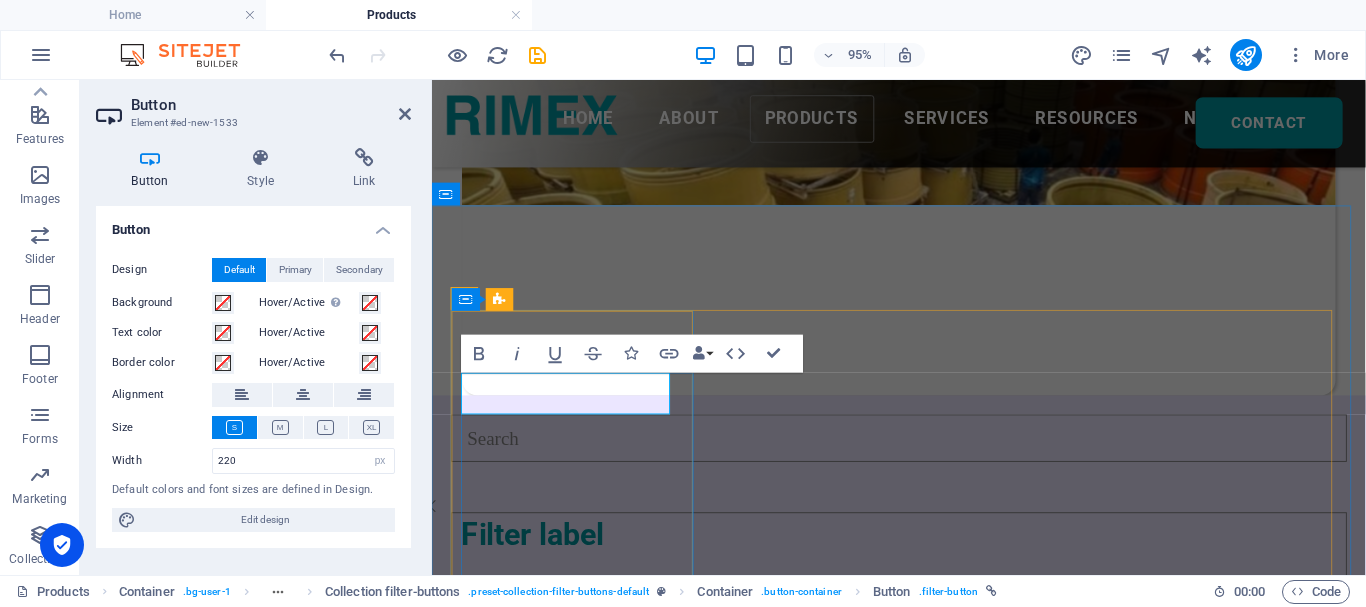 click on "Semua Kategori Wheels & Rims RIMEX Complementary Products Haltec" at bounding box center [928, 701] 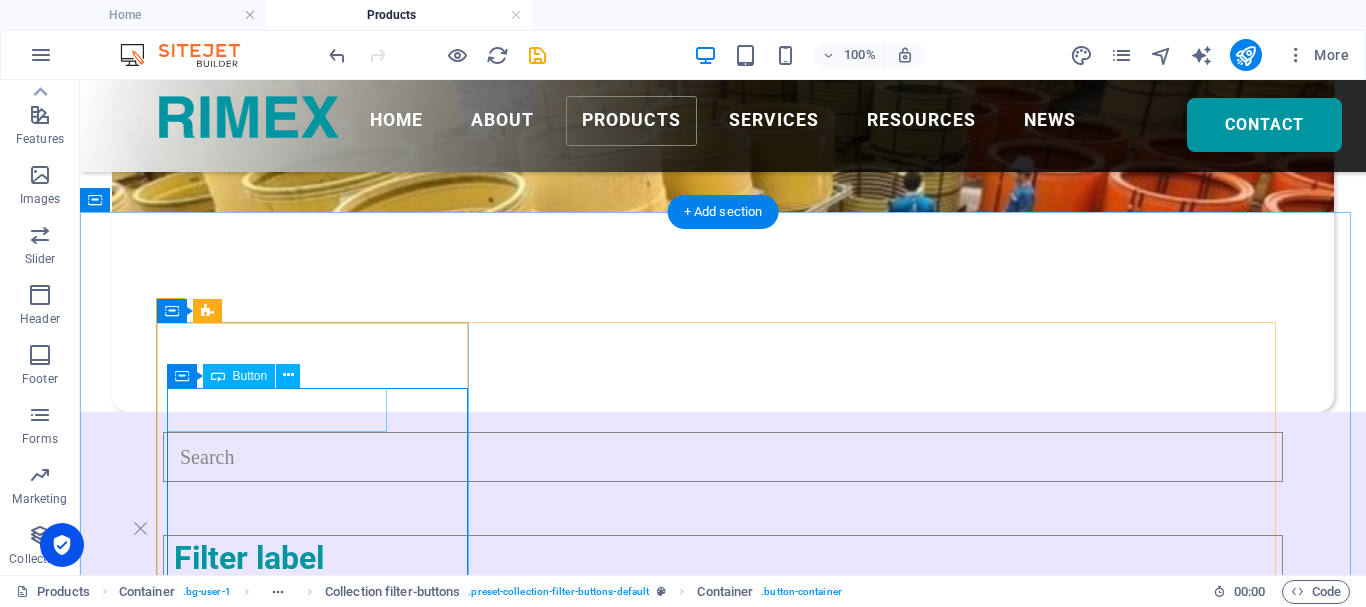 click on "Semua Kategori" at bounding box center [728, 623] 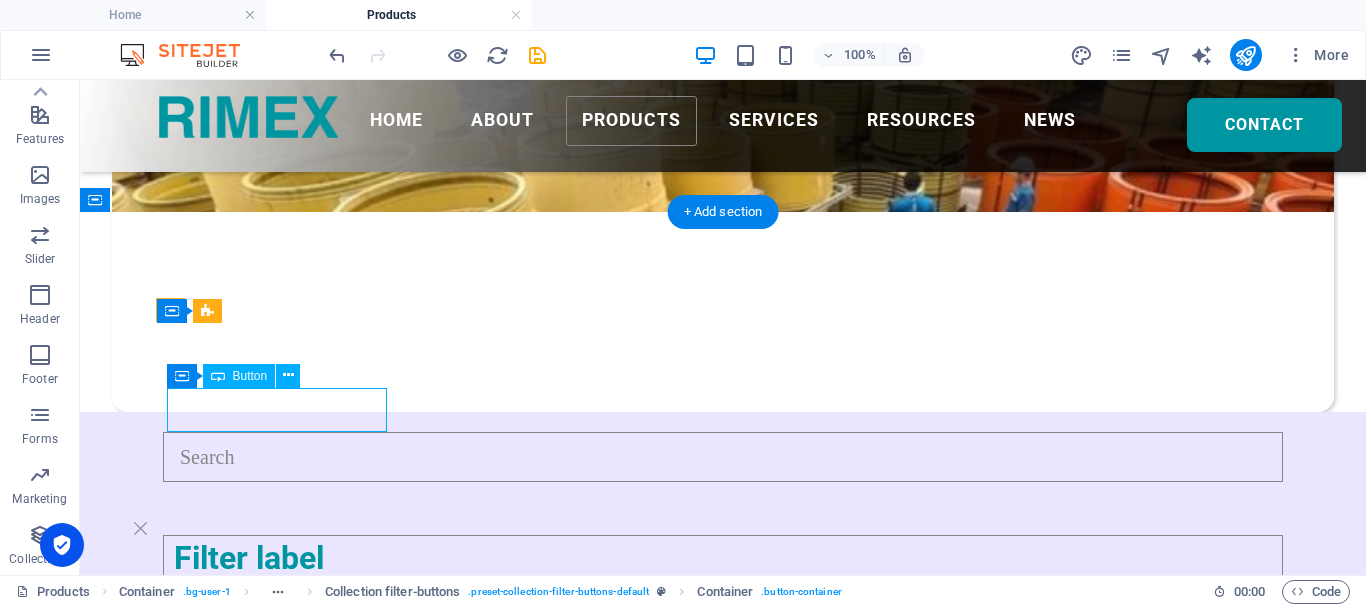 click on "Semua Kategori" at bounding box center (728, 623) 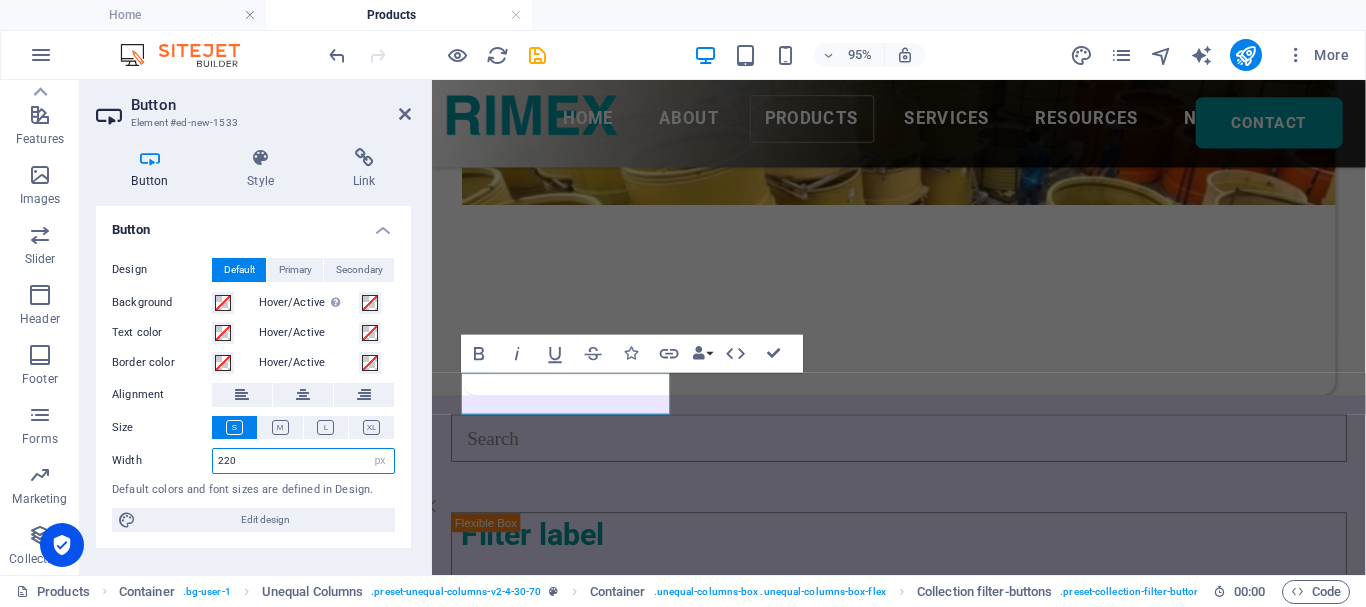 drag, startPoint x: 273, startPoint y: 459, endPoint x: 223, endPoint y: 448, distance: 51.1957 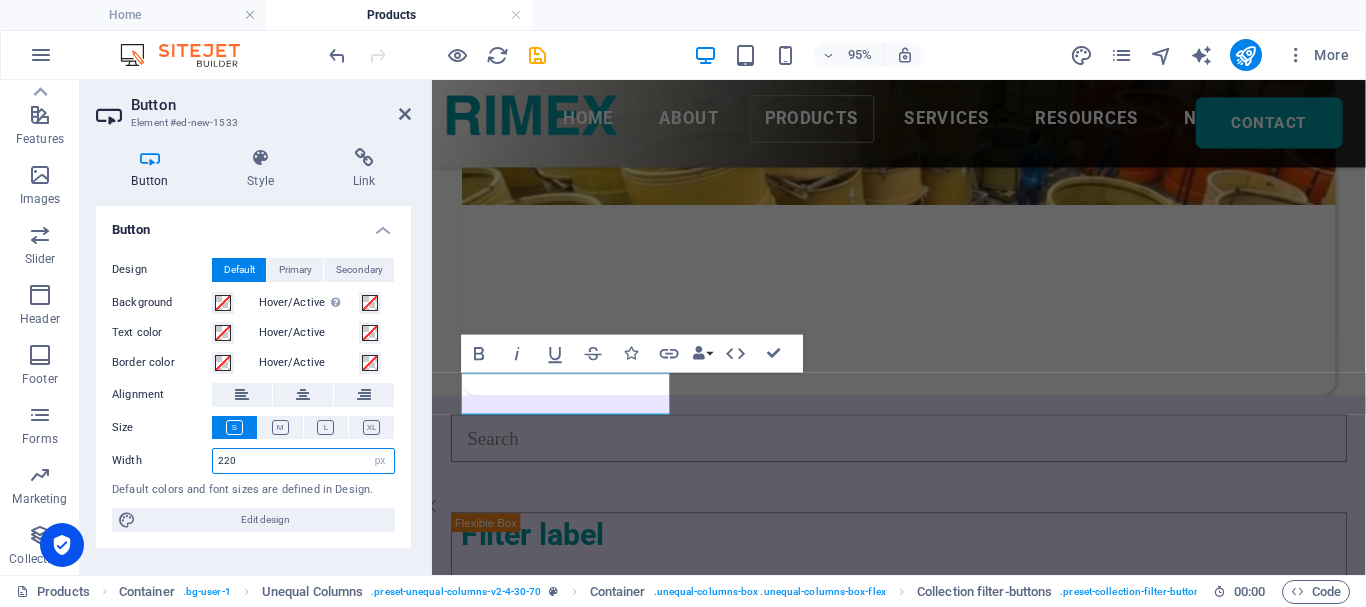 click on "220" at bounding box center (303, 461) 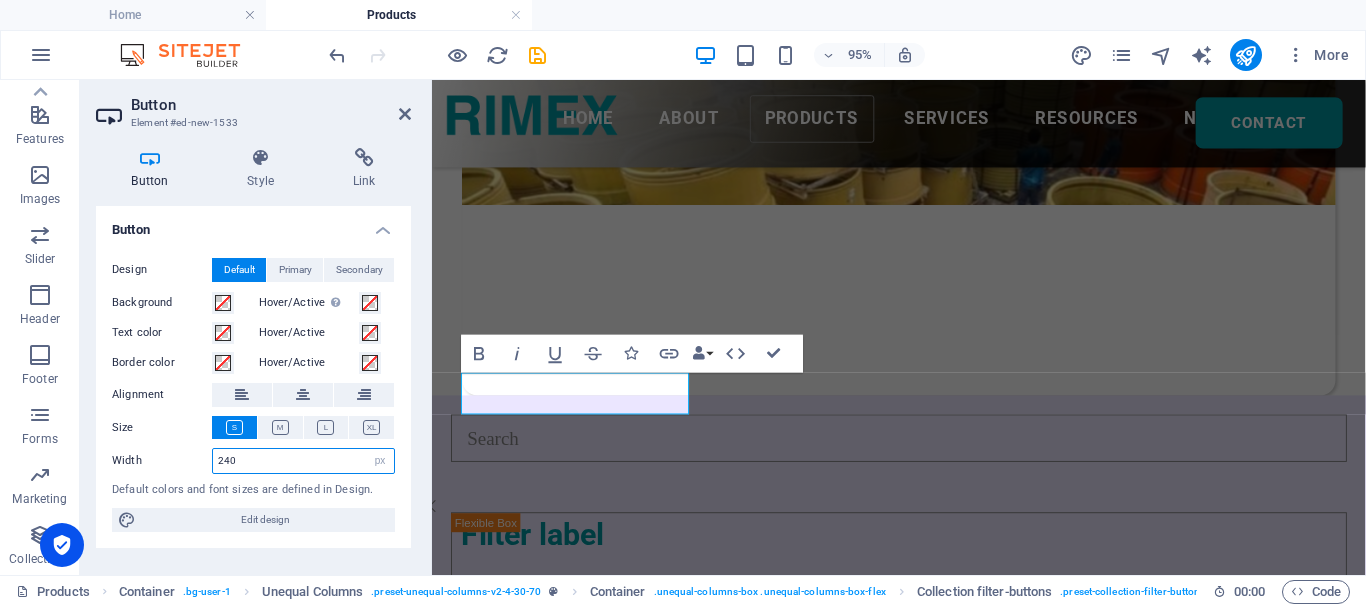 type on "240" 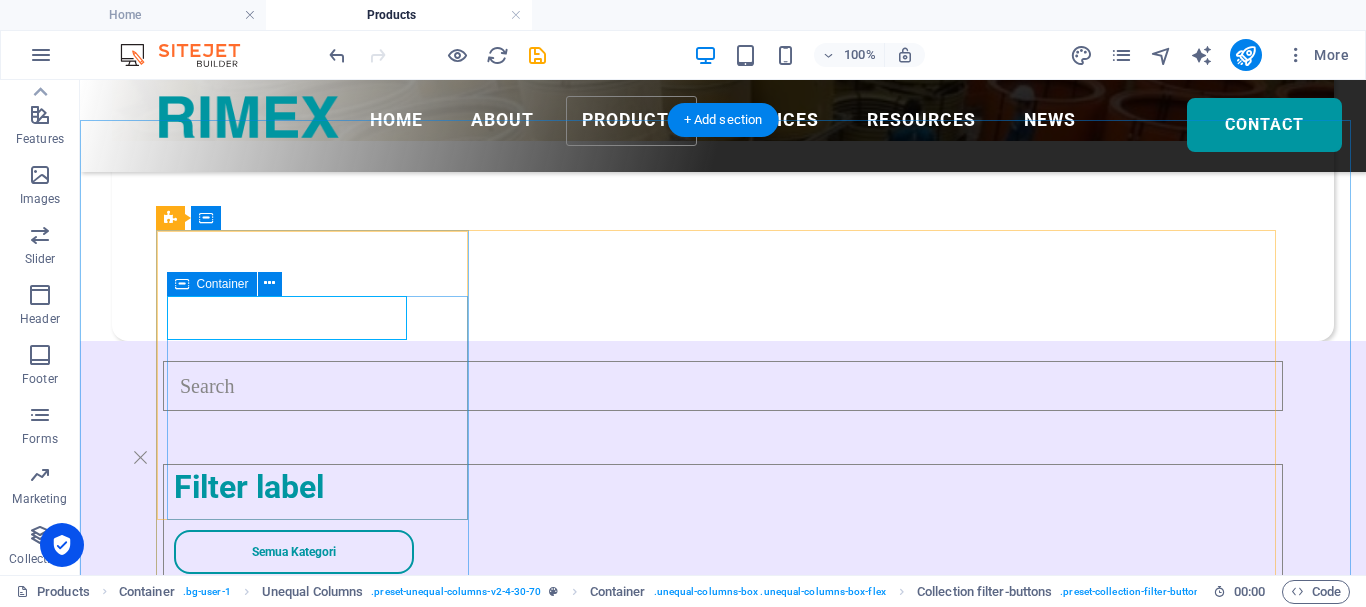 scroll, scrollTop: 200, scrollLeft: 0, axis: vertical 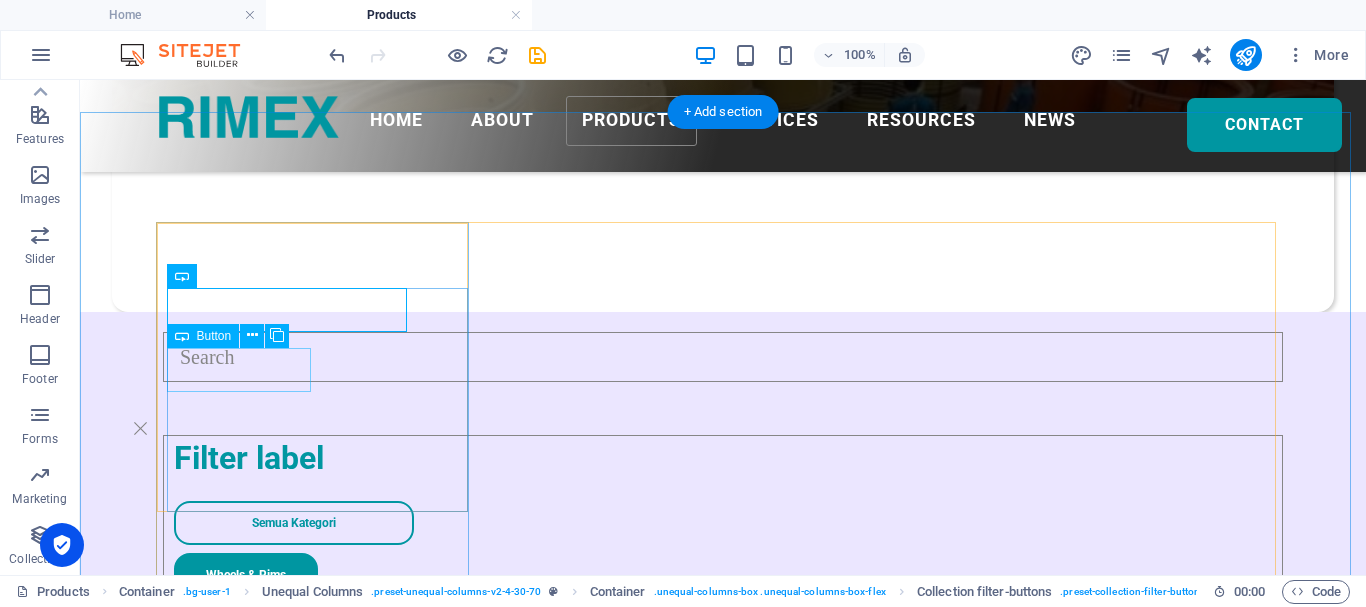 click on "Wheels & Rims" at bounding box center [728, 575] 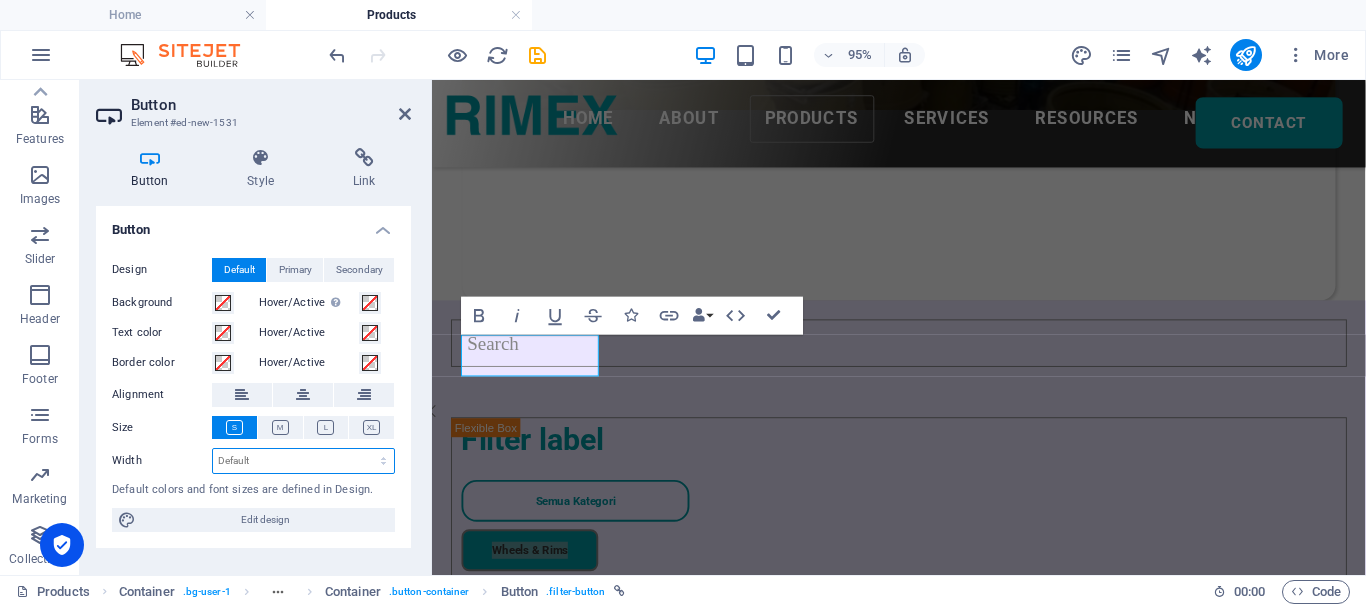 click on "Default px rem % em vh vw" at bounding box center (303, 461) 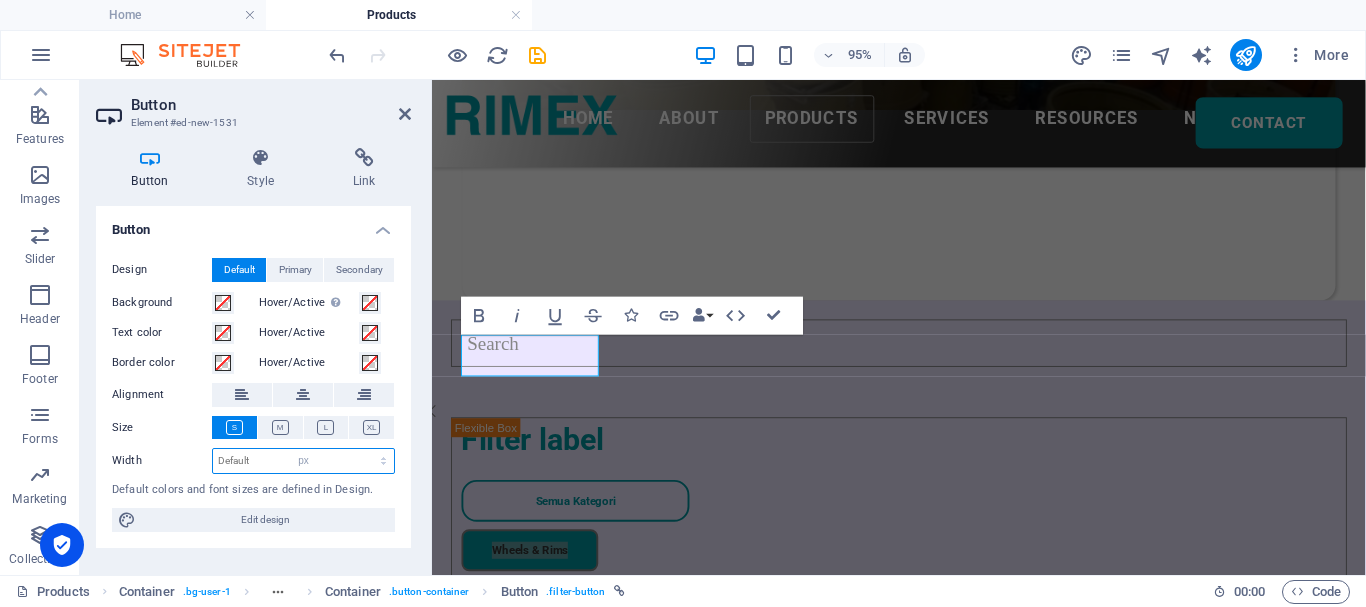 click on "Default px rem % em vh vw" at bounding box center (303, 461) 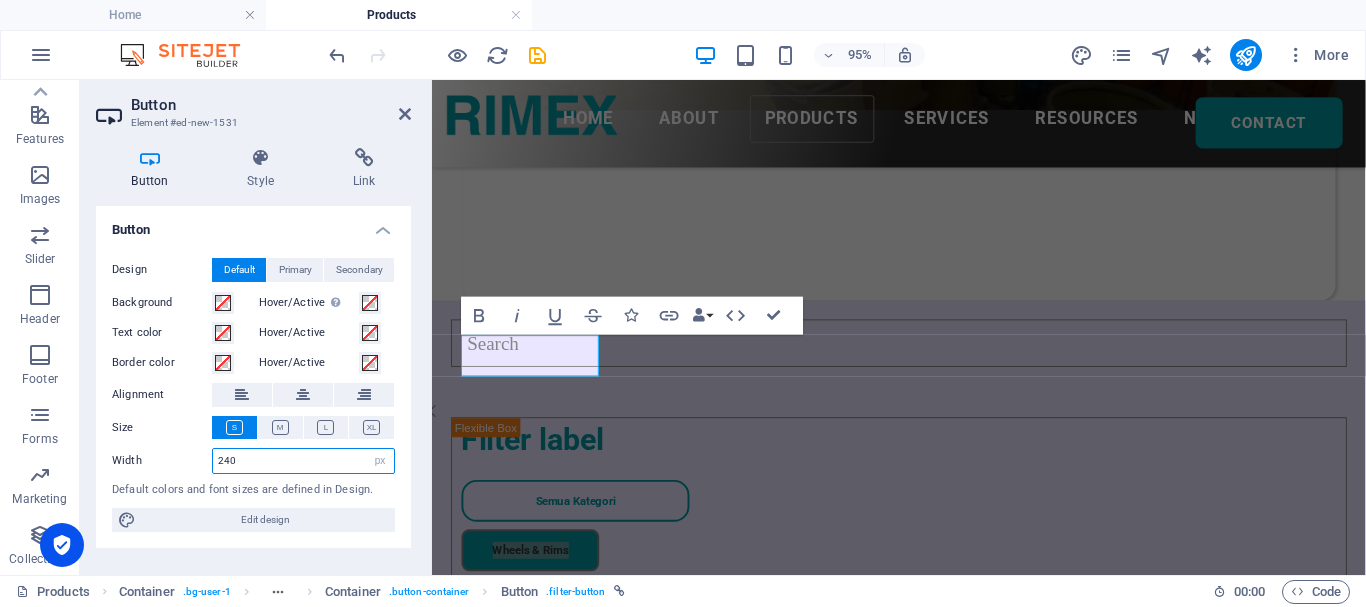 type on "240" 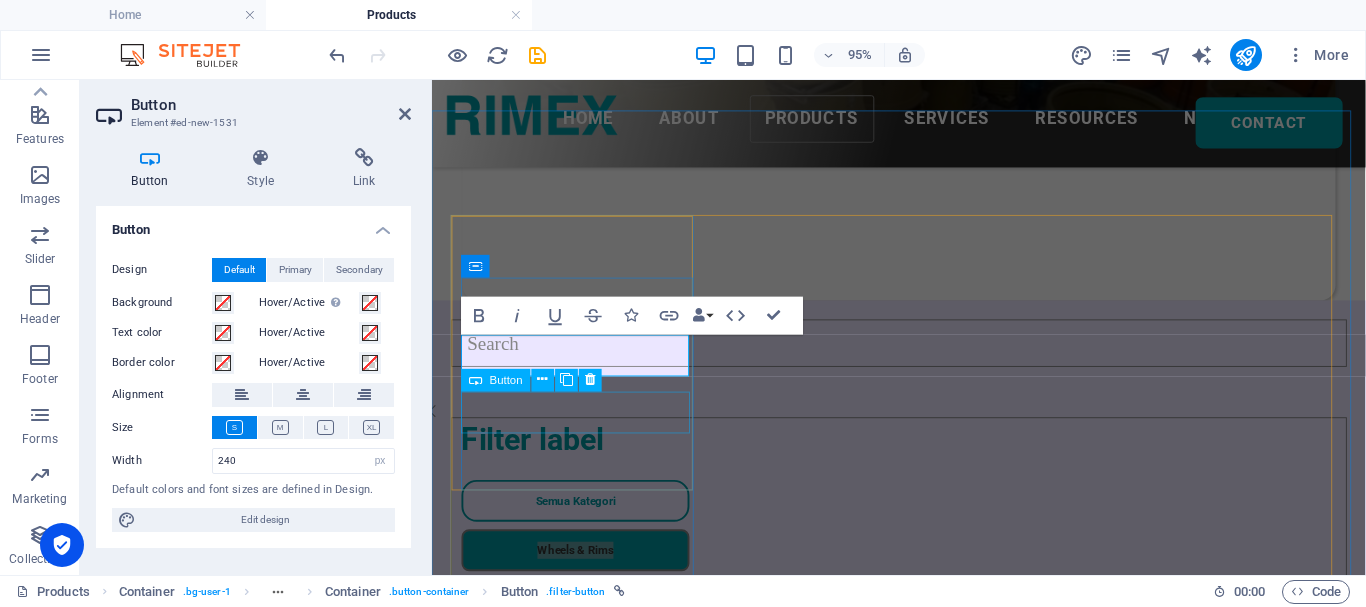 click on "RIMEX Complementary Products" at bounding box center (928, 627) 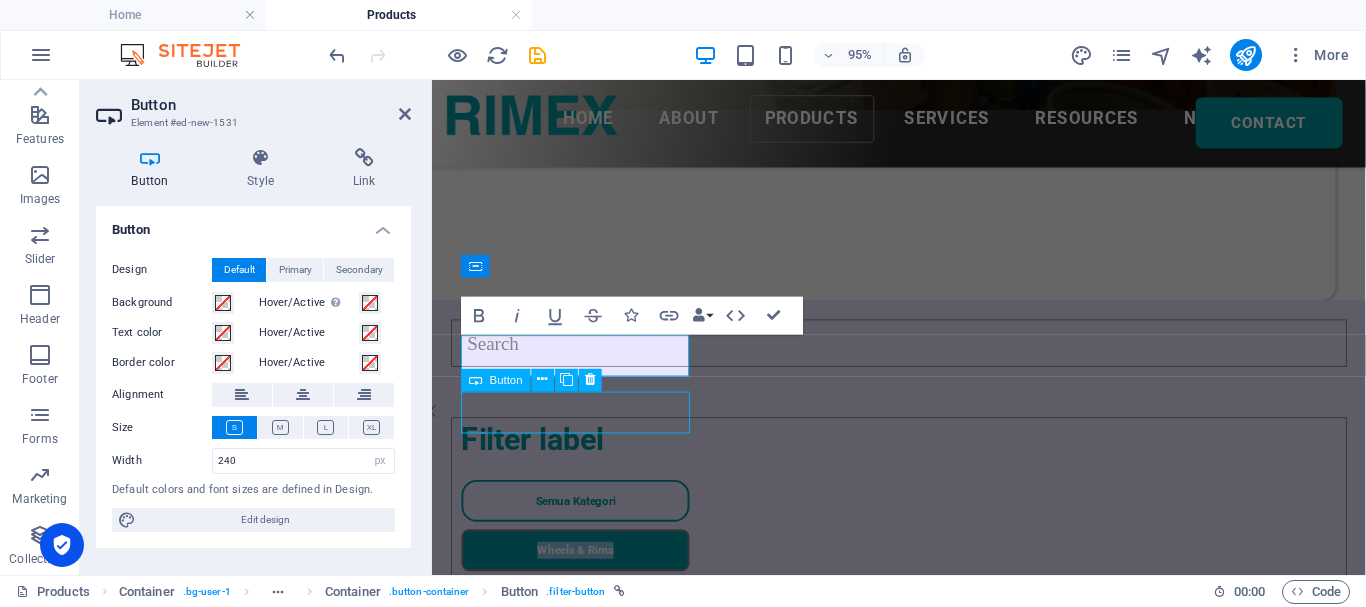 click on "RIMEX Complementary Products" at bounding box center [928, 627] 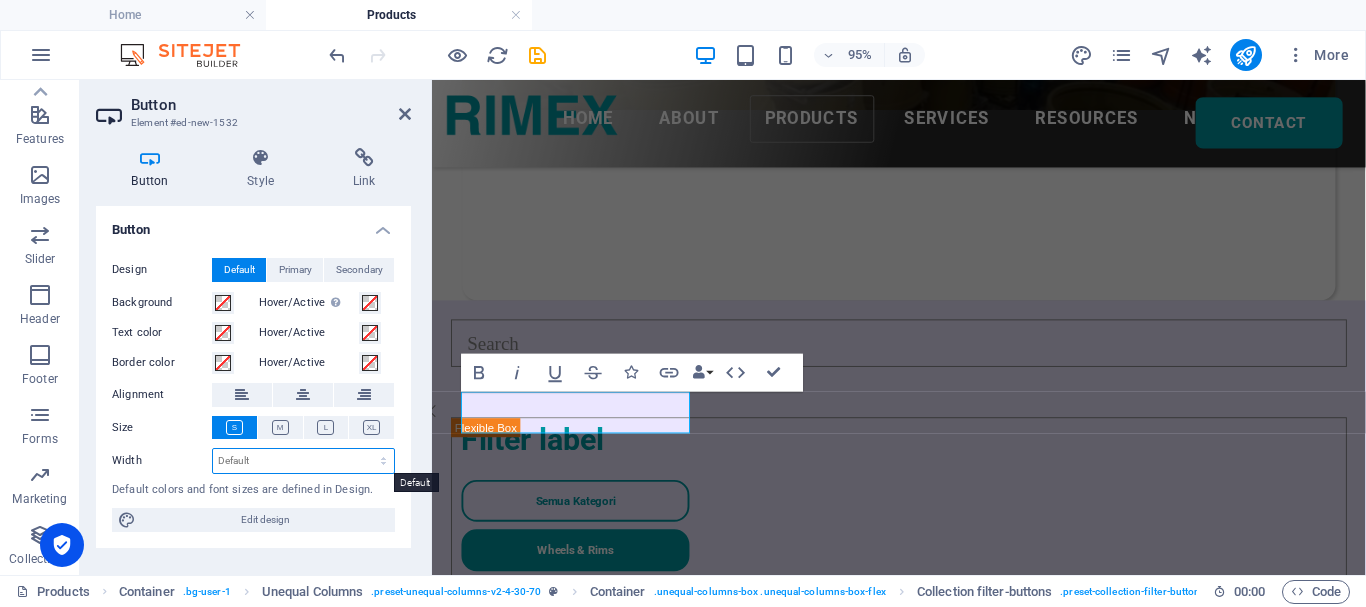 click on "Default px rem % em vh vw" at bounding box center [303, 461] 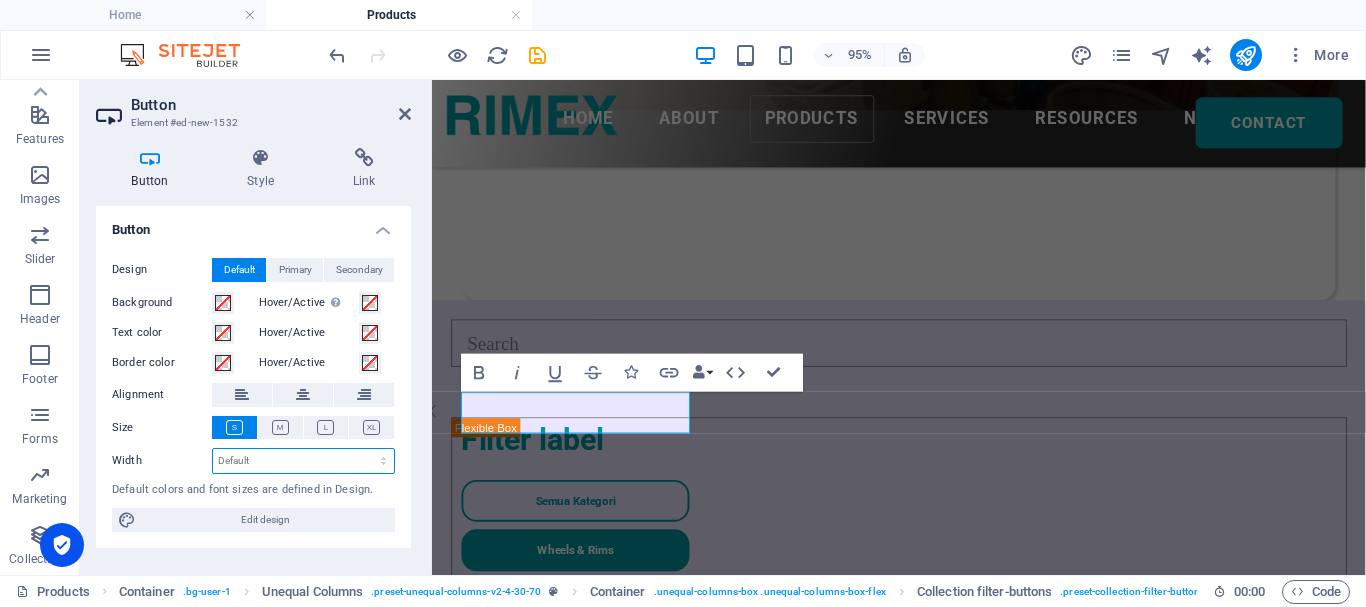 select on "px" 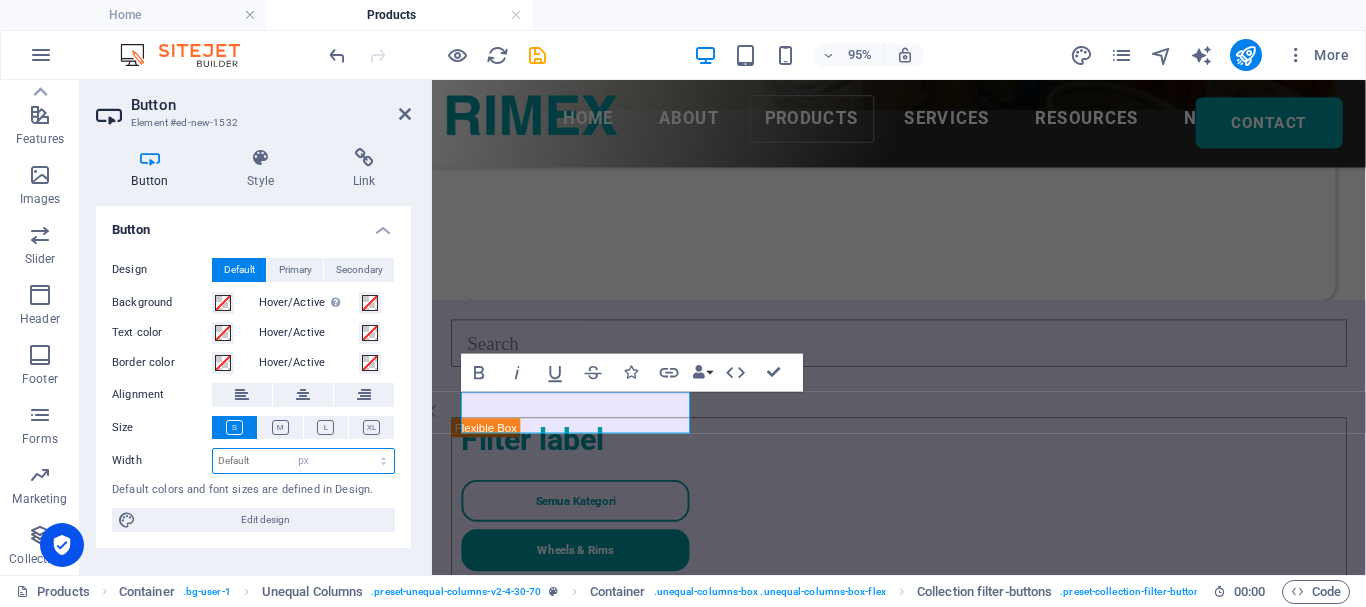 click on "Default px rem % em vh vw" at bounding box center [303, 461] 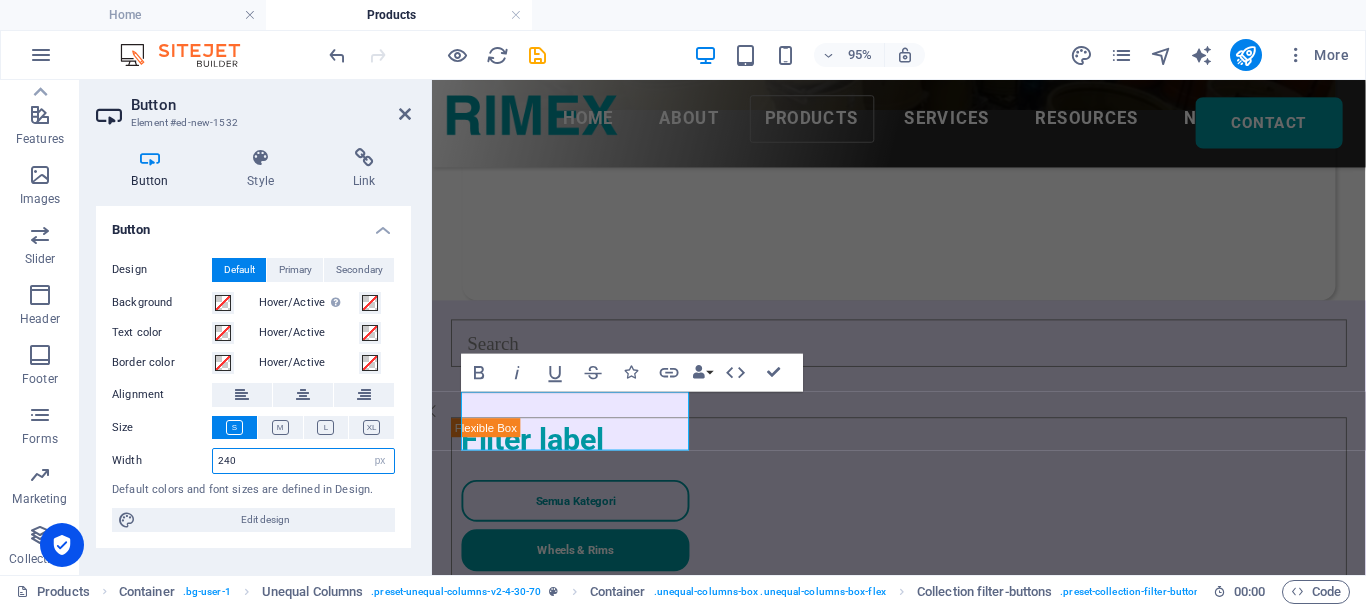 drag, startPoint x: 245, startPoint y: 462, endPoint x: 224, endPoint y: 448, distance: 25.23886 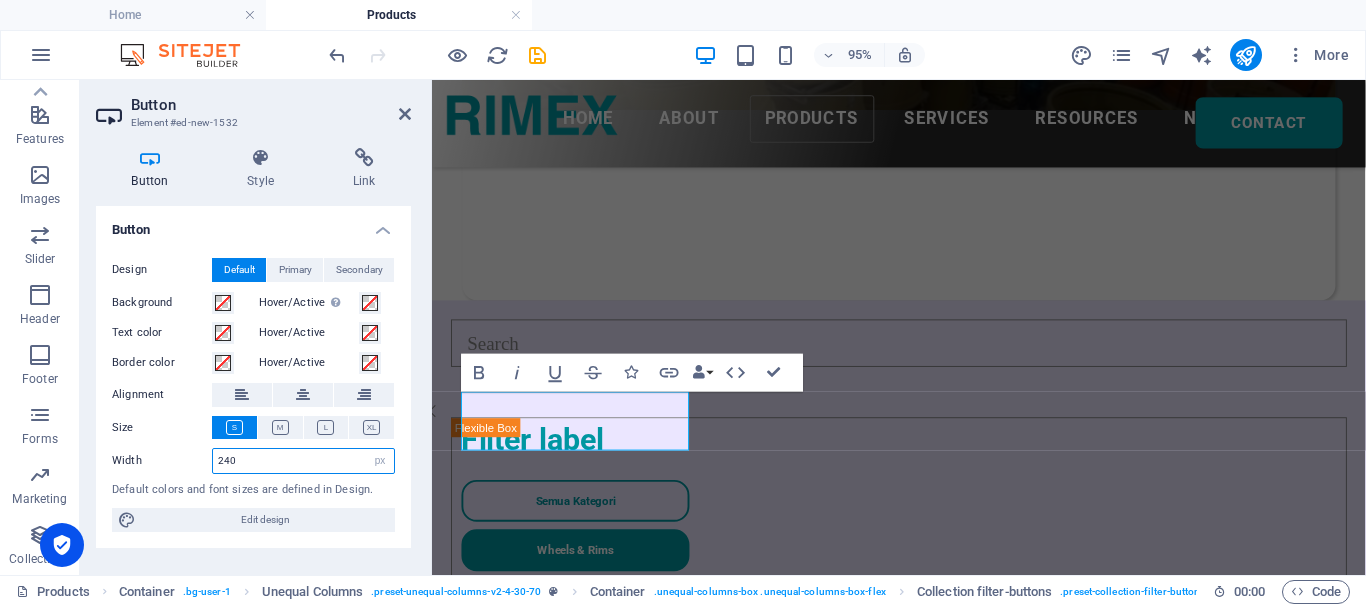 click on "240" at bounding box center [303, 461] 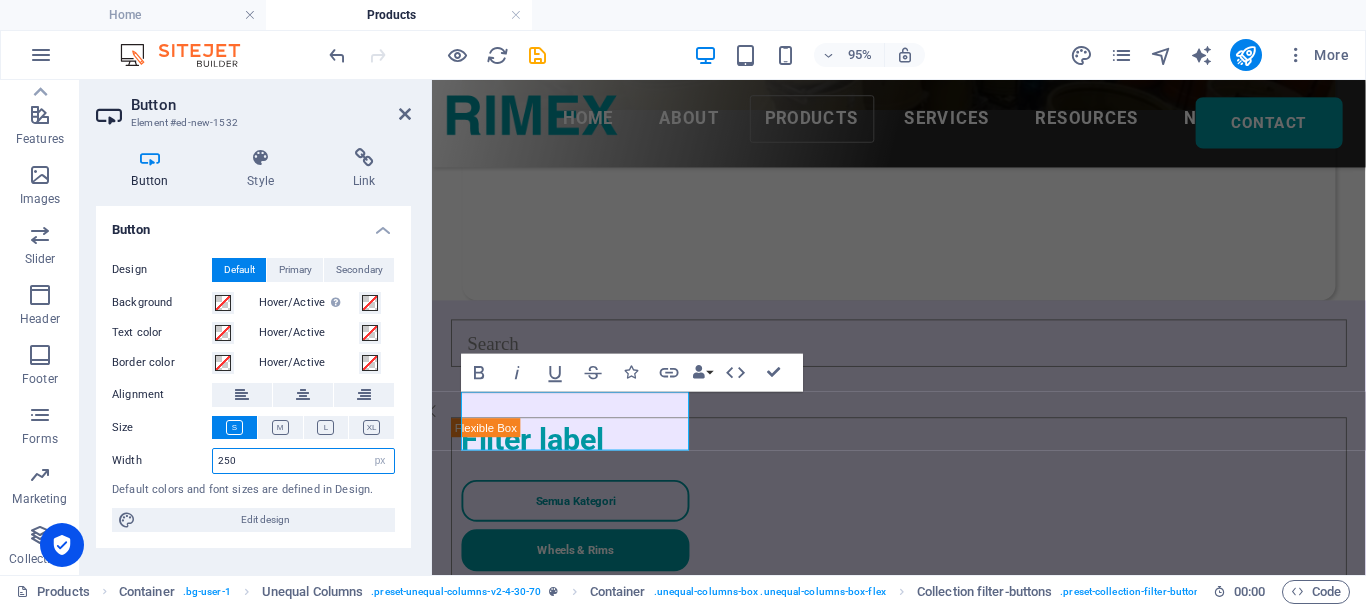 type on "250" 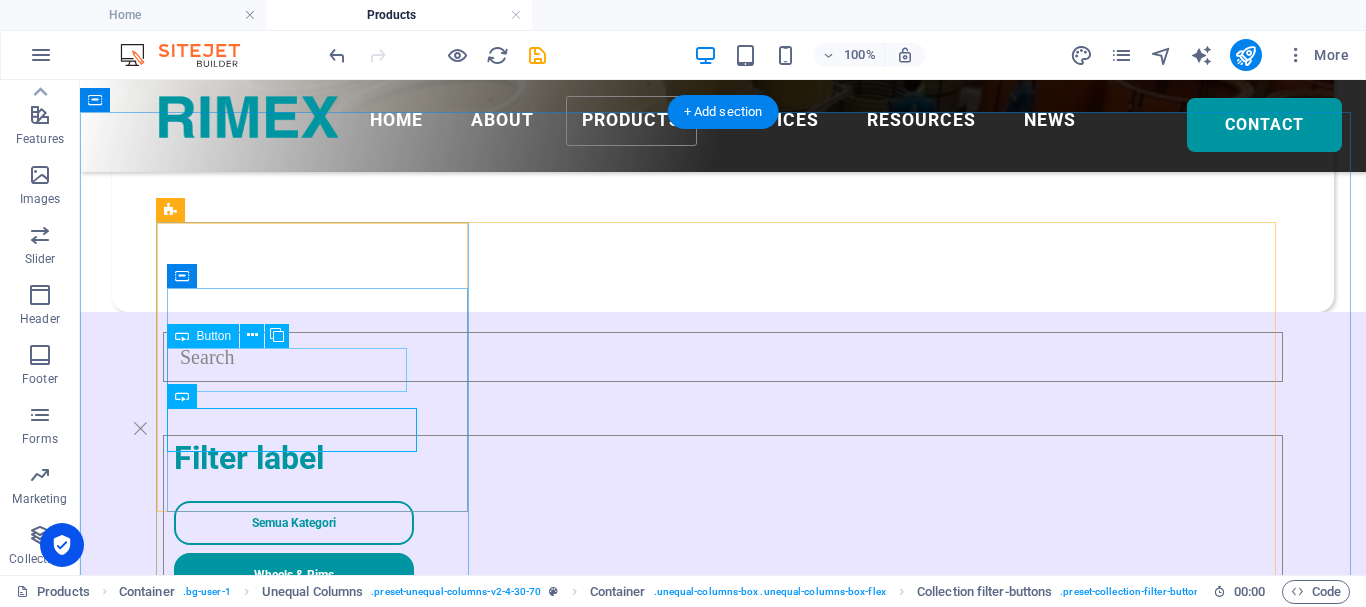 click on "Wheels & Rims" at bounding box center [728, 575] 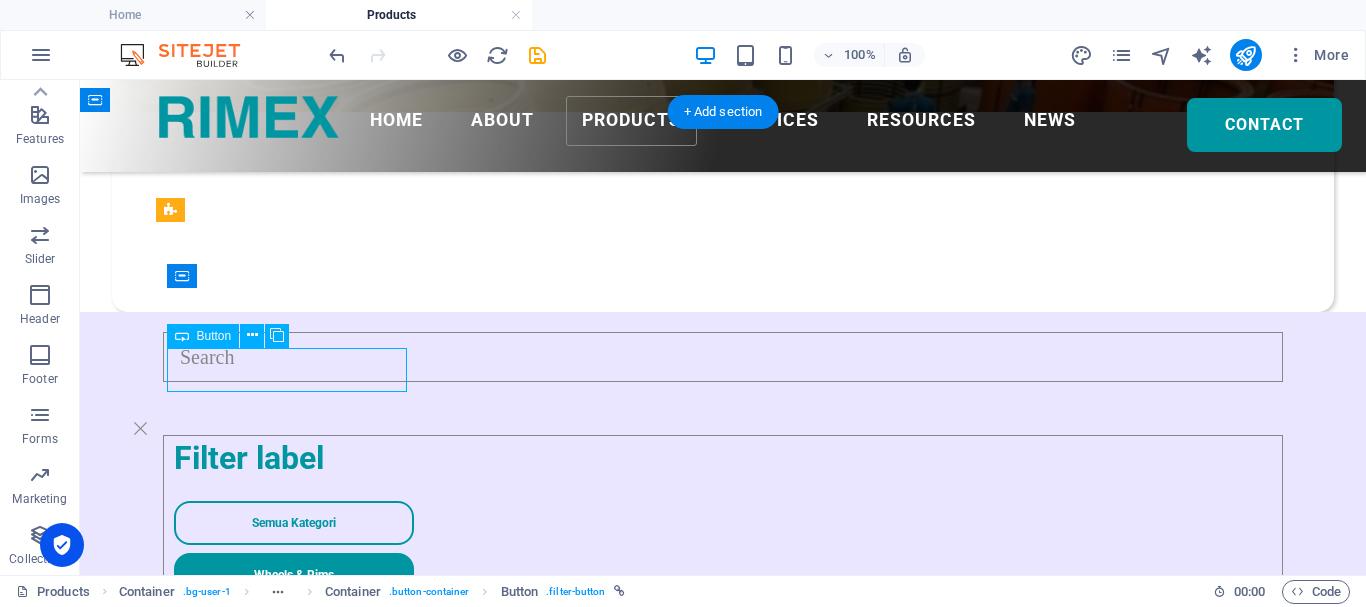 click on "Wheels & Rims" at bounding box center (728, 575) 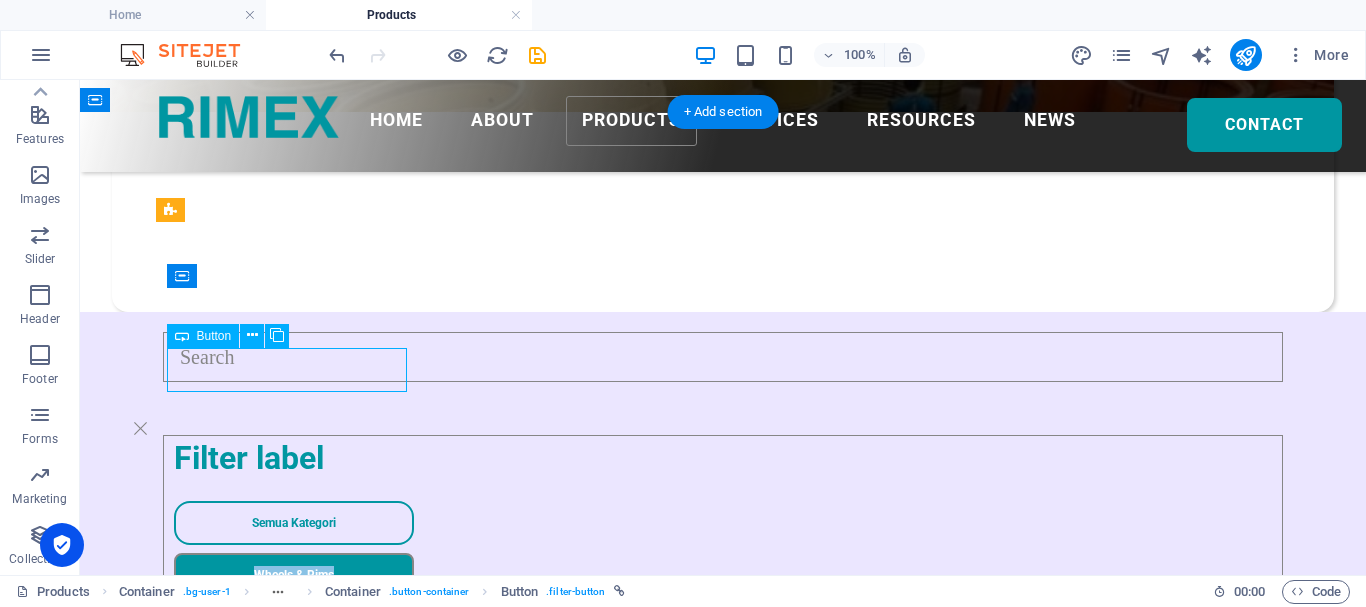 select on "px" 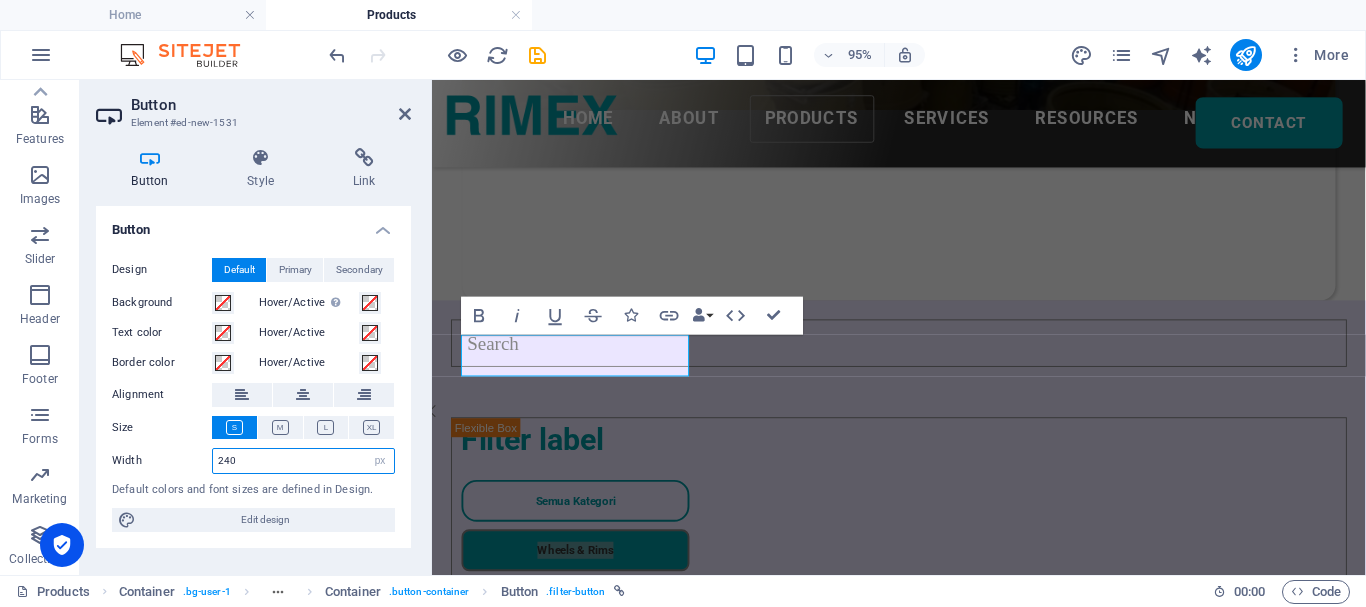 click on "240" at bounding box center [303, 461] 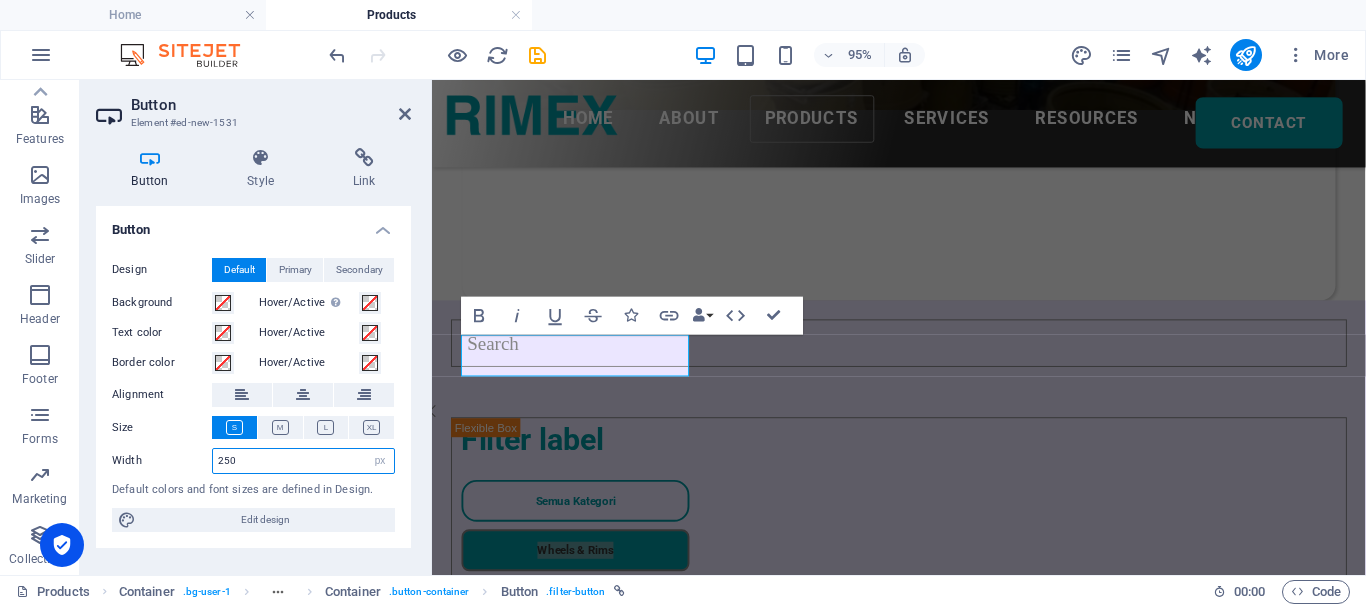 type on "250" 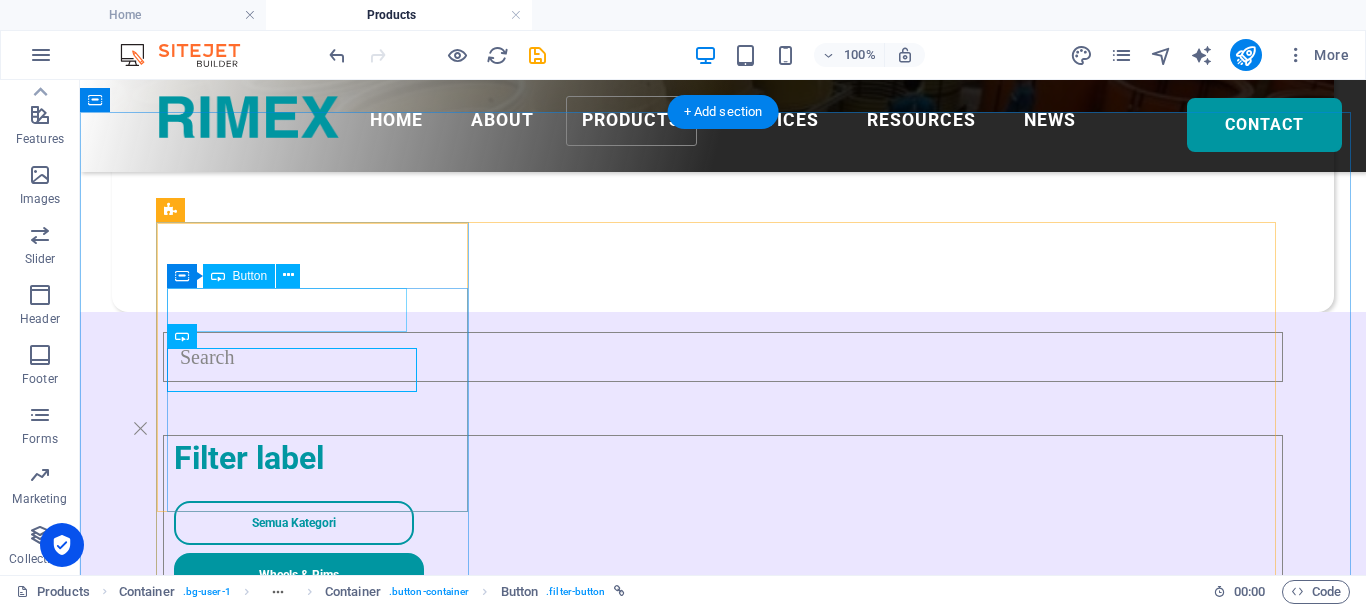 click on "Semua Kategori" at bounding box center [728, 523] 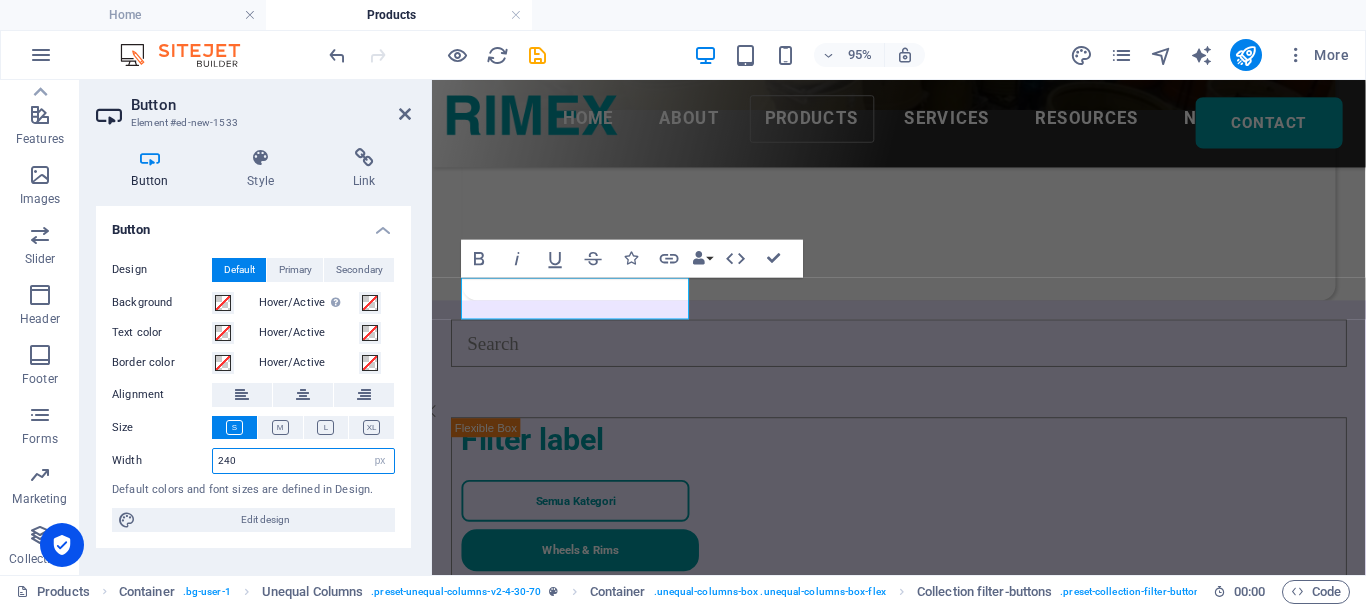 click on "240" at bounding box center [303, 461] 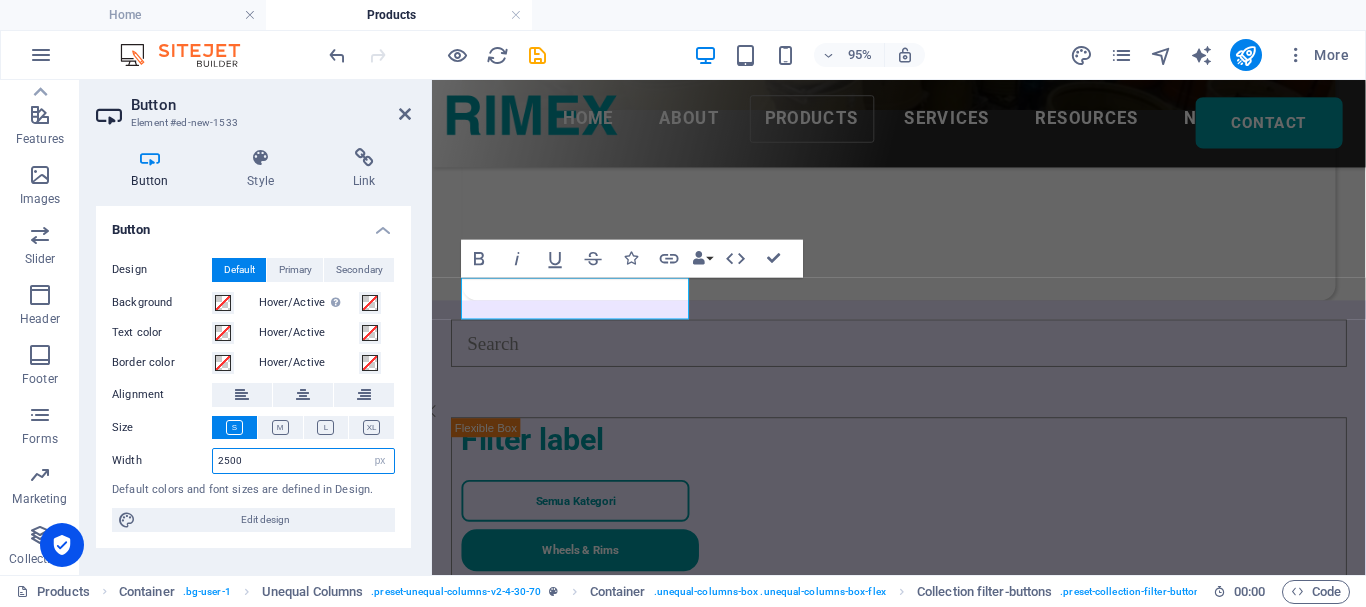 type on "2500" 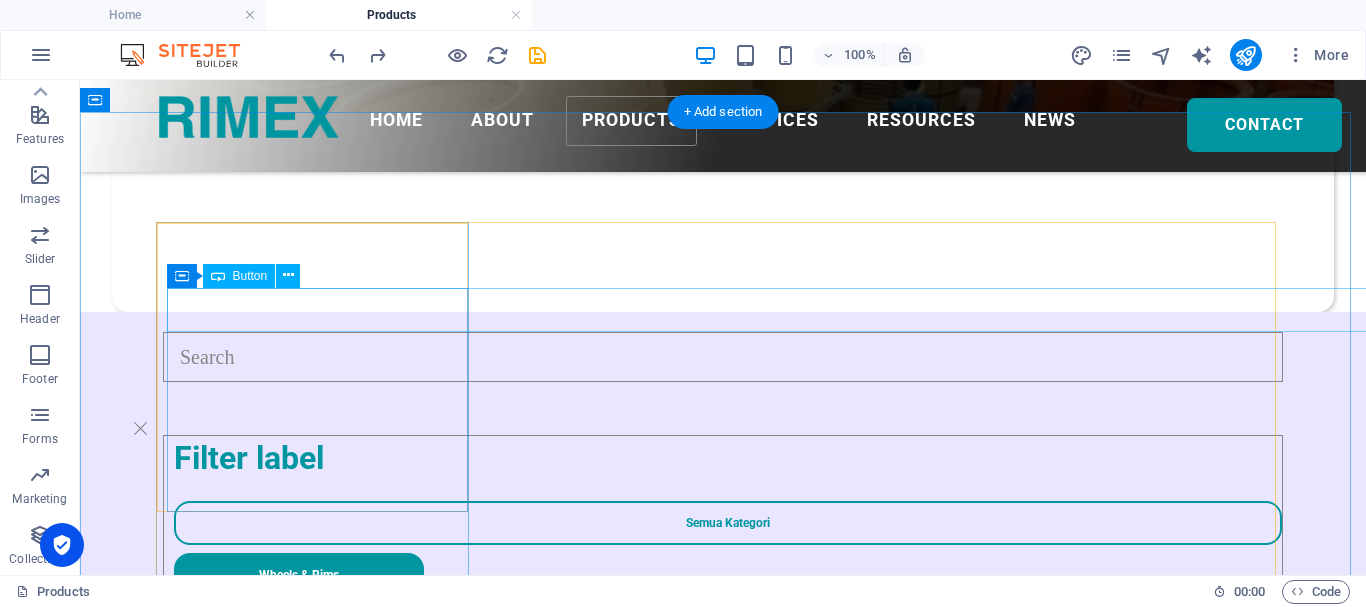 click on "Semua Kategori" at bounding box center [728, 523] 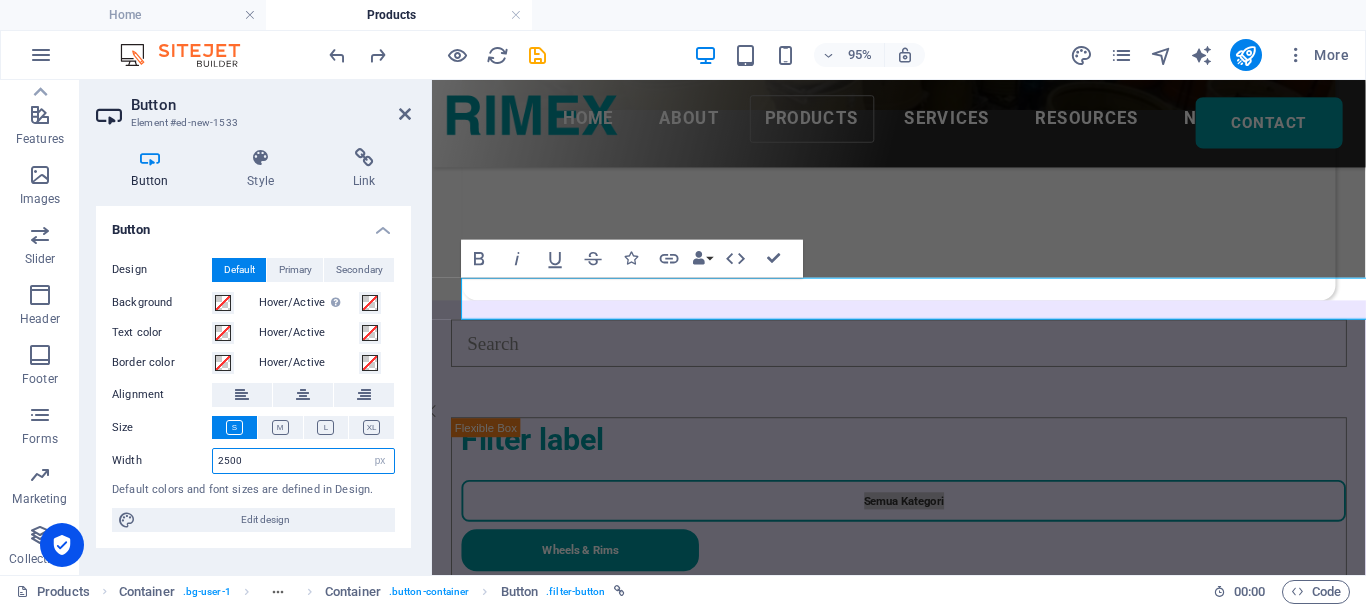 click on "2500" at bounding box center (303, 461) 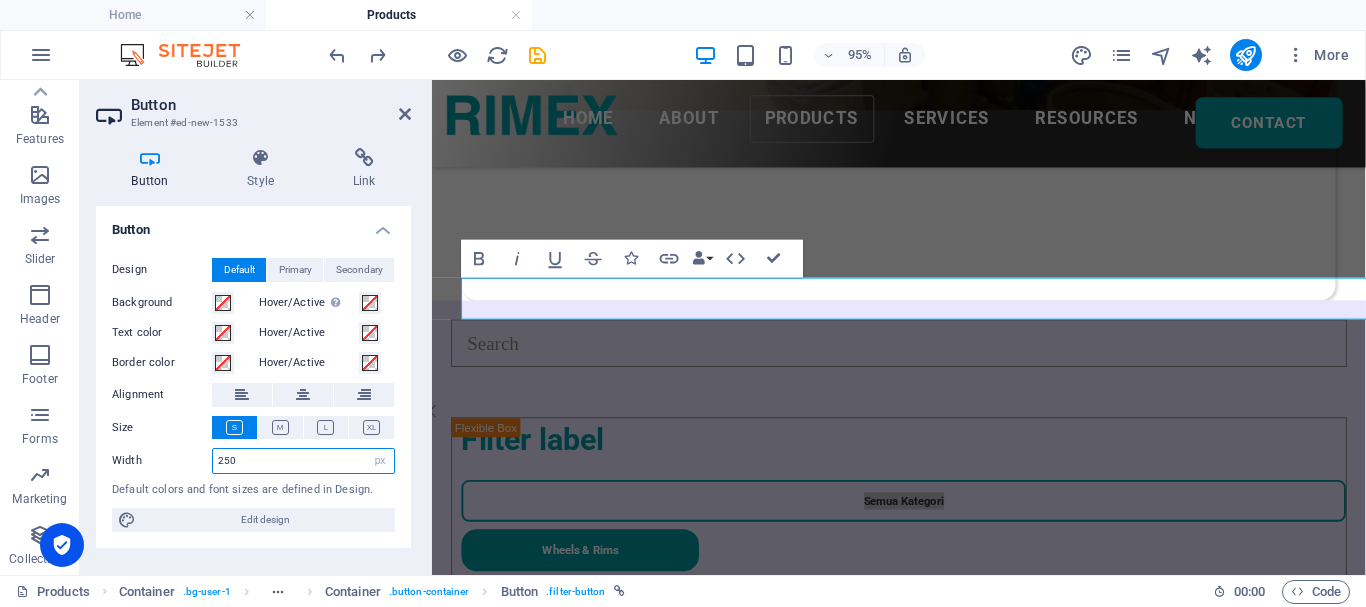 type on "250" 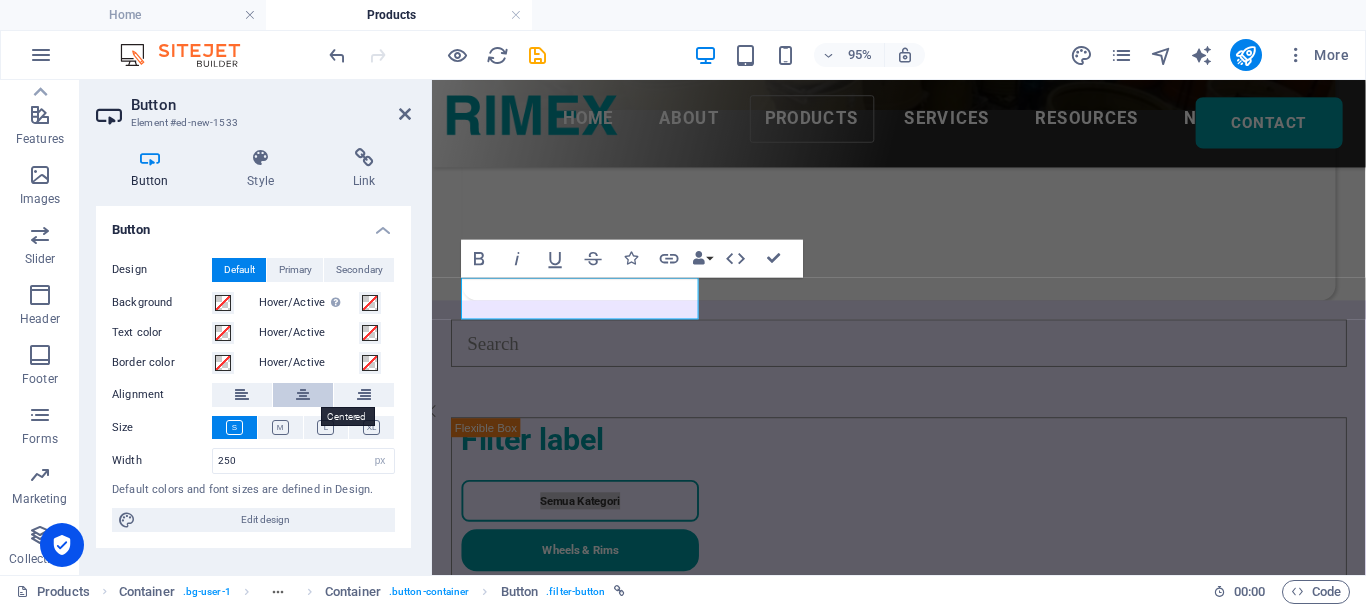 click at bounding box center [303, 395] 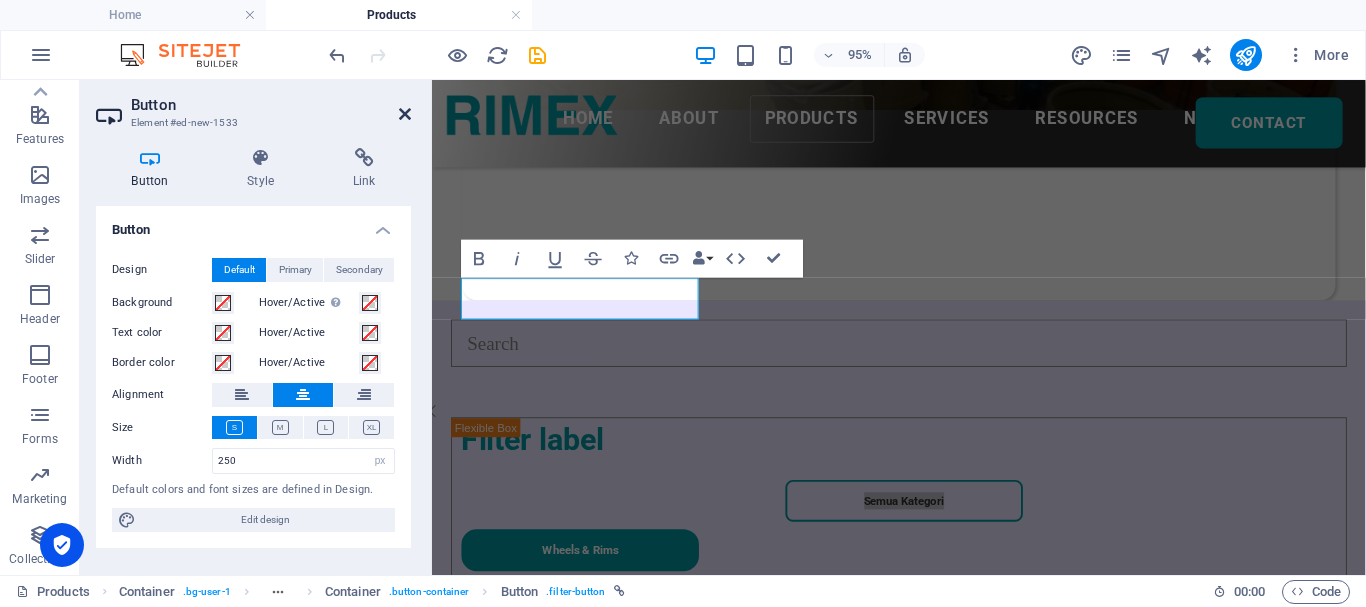 click at bounding box center (405, 114) 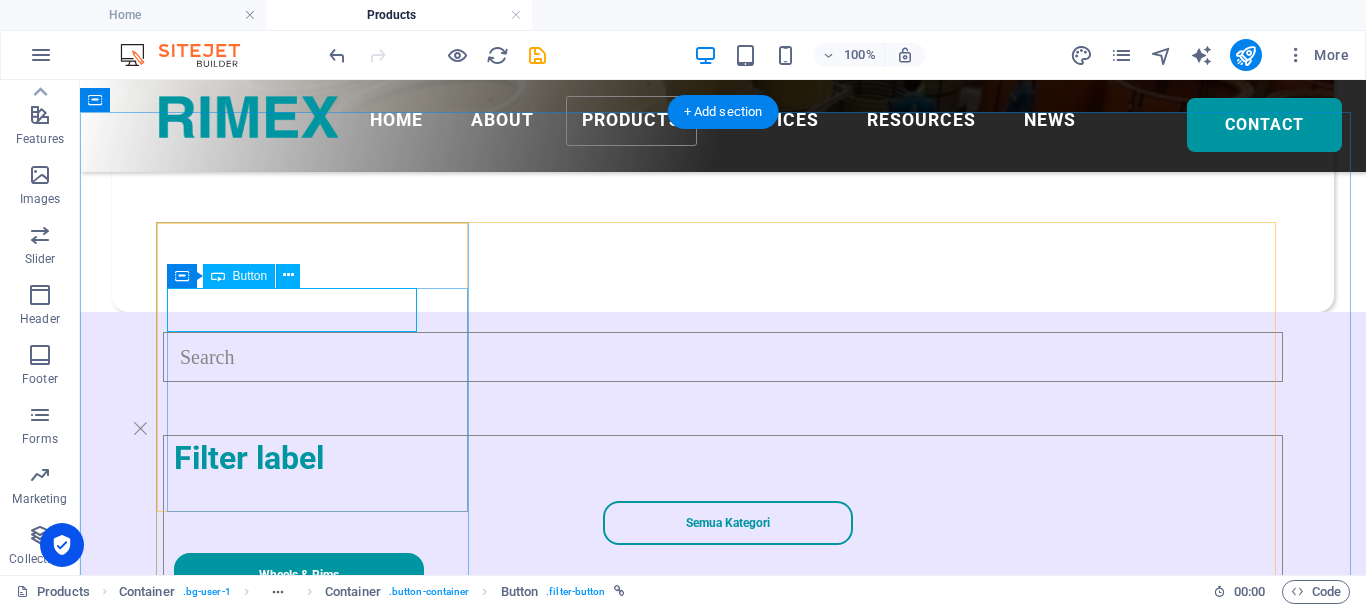 click on "Semua Kategori" at bounding box center [728, 523] 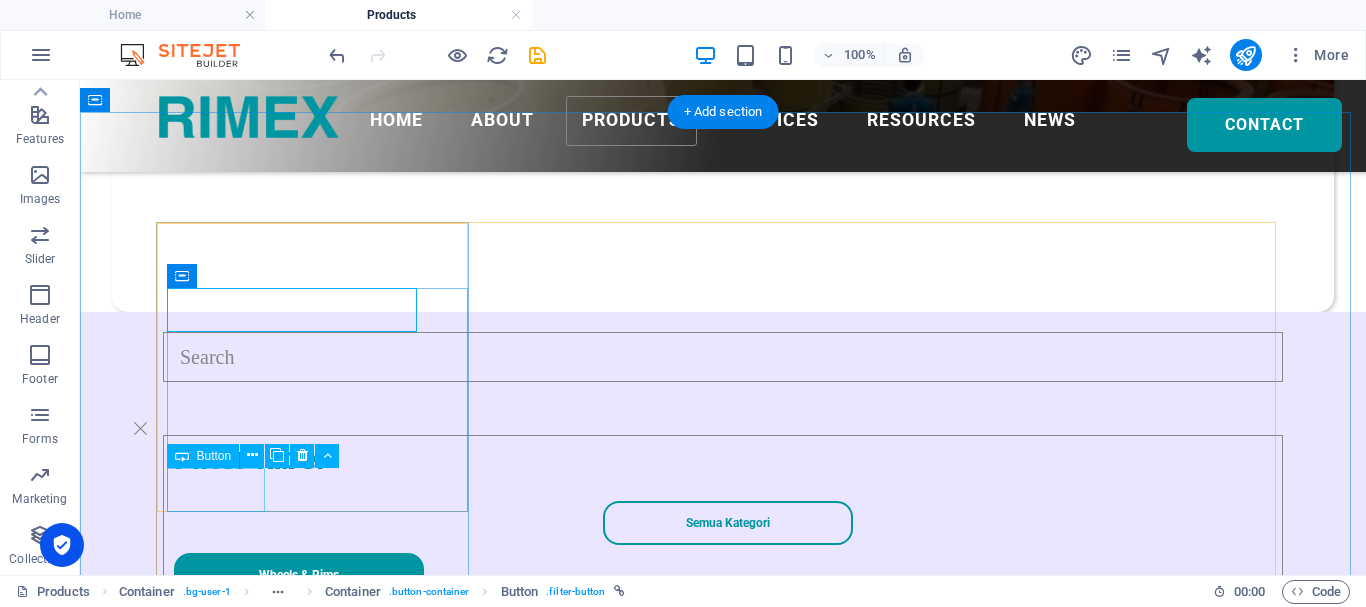 click on "Haltec" at bounding box center (728, 679) 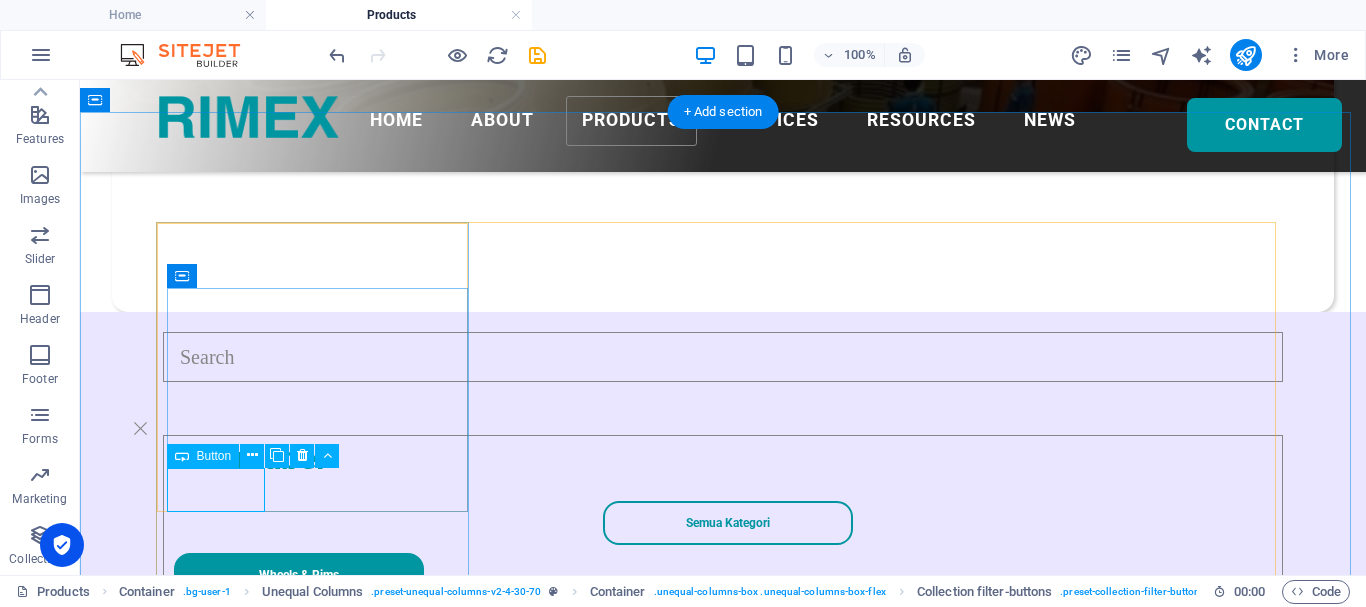 click on "Haltec" at bounding box center (728, 679) 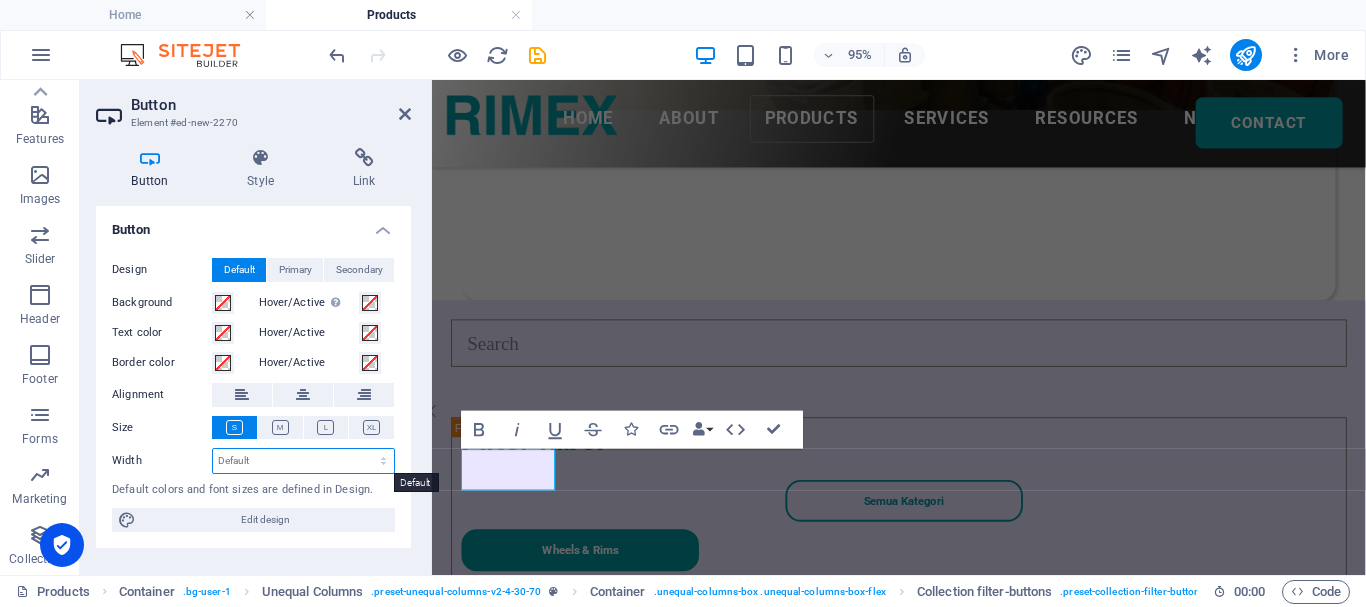 click on "Default px rem % em vh vw" at bounding box center [303, 461] 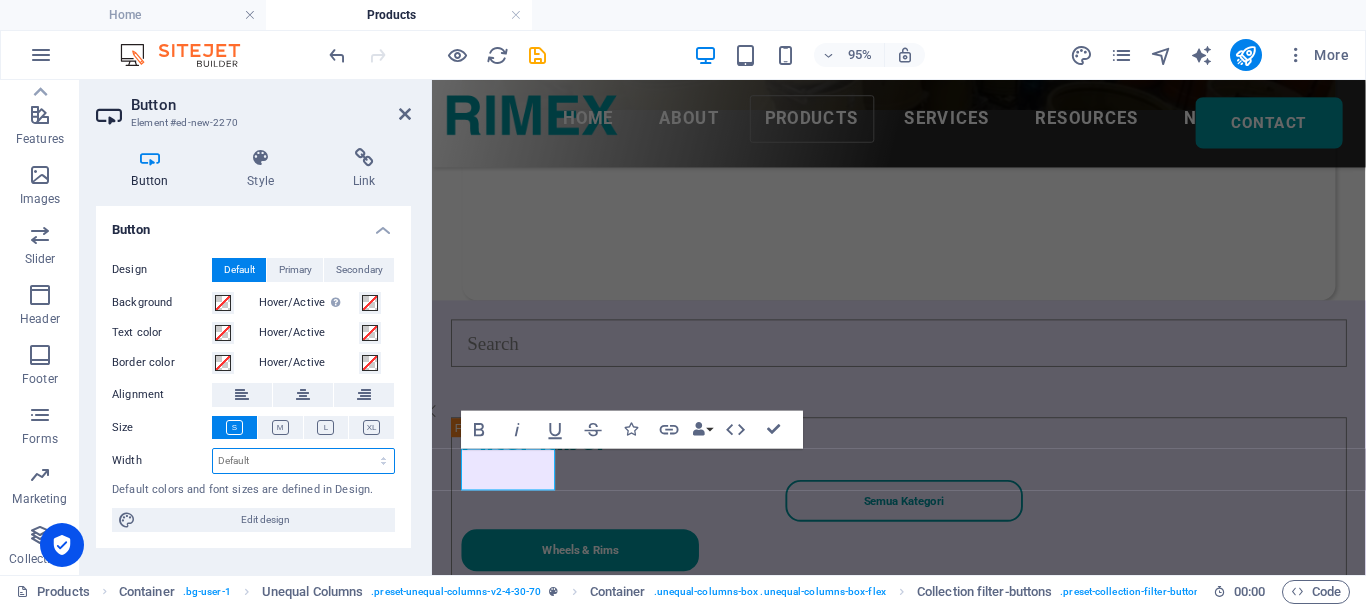 select on "px" 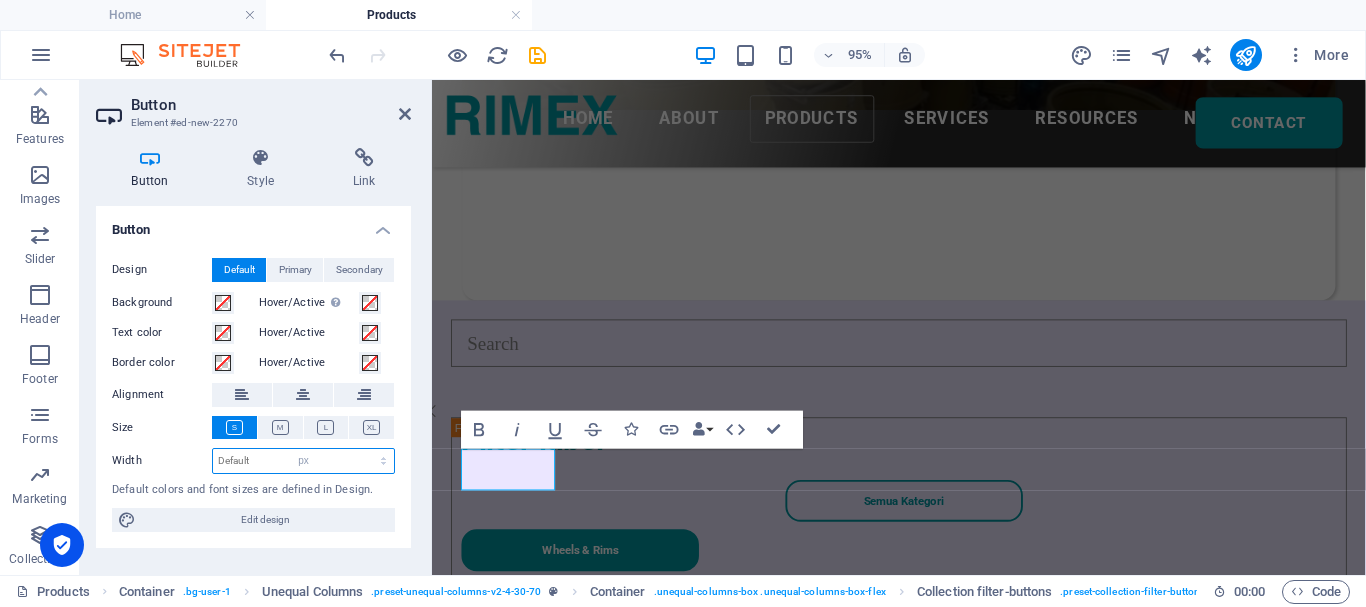 click on "Default px rem % em vh vw" at bounding box center [303, 461] 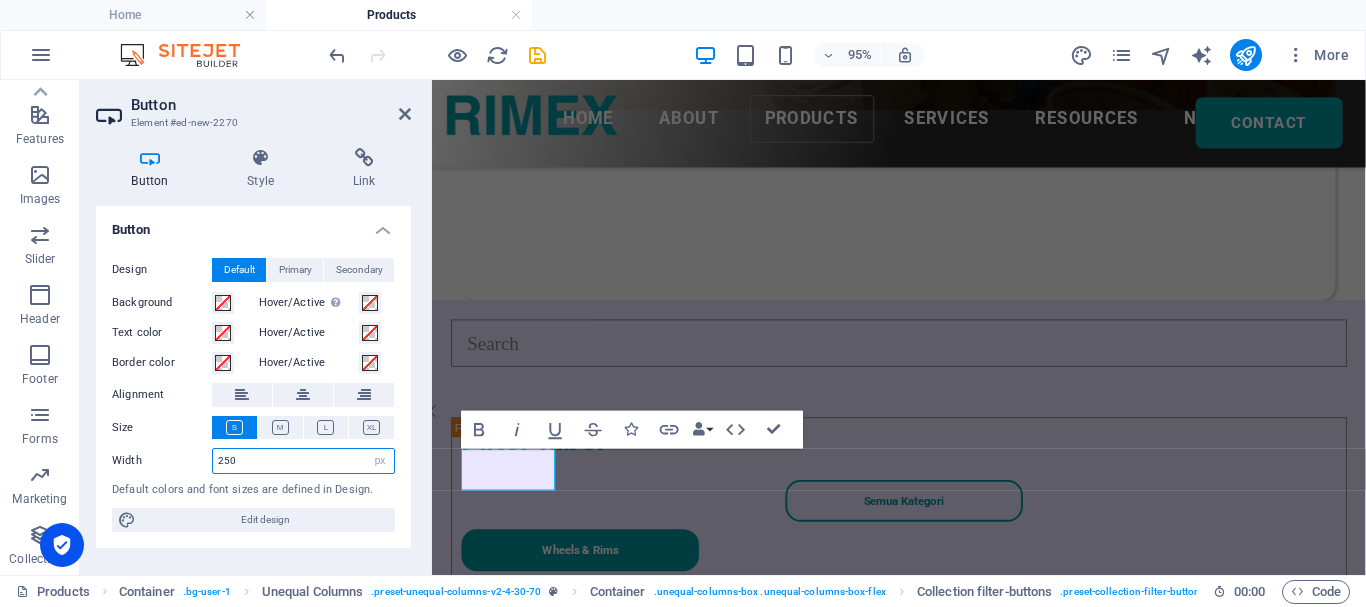 type on "250" 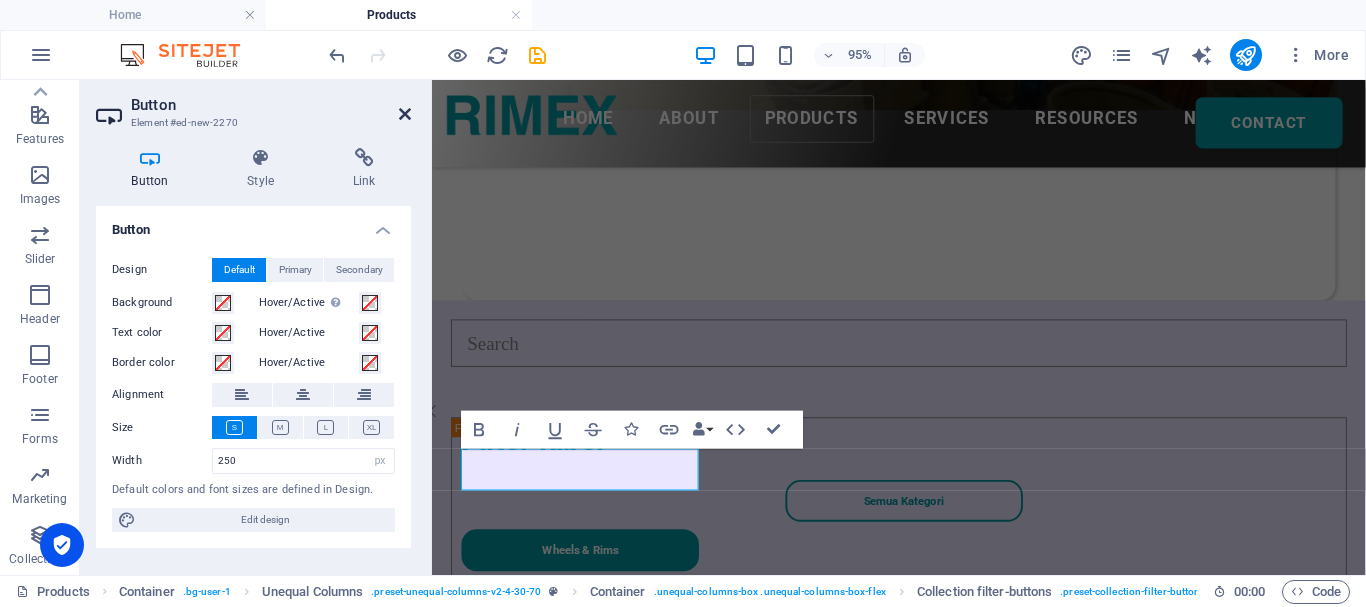 click at bounding box center (405, 114) 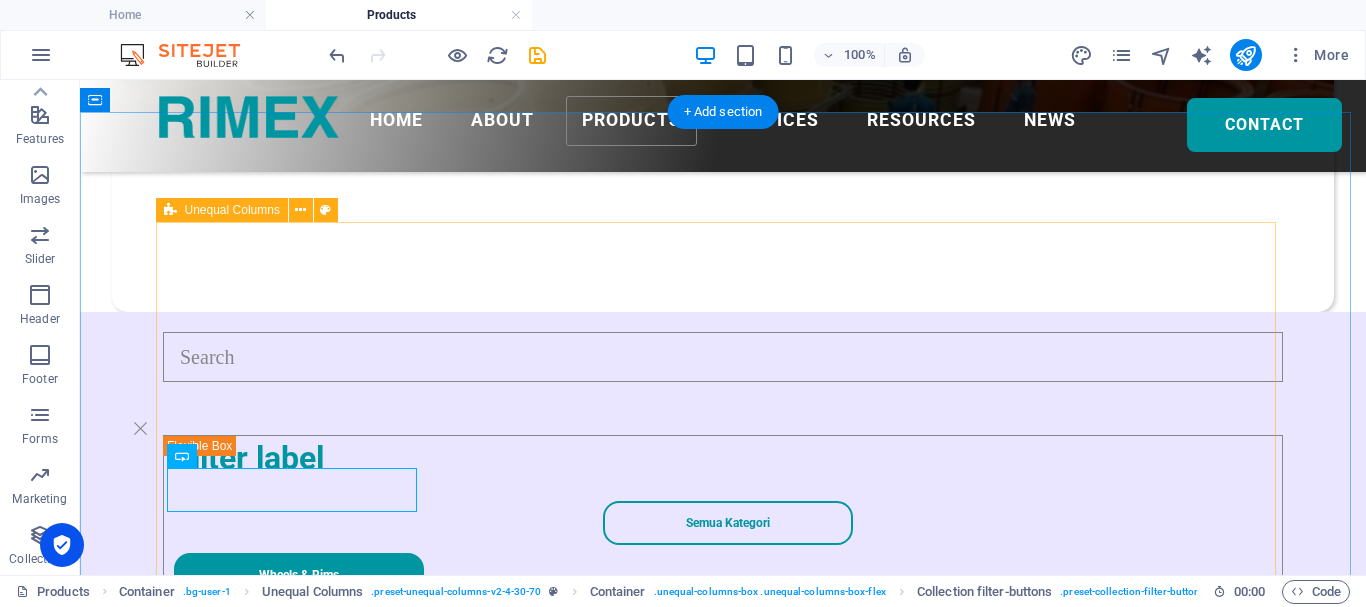click on "Filter label Semua Kategori Wheels & Rims RIMEX Complementary Products Haltec Kategori Semua Kategori Wheels & Rims RIMEX Complementary Products Haltec RAD Checkers [PERSON_NAME] Others Wheel Nut Indicator Blaster Air Tool Lubricant CHK-MC-3011 RAD Pneumatic Single Speed Single Bend Large Bore Swivel Valves RXL-AP1000L Komatsu HD785-7 / Tire Size: 27.00R49 Komatsu HD465-7 / Tire Size: 24.00R35  Vorherige Nächste" at bounding box center (723, 1625) 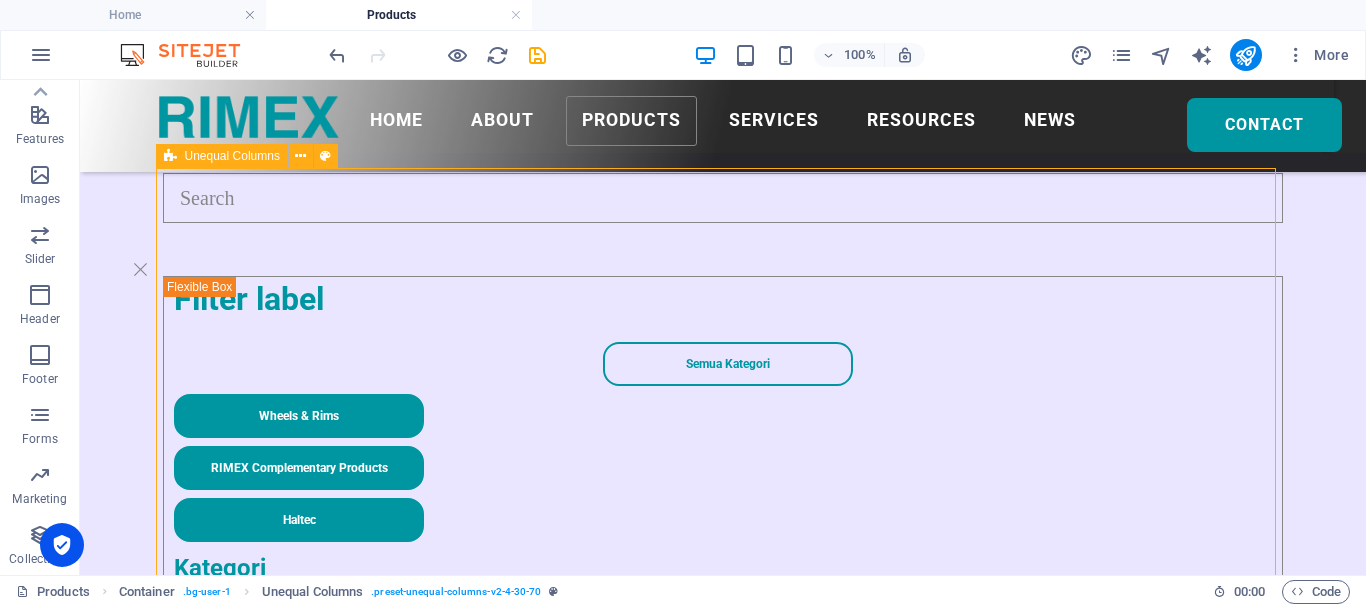 scroll, scrollTop: 400, scrollLeft: 0, axis: vertical 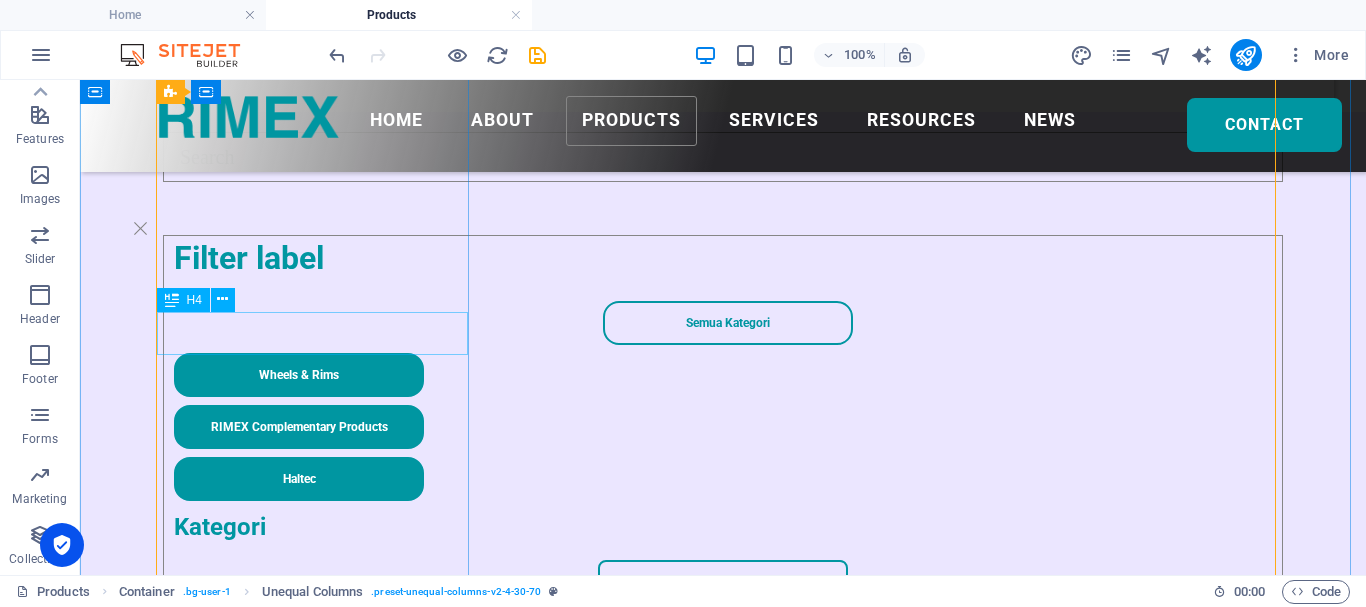 click on "Kategori" at bounding box center [723, 523] 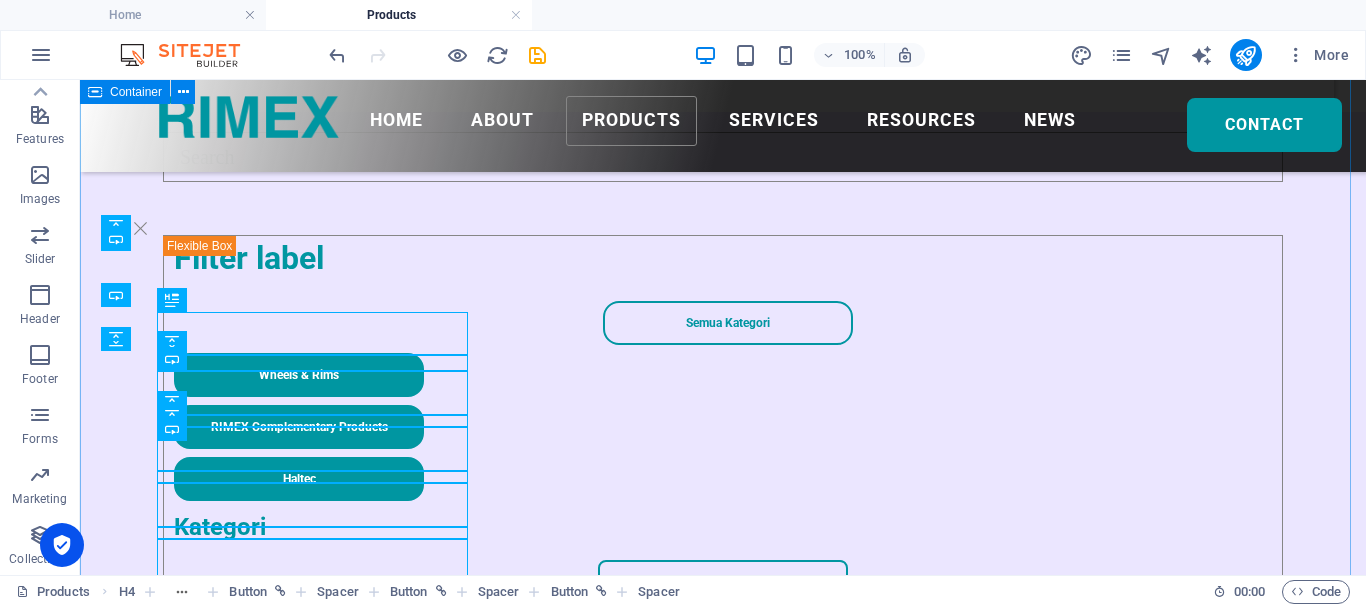 click on "Filter label Semua Kategori Wheels & Rims RIMEX Complementary Products Haltec Kategori Semua Kategori Wheels & Rims RIMEX Complementary Products Haltec RAD Checkers [PERSON_NAME] Others Wheel Nut Indicator Blaster Air Tool Lubricant CHK-MC-3011 RAD Pneumatic Single Speed Single Bend Large Bore Swivel Valves RXL-AP1000L Komatsu HD785-7 / Tire Size: 27.00R49 Komatsu HD465-7 / Tire Size: 24.00R35  Vorherige Nächste" at bounding box center (723, 1374) 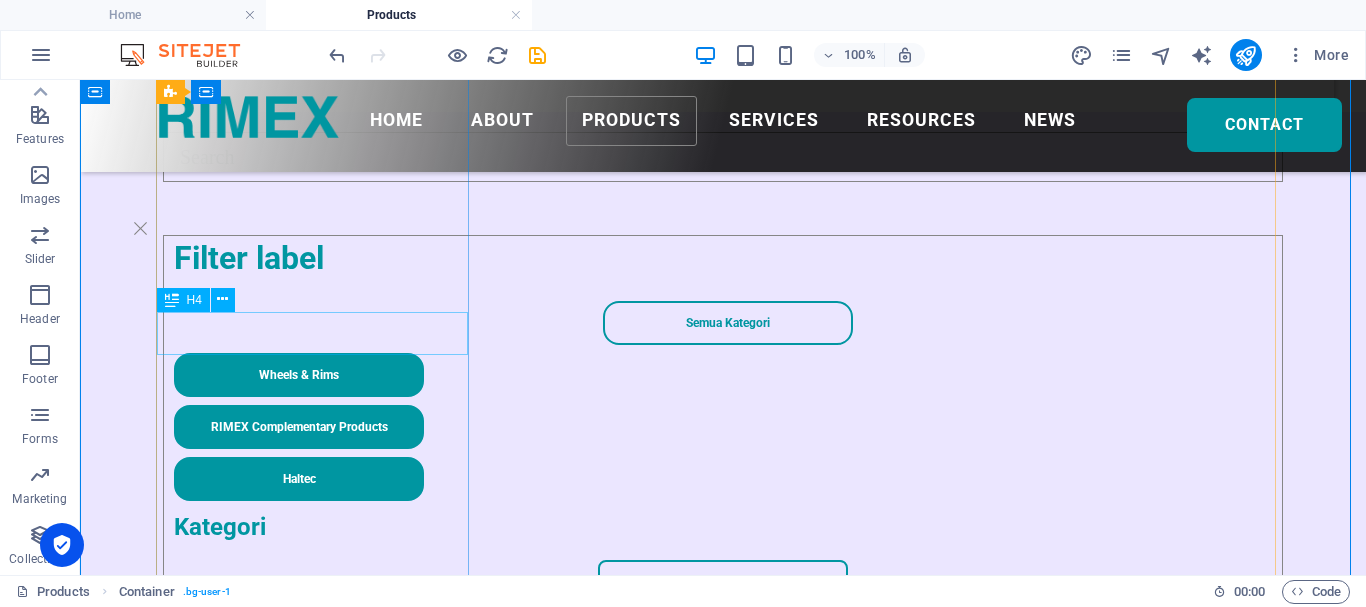 click on "Kategori" at bounding box center (723, 523) 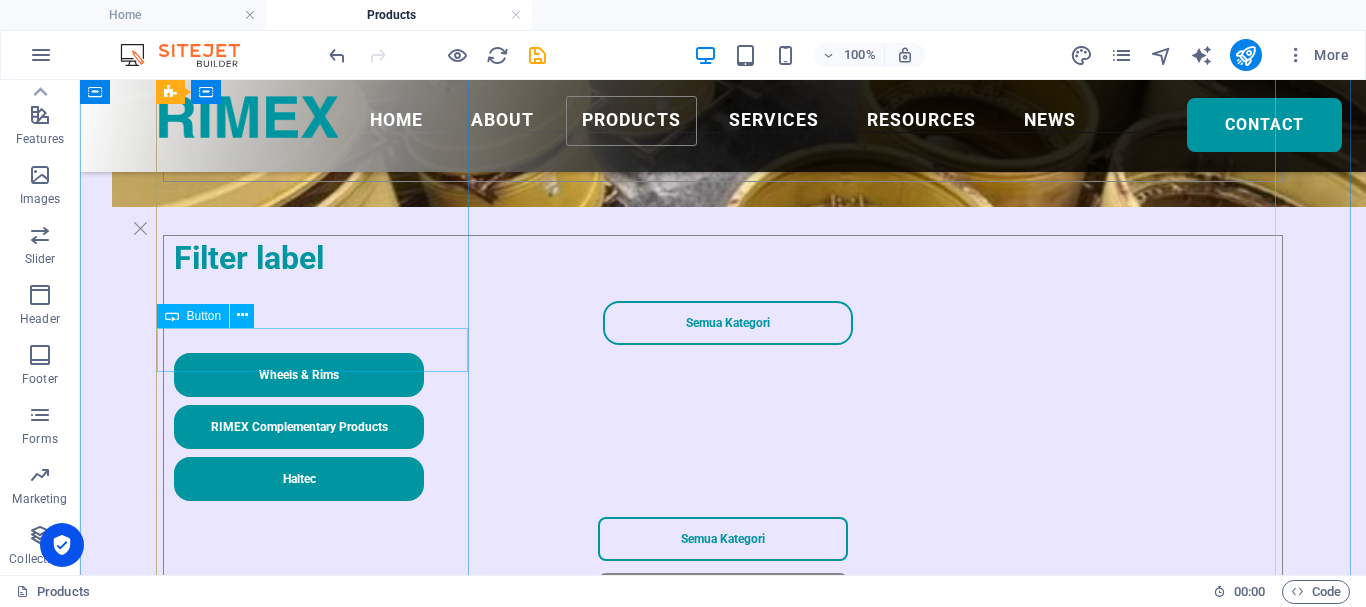 click on "Semua Kategori" at bounding box center (723, 539) 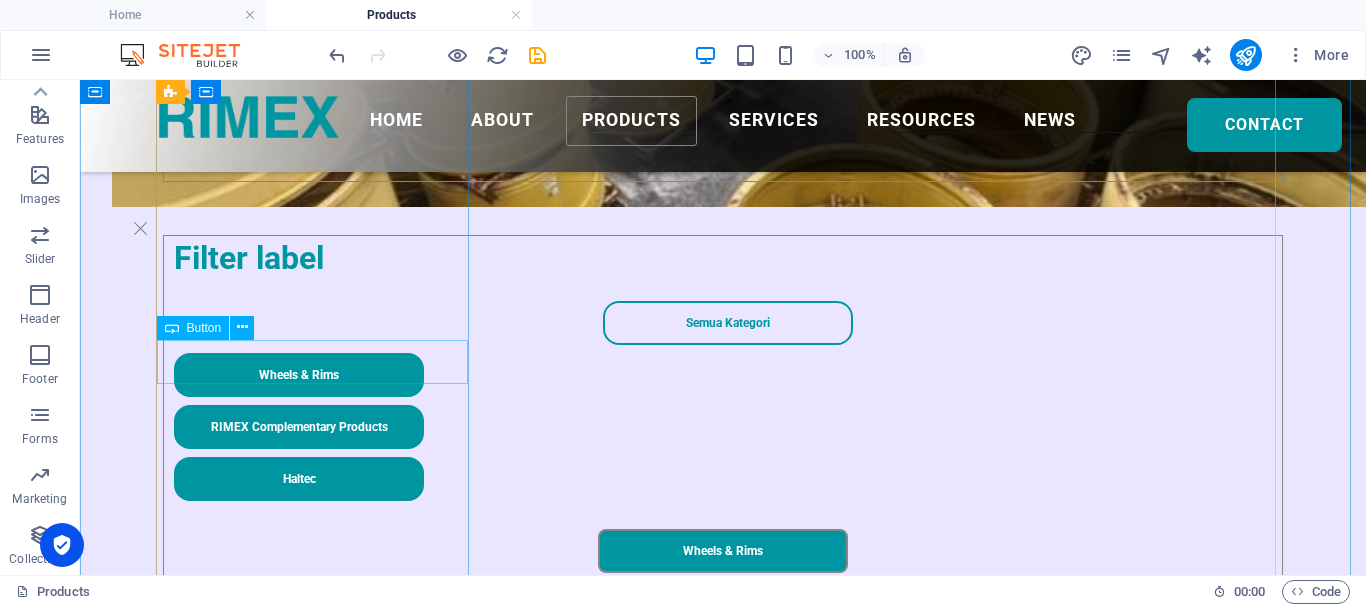 click on "Wheels & Rims" at bounding box center (723, 551) 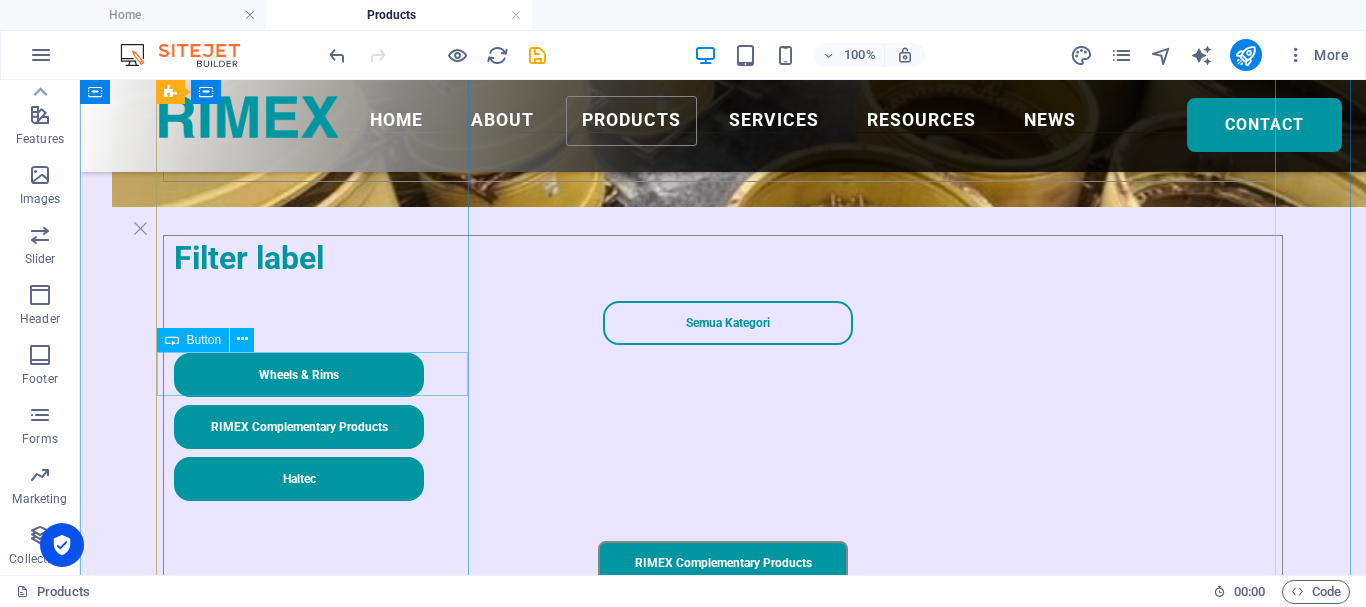 click on "RIMEX Complementary Products" at bounding box center [723, 563] 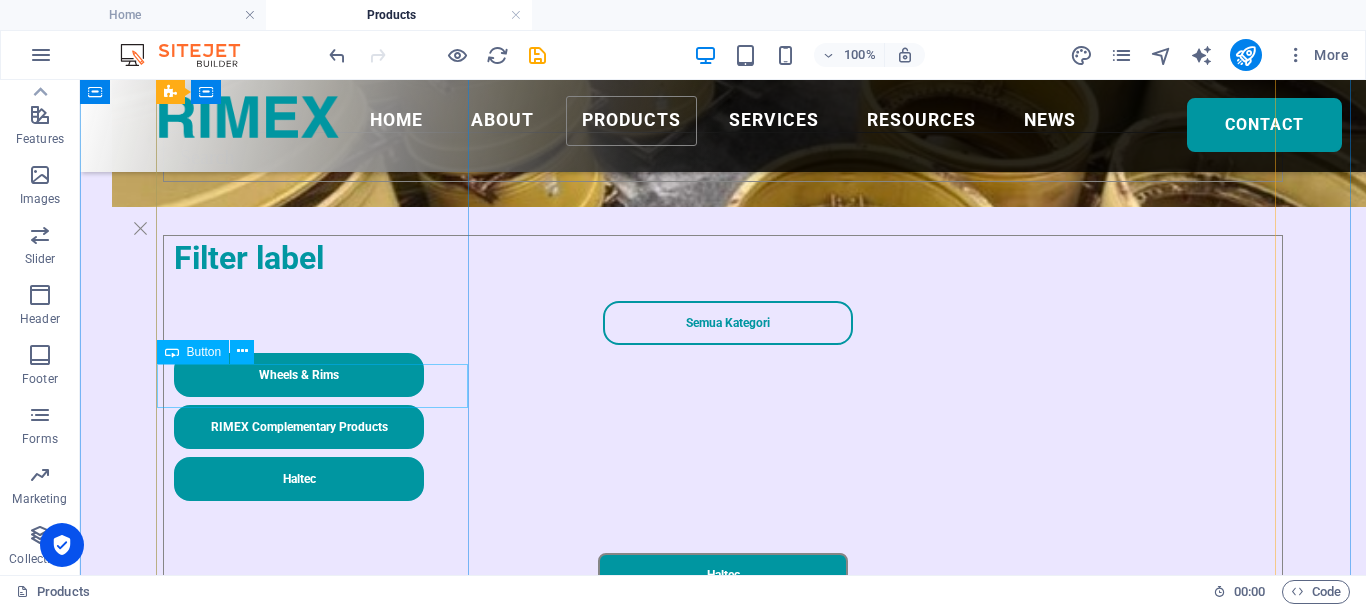click on "Haltec" at bounding box center (723, 575) 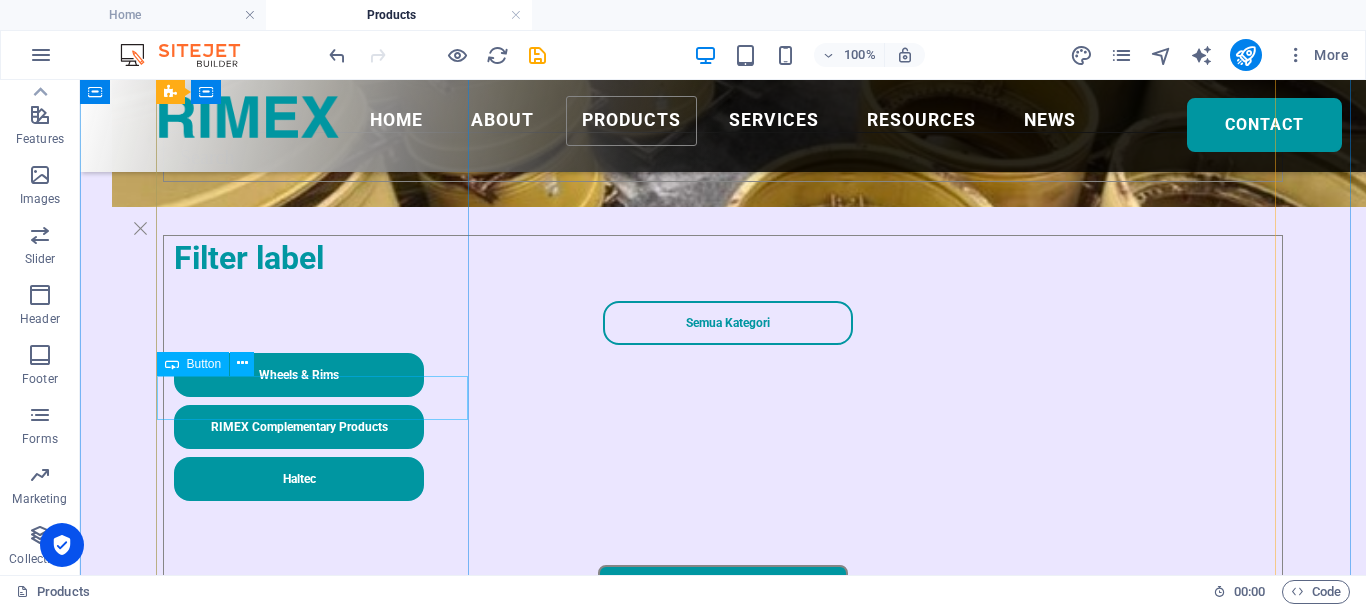 click on "RAD" at bounding box center [723, 587] 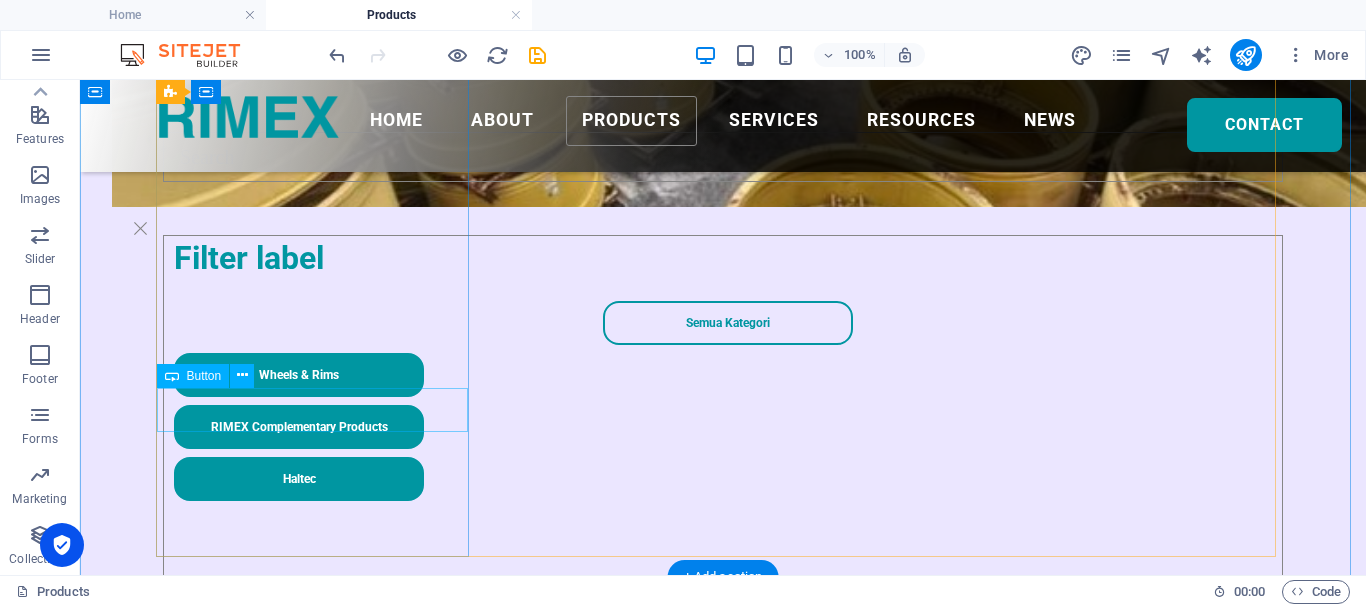 click on "Checkers" at bounding box center [723, 599] 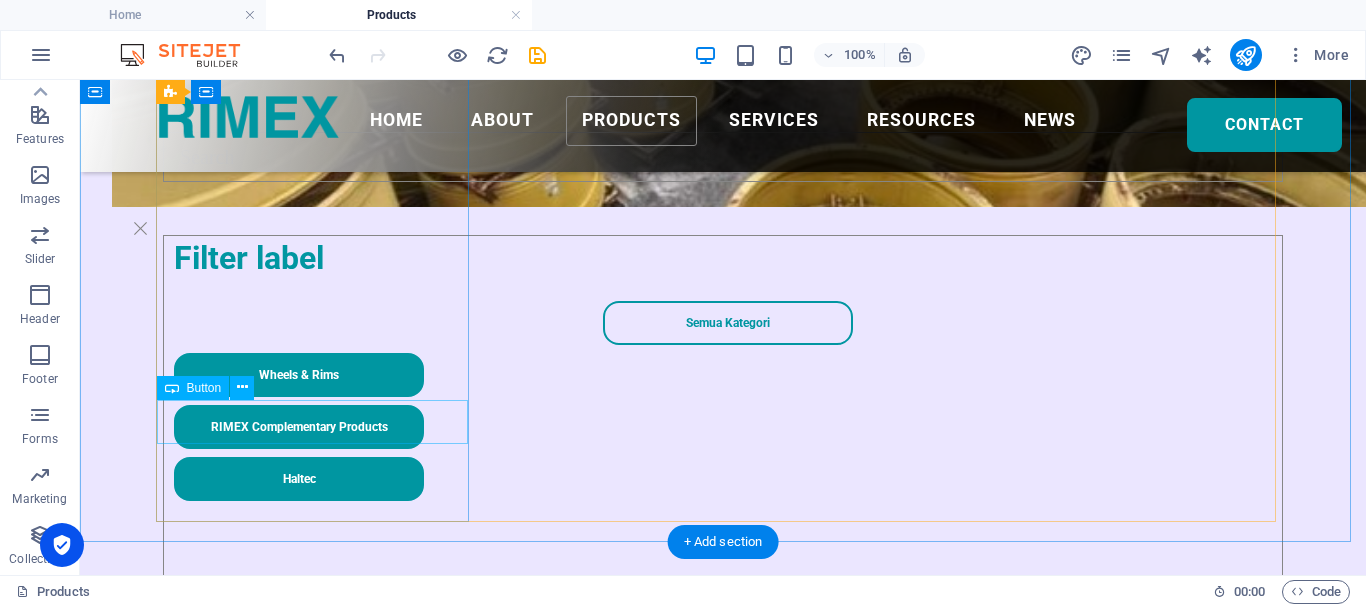 click on "[PERSON_NAME]" at bounding box center [723, 611] 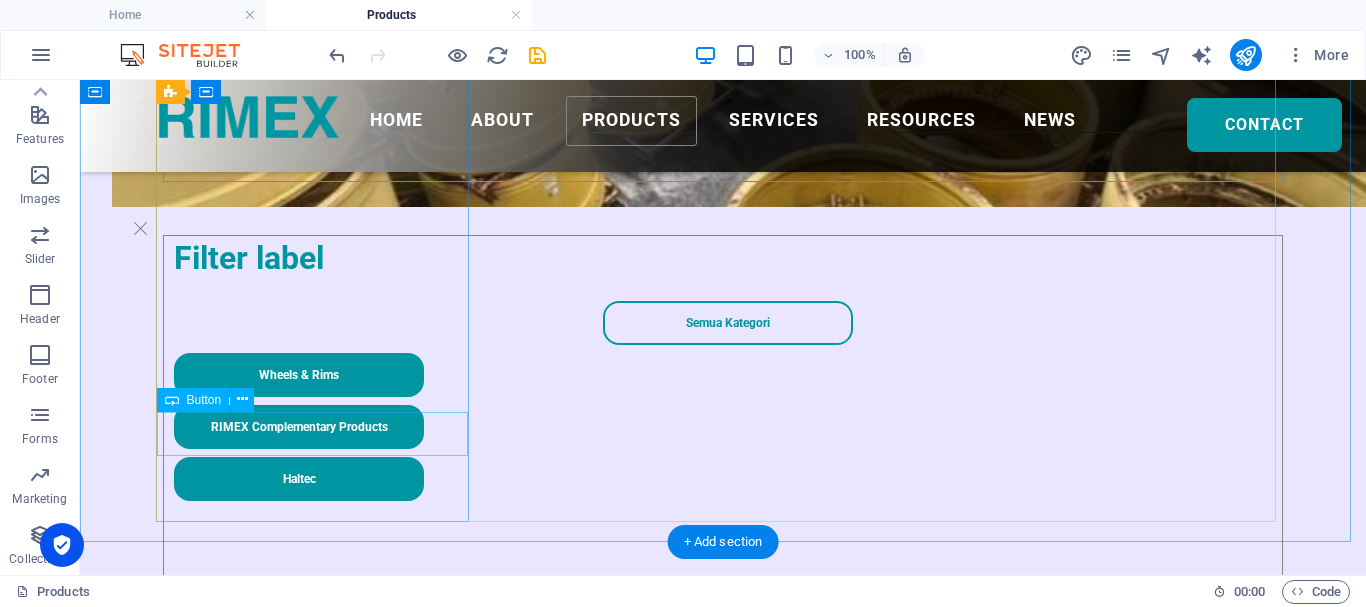 click on "Others" at bounding box center [723, 623] 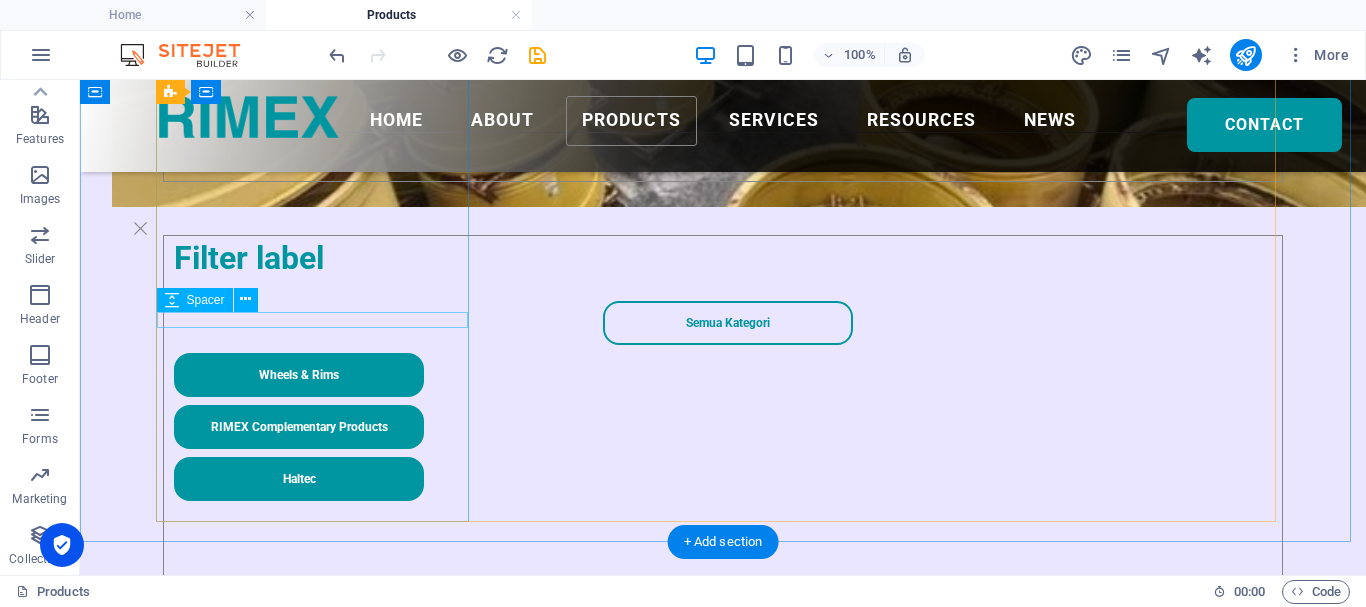 click at bounding box center (723, 509) 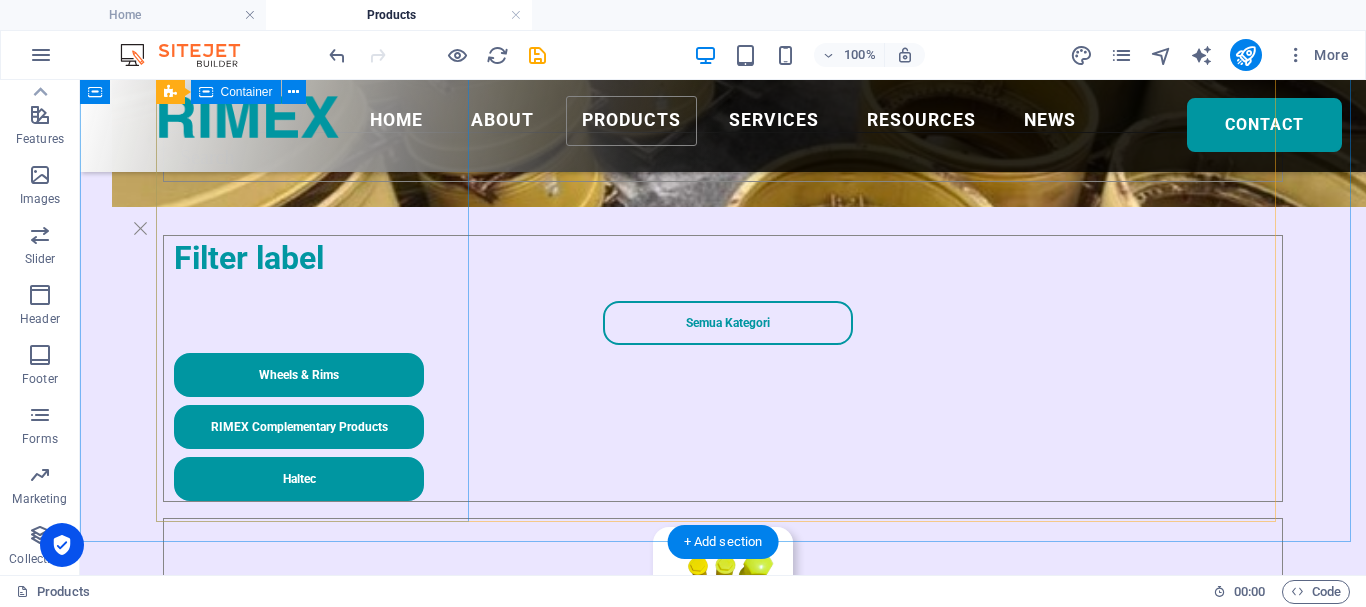 click on "Filter label Semua Kategori Wheels & Rims RIMEX Complementary Products Haltec" at bounding box center [723, 368] 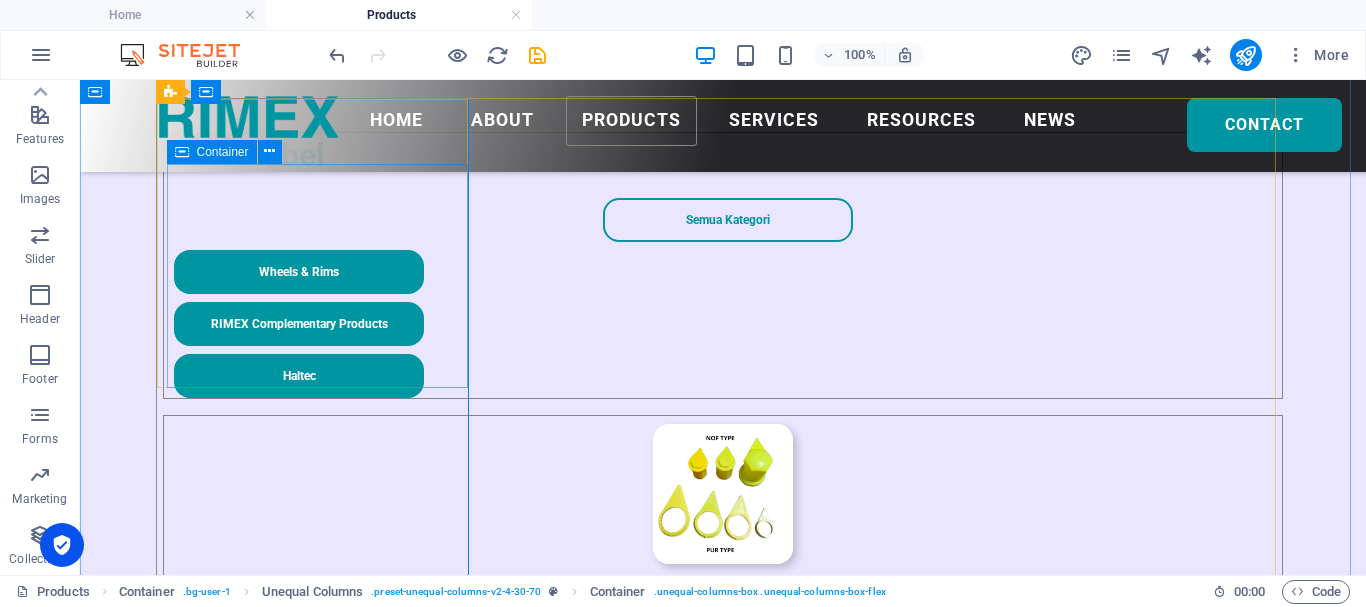 scroll, scrollTop: 303, scrollLeft: 0, axis: vertical 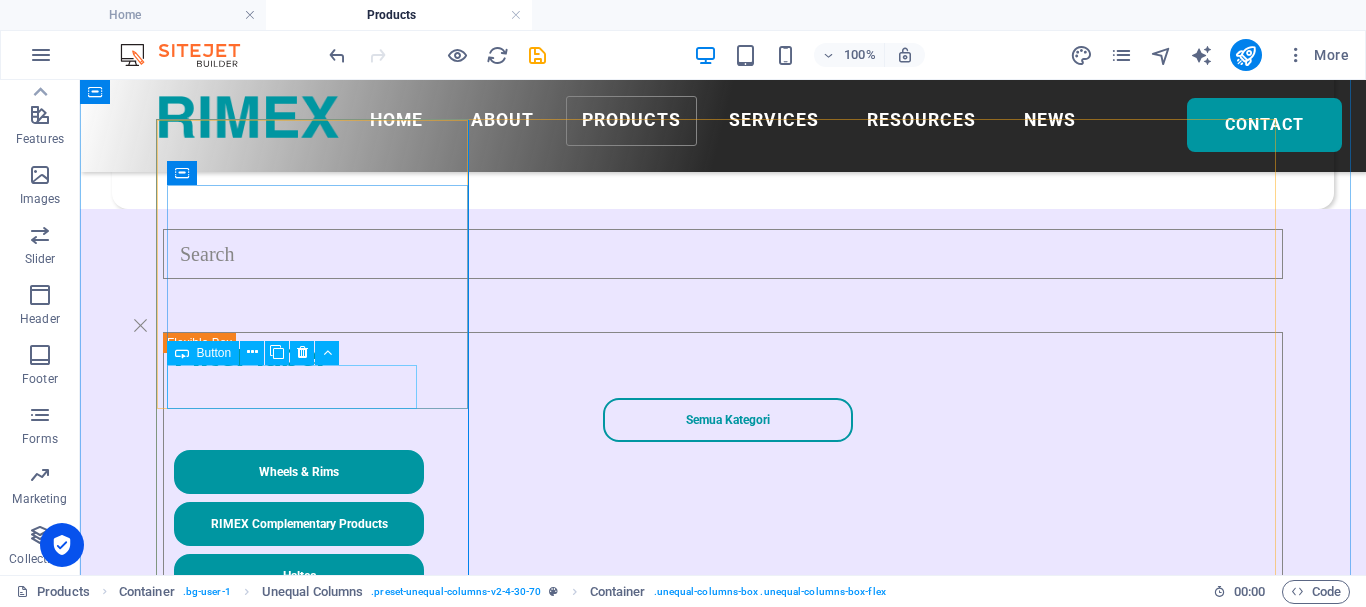 click on "Haltec" at bounding box center [728, 576] 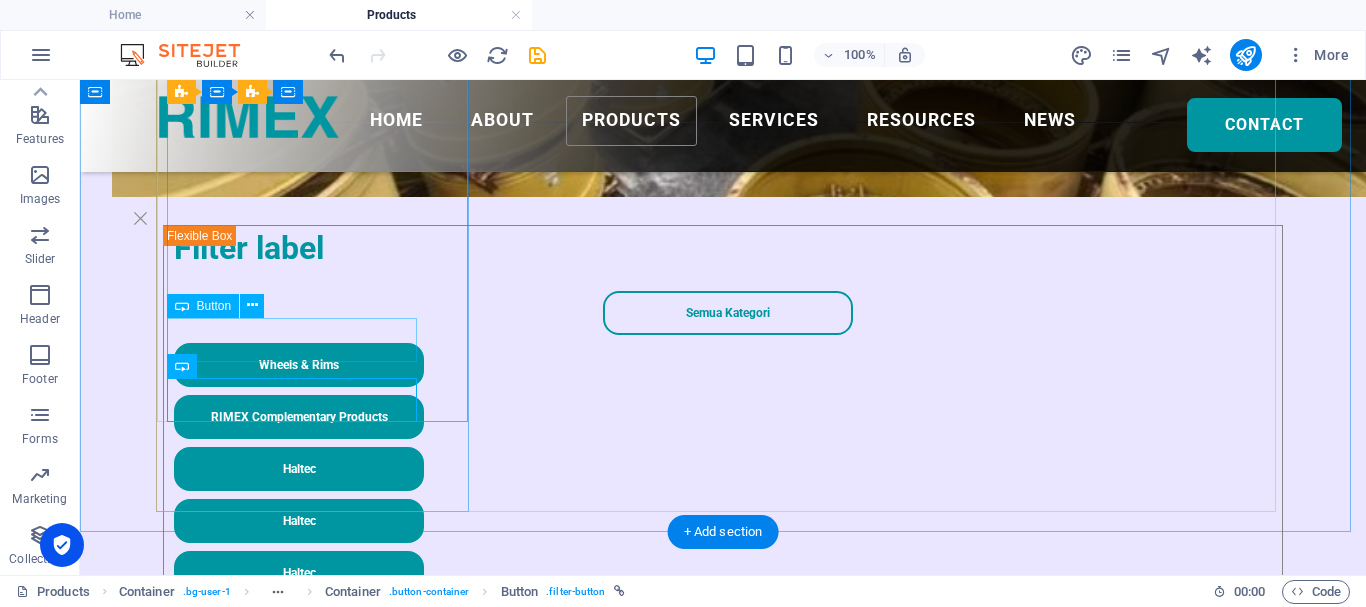 scroll, scrollTop: 403, scrollLeft: 0, axis: vertical 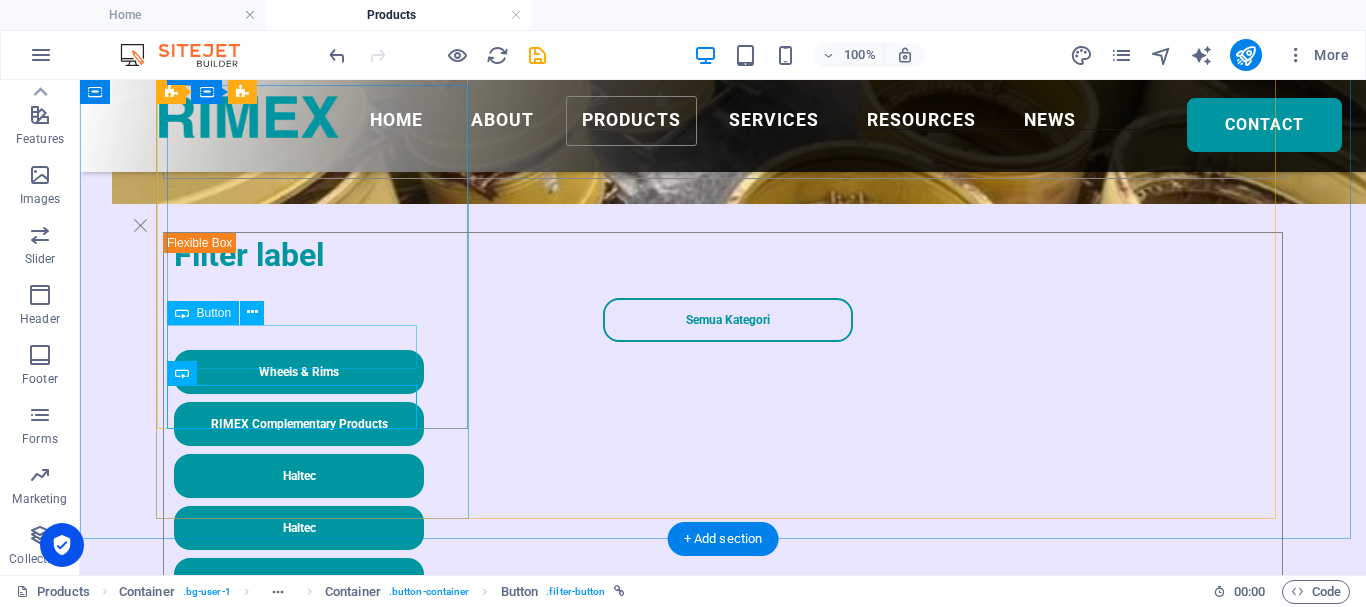 click on "Haltec" at bounding box center (728, 528) 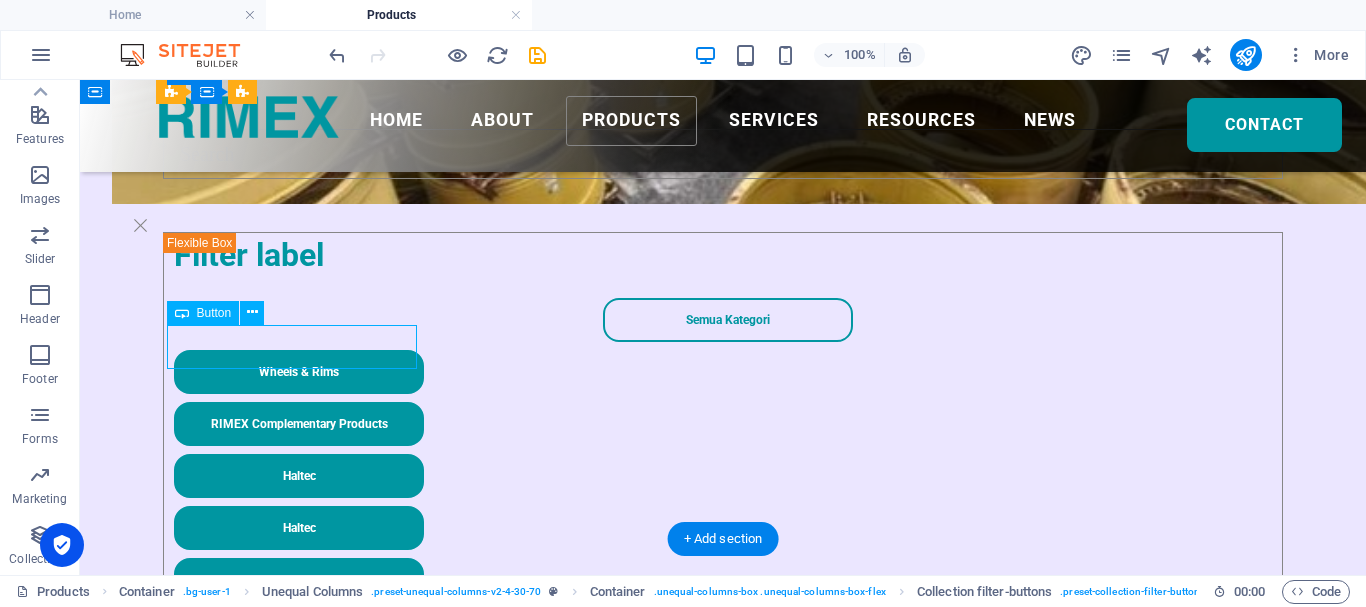 click on "Haltec" at bounding box center [728, 528] 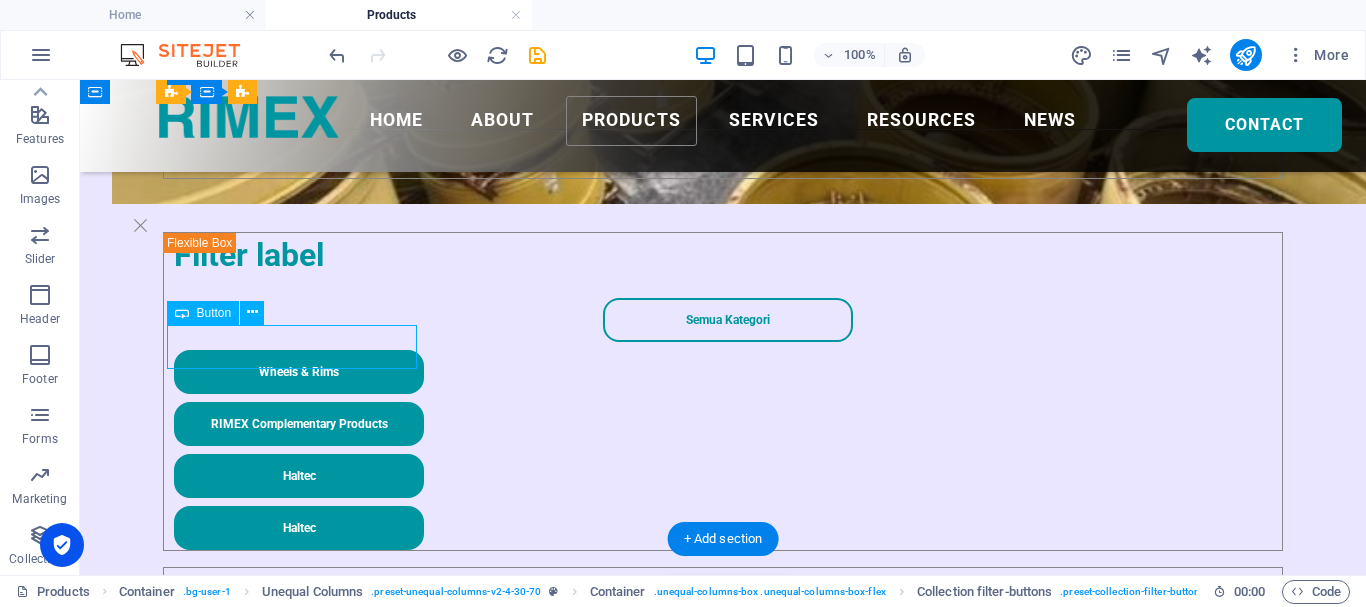 select on "px" 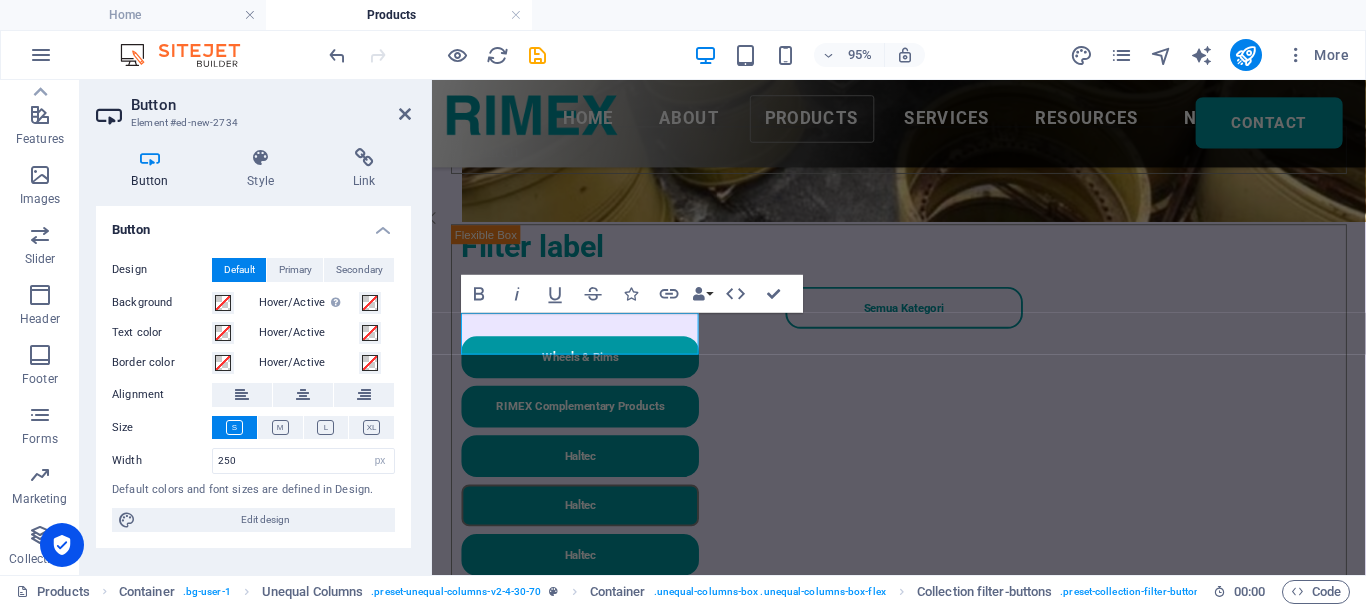 type 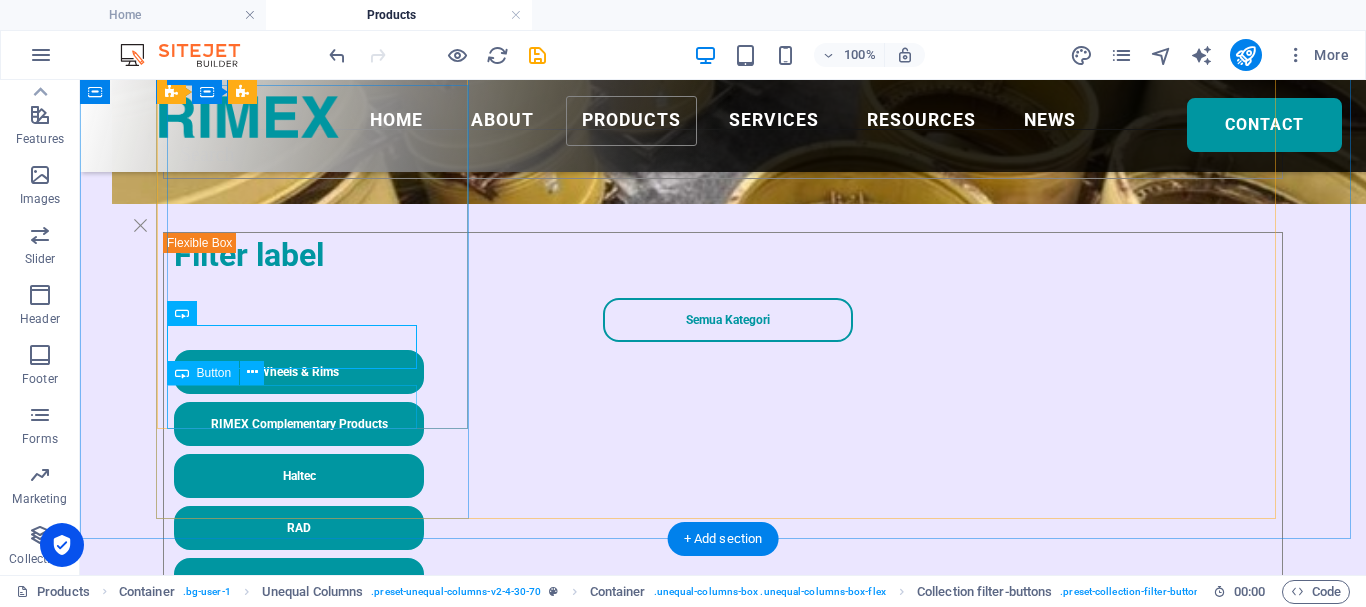 click on "Haltec" at bounding box center (728, 580) 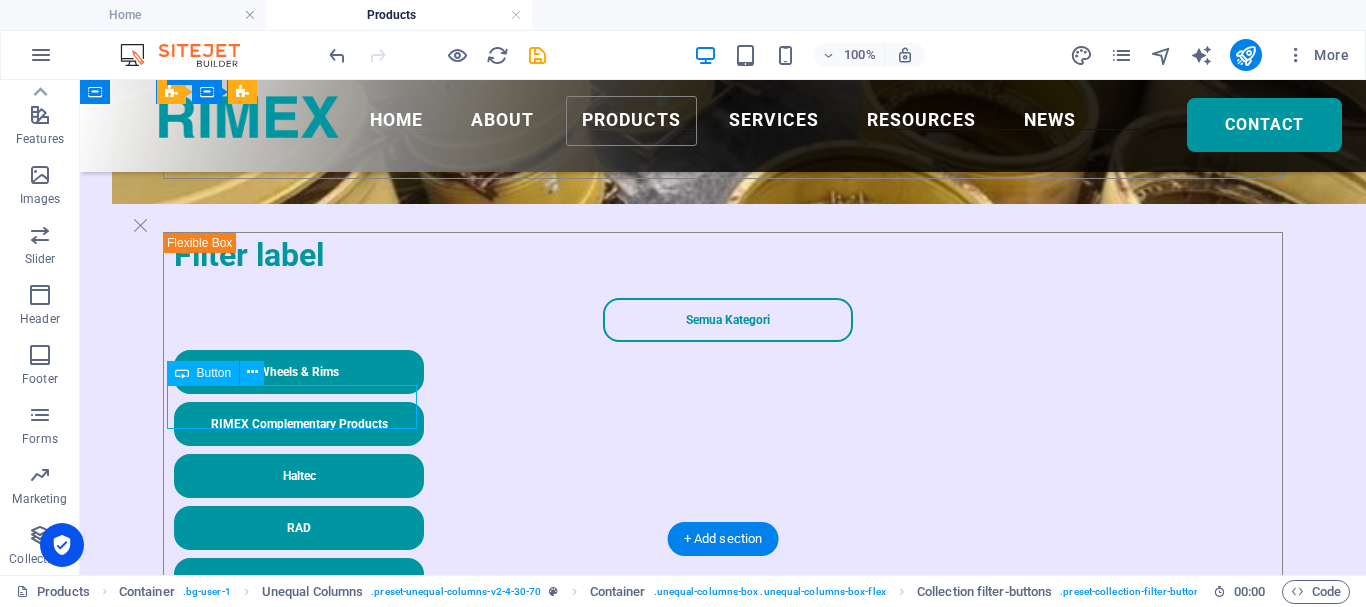 click on "Haltec" at bounding box center (728, 580) 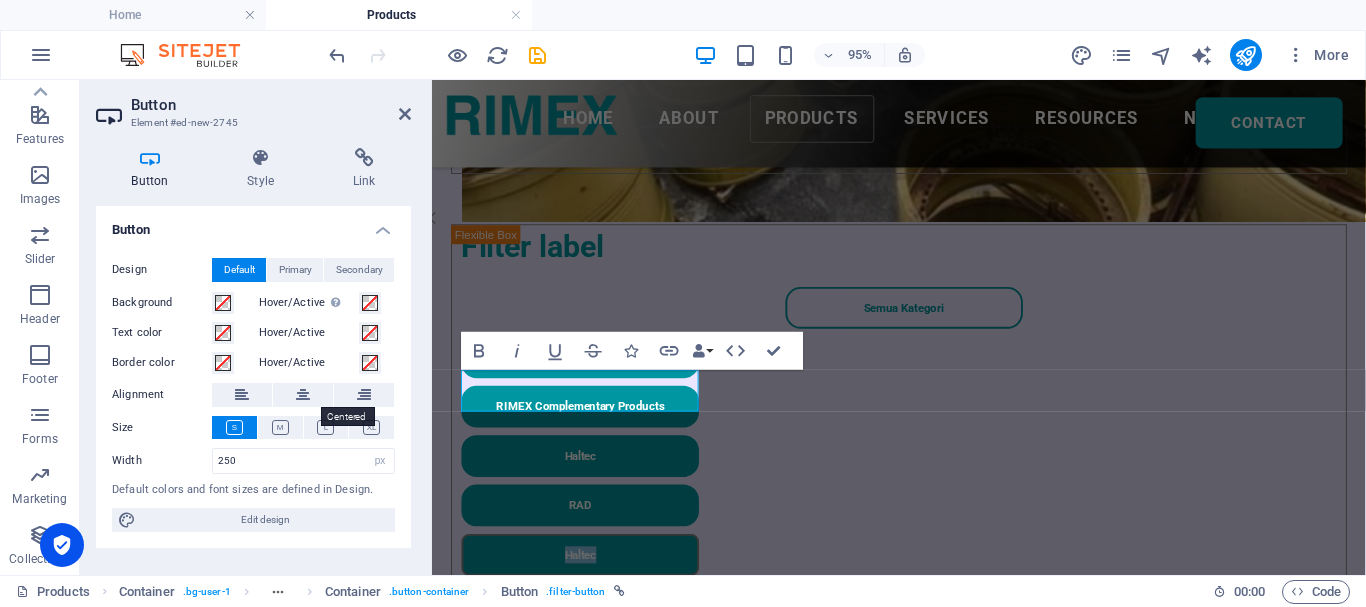 type 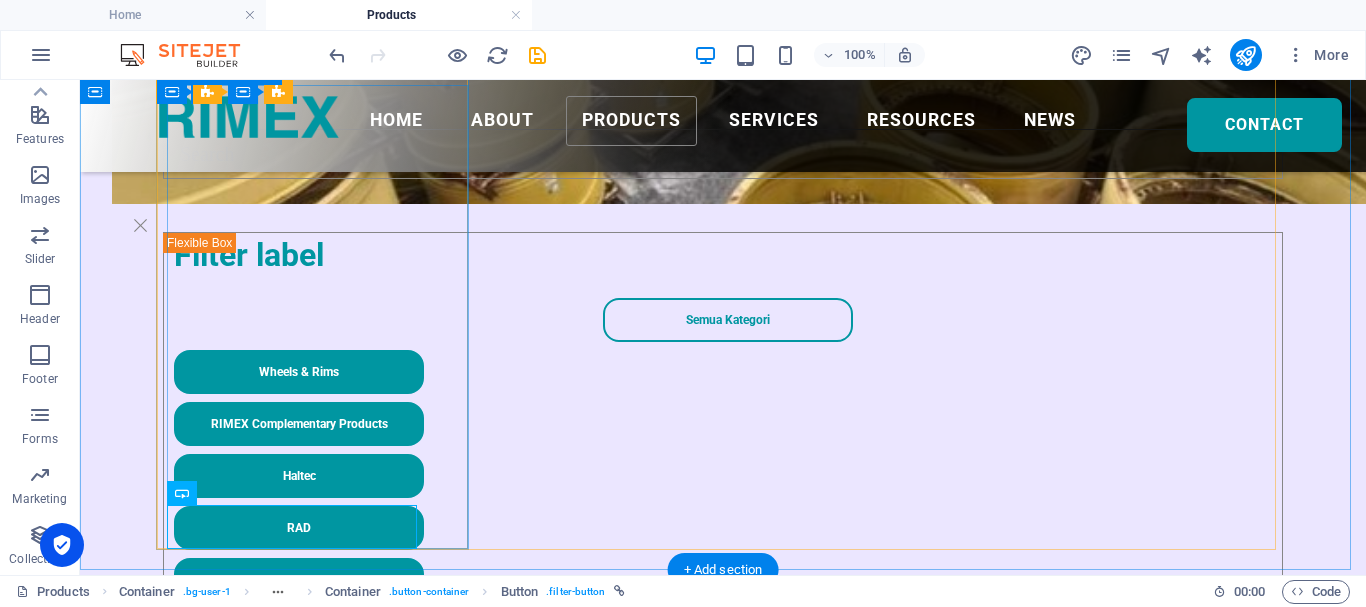 scroll, scrollTop: 503, scrollLeft: 0, axis: vertical 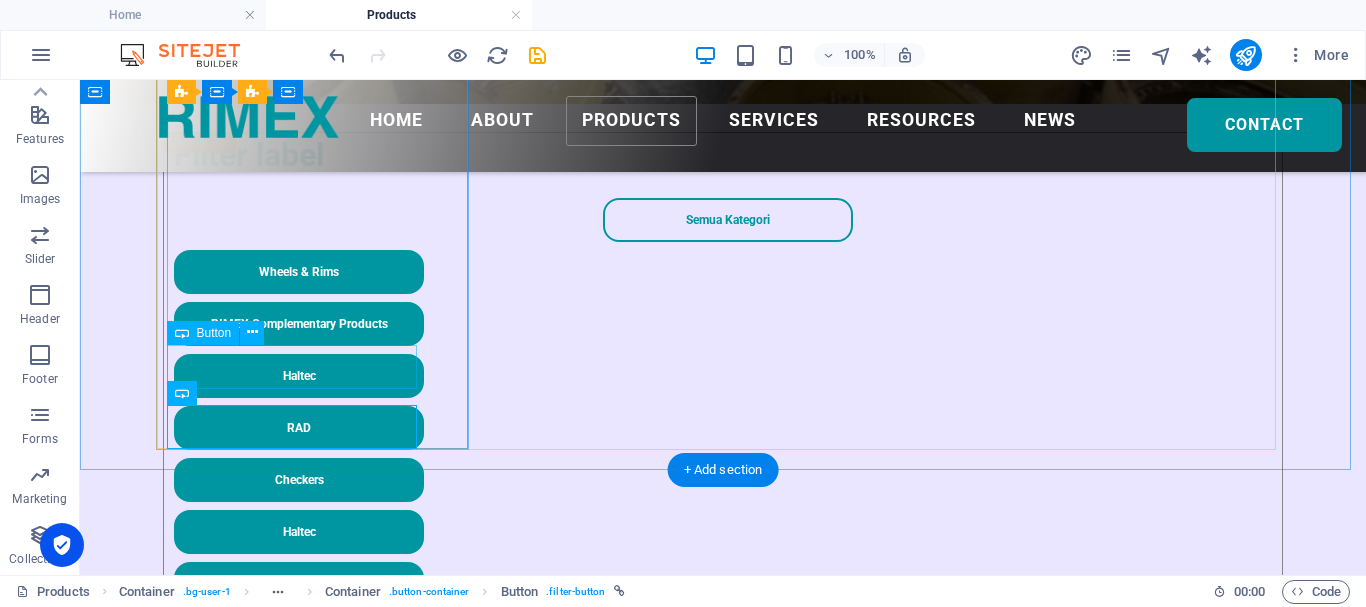 click on "Haltec" at bounding box center [728, 532] 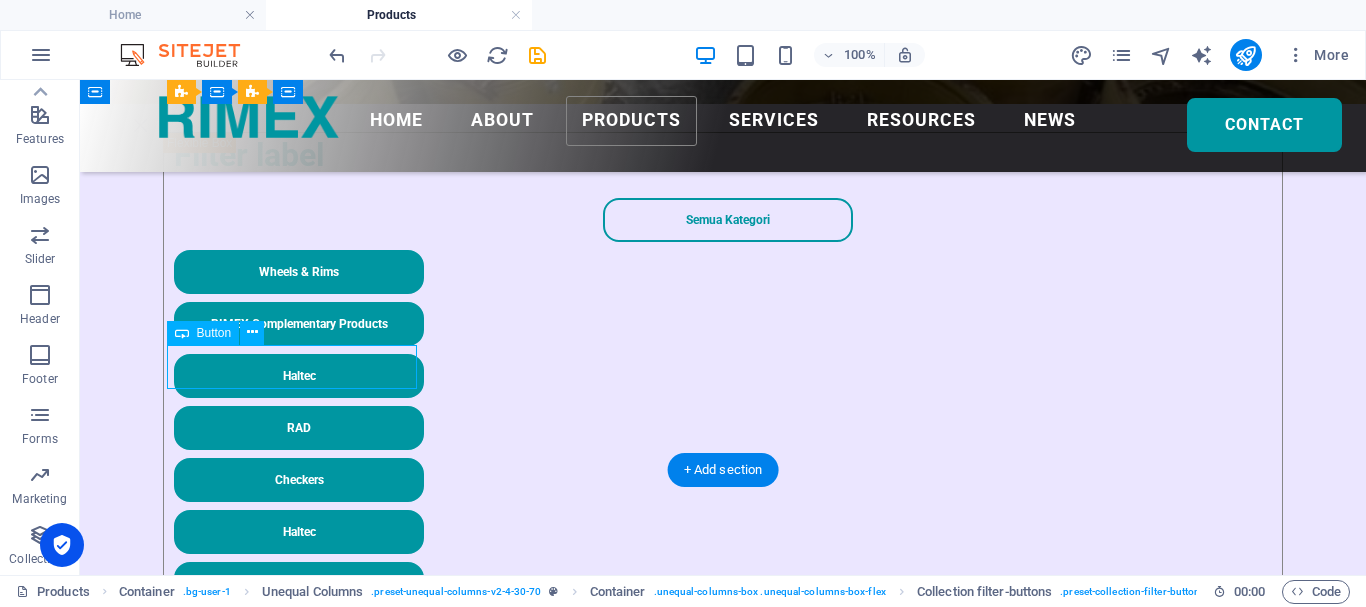 click on "Haltec" at bounding box center [728, 532] 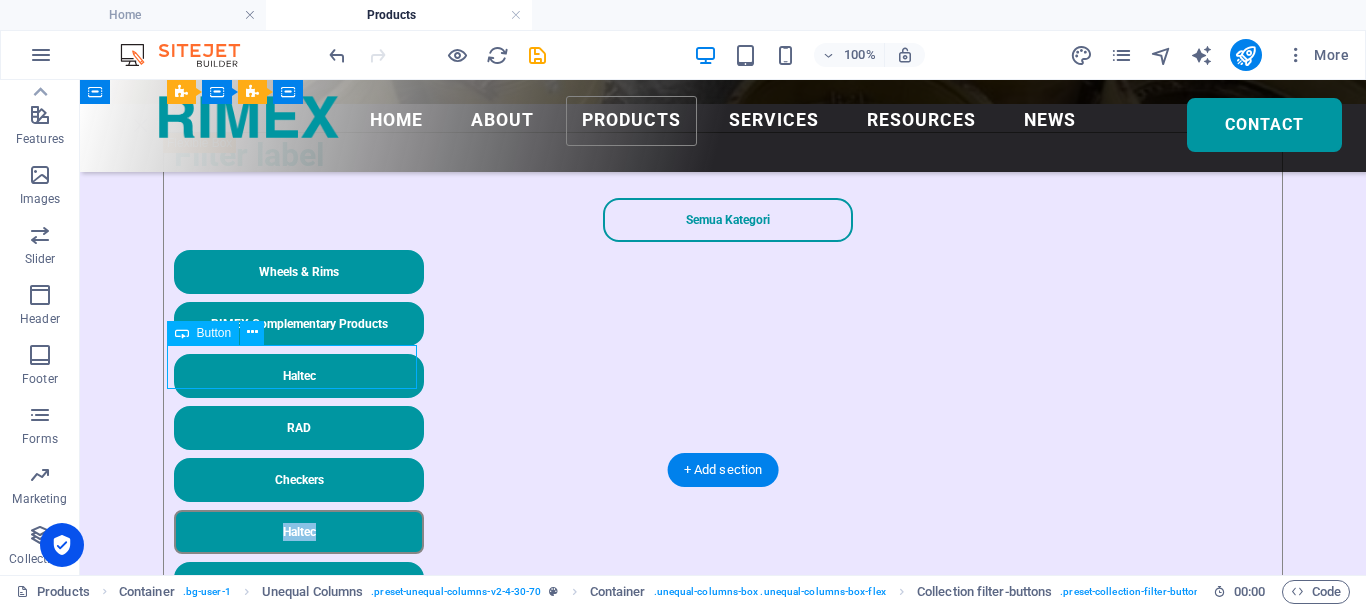 select on "px" 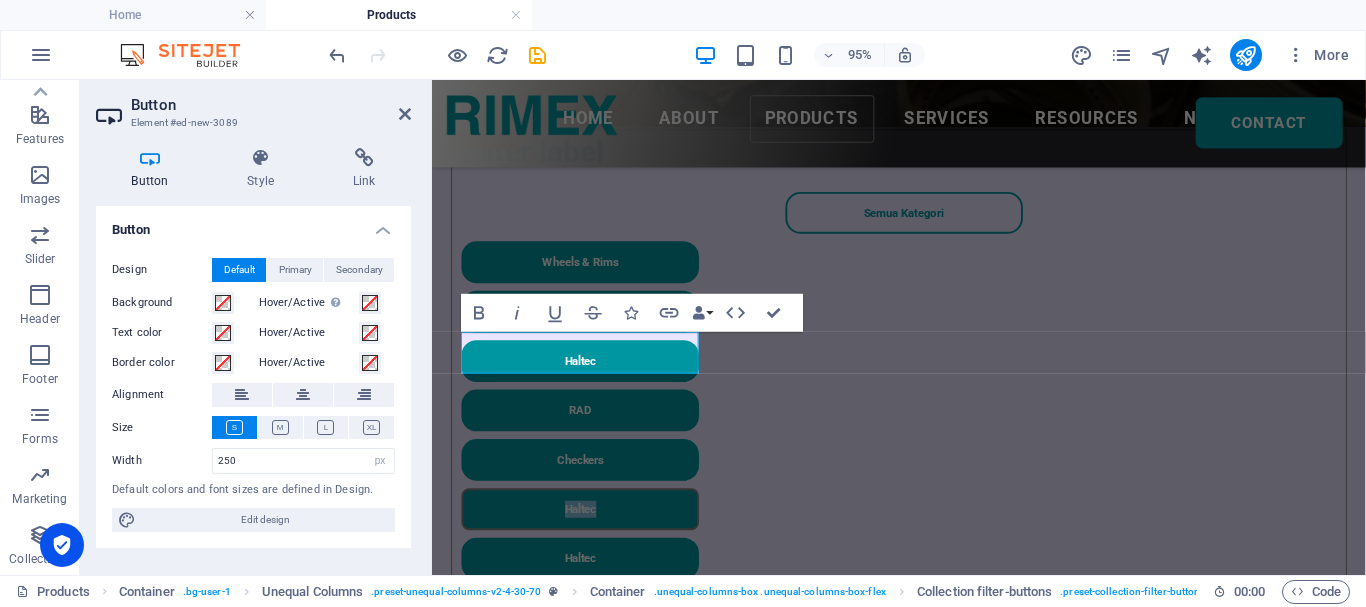 type 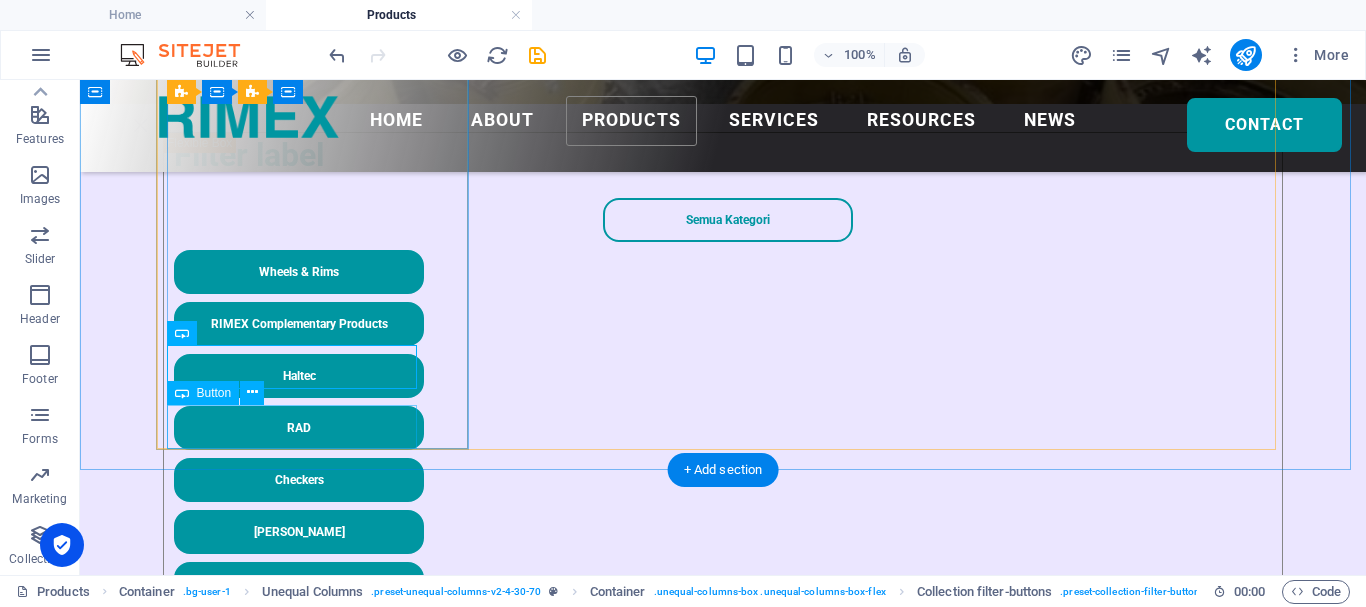 click on "Haltec" at bounding box center (728, 584) 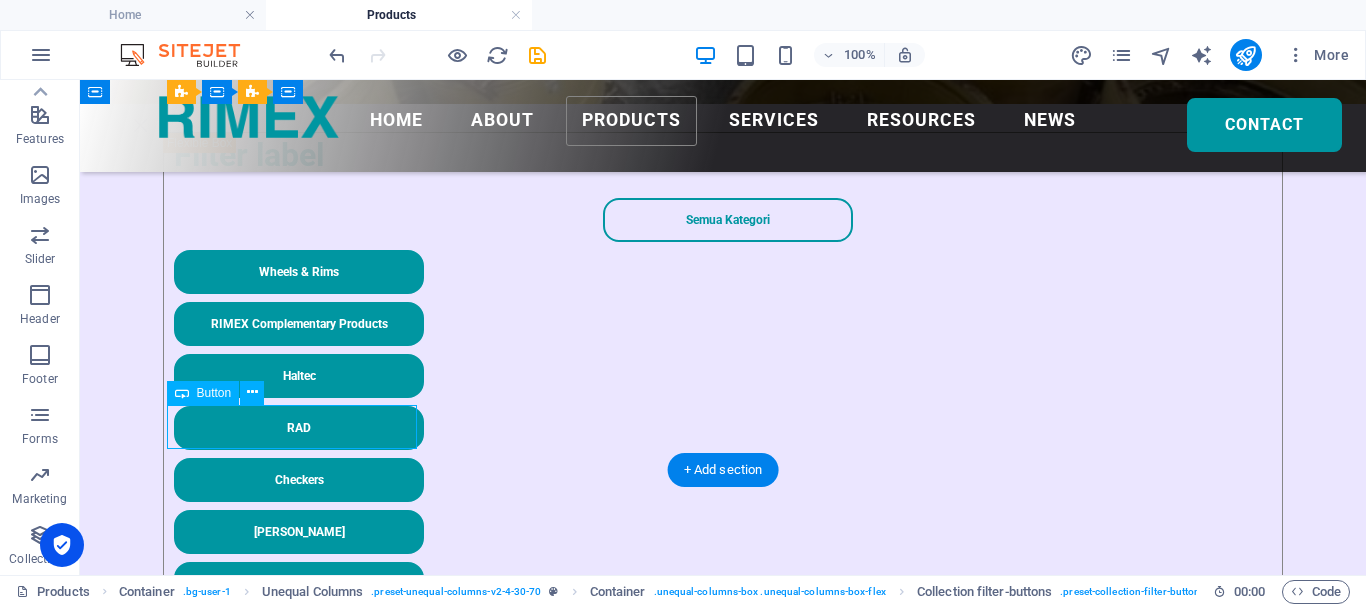 click on "Haltec" at bounding box center [728, 584] 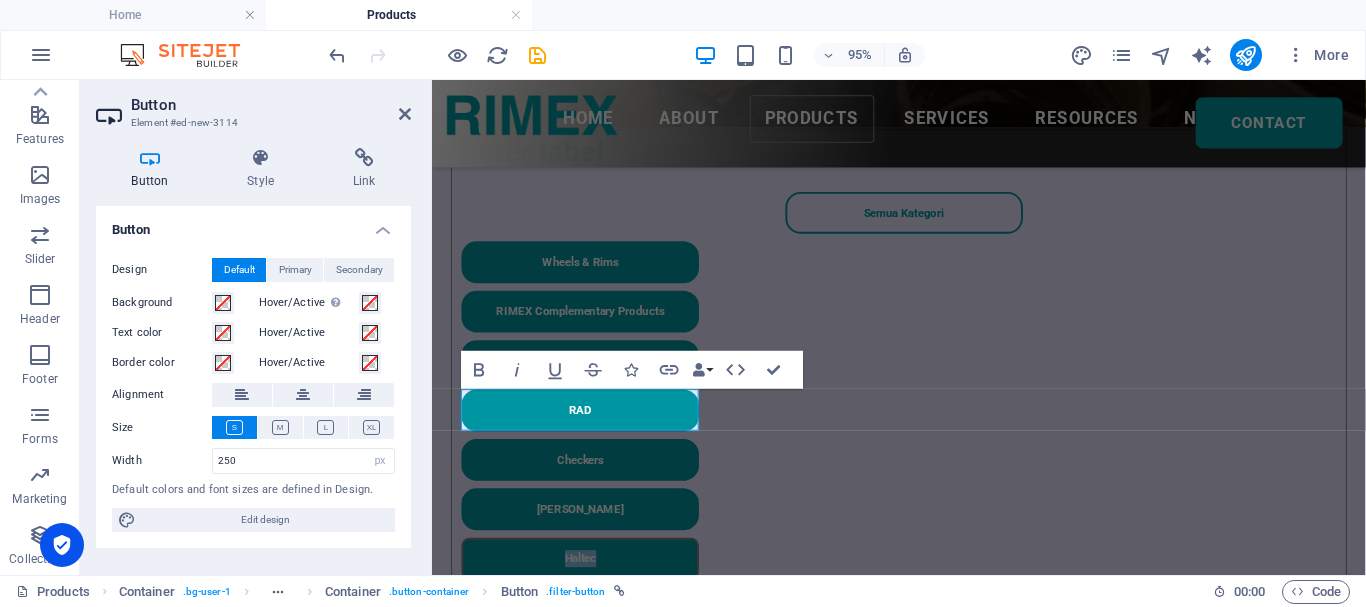 type 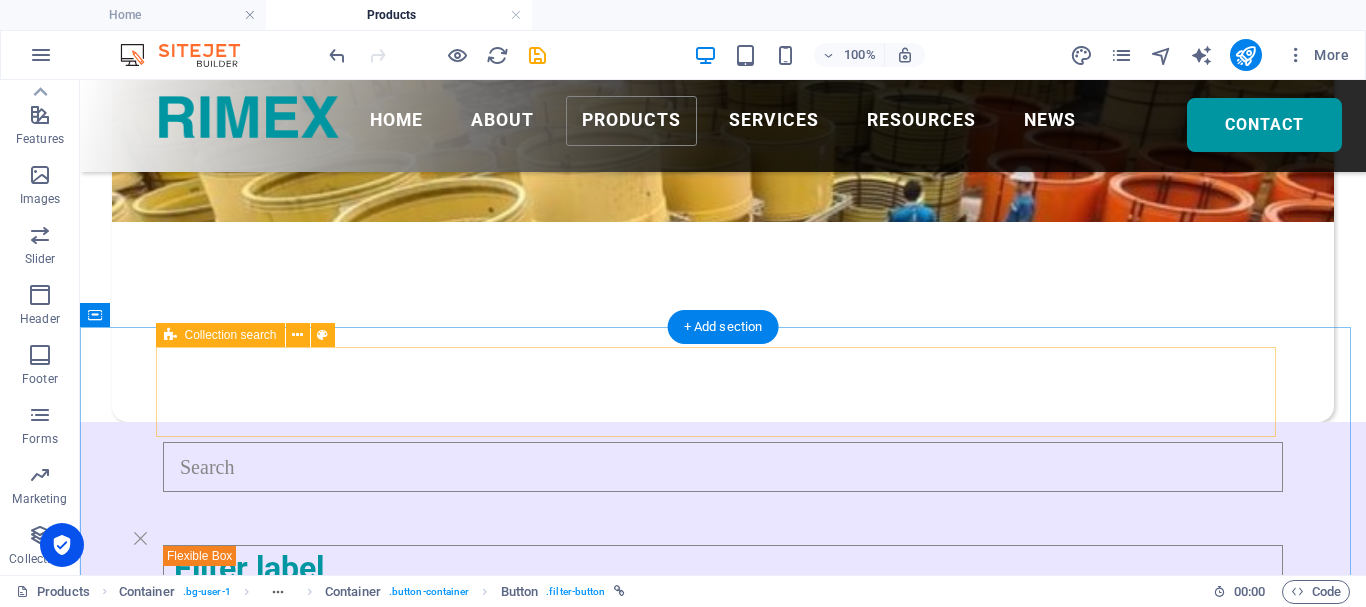 scroll, scrollTop: 106, scrollLeft: 0, axis: vertical 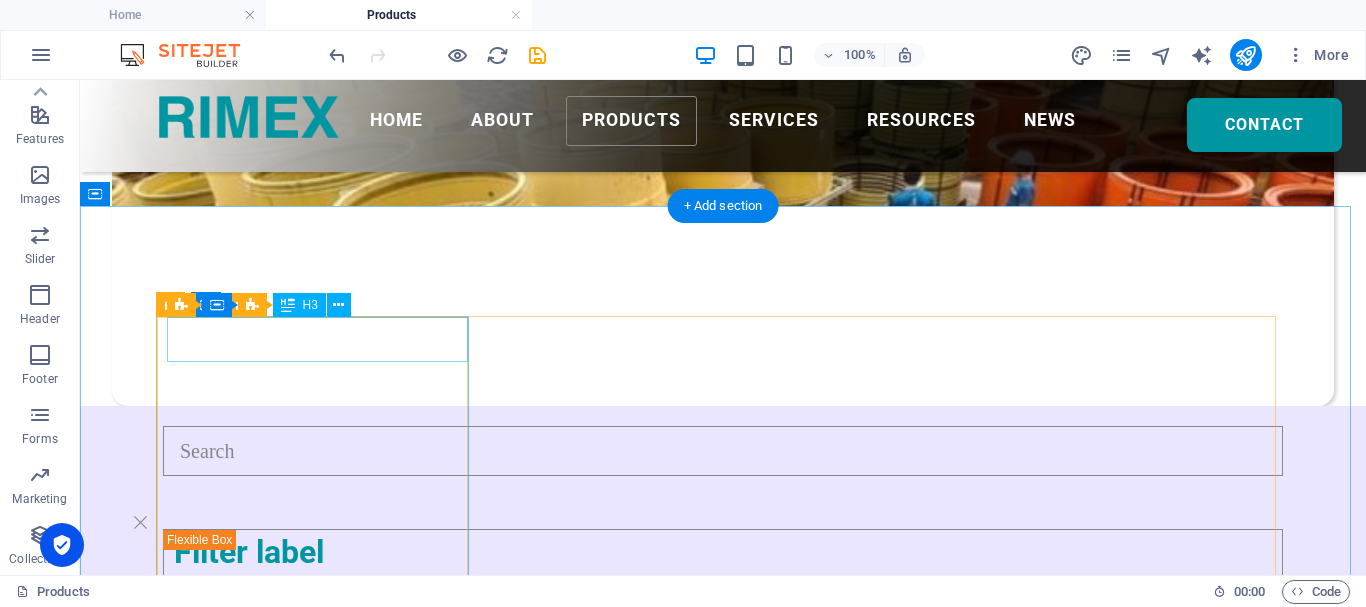 click on "Filter label" at bounding box center (728, 552) 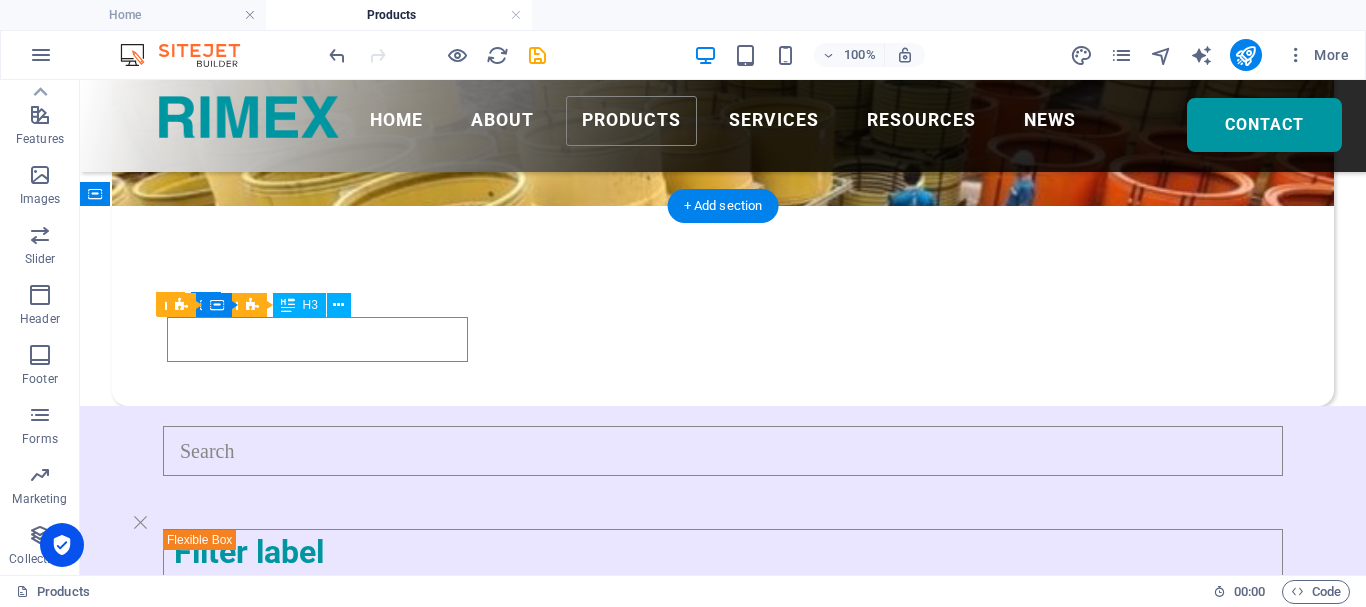click on "Filter label" at bounding box center (728, 552) 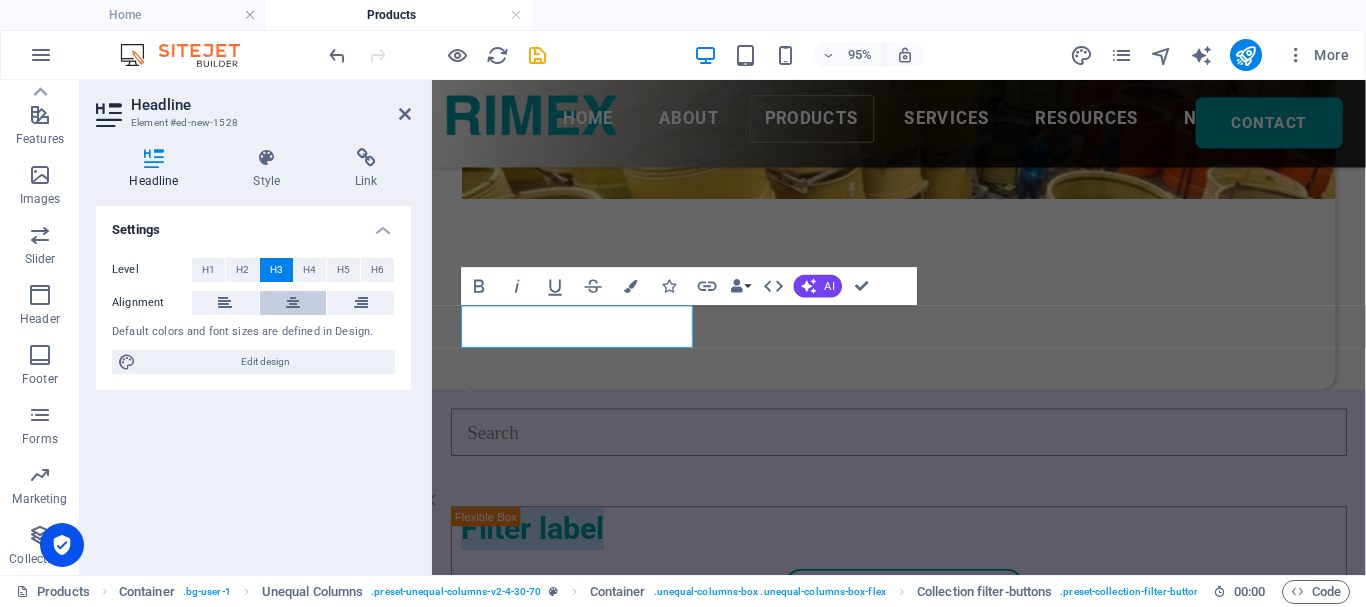 type 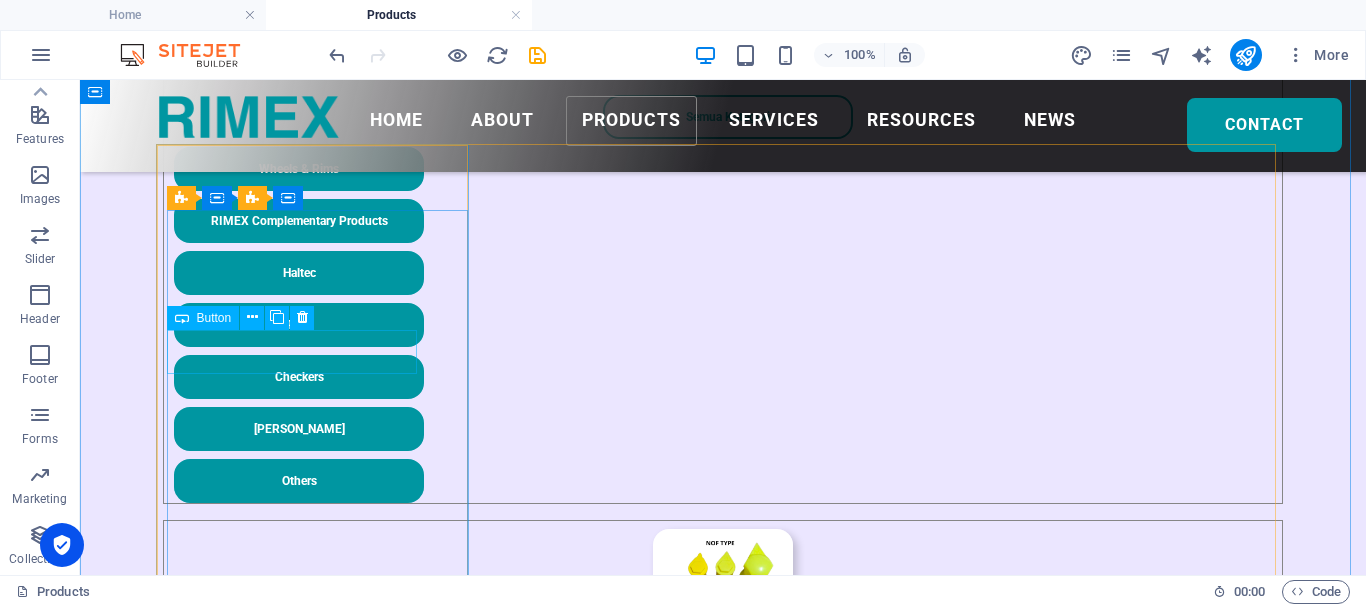 scroll, scrollTop: 206, scrollLeft: 0, axis: vertical 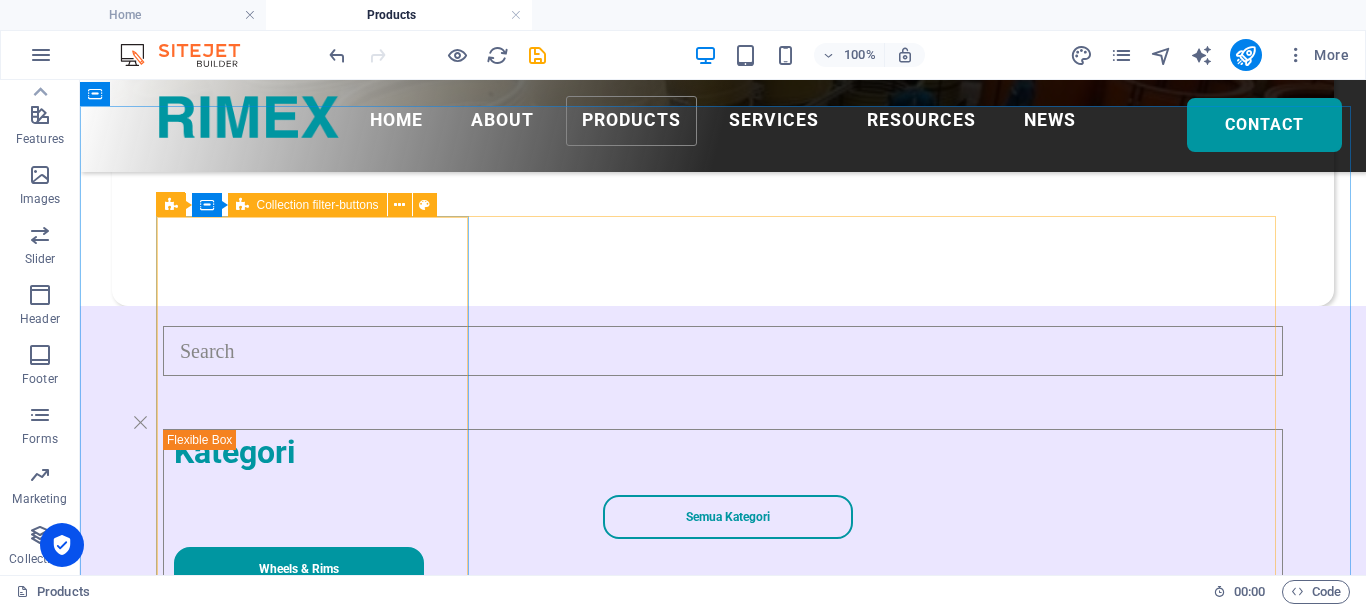 click on "Collection filter-buttons" at bounding box center [307, 205] 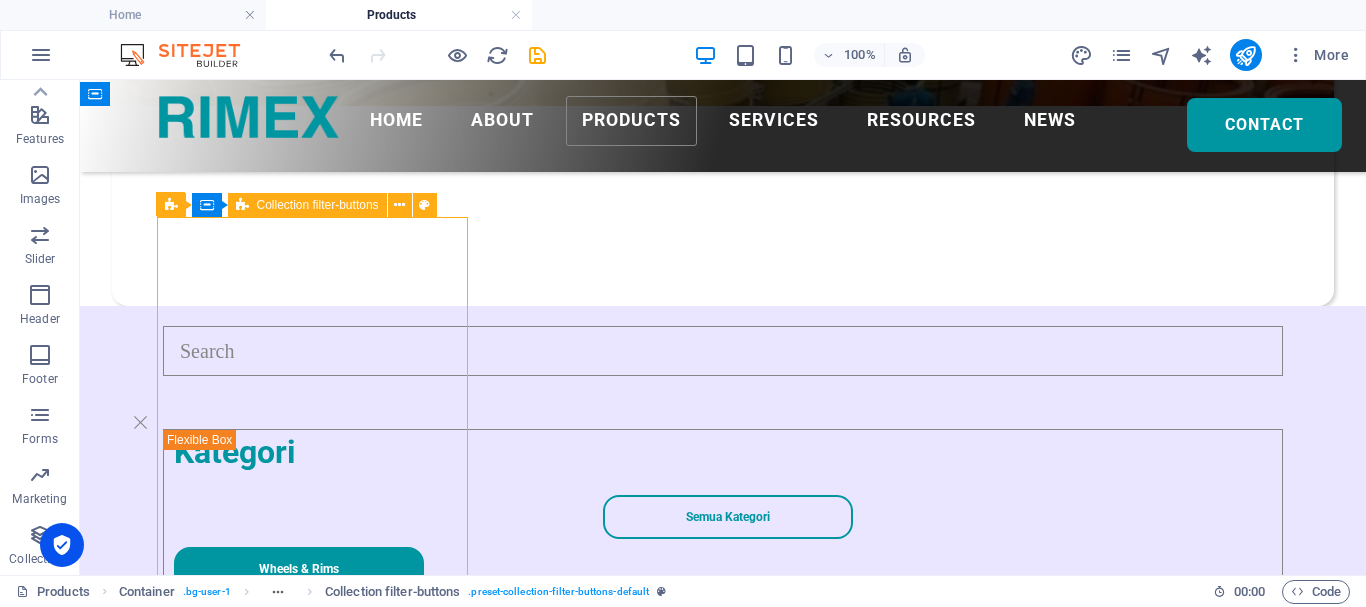 click on "Collection filter-buttons" at bounding box center (307, 205) 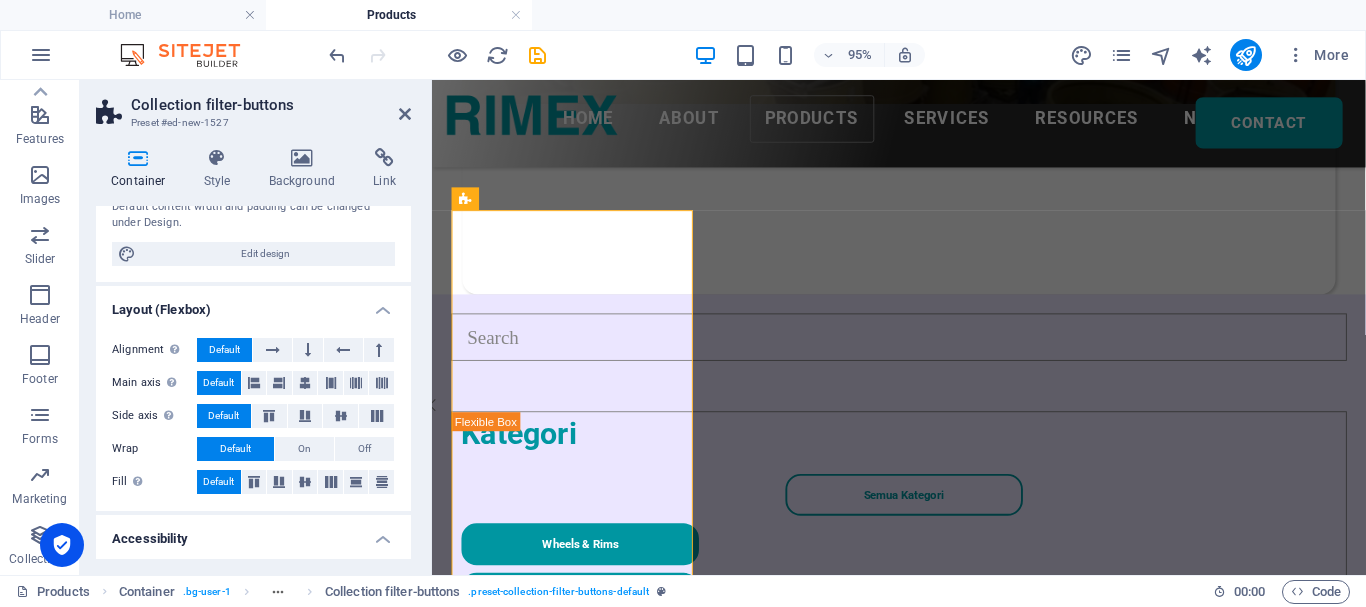 scroll, scrollTop: 0, scrollLeft: 0, axis: both 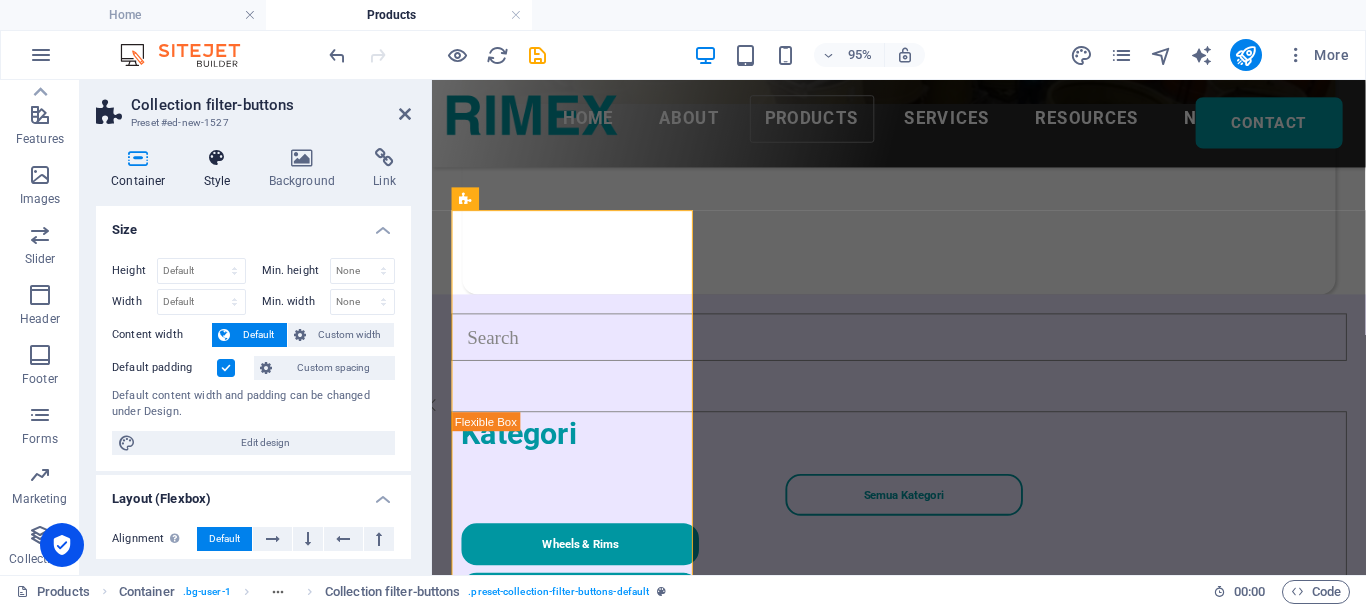 click at bounding box center [217, 158] 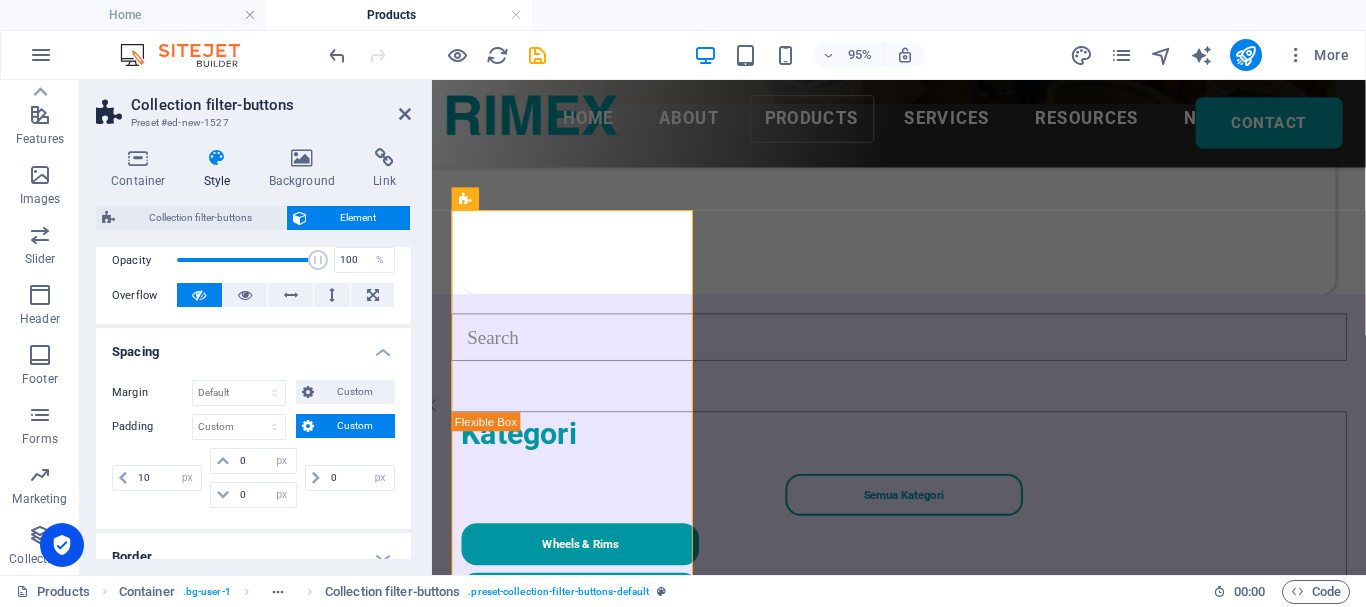 scroll, scrollTop: 400, scrollLeft: 0, axis: vertical 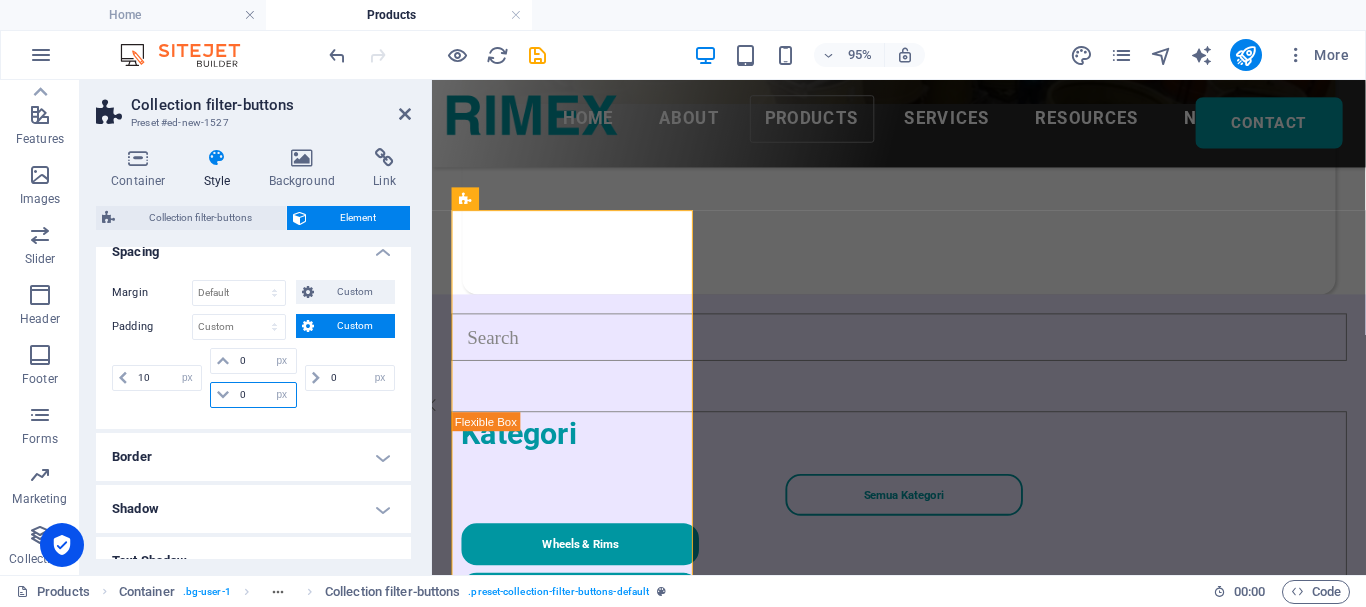 drag, startPoint x: 252, startPoint y: 396, endPoint x: 228, endPoint y: 393, distance: 24.186773 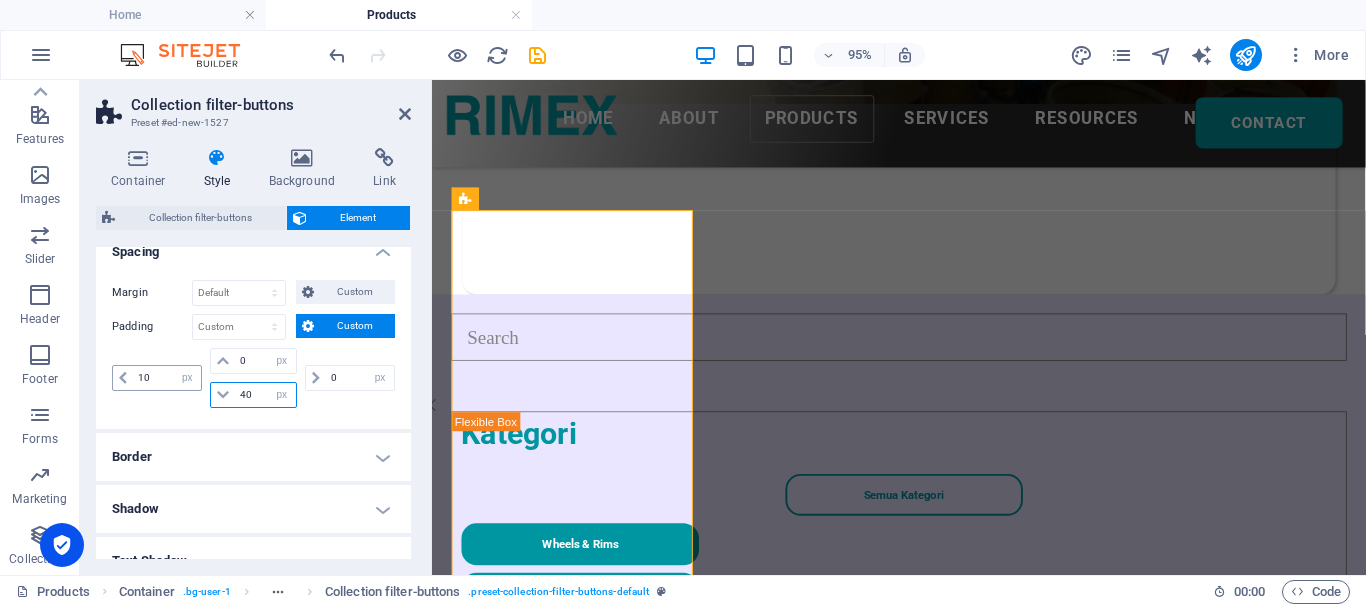 type on "40" 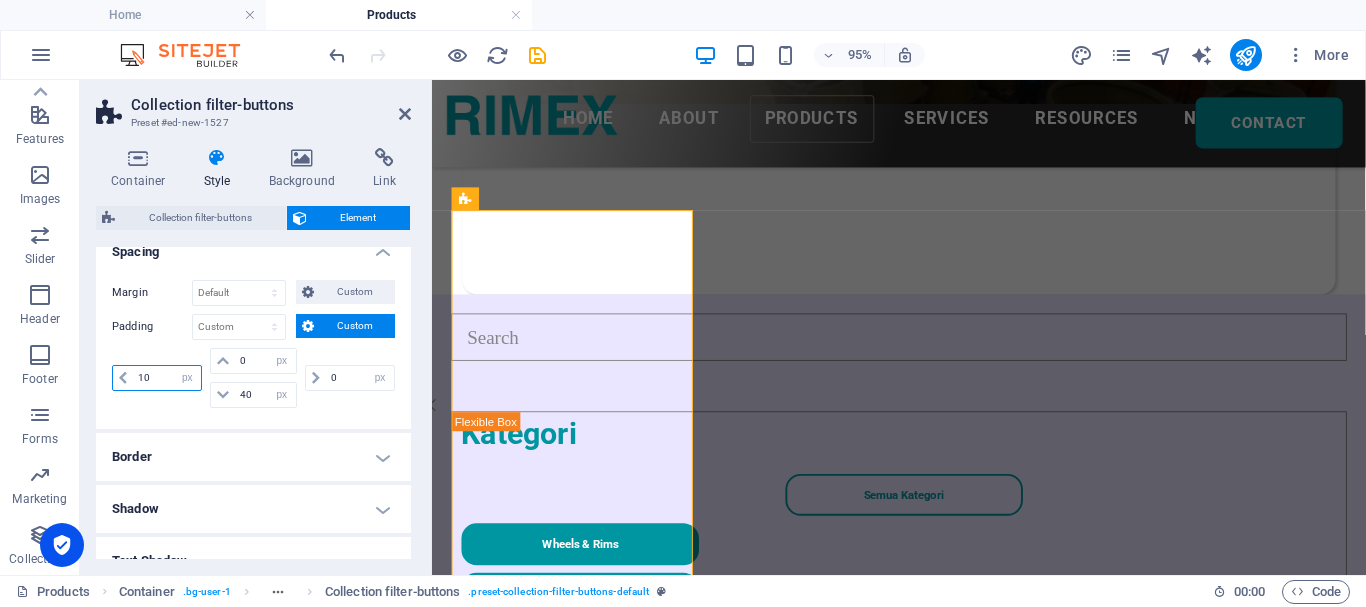 drag, startPoint x: 149, startPoint y: 383, endPoint x: 134, endPoint y: 374, distance: 17.492855 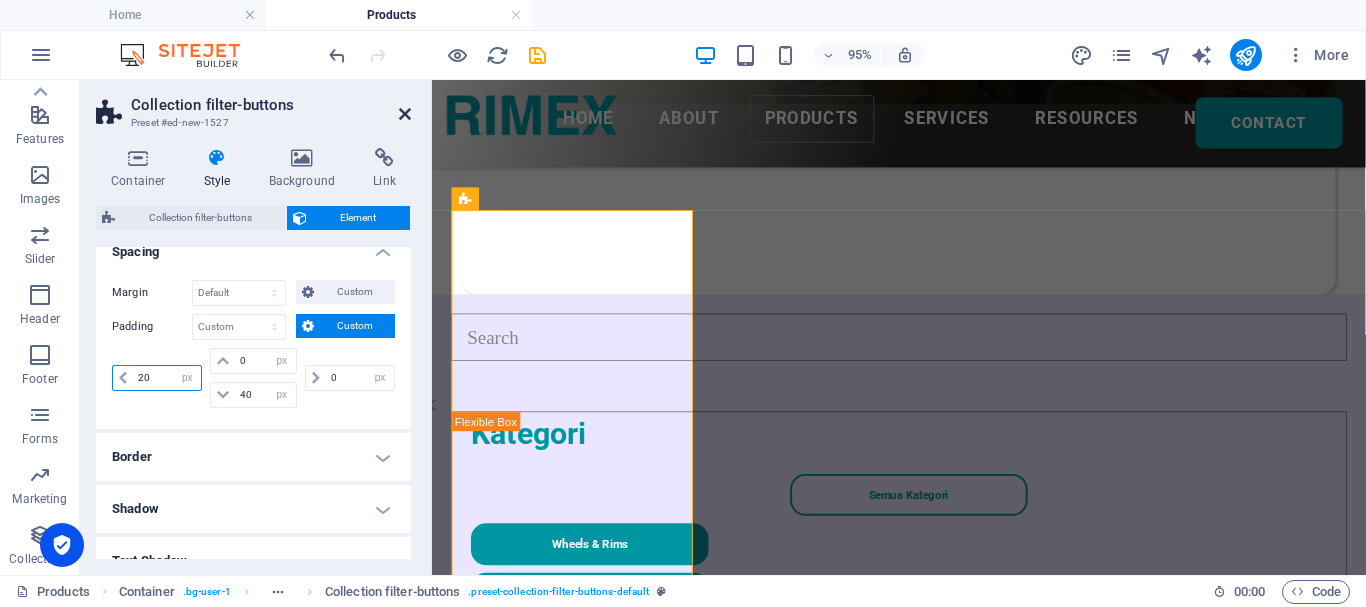 type on "20" 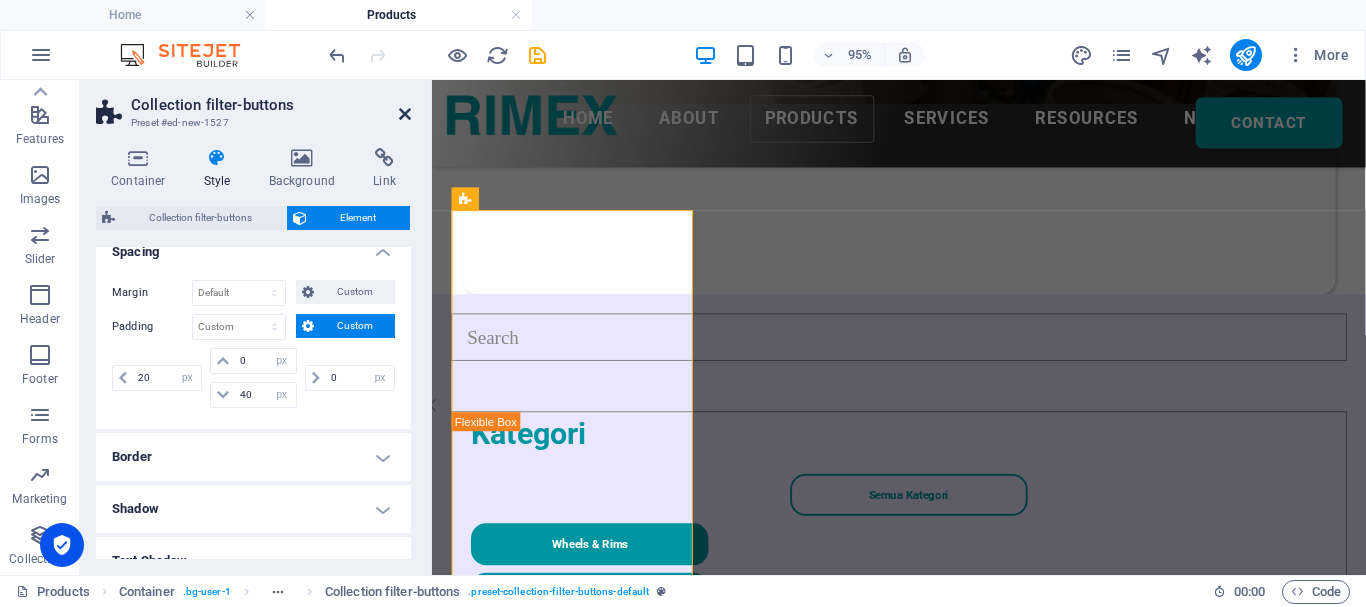 drag, startPoint x: 409, startPoint y: 109, endPoint x: 329, endPoint y: 32, distance: 111.03603 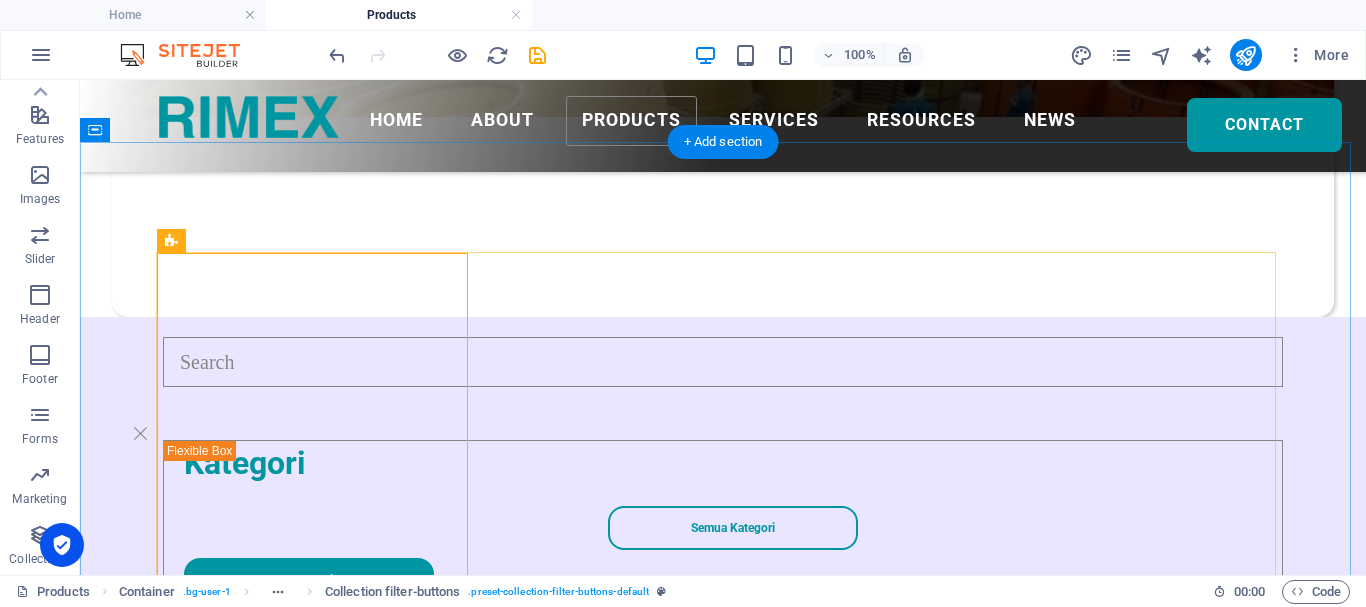 scroll, scrollTop: 101, scrollLeft: 0, axis: vertical 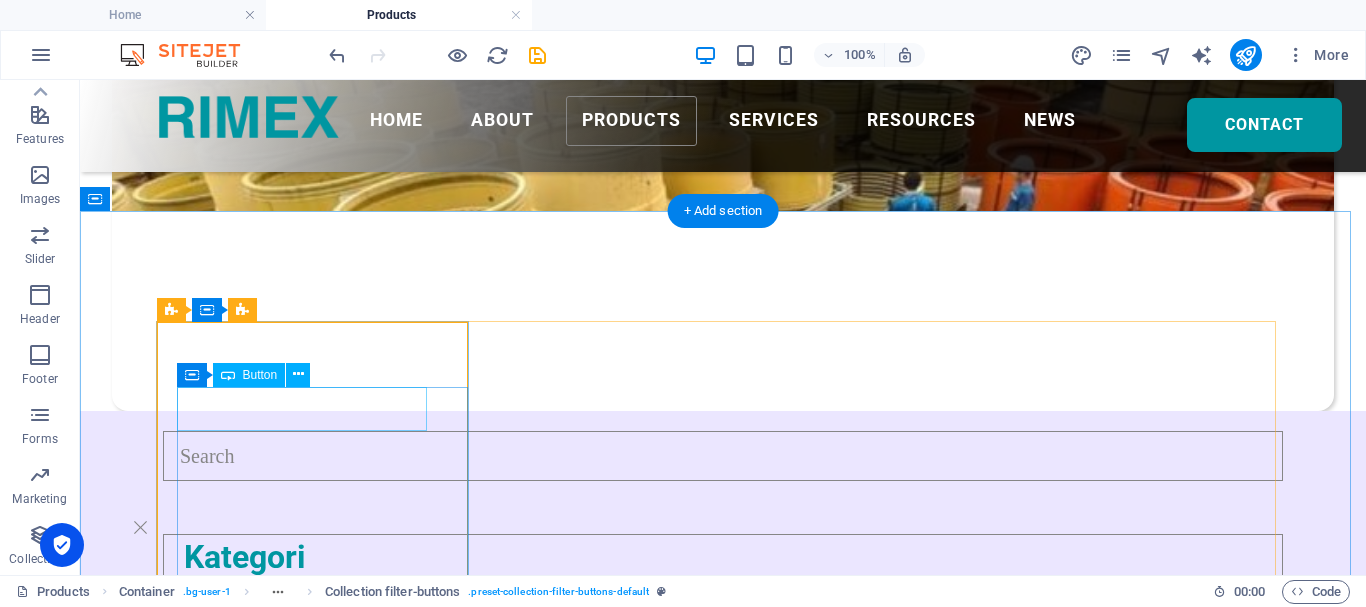 click on "Semua Kategori" at bounding box center (733, 622) 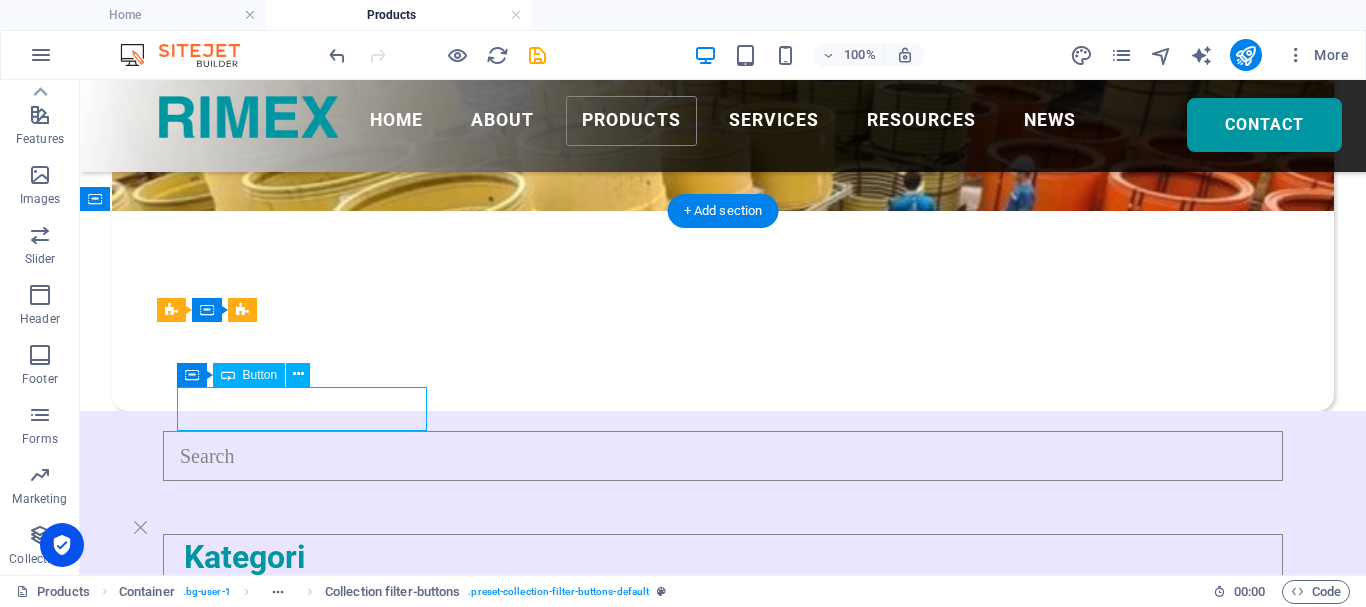 click on "Semua Kategori" at bounding box center [733, 622] 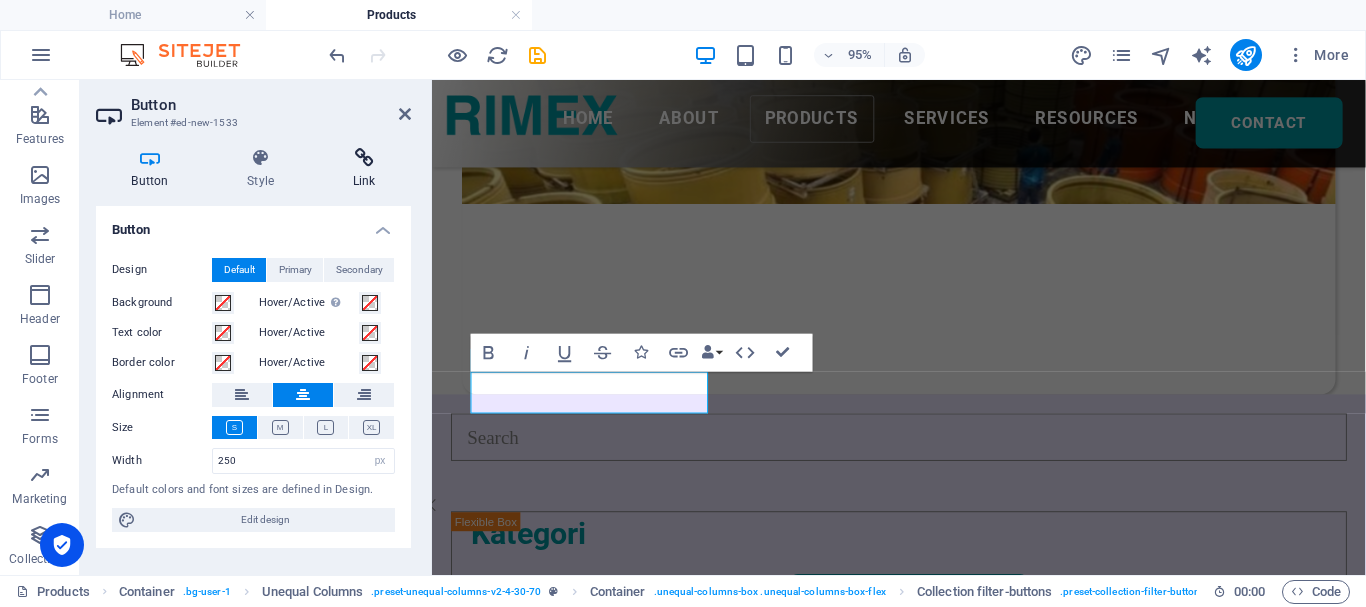 click at bounding box center [364, 158] 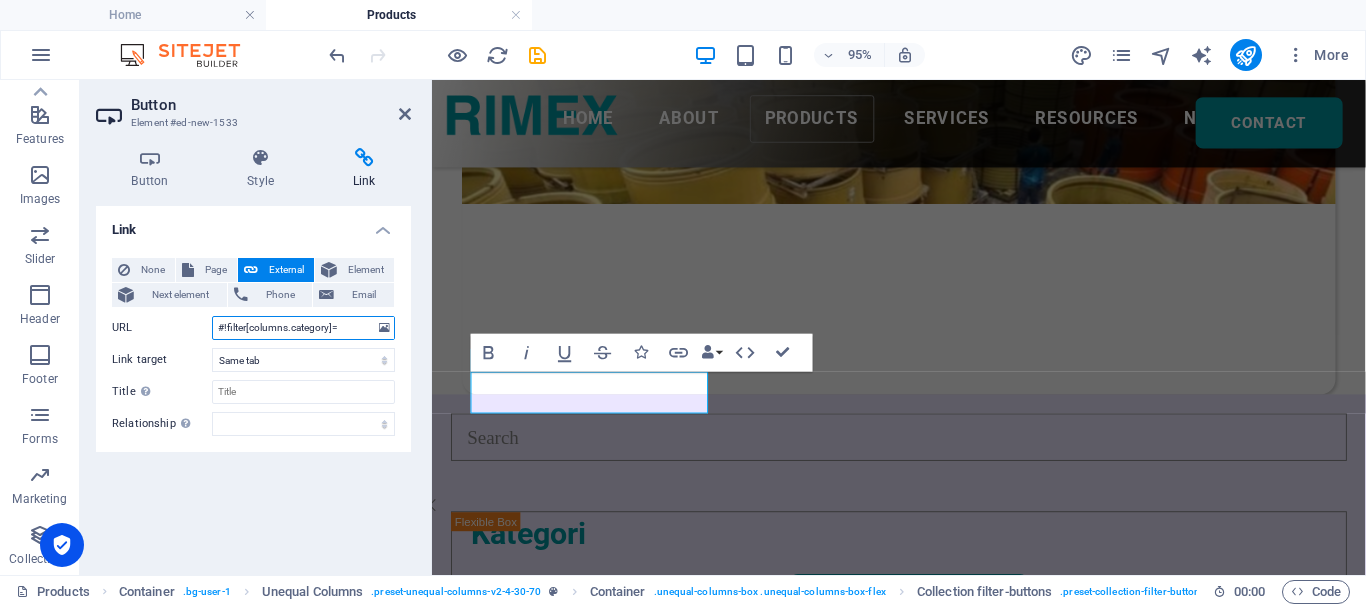 drag, startPoint x: 329, startPoint y: 330, endPoint x: 290, endPoint y: 309, distance: 44.294468 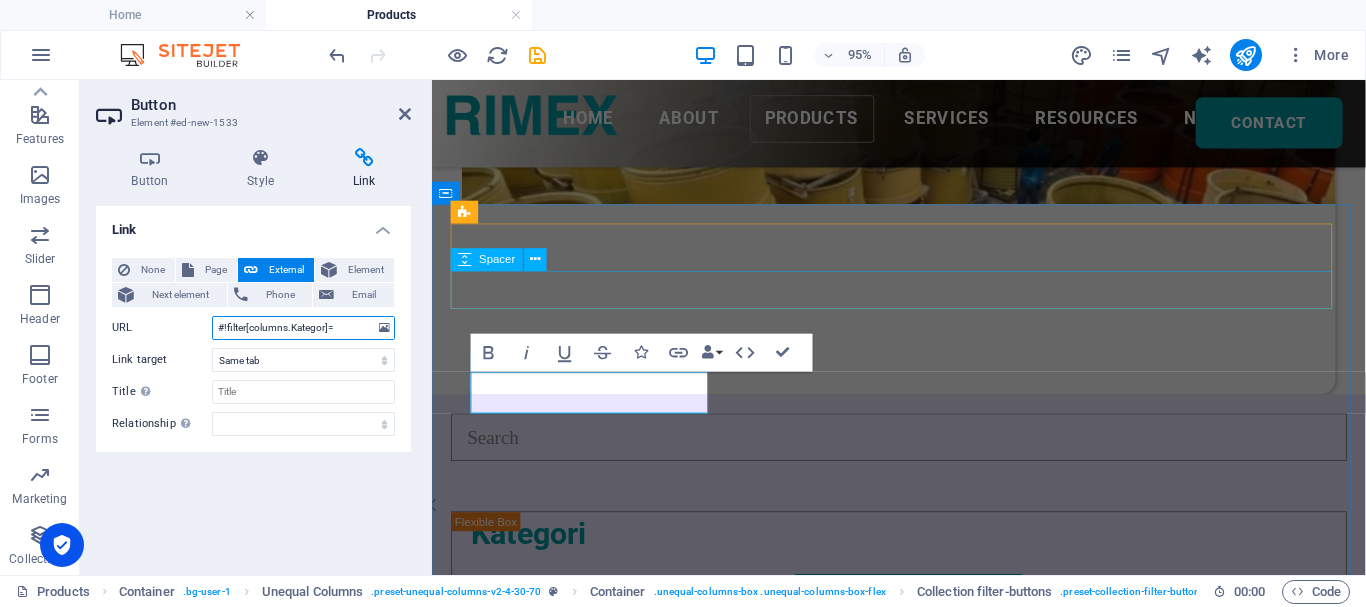 type on "#!filter[columns.Kategori]=" 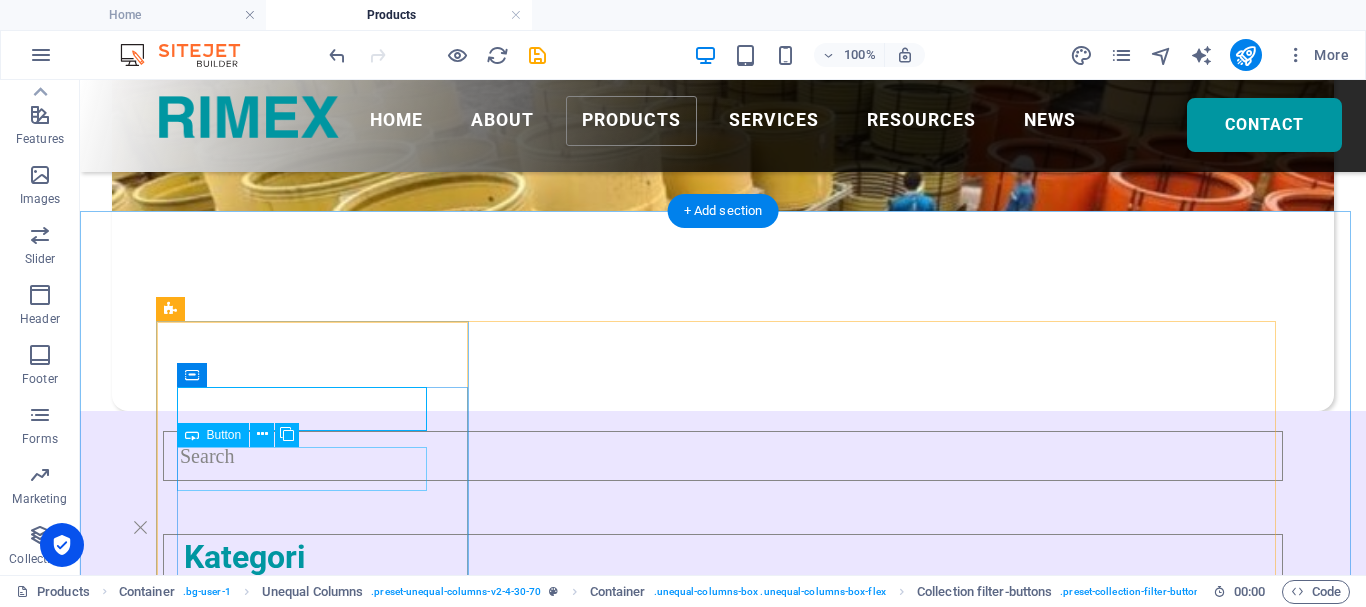 click on "Wheels & Rims" at bounding box center [733, 674] 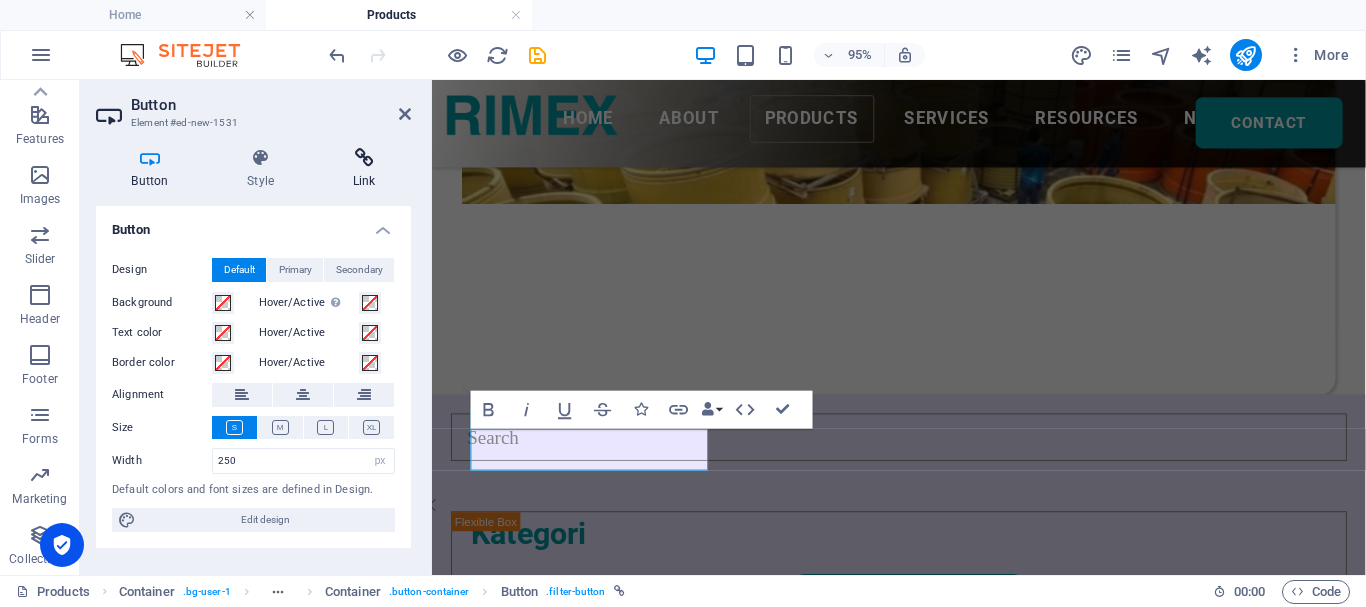 click on "Link" at bounding box center [364, 169] 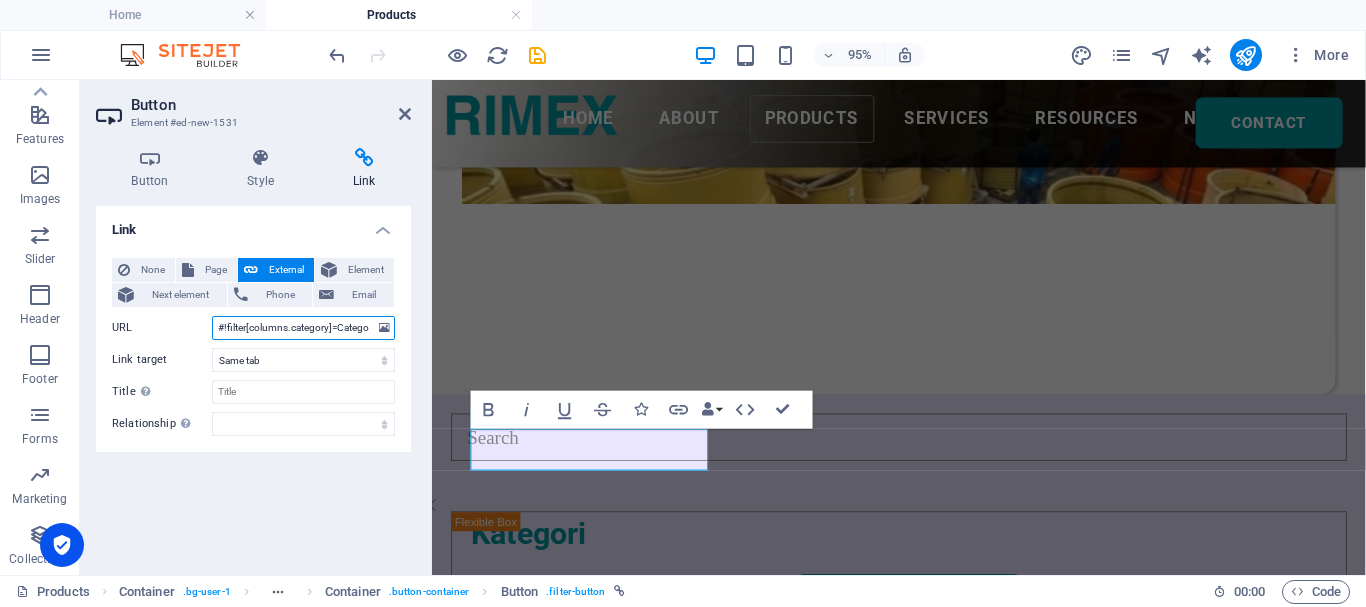 drag, startPoint x: 330, startPoint y: 327, endPoint x: 292, endPoint y: 307, distance: 42.941822 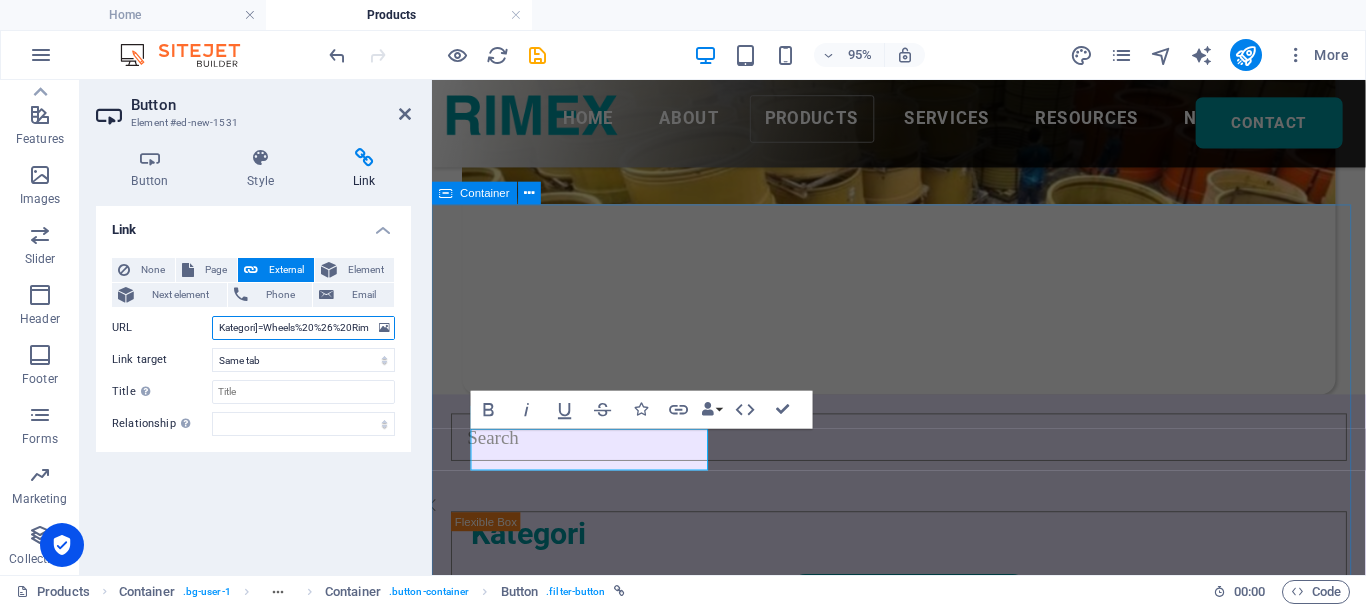 scroll, scrollTop: 0, scrollLeft: 77, axis: horizontal 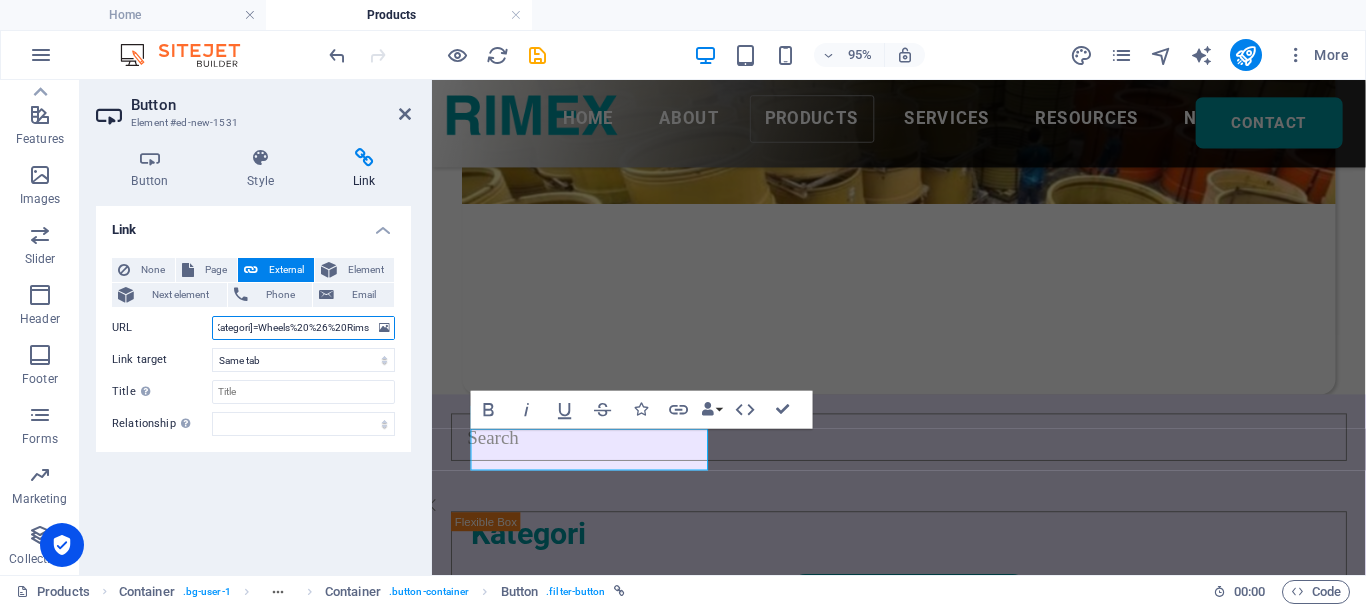 type on "#!filter[columns.Kategori]=Wheels%20%26%20Rims" 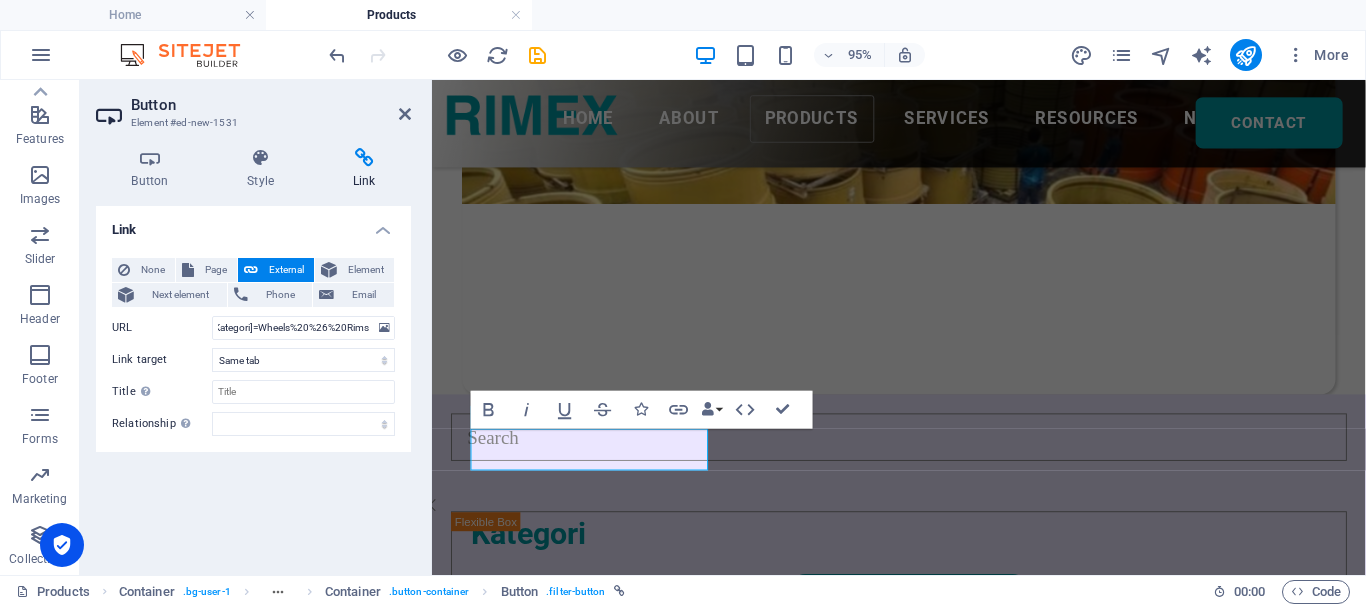 click on "Button Style Link Button Design Default Primary Secondary Background Hover/Active Switch to preview mode to test the active/hover state Text color Hover/Active Border color Hover/Active Alignment Size Width 250 Default px rem % em vh vw Default colors and font sizes are defined in Design. Edit design Collection filter-buttons Element Layout How this element expands within the layout (Flexbox). Size Default auto px % 1/1 1/2 1/3 1/4 1/5 1/6 1/7 1/8 1/9 1/10 Grow Shrink Order Container layout Visible Visible Opacity 100 % Overflow Spacing Margin Default auto px % rem vw vh Custom Custom auto px % rem vw vh auto px % rem vw vh auto px % rem vw vh auto px % rem vw vh Padding Default px rem % vh vw Custom Custom px rem % vh vw px rem % vh vw px rem % vh vw px rem % vh vw Border Style              - Width 1 auto px rem % vh vw Custom Custom 1 auto px rem % vh vw 1 auto px rem % vh vw 1 auto px rem % vh vw 1 auto px rem % vh vw  - Color Round corners Default px rem % vh vw Custom Custom px rem % vh vw px %" at bounding box center [253, 353] 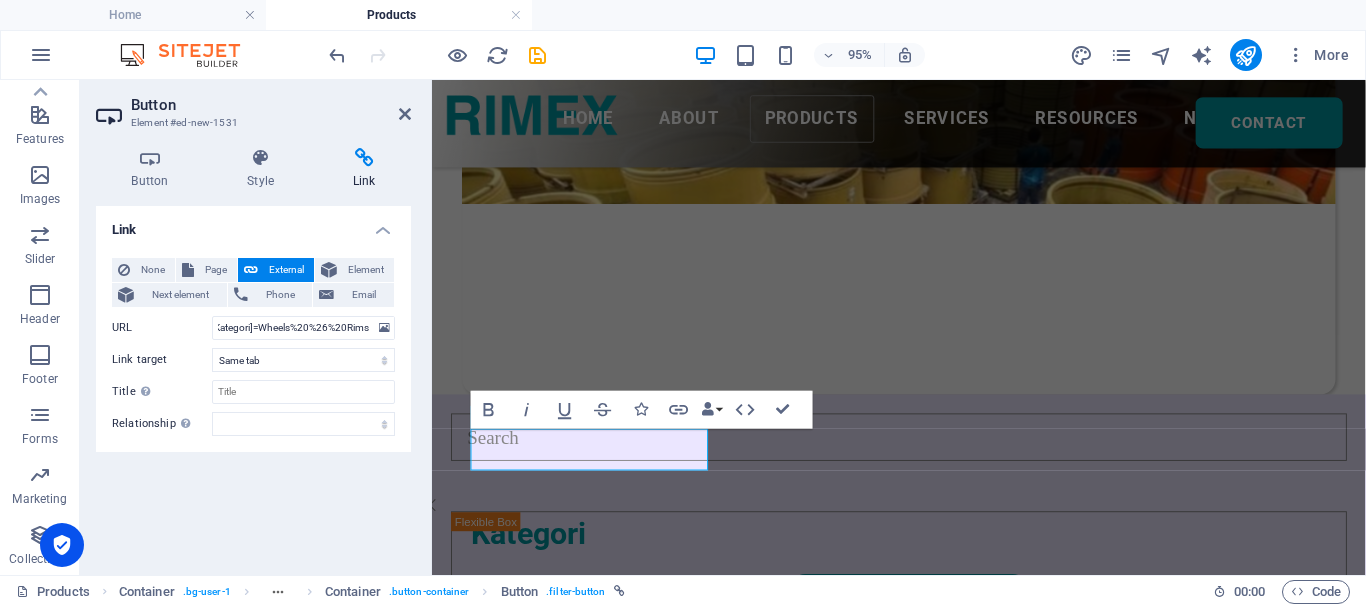 scroll, scrollTop: 0, scrollLeft: 0, axis: both 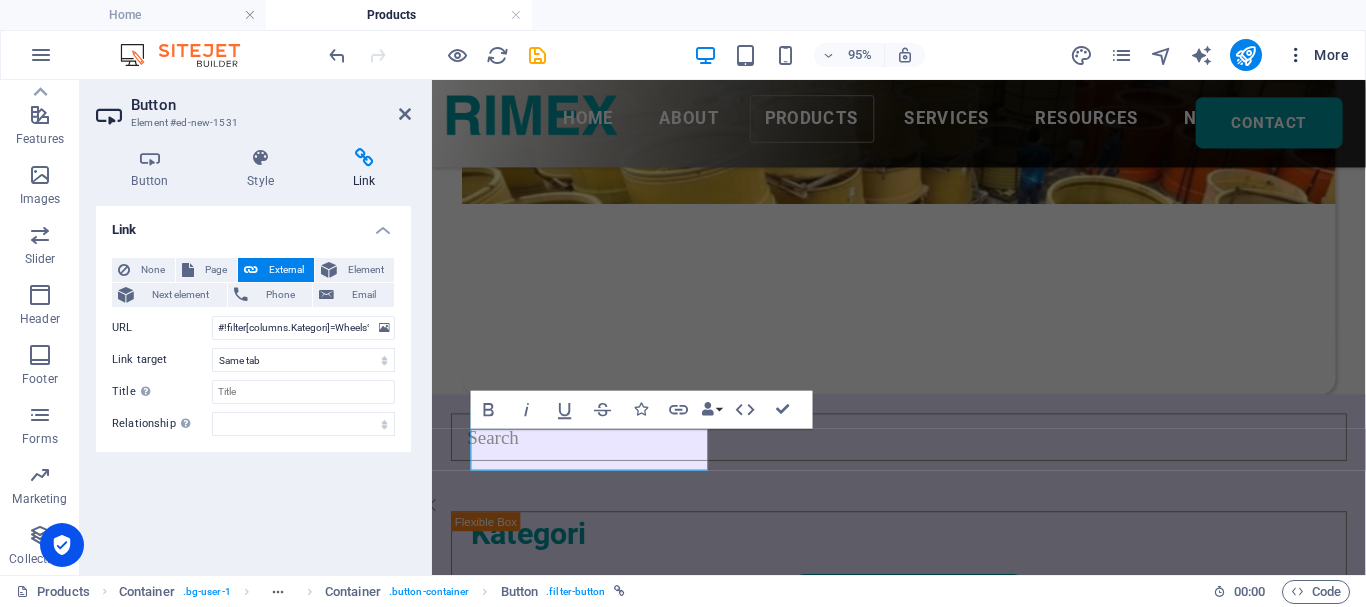 click on "More" at bounding box center [1317, 55] 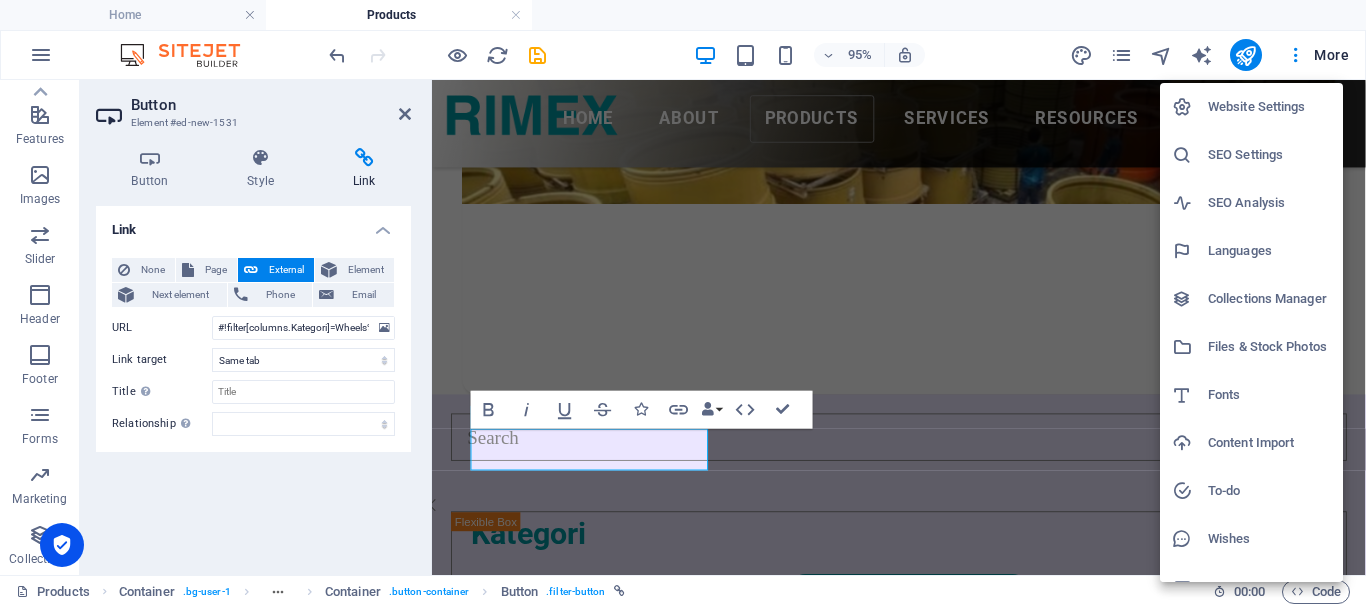 click on "Collections Manager" at bounding box center [1269, 299] 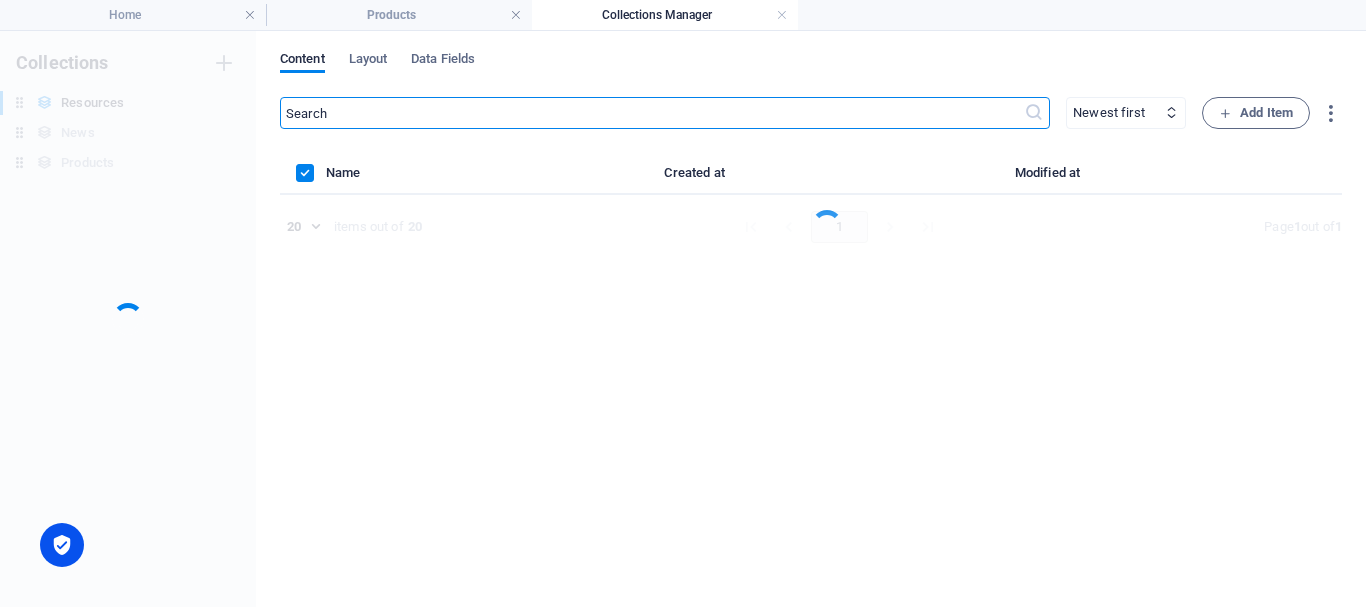 scroll, scrollTop: 0, scrollLeft: 0, axis: both 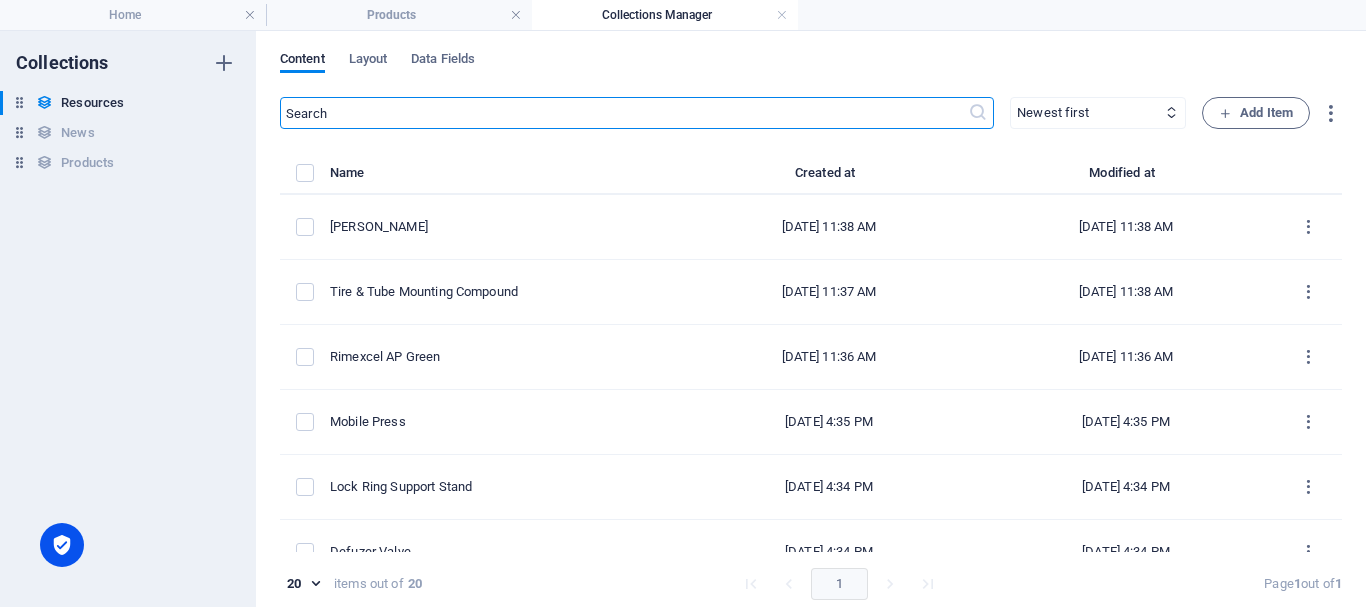 click on "Resources Resources News News Products Products" at bounding box center (118, 133) 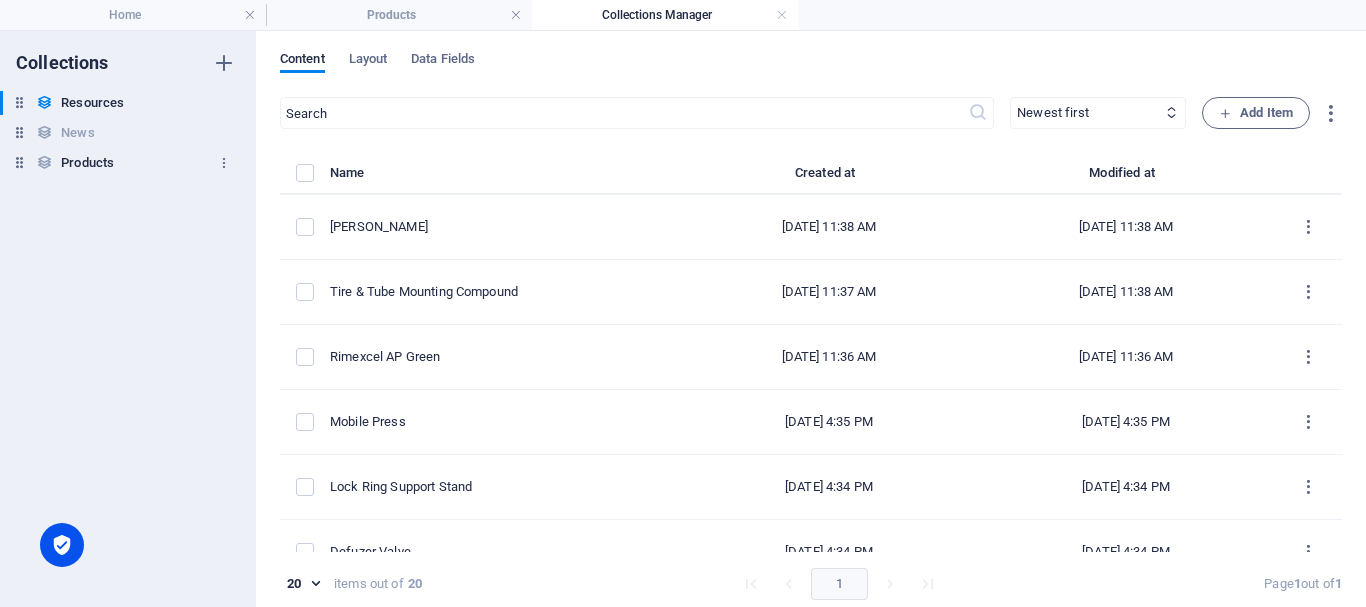 click on "Products" at bounding box center [87, 163] 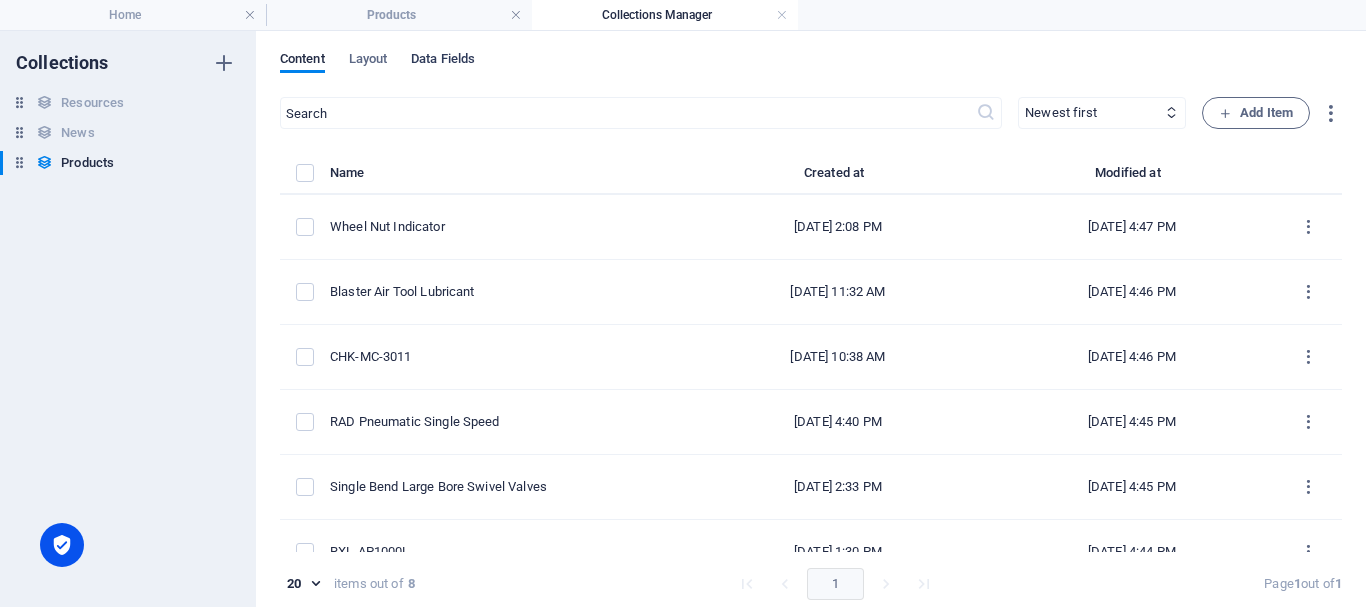 click on "Data Fields" at bounding box center (443, 61) 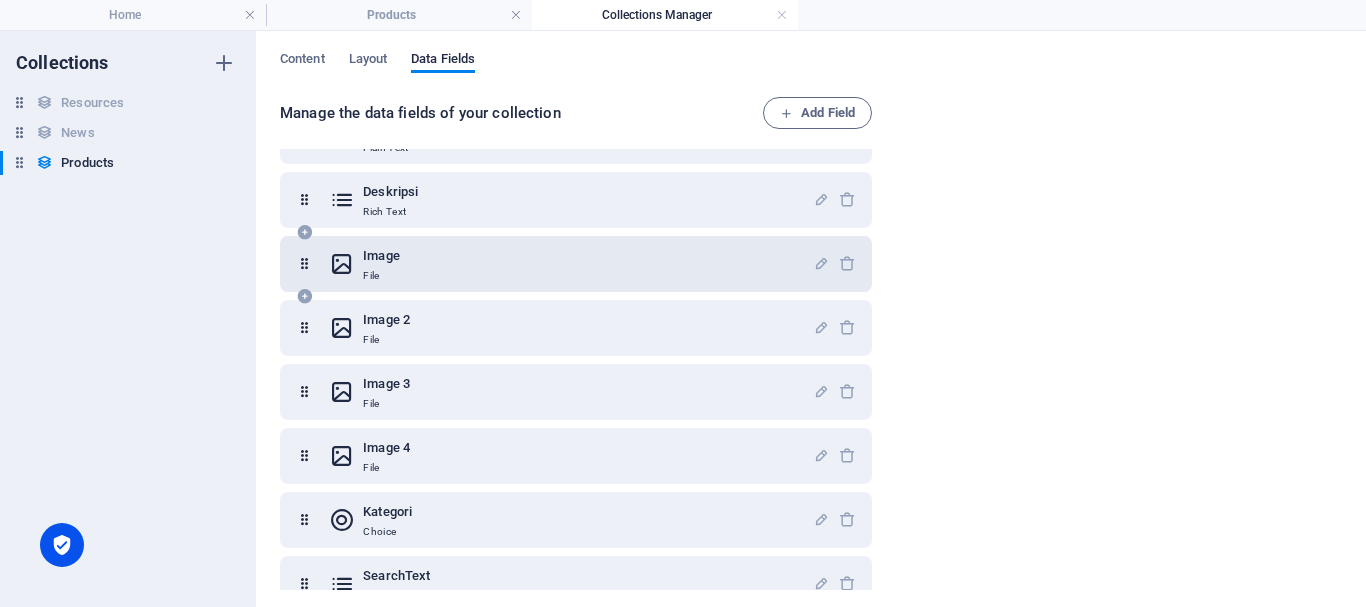 scroll, scrollTop: 147, scrollLeft: 0, axis: vertical 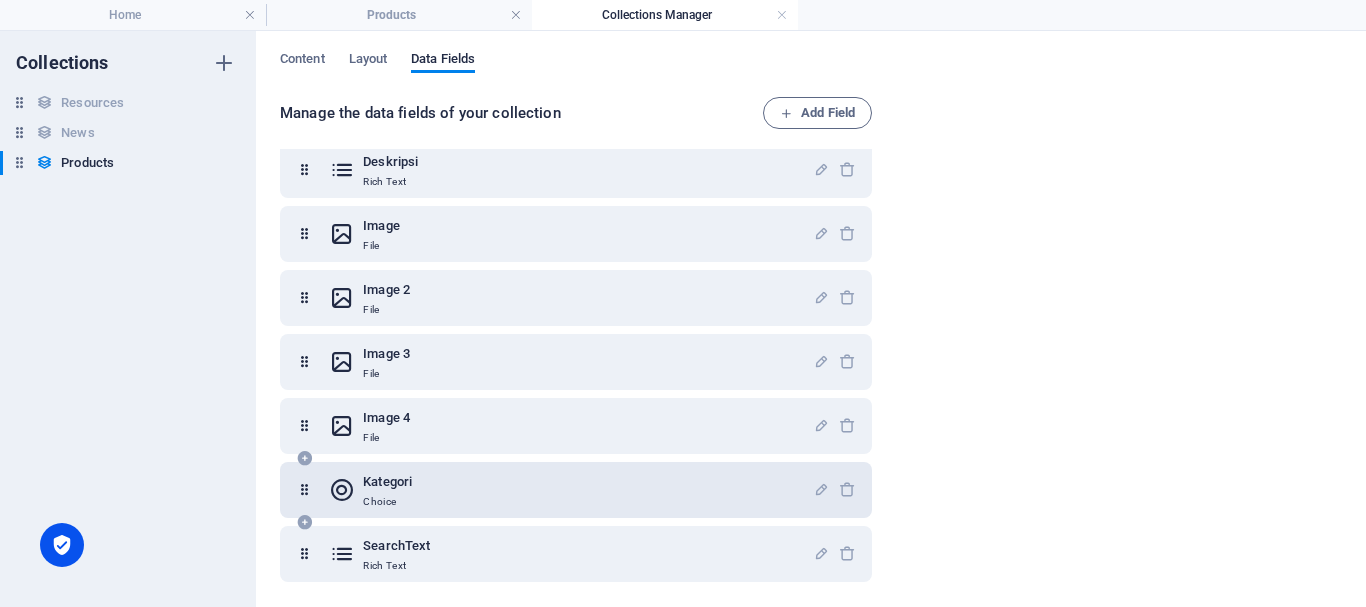 click on "Kategori Choice" at bounding box center [571, 490] 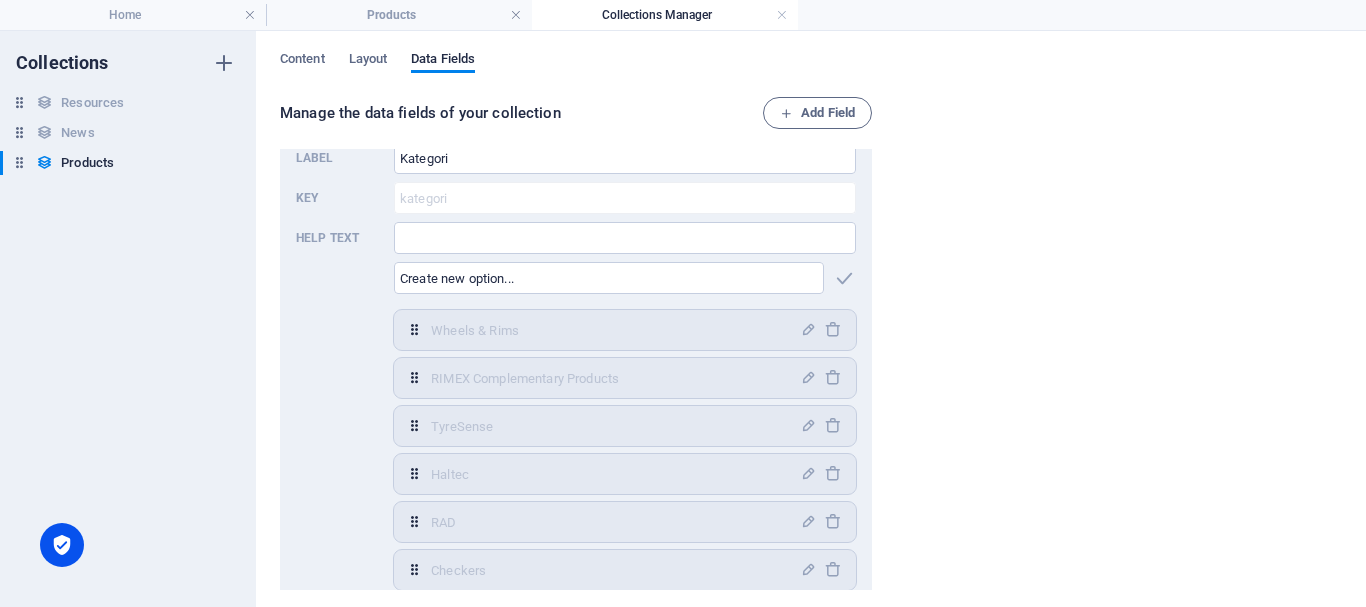 scroll, scrollTop: 647, scrollLeft: 0, axis: vertical 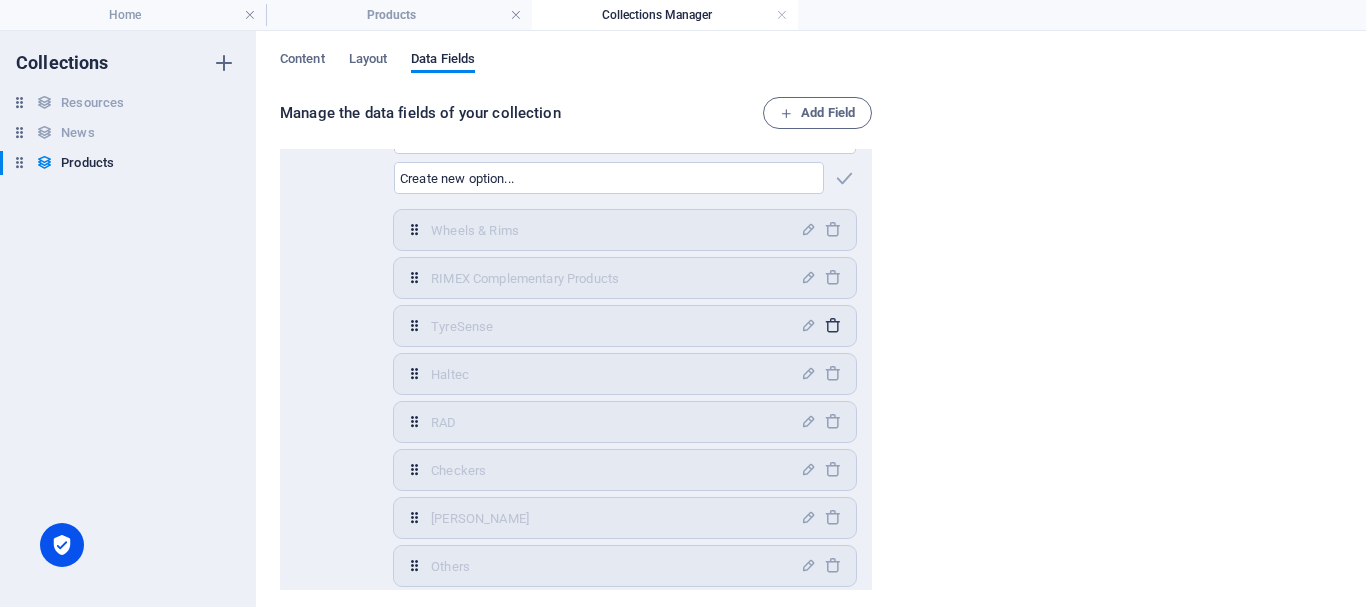click at bounding box center [832, 325] 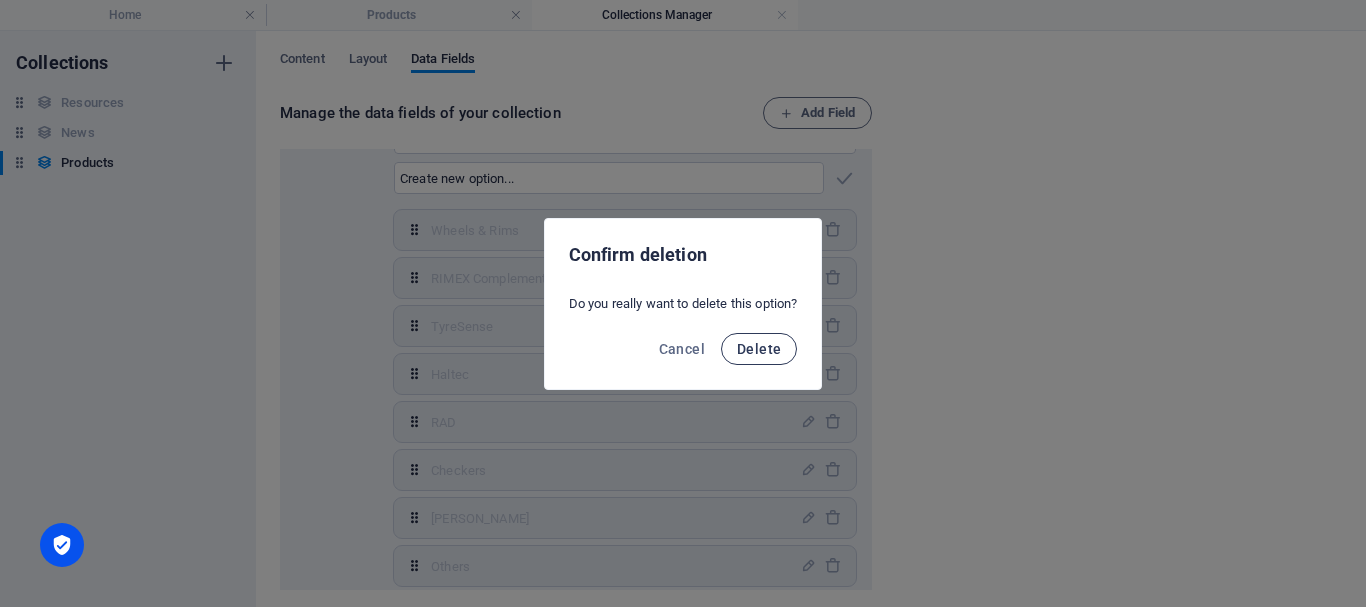 click on "Delete" at bounding box center [759, 349] 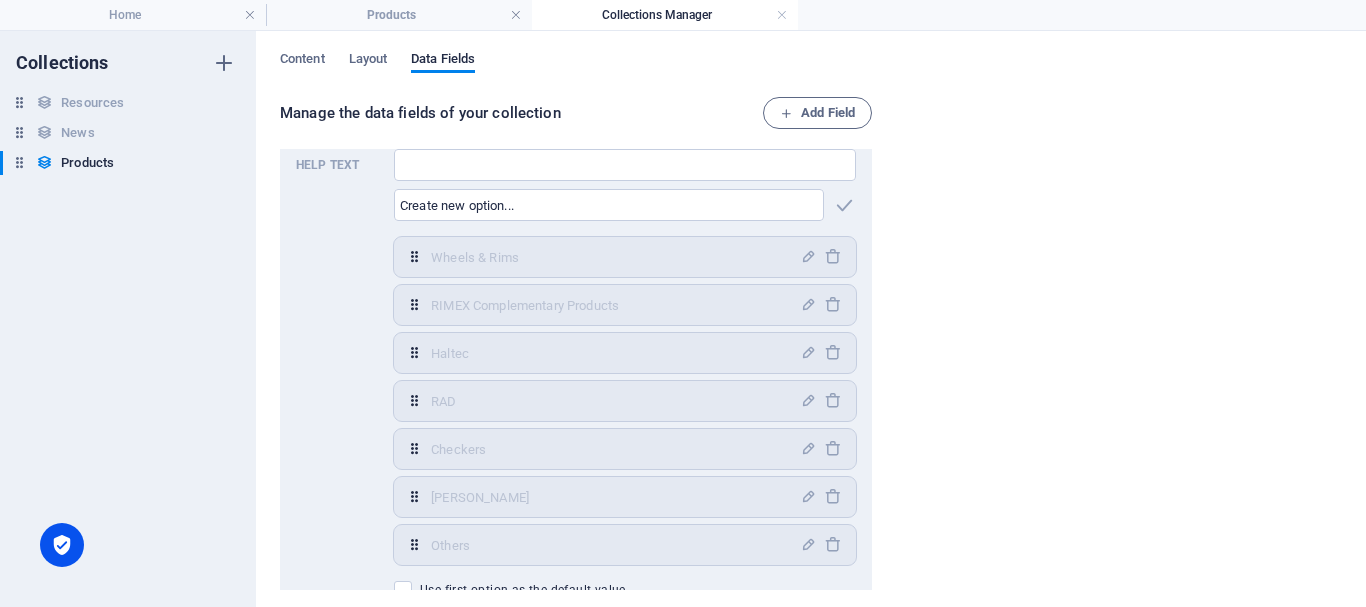 scroll, scrollTop: 741, scrollLeft: 0, axis: vertical 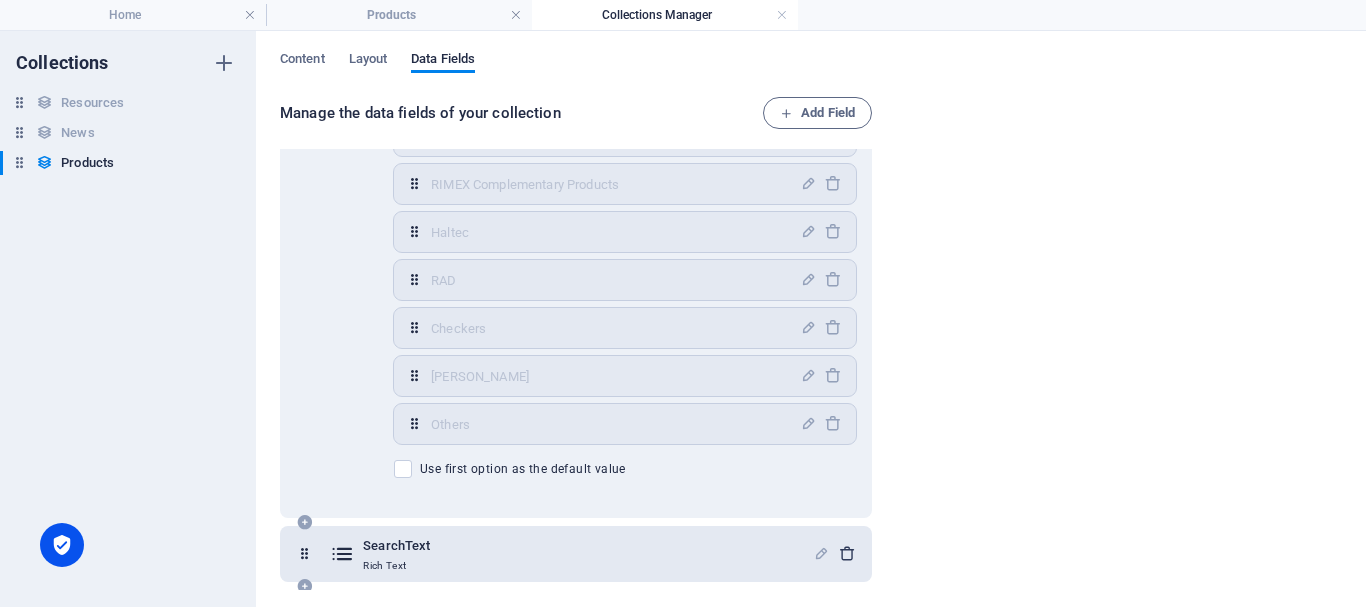 click at bounding box center (847, 554) 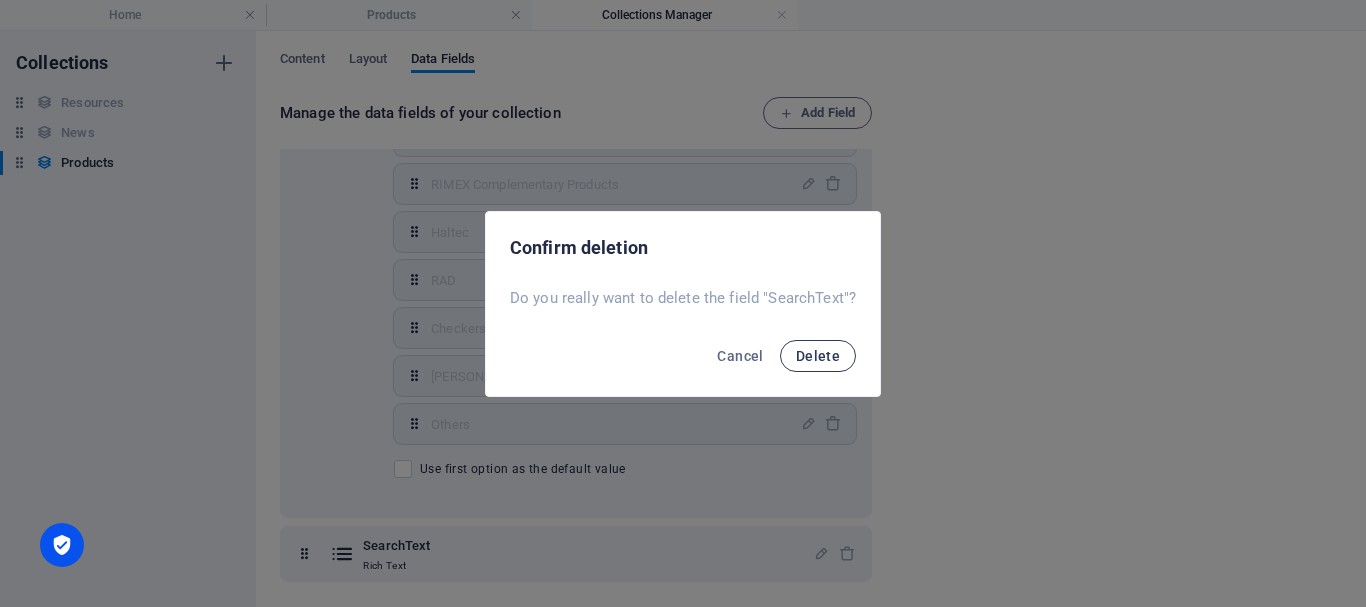 click on "Delete" at bounding box center (818, 356) 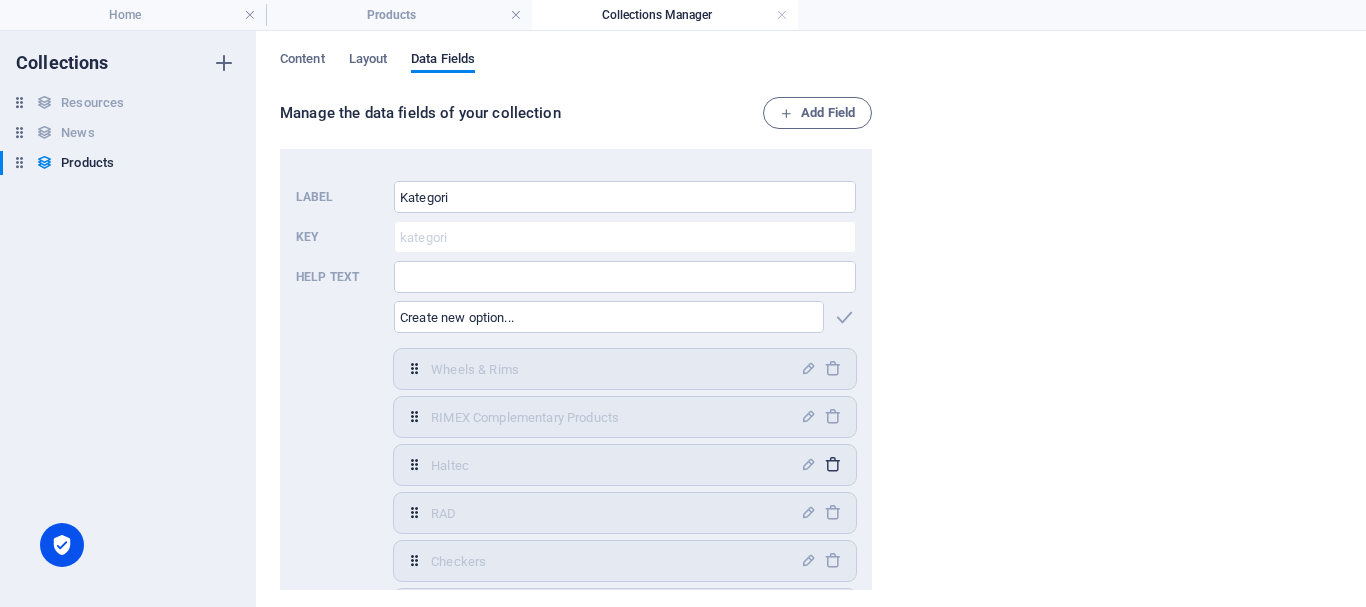 scroll, scrollTop: 487, scrollLeft: 0, axis: vertical 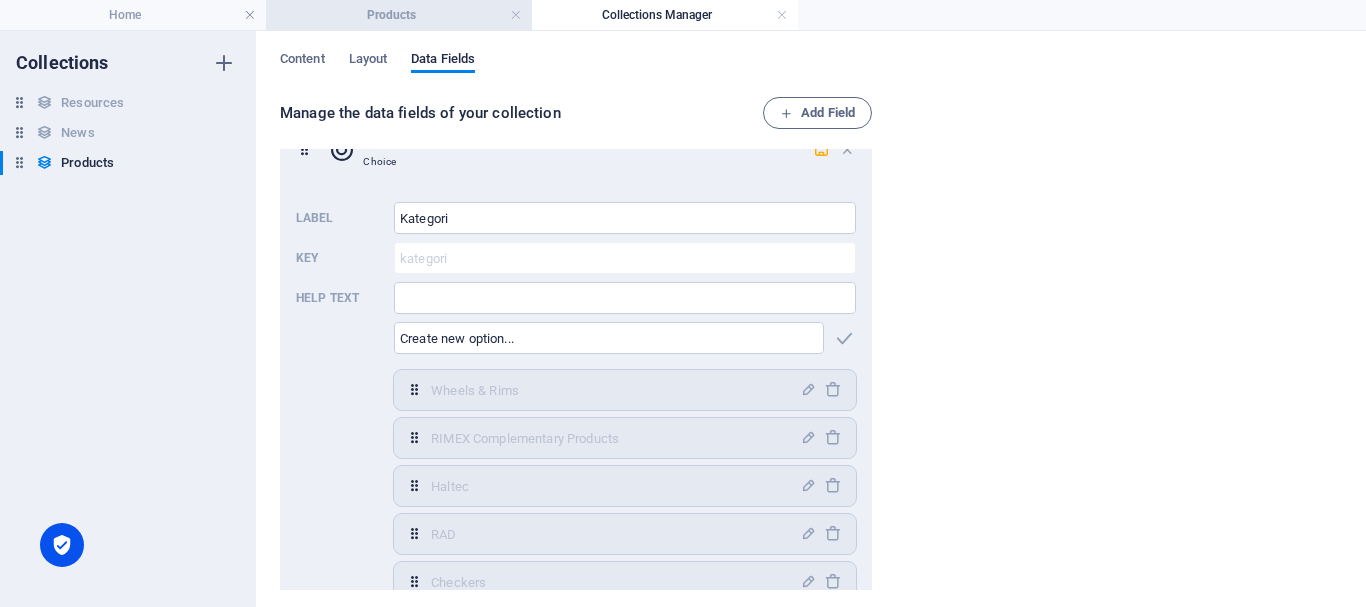 click on "Products" at bounding box center (399, 15) 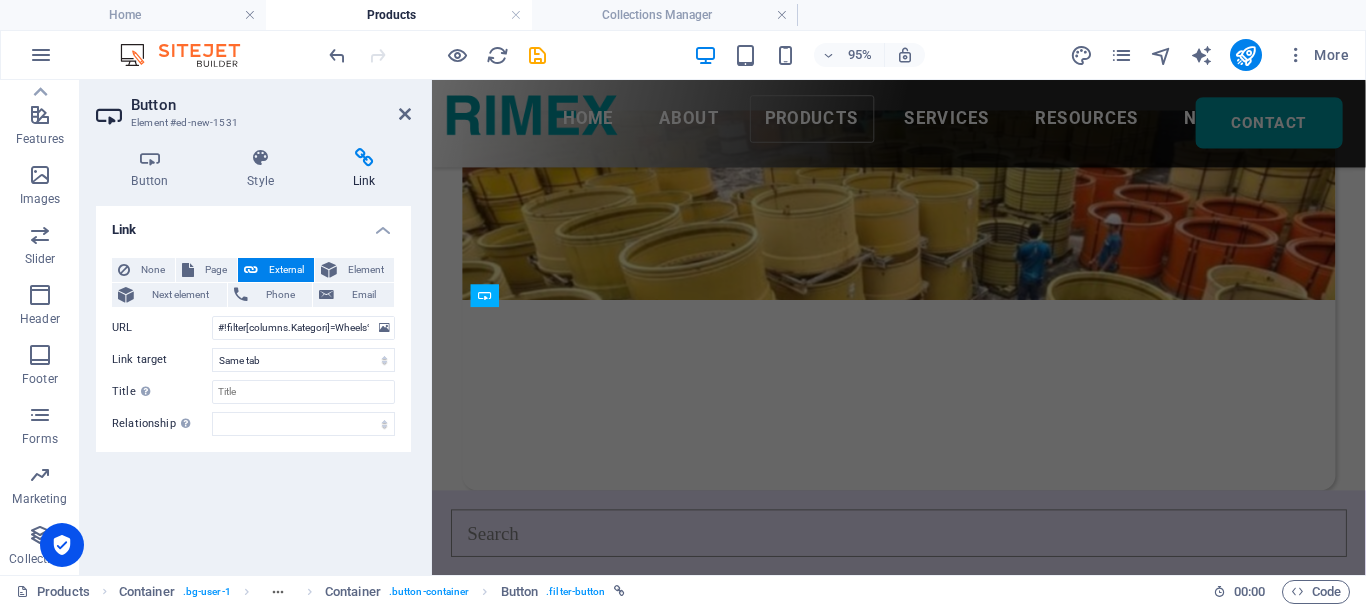 scroll, scrollTop: 101, scrollLeft: 0, axis: vertical 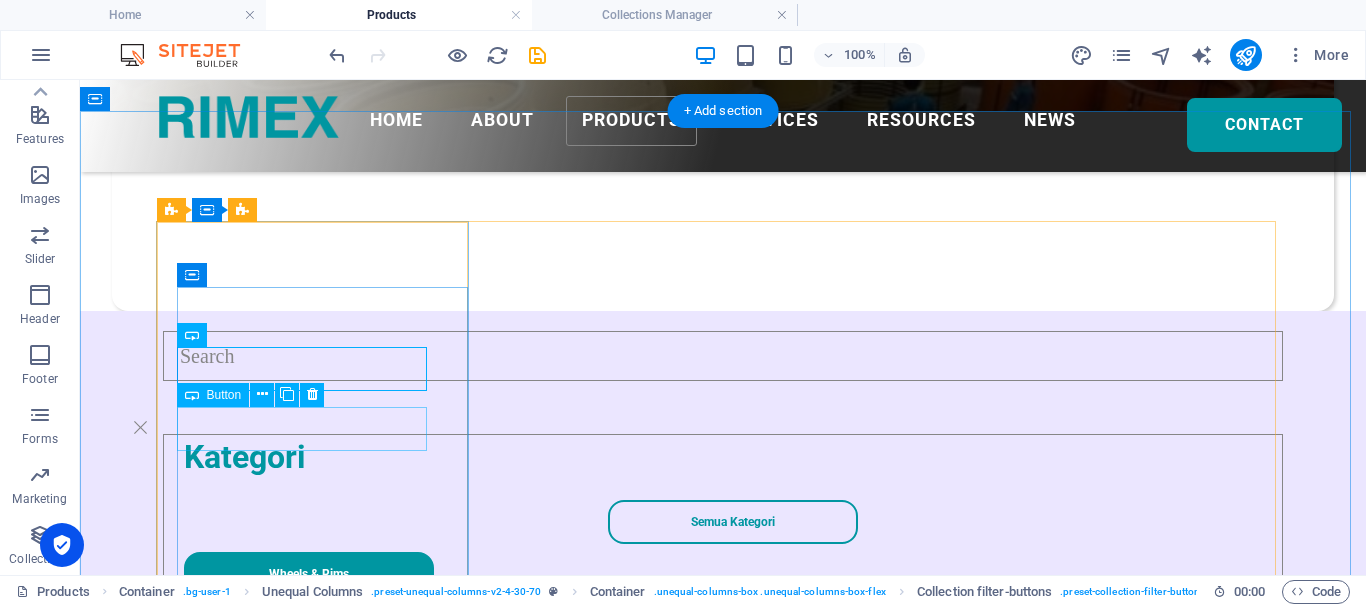 click on "RIMEX Complementary Products" at bounding box center [733, 626] 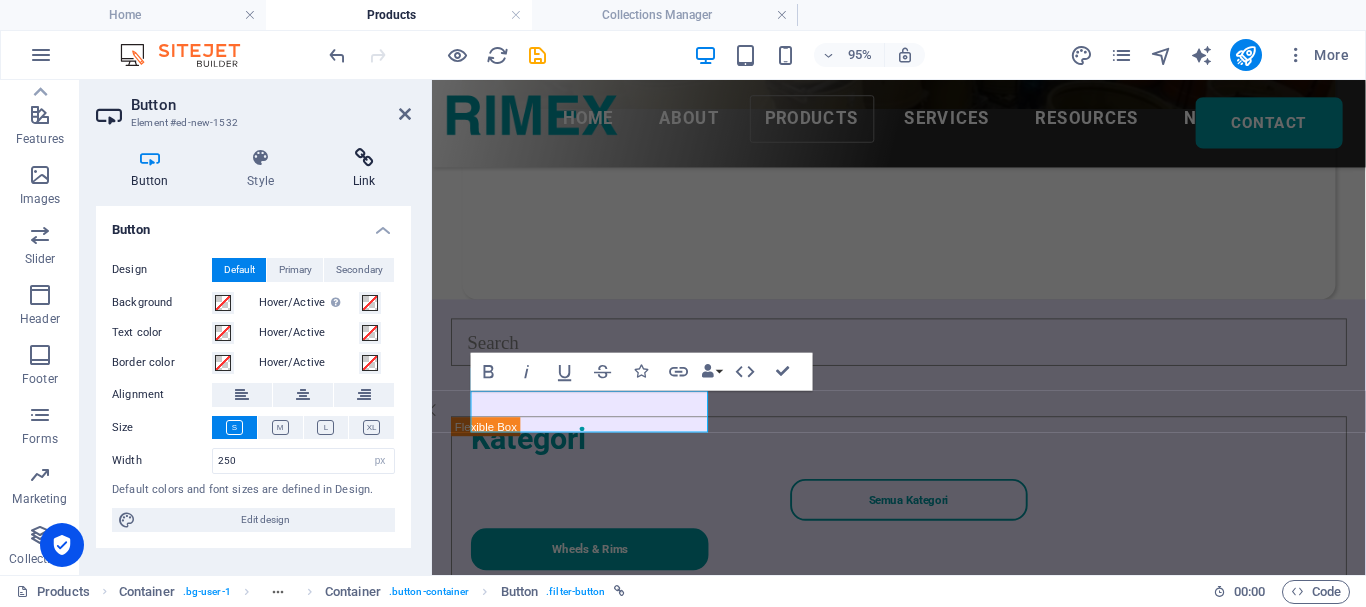 click at bounding box center [364, 158] 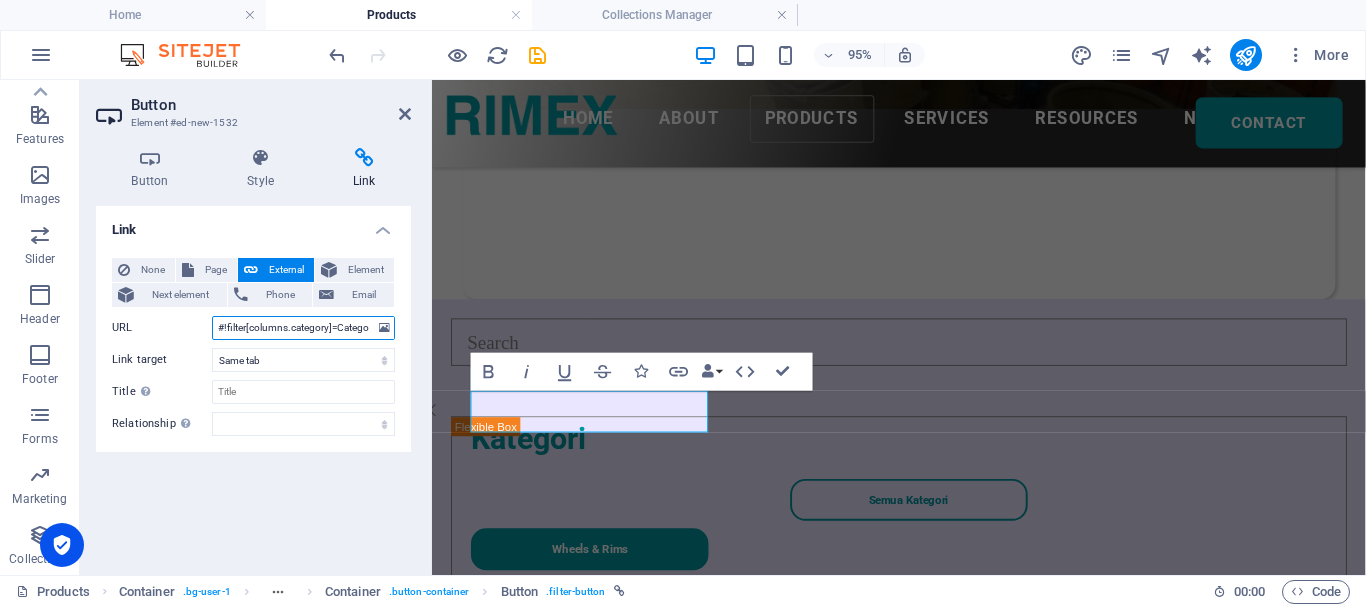 click on "#!filter[columns.category]=Category%202" at bounding box center (303, 328) 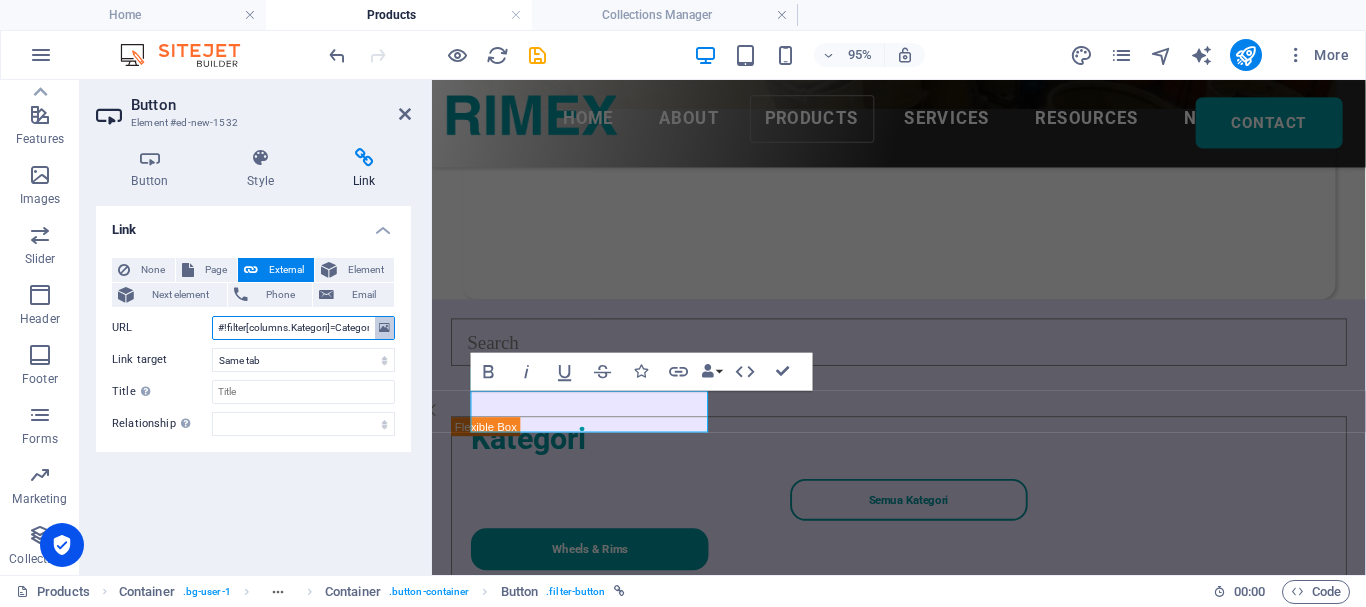 scroll, scrollTop: 0, scrollLeft: 31, axis: horizontal 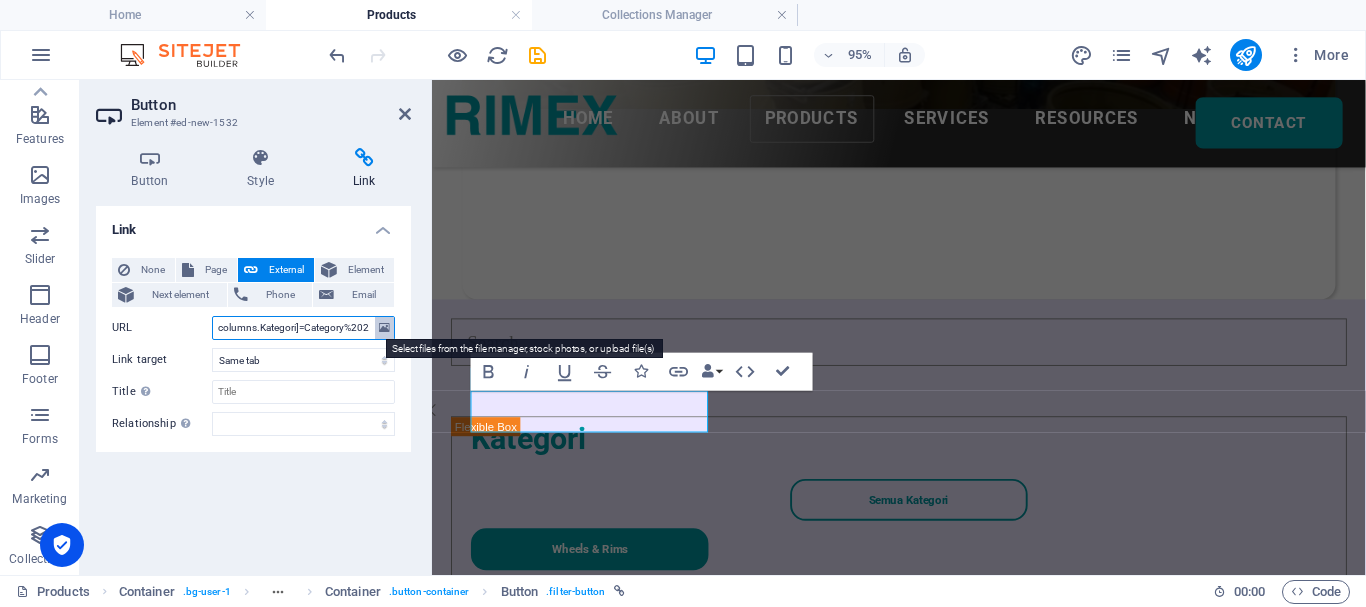 drag, startPoint x: 337, startPoint y: 325, endPoint x: 375, endPoint y: 329, distance: 38.209946 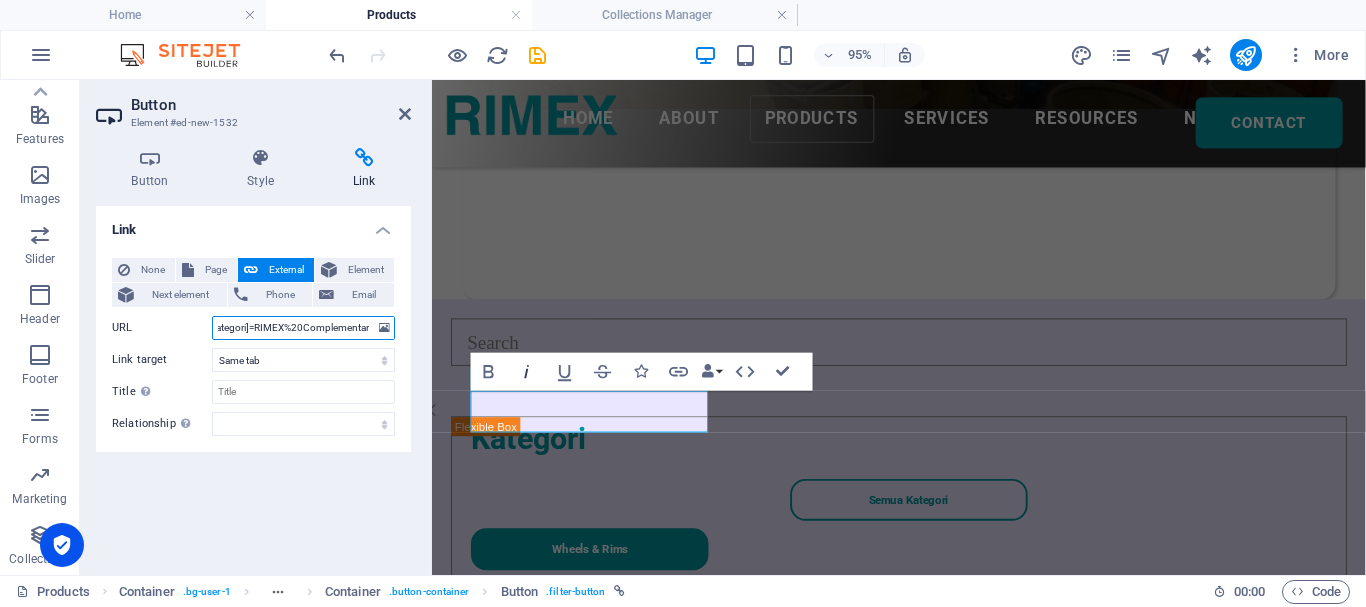 scroll, scrollTop: 0, scrollLeft: 85, axis: horizontal 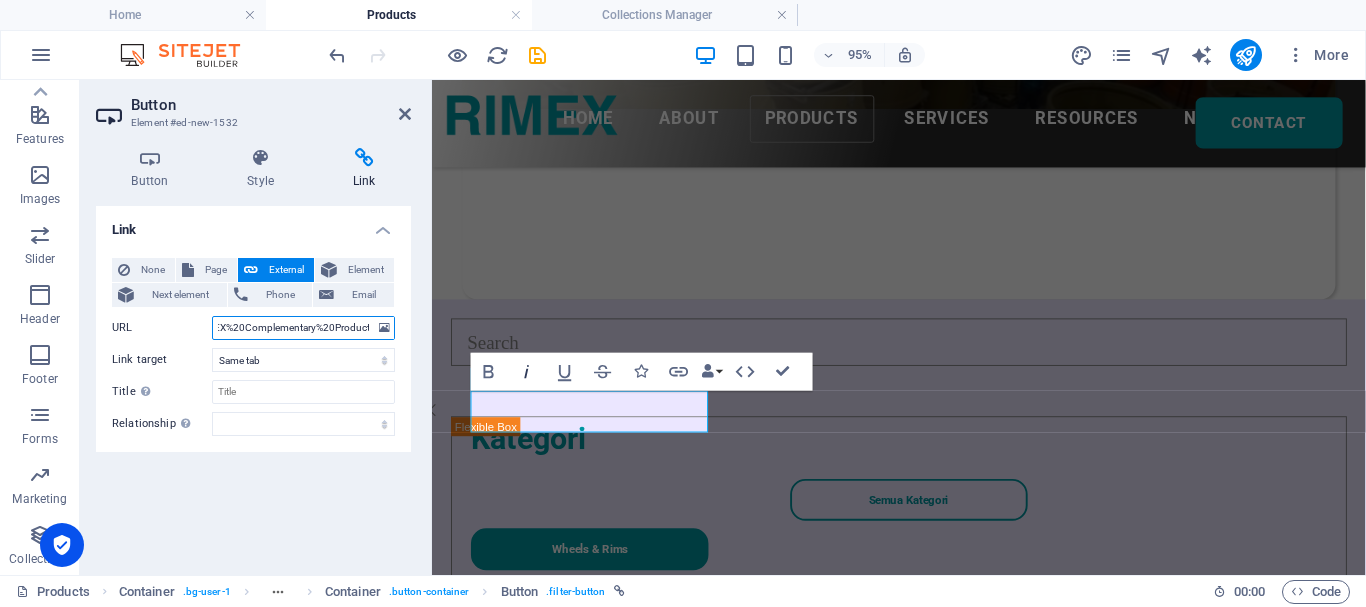 type on "#!filter[columns.Kategori]=RIMEX%20Complementary%20Products" 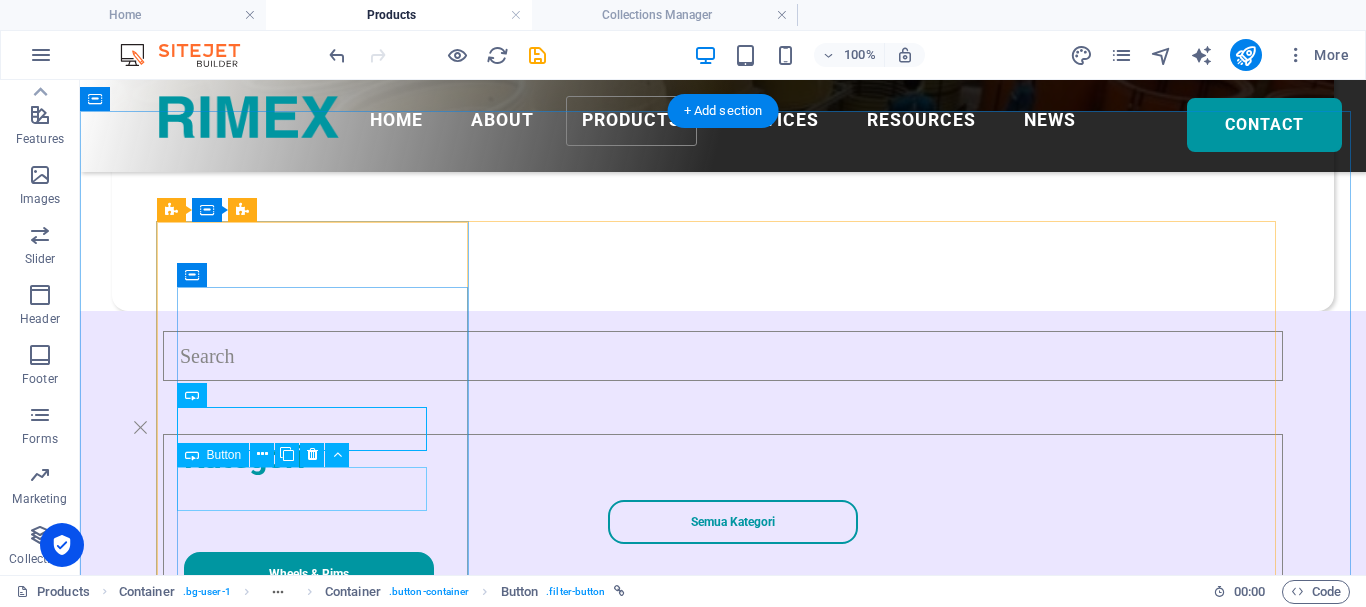 click on "Haltec" at bounding box center [733, 678] 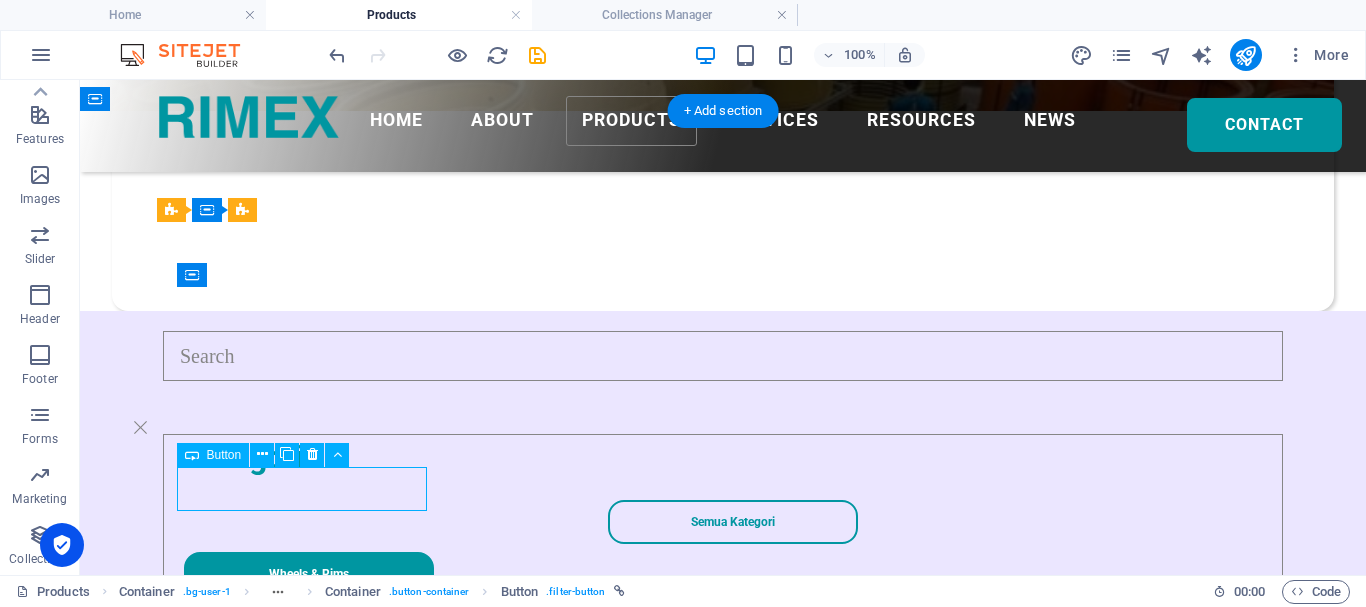 click on "Haltec" at bounding box center (733, 678) 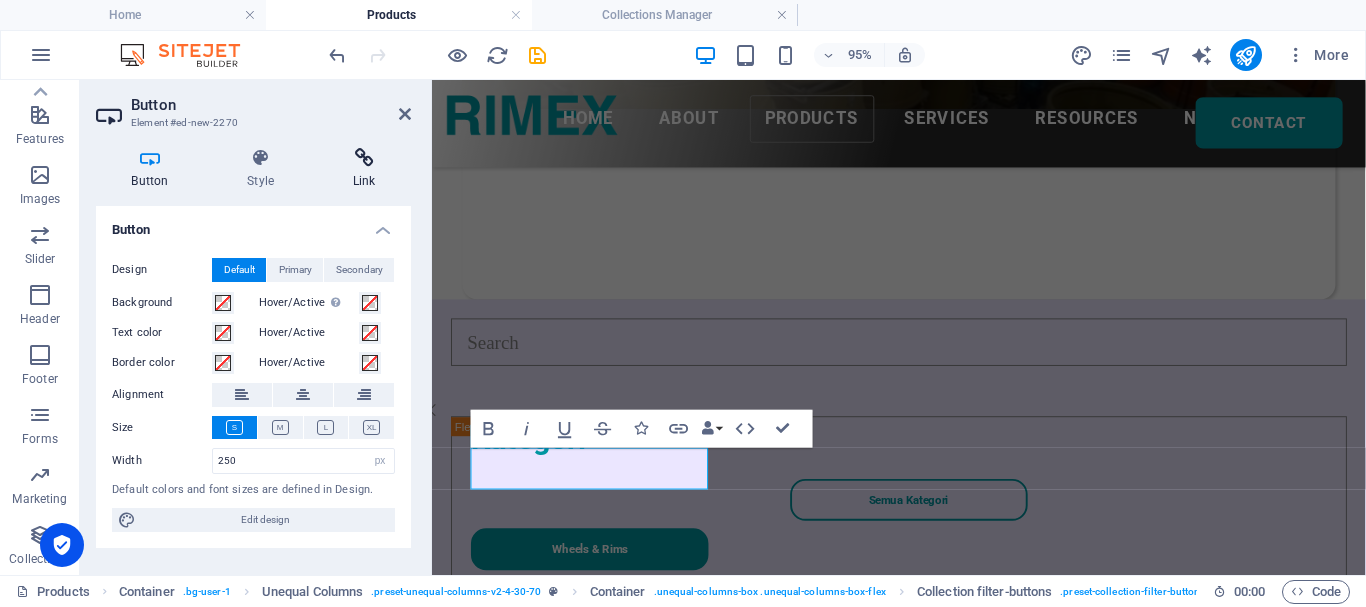 click on "Link" at bounding box center [364, 169] 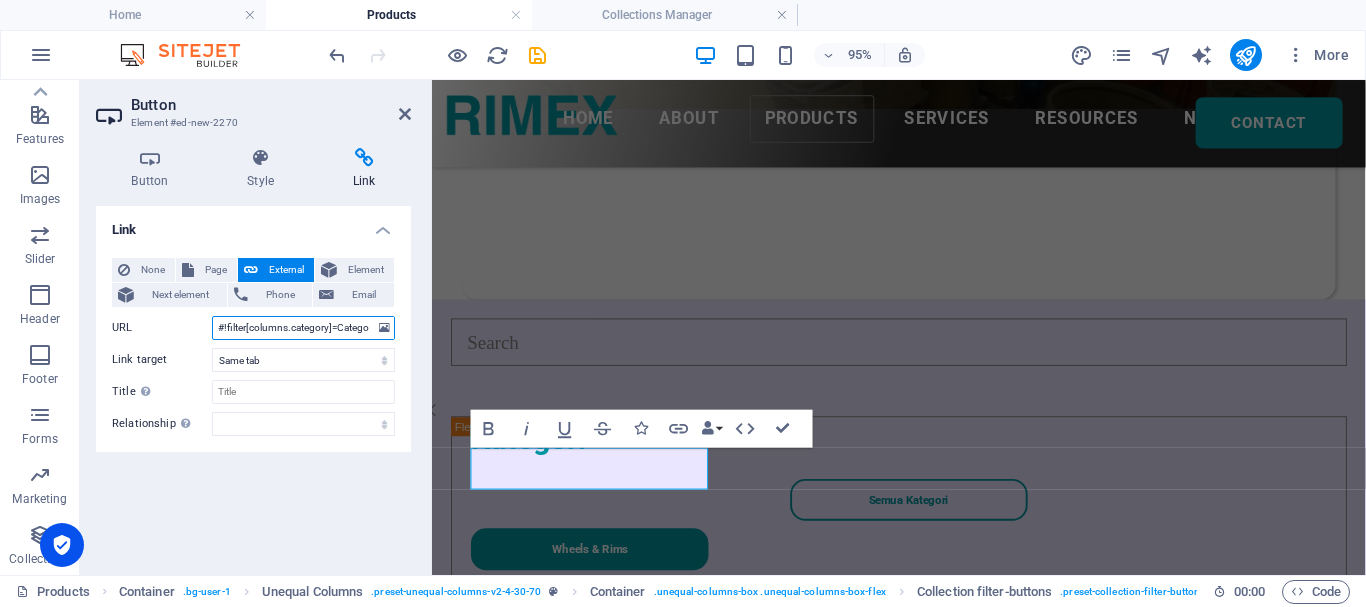 drag, startPoint x: 328, startPoint y: 329, endPoint x: 292, endPoint y: 309, distance: 41.18252 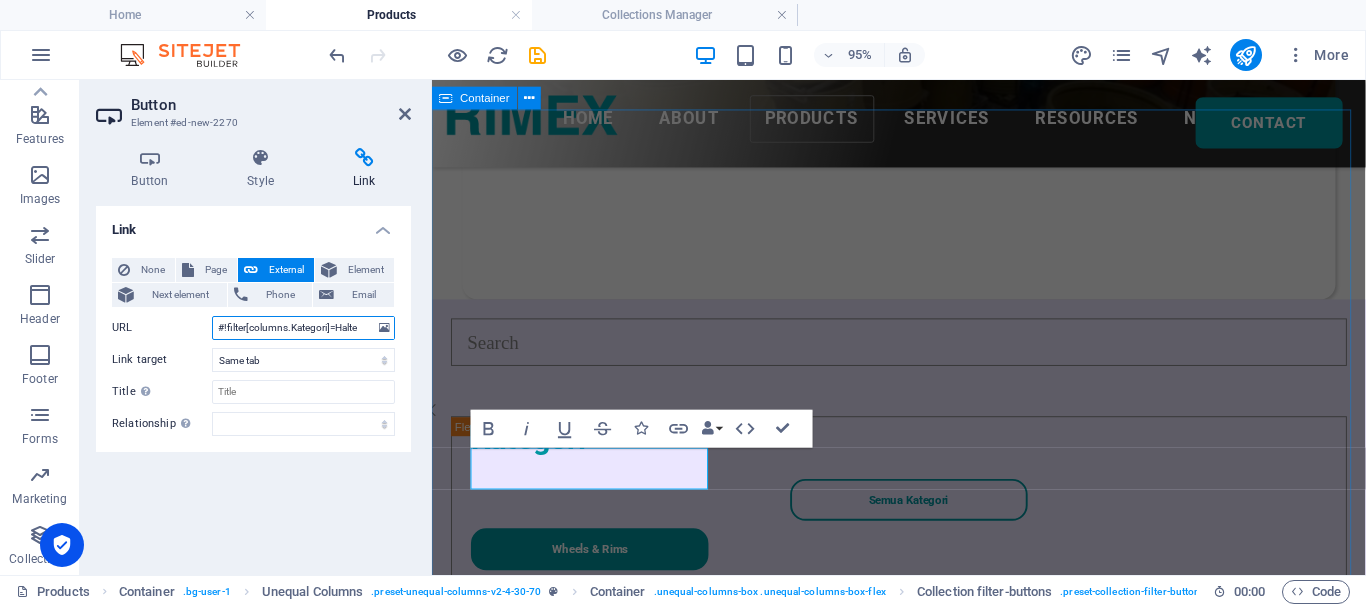 type on "#!filter[columns.Kategori]=Haltec" 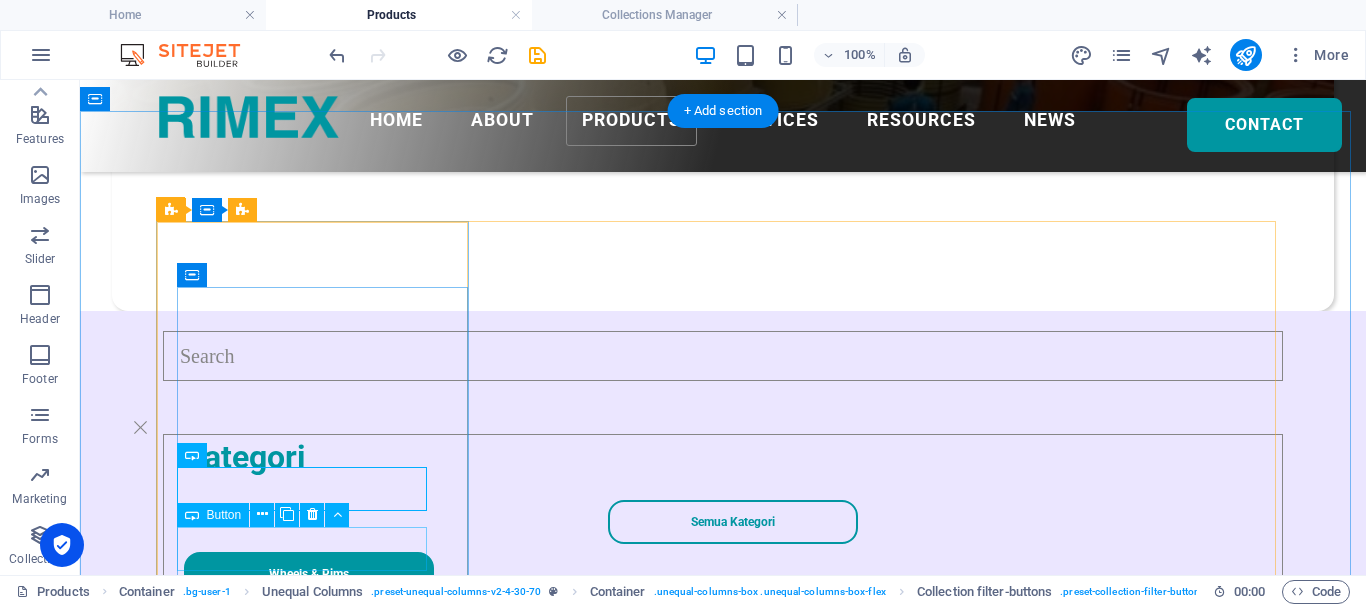 click on "RAD" at bounding box center (733, 730) 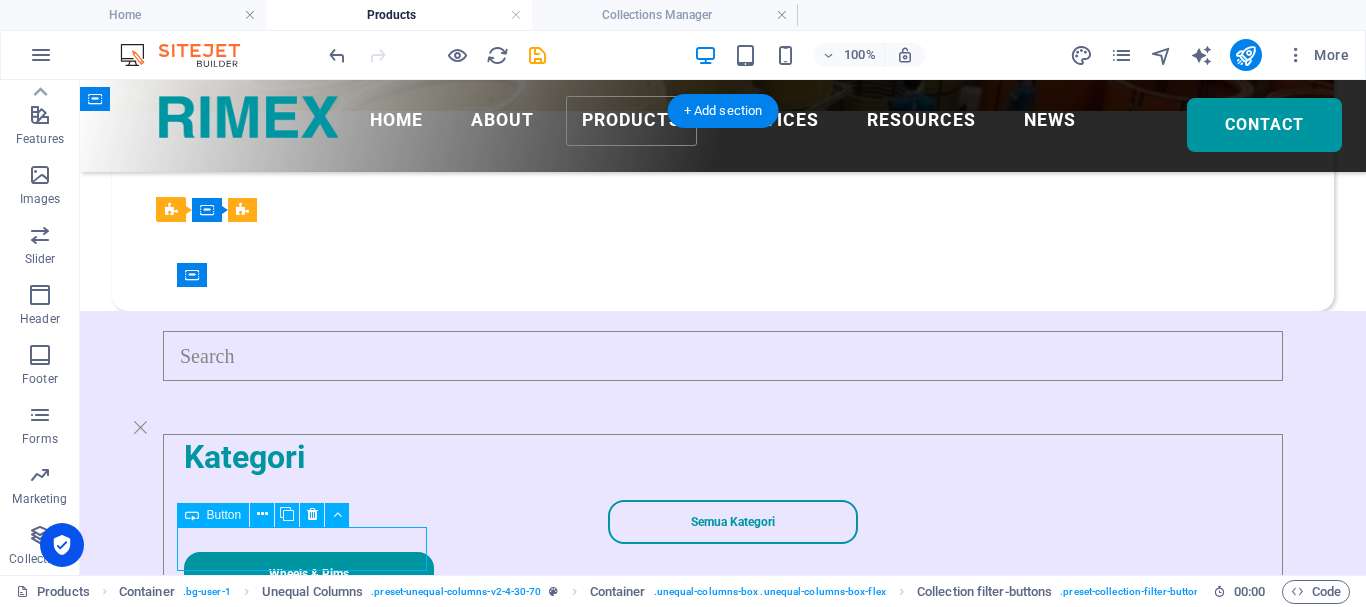 click on "RAD" at bounding box center (733, 730) 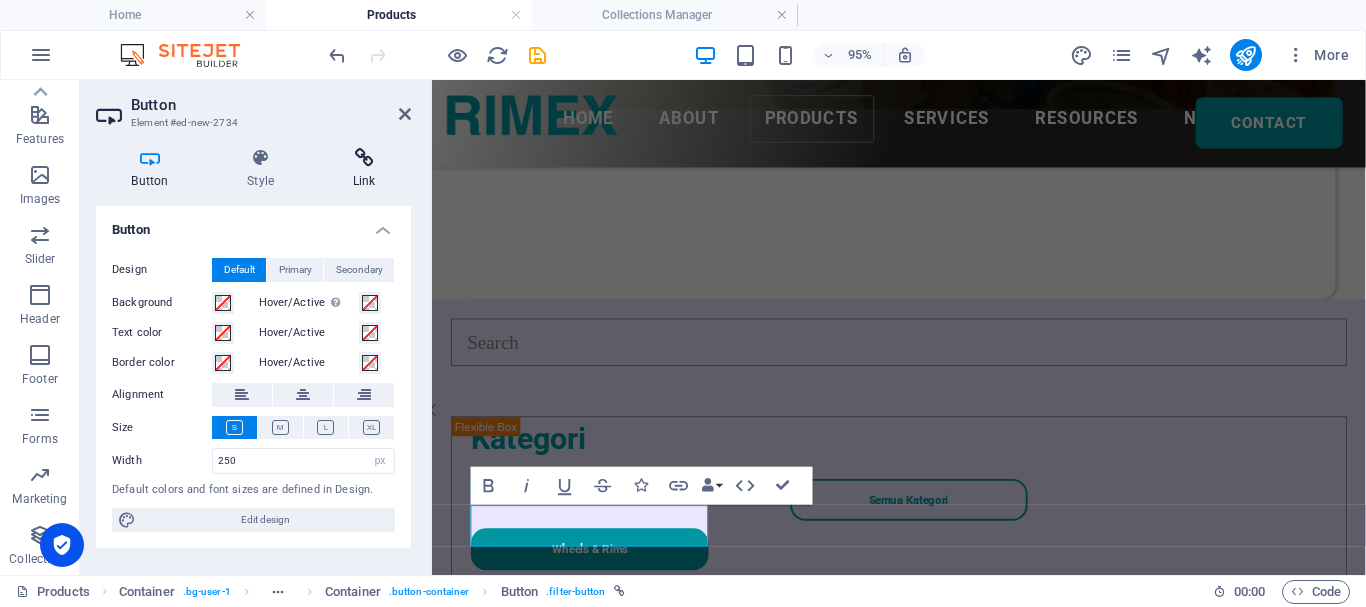 click at bounding box center (364, 158) 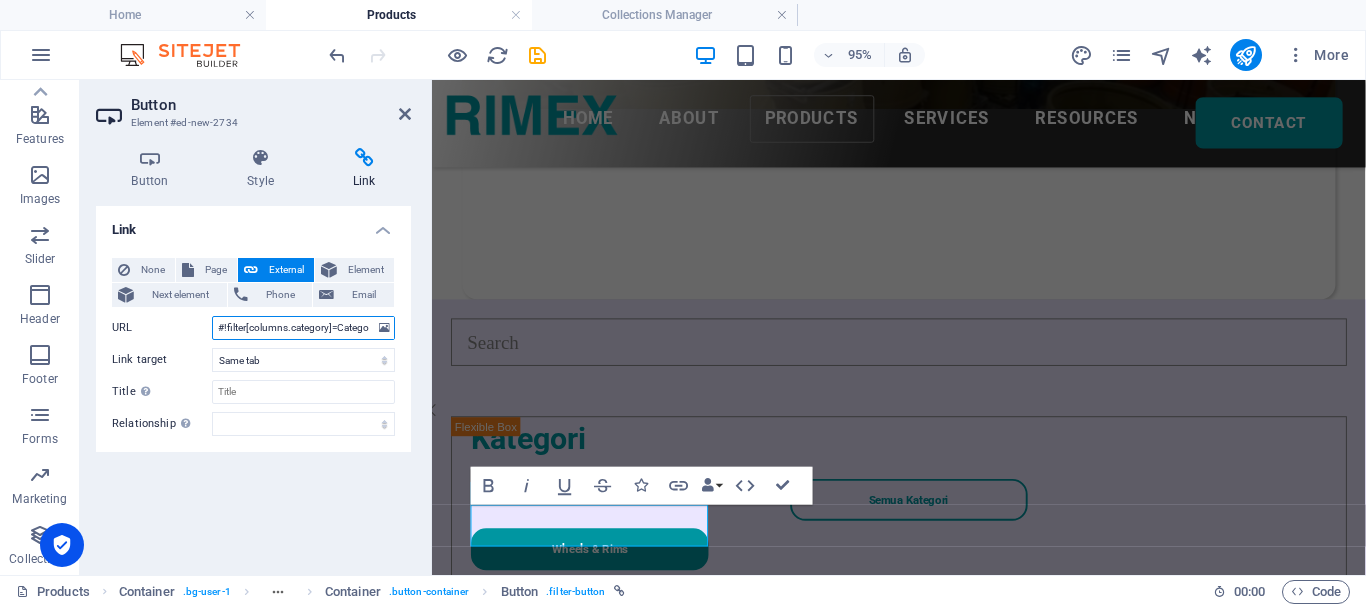 click on "#!filter[columns.category]=Category%202" at bounding box center [303, 328] 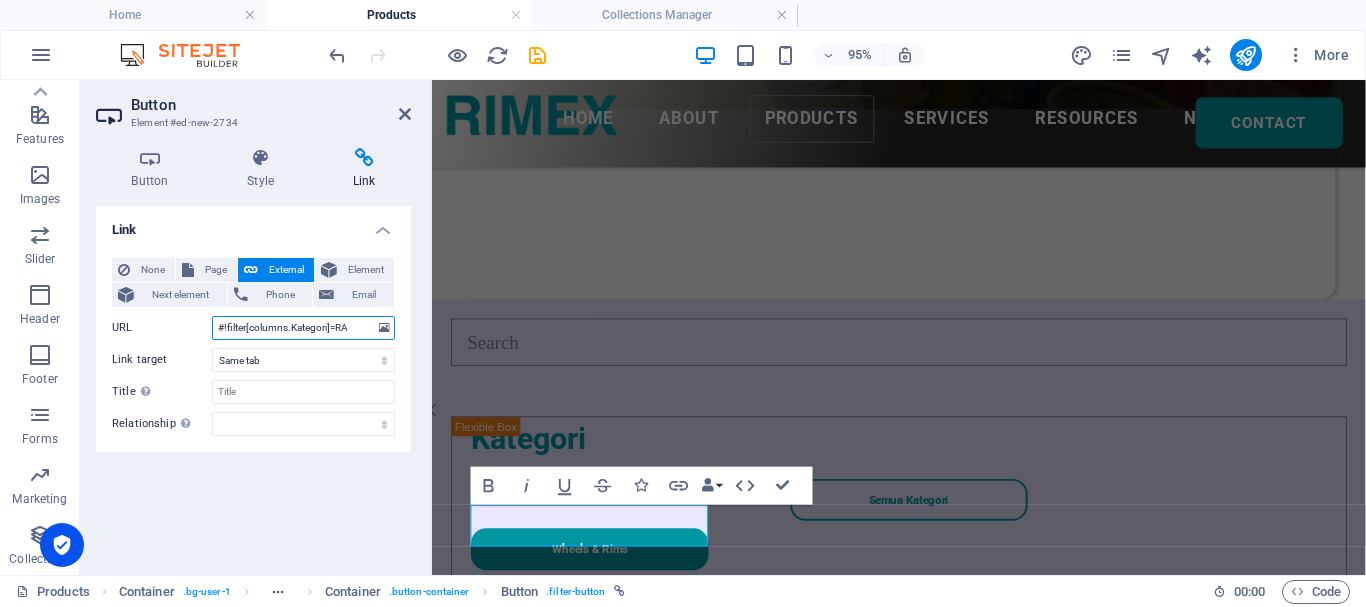 type on "#!filter[columns.Kategori]=RAD" 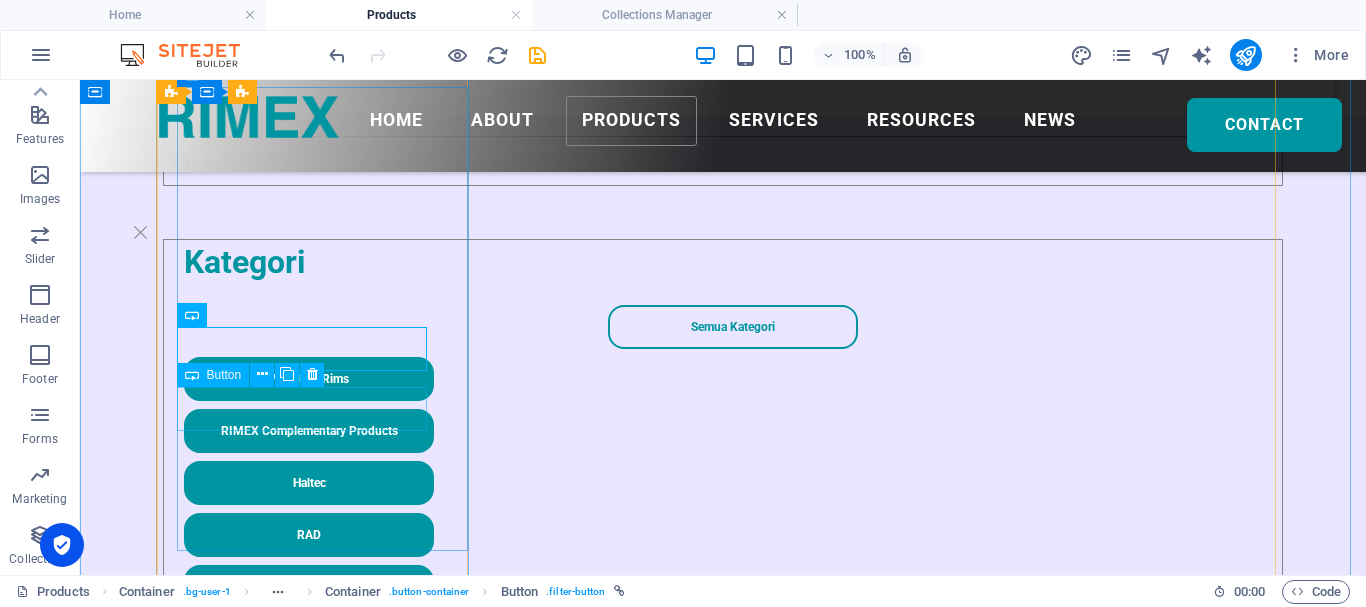 scroll, scrollTop: 401, scrollLeft: 0, axis: vertical 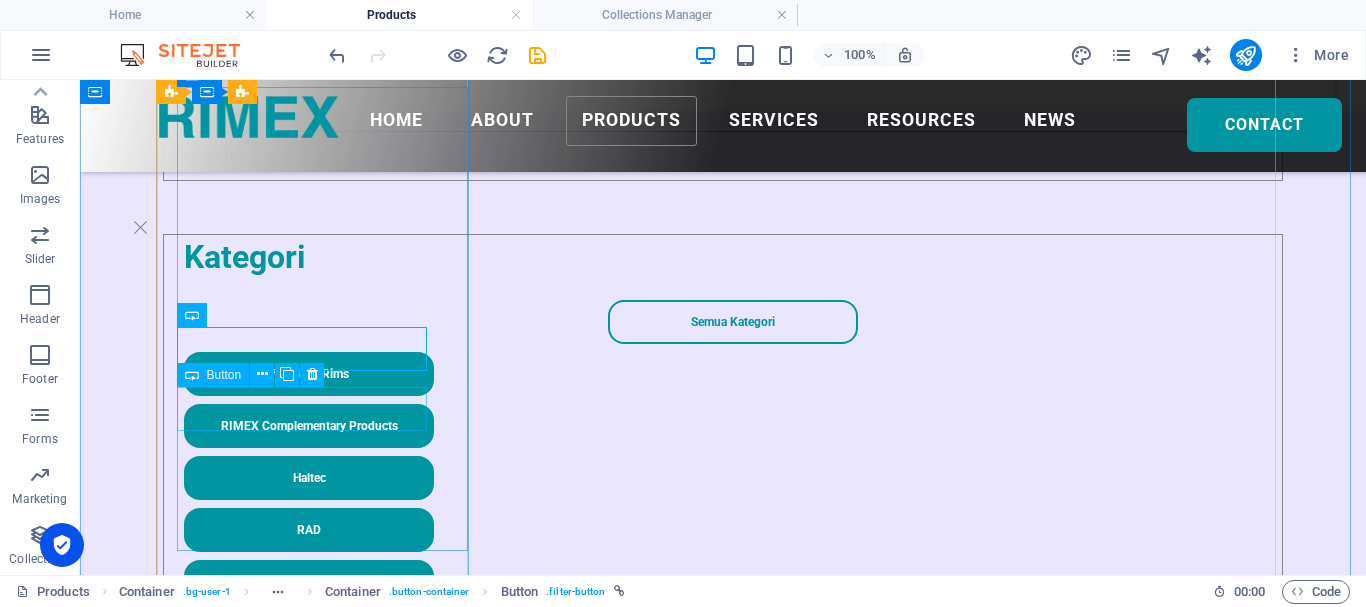 click on "Checkers" at bounding box center [733, 582] 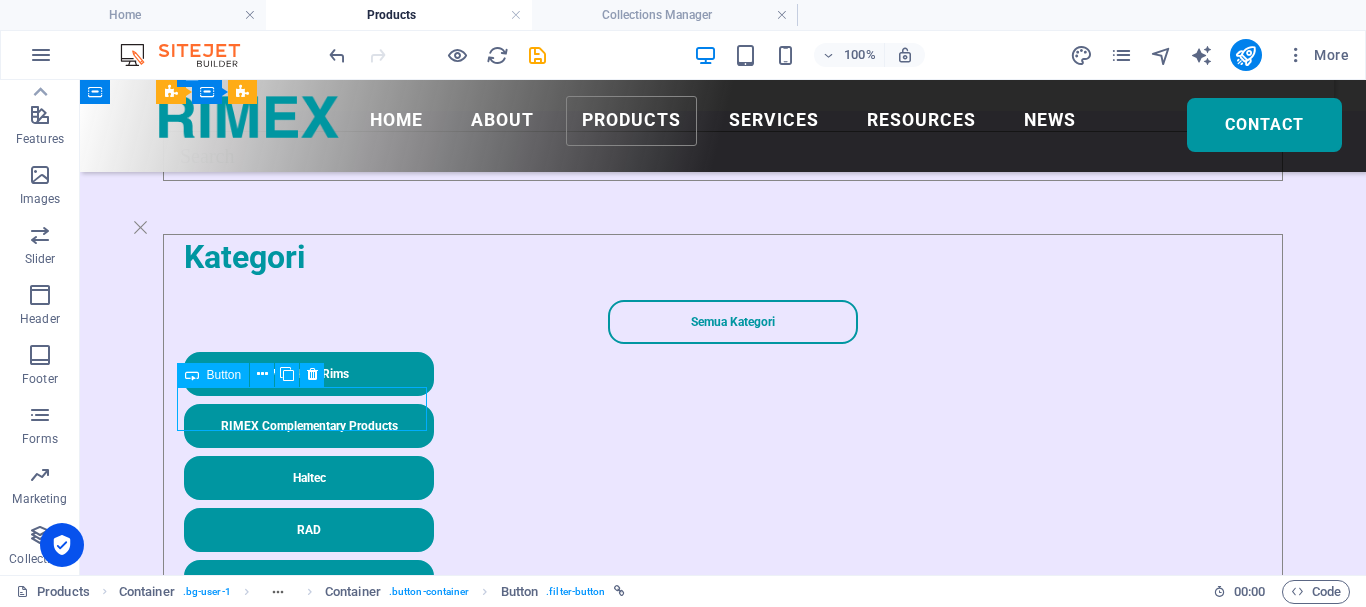 click on "Checkers" at bounding box center (733, 582) 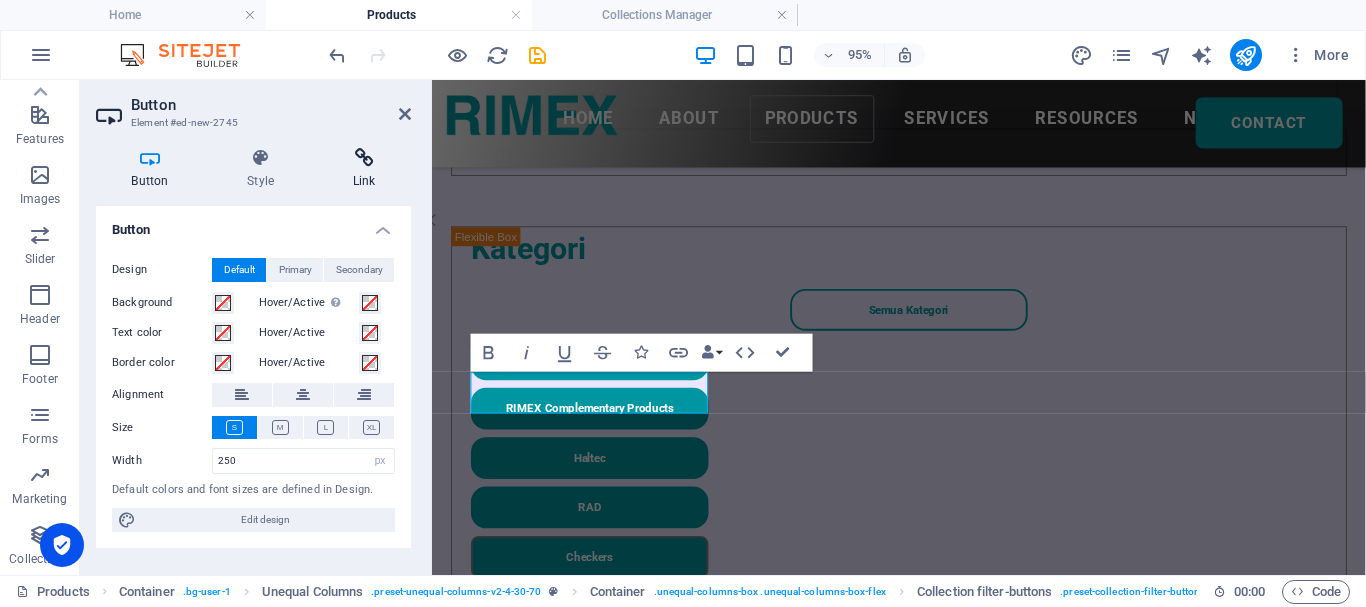 click at bounding box center [364, 158] 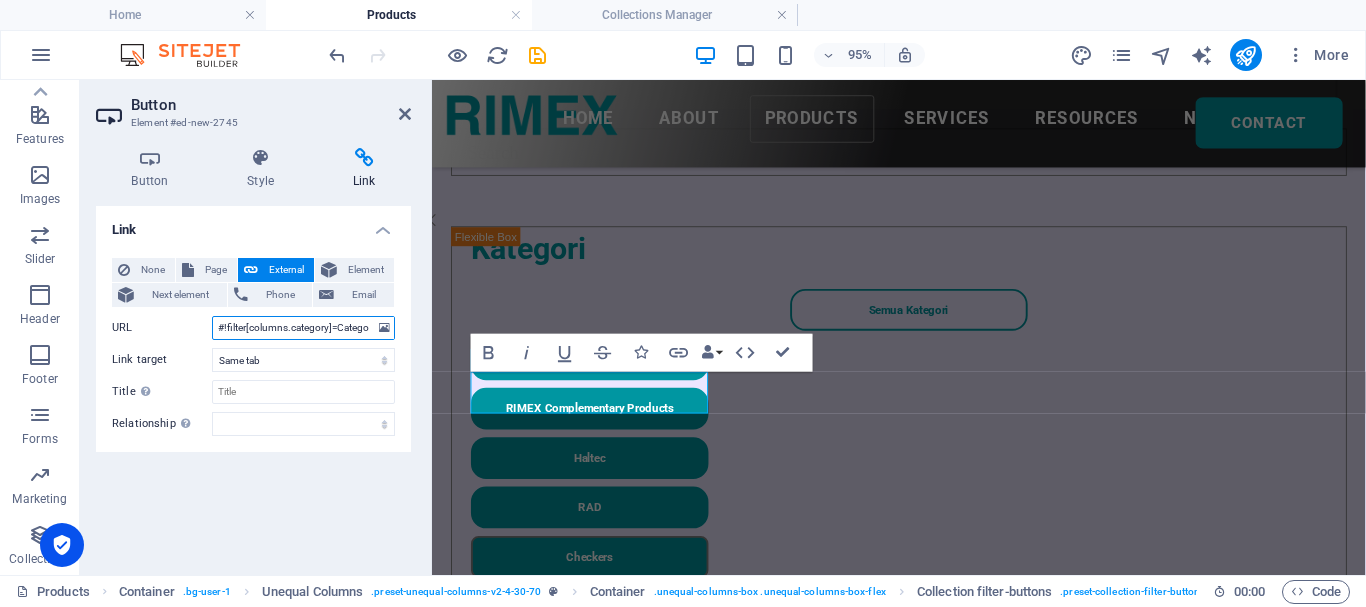 click on "#!filter[columns.category]=Category%202" at bounding box center [303, 328] 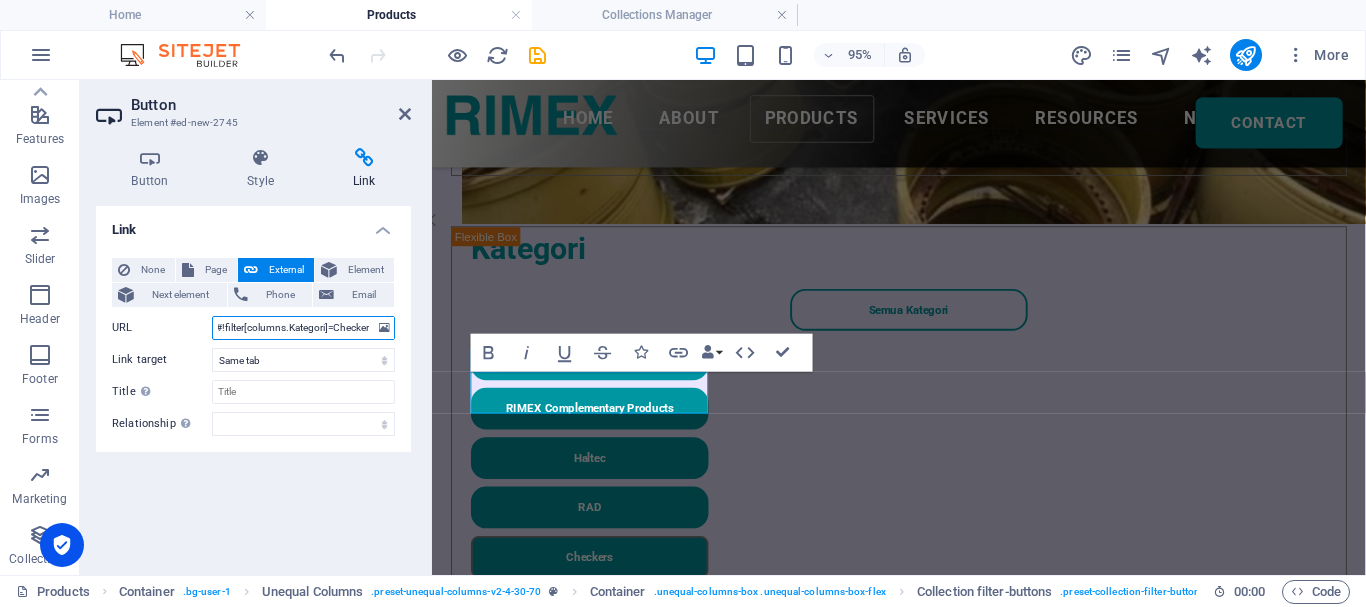 type on "#!filter[columns.Kategori]=Checkers" 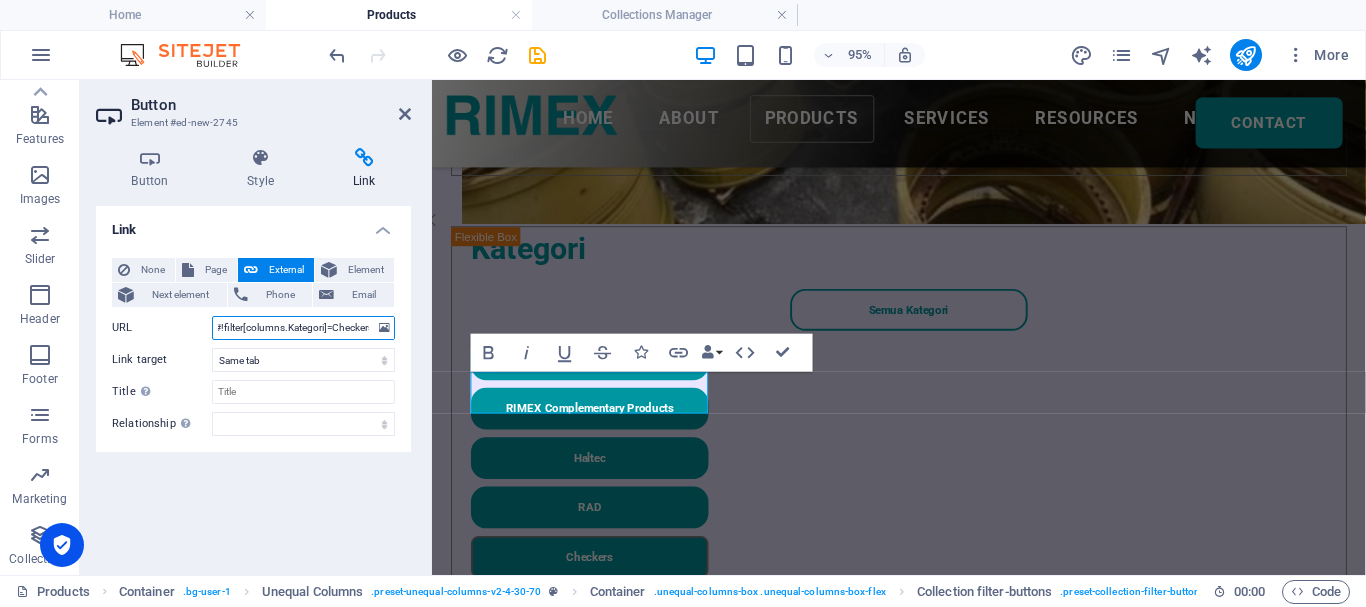 scroll, scrollTop: 0, scrollLeft: 8, axis: horizontal 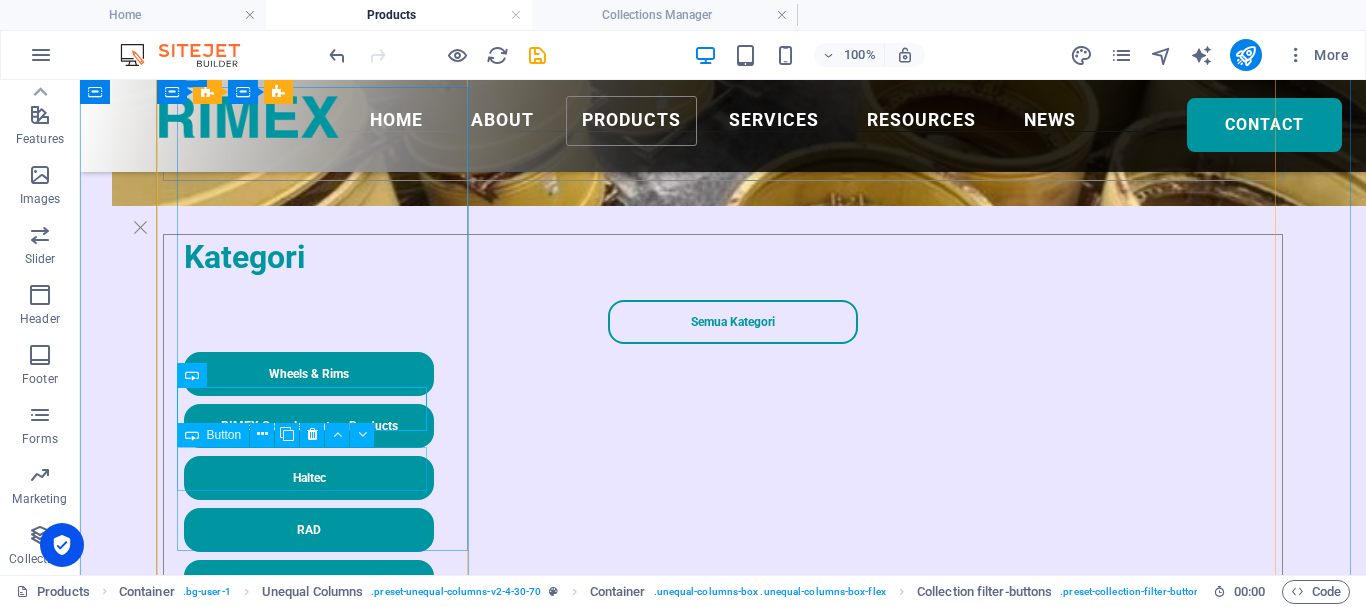 click on "[PERSON_NAME]" at bounding box center (733, 634) 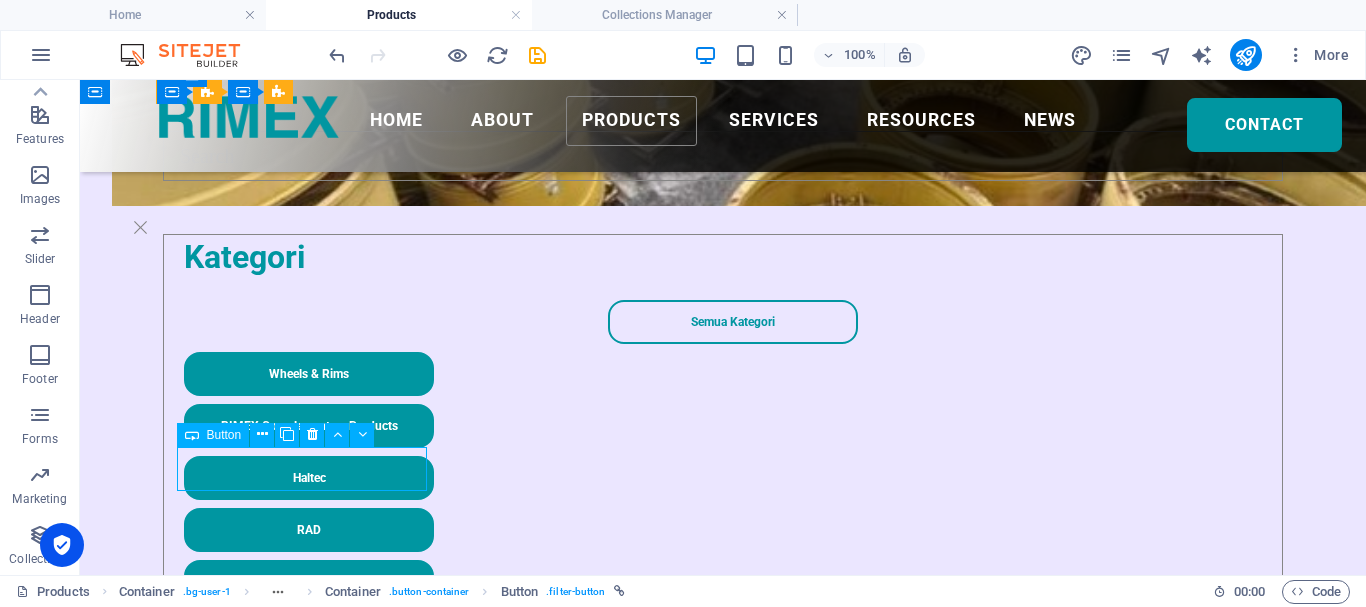 click on "[PERSON_NAME]" at bounding box center (733, 634) 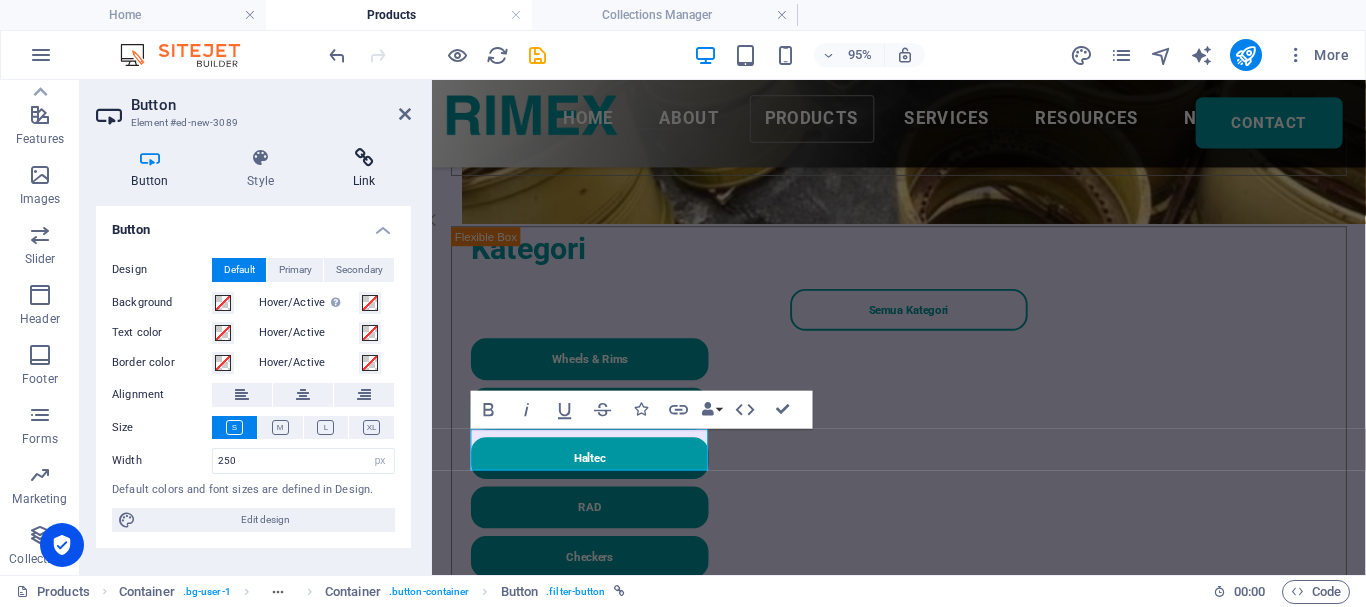 click at bounding box center (364, 158) 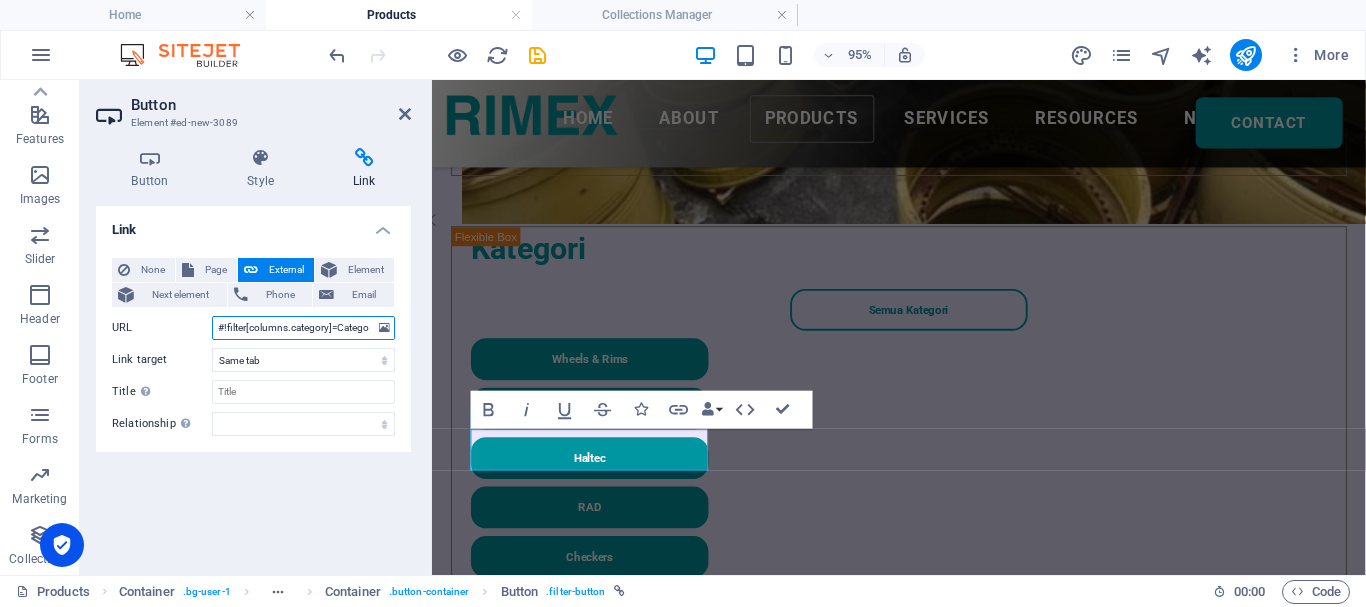 drag, startPoint x: 292, startPoint y: 322, endPoint x: 327, endPoint y: 324, distance: 35.057095 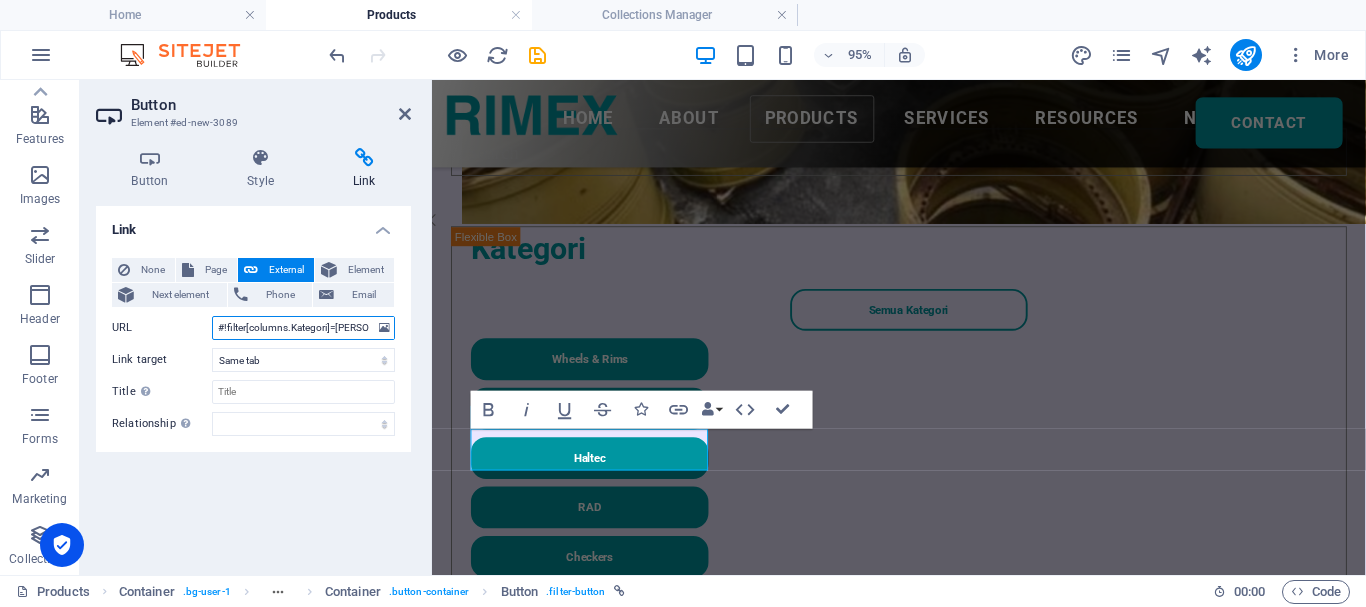 type on "#!filter[columns.Kategori]=[PERSON_NAME]" 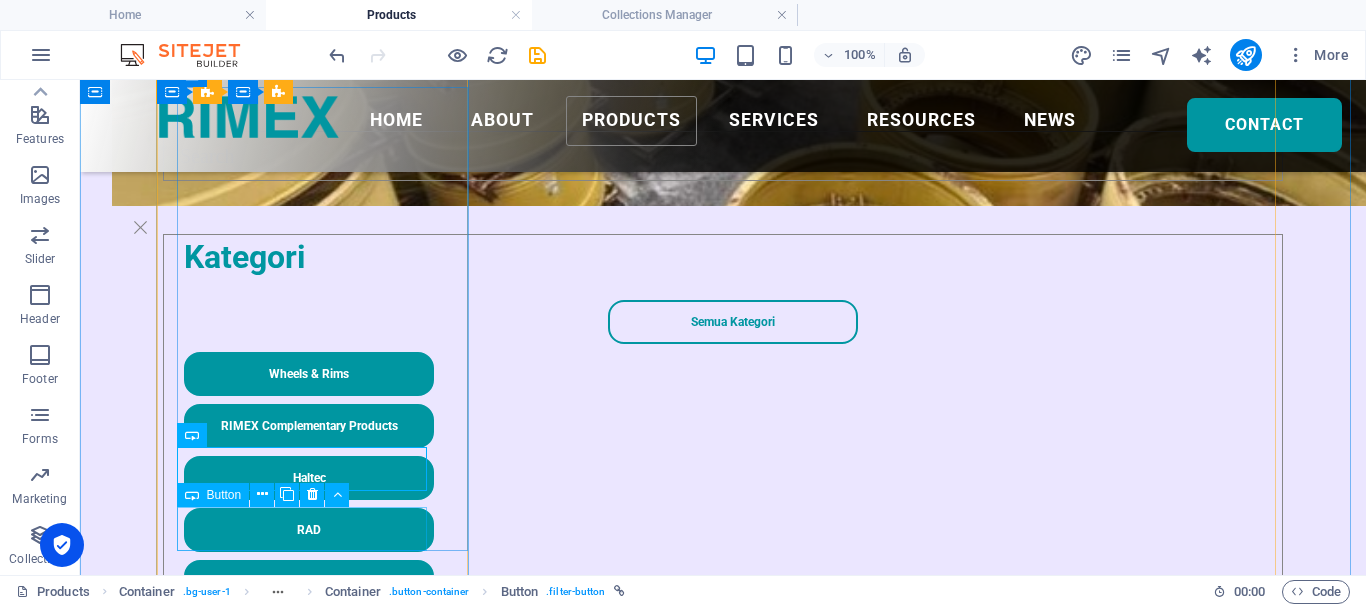 click on "Others" at bounding box center (733, 686) 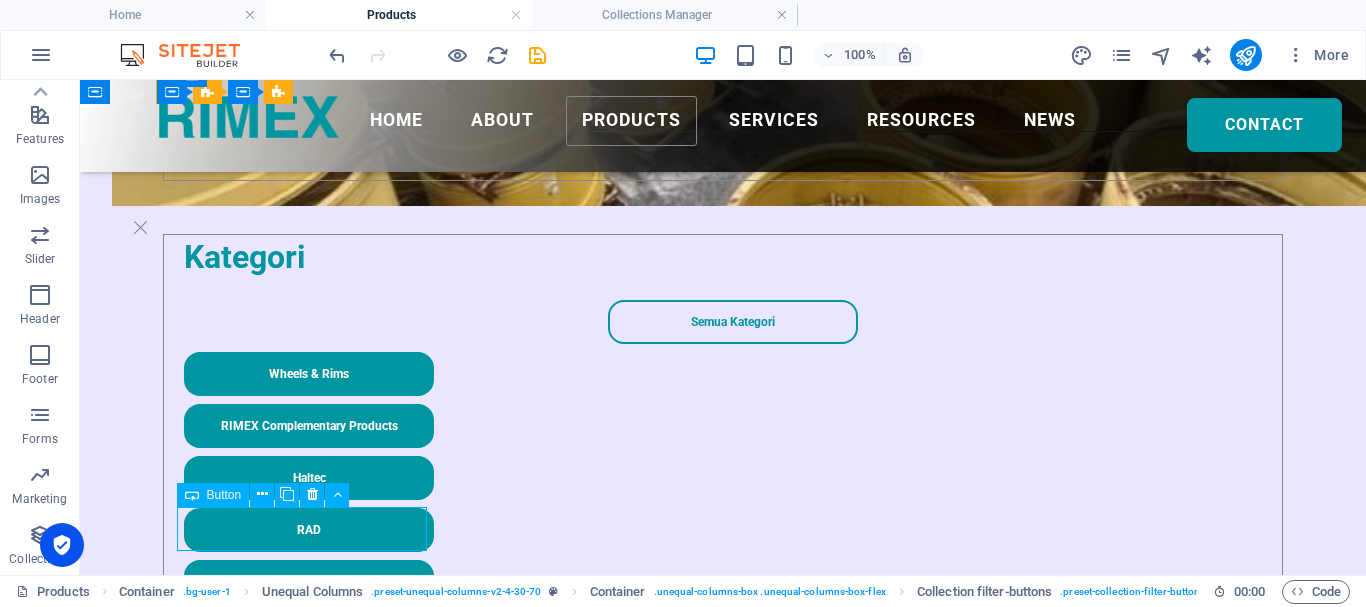 click on "Others" at bounding box center [733, 686] 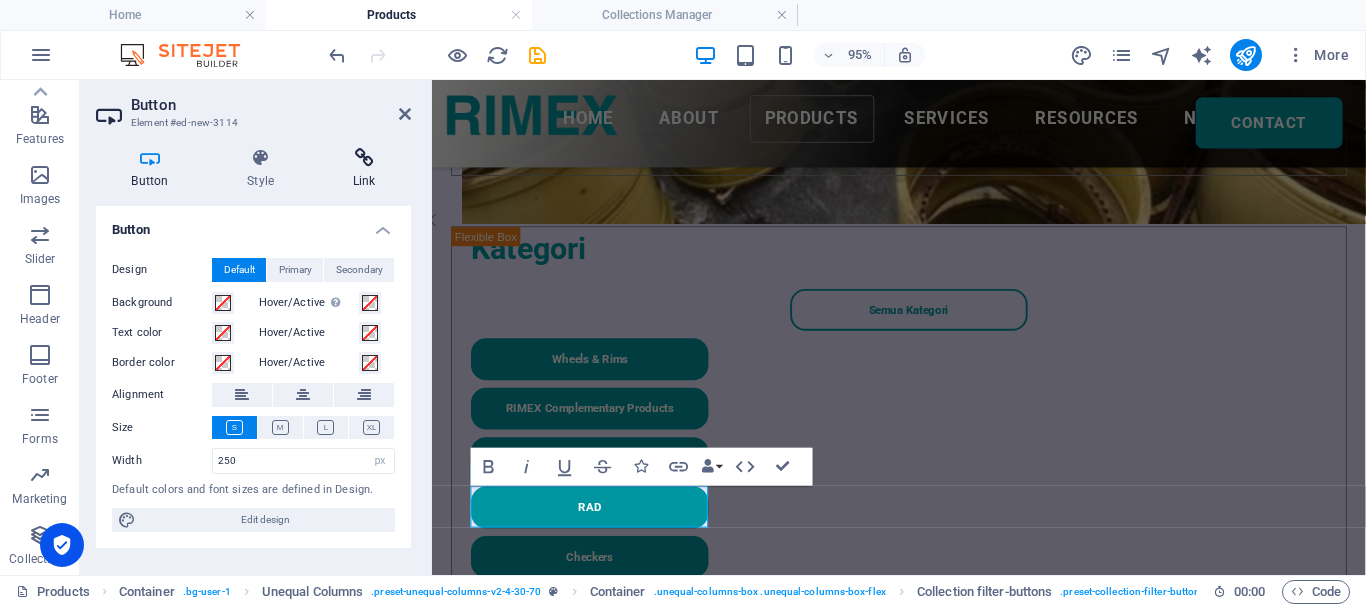 click at bounding box center (364, 158) 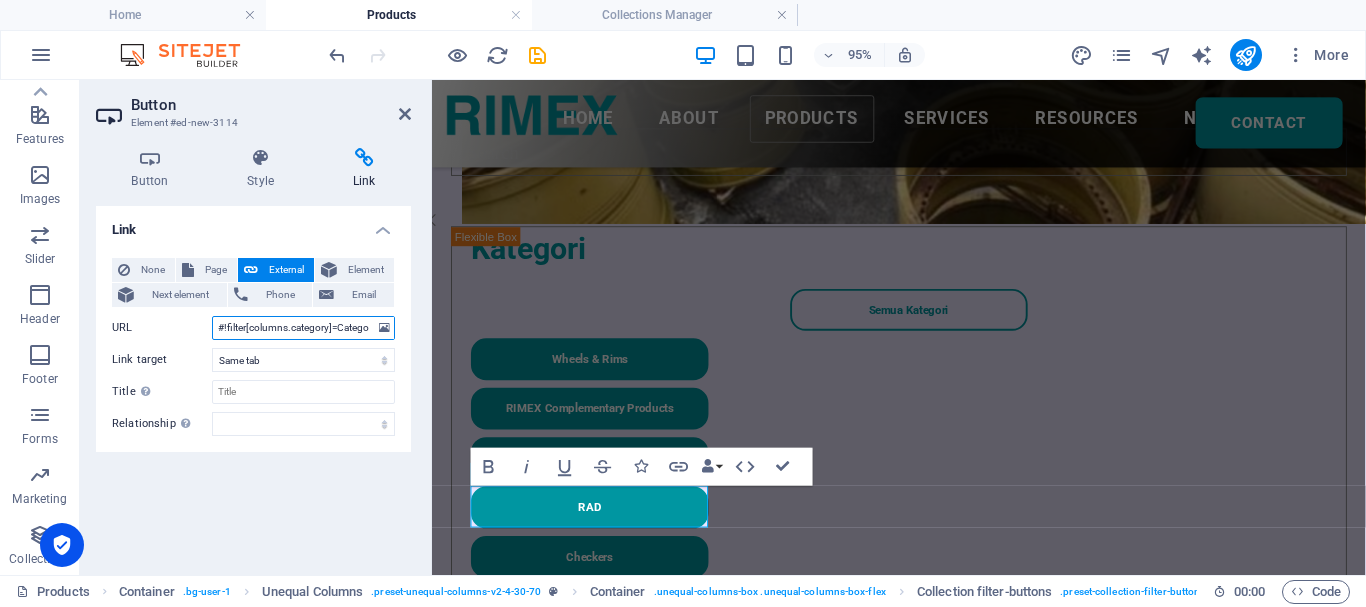 drag, startPoint x: 291, startPoint y: 327, endPoint x: 327, endPoint y: 326, distance: 36.013885 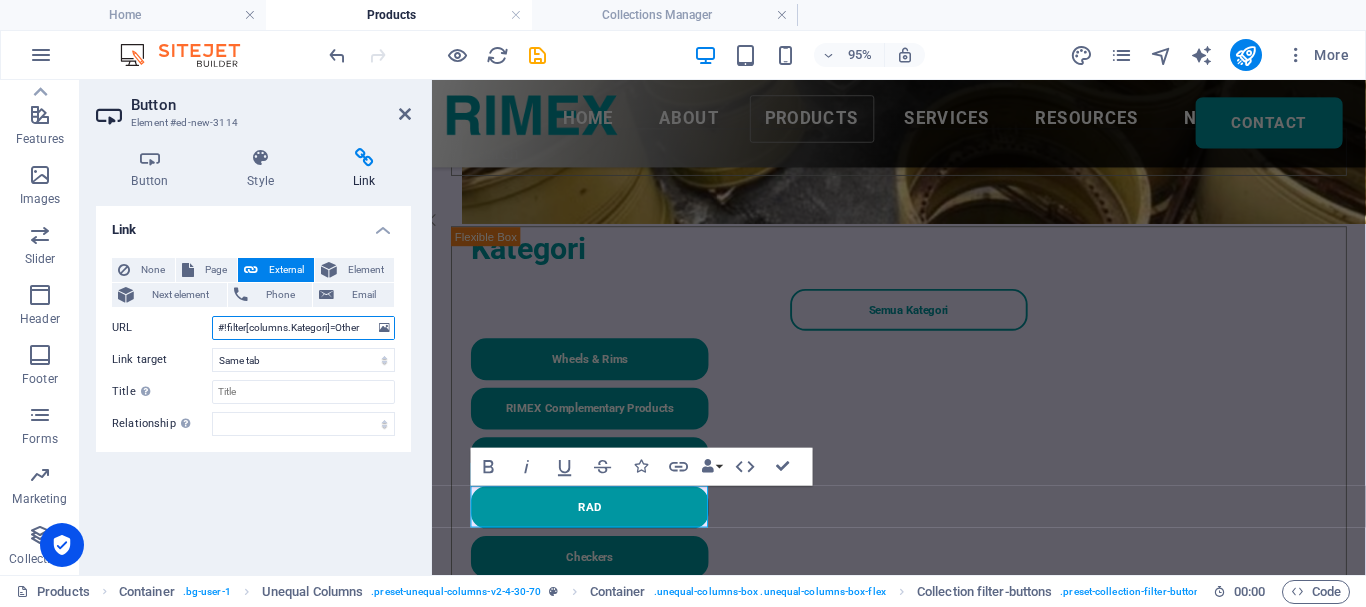 type on "#!filter[columns.Kategori]=Others" 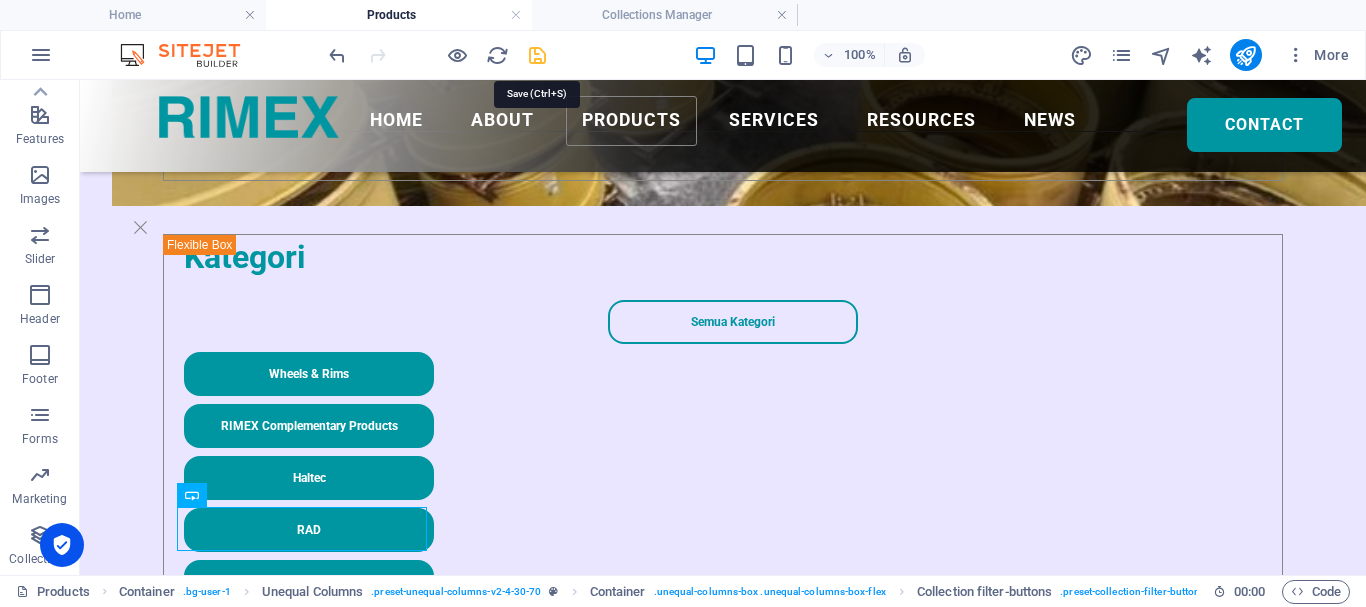 click at bounding box center [537, 55] 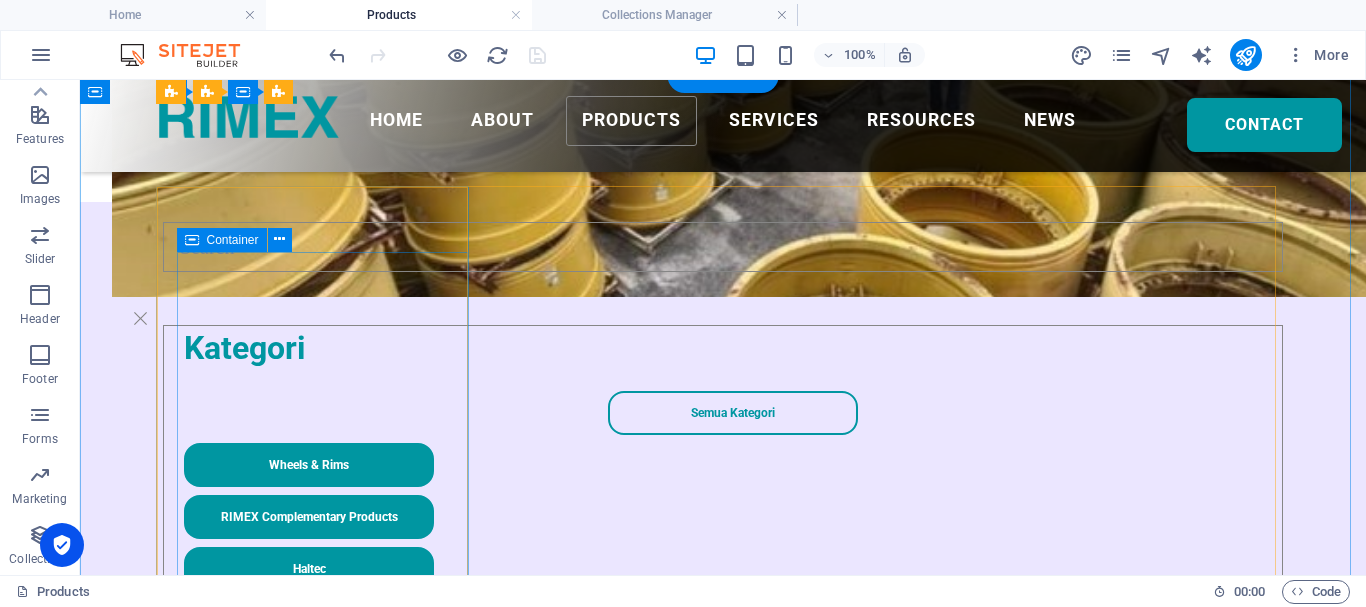 scroll, scrollTop: 201, scrollLeft: 0, axis: vertical 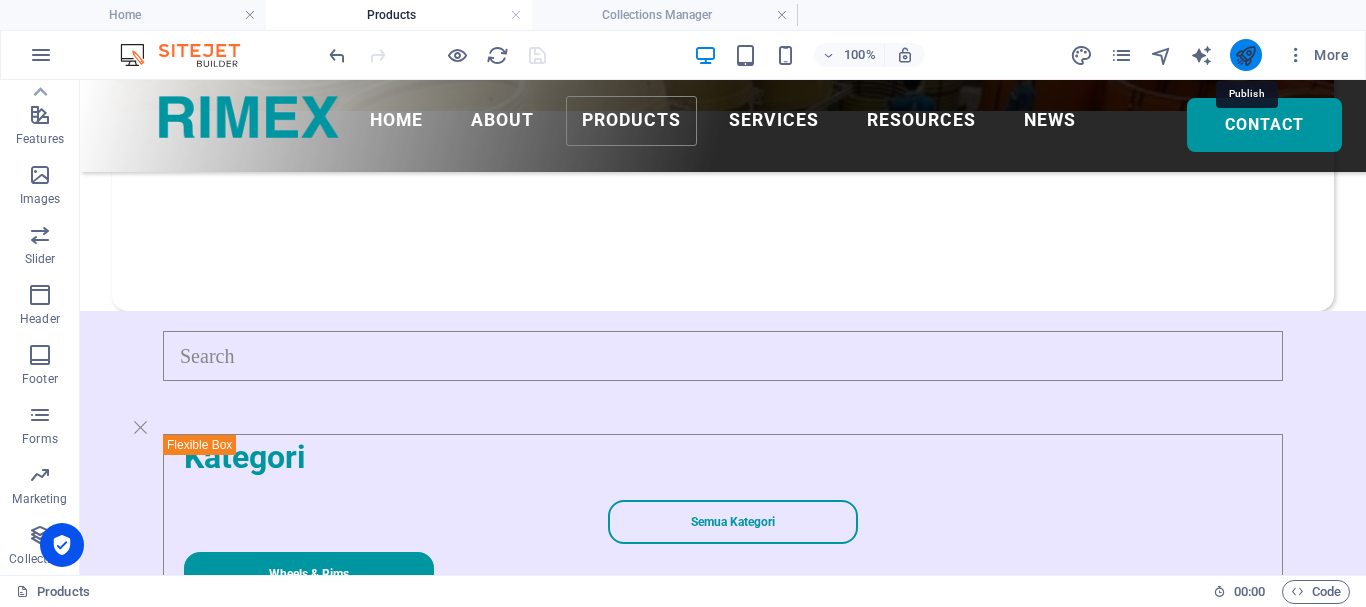 click at bounding box center (1245, 55) 